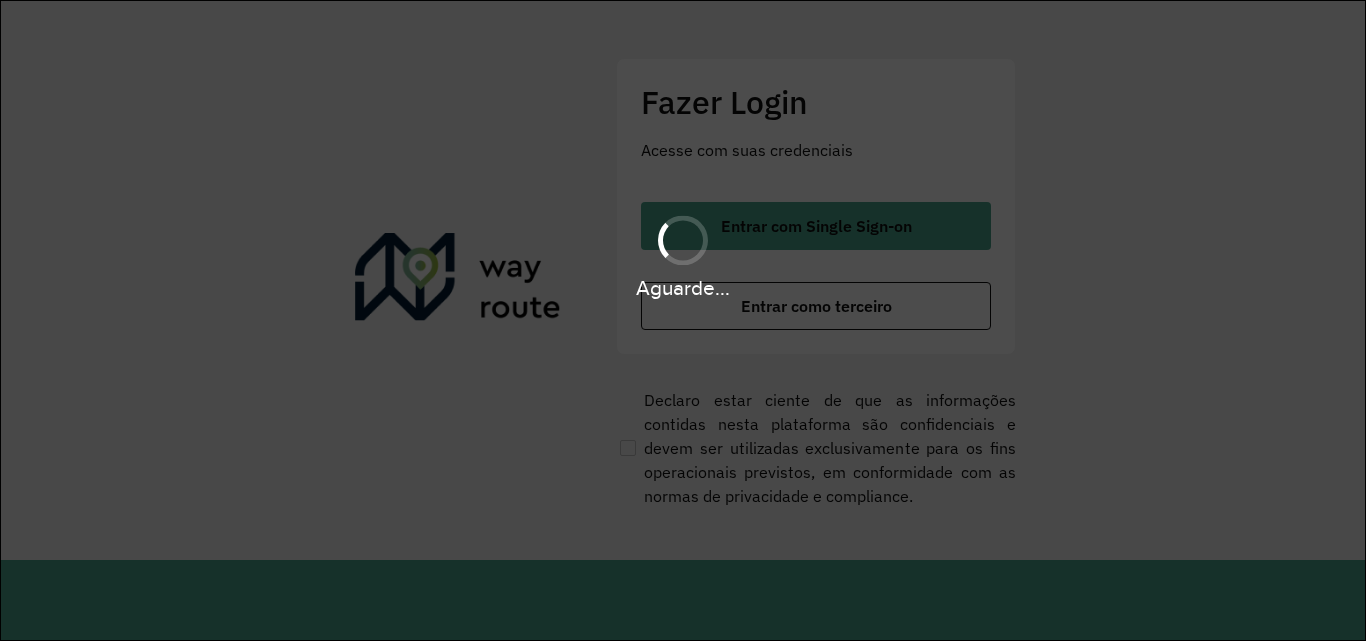 scroll, scrollTop: 0, scrollLeft: 0, axis: both 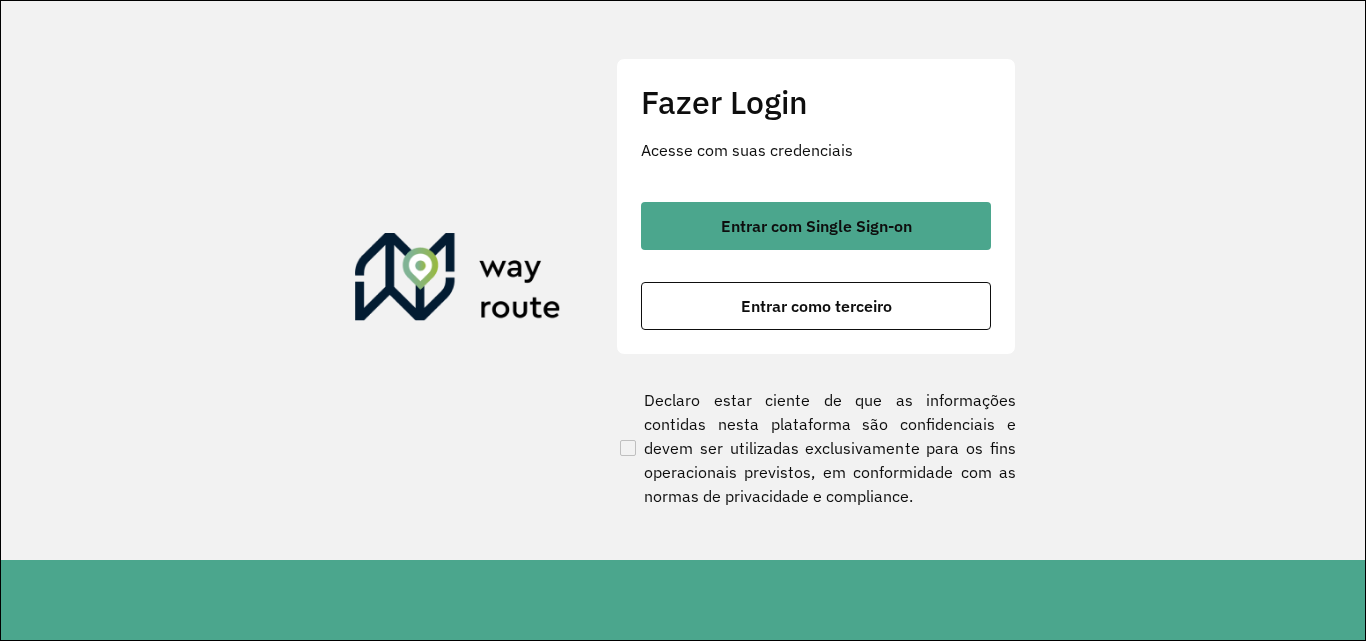 click on "Entrar como terceiro" at bounding box center [816, 306] 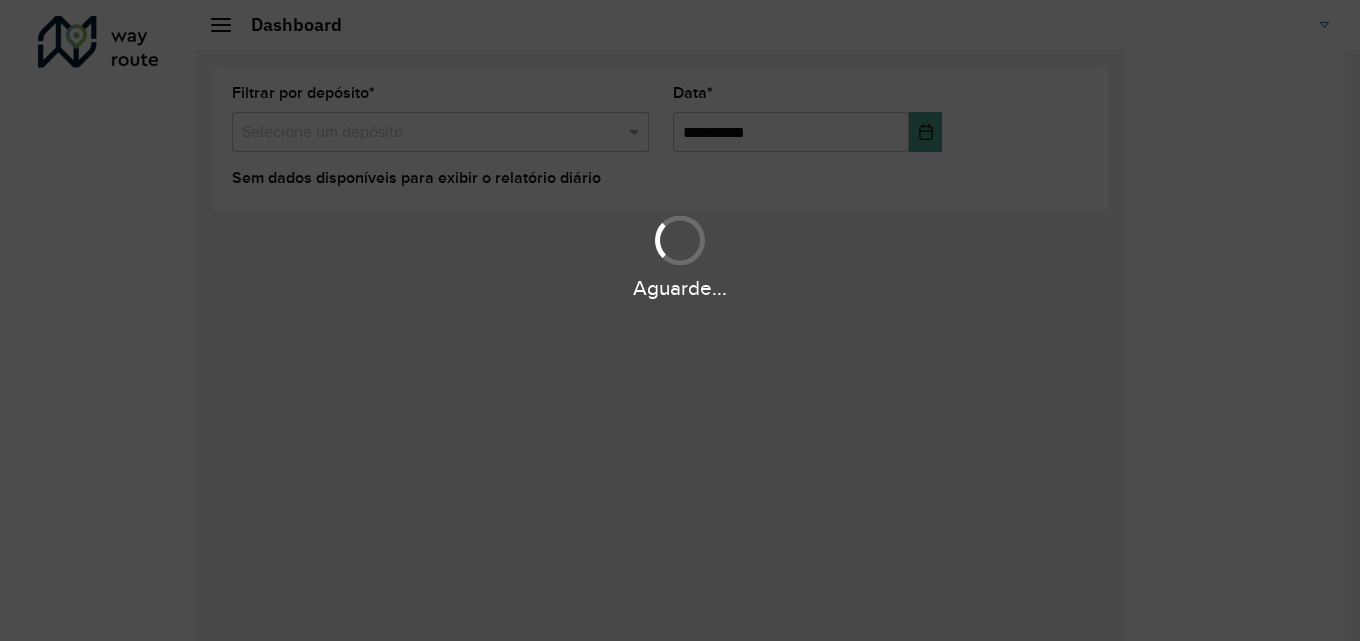 scroll, scrollTop: 0, scrollLeft: 0, axis: both 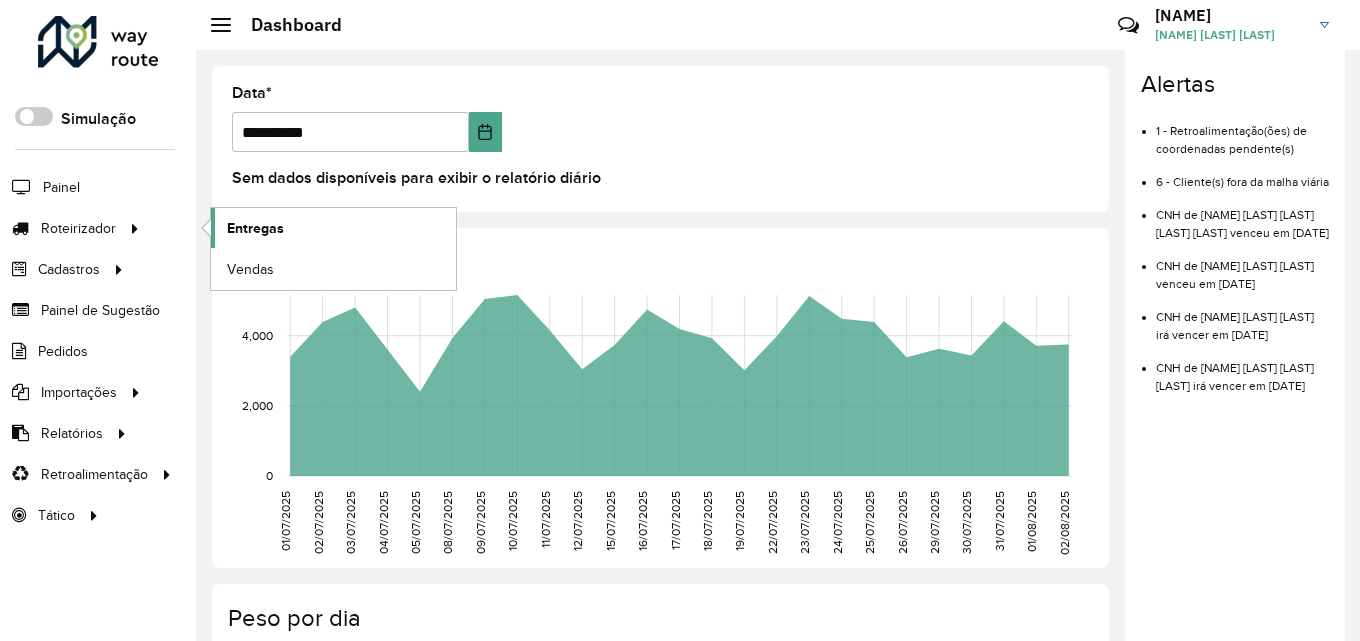 click on "Entregas" 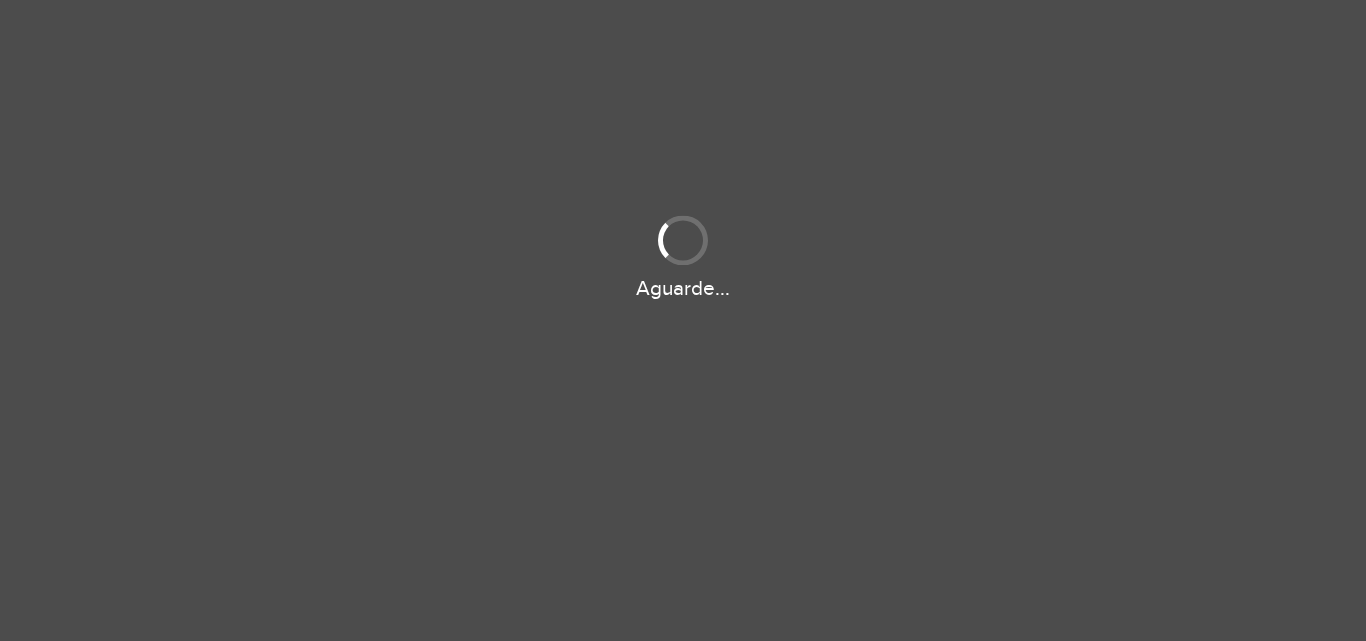 scroll, scrollTop: 0, scrollLeft: 0, axis: both 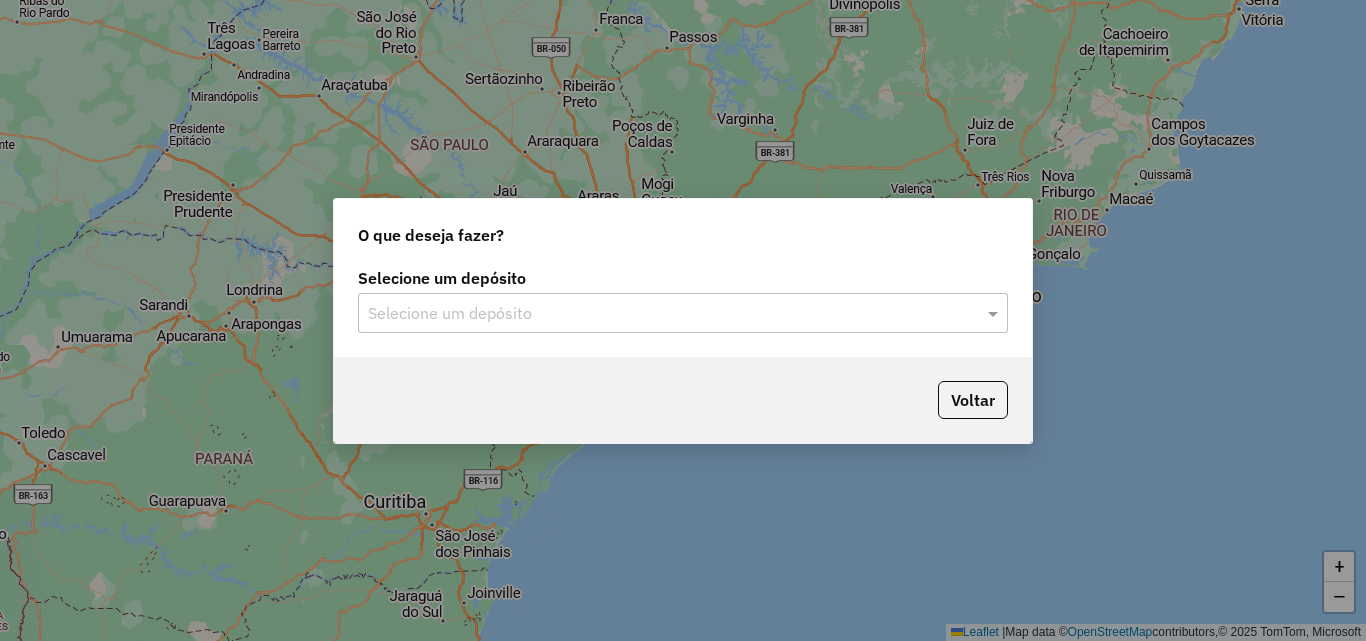 click on "Selecione um depósito Selecione um depósito" 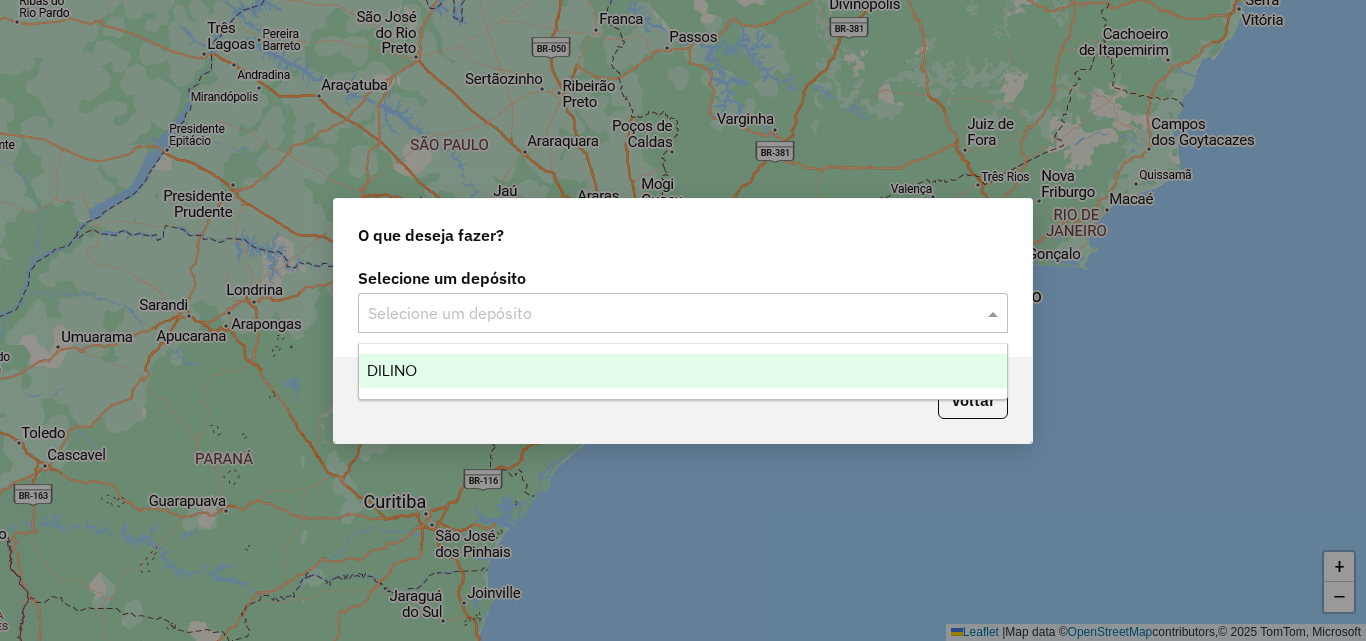 click on "Selecione um depósito" 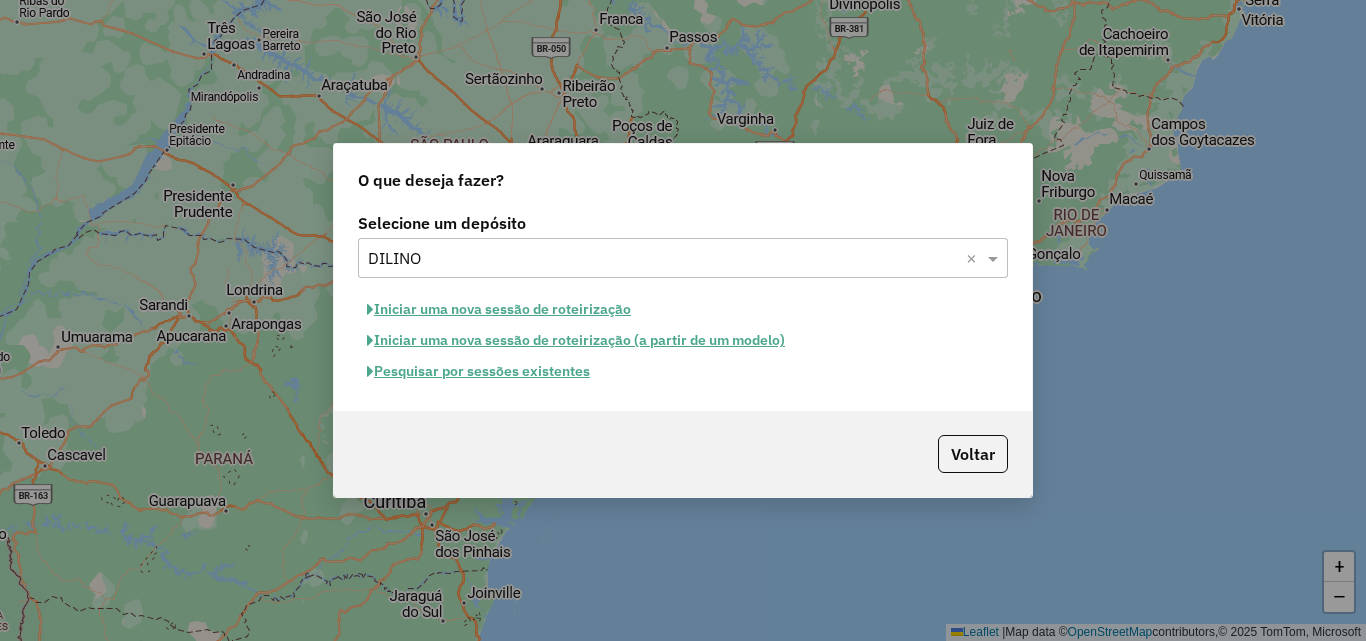 click on "Iniciar uma nova sessão de roteirização" 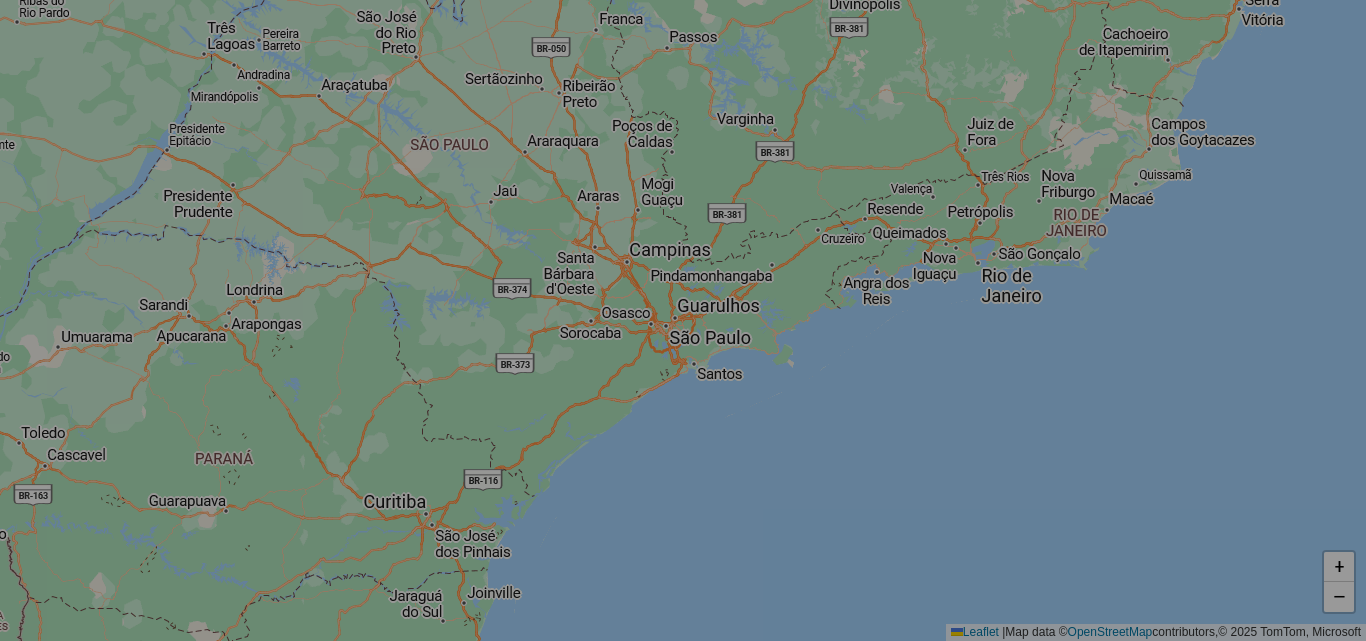 select on "*" 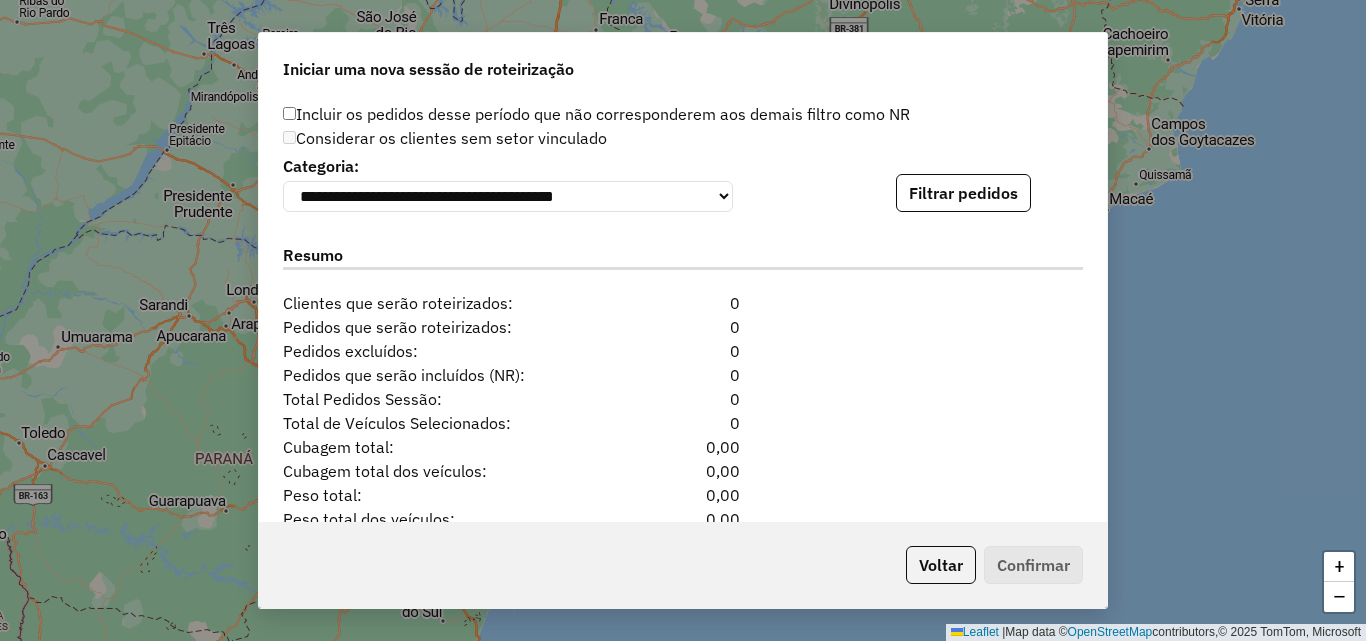 scroll, scrollTop: 1911, scrollLeft: 0, axis: vertical 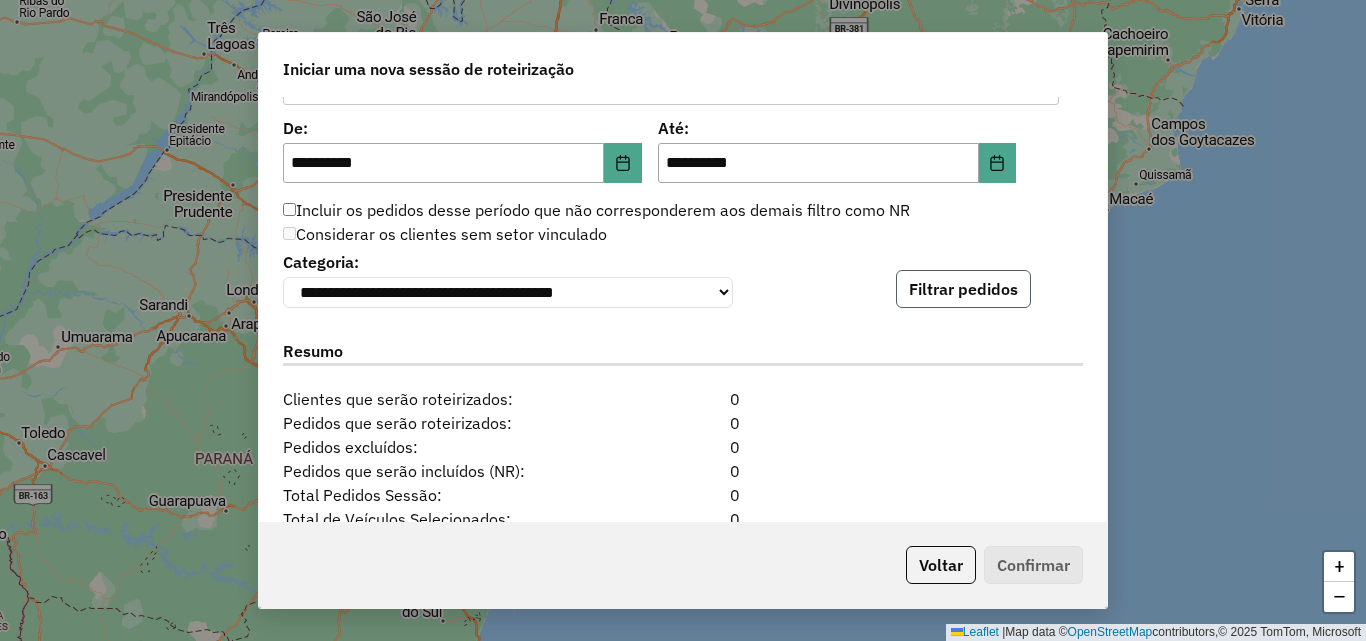 click on "Filtrar pedidos" 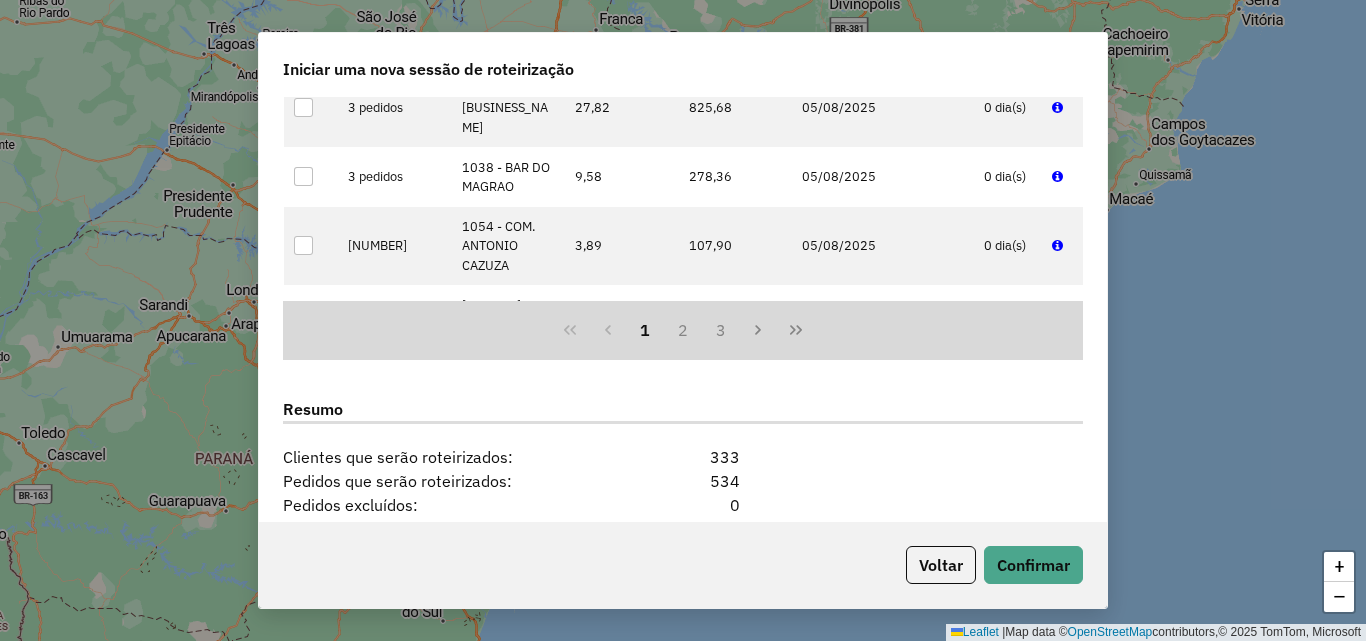 scroll, scrollTop: 2311, scrollLeft: 0, axis: vertical 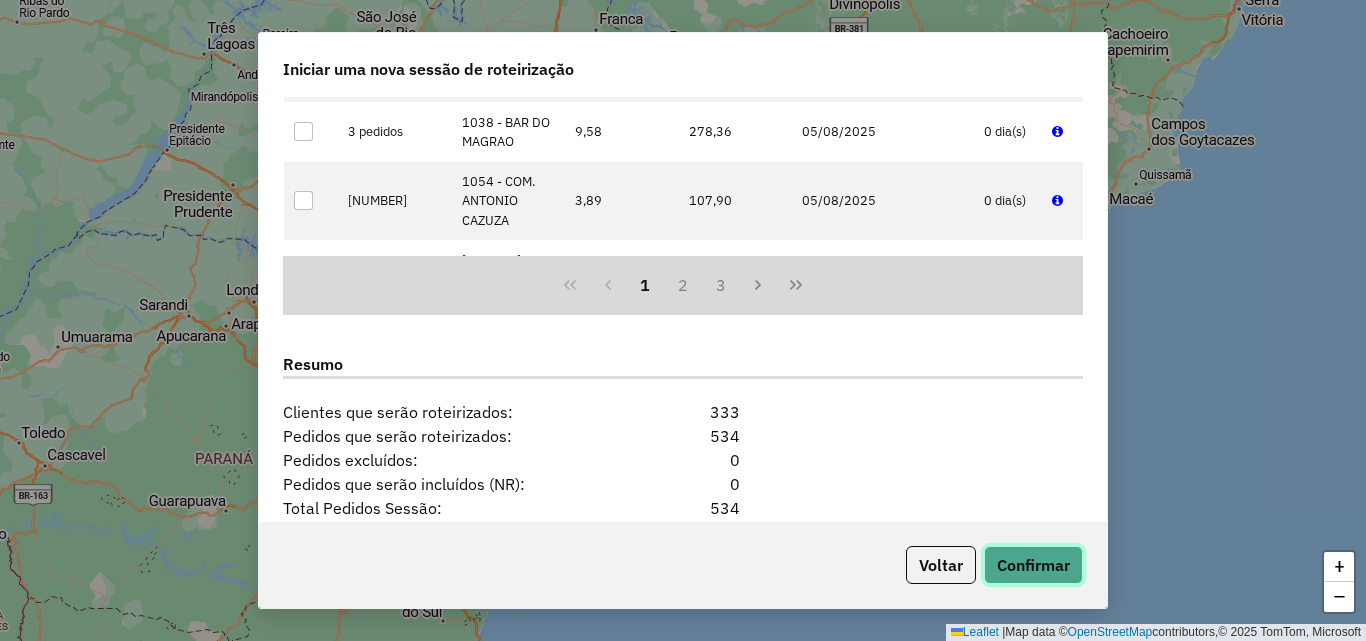 click on "Confirmar" 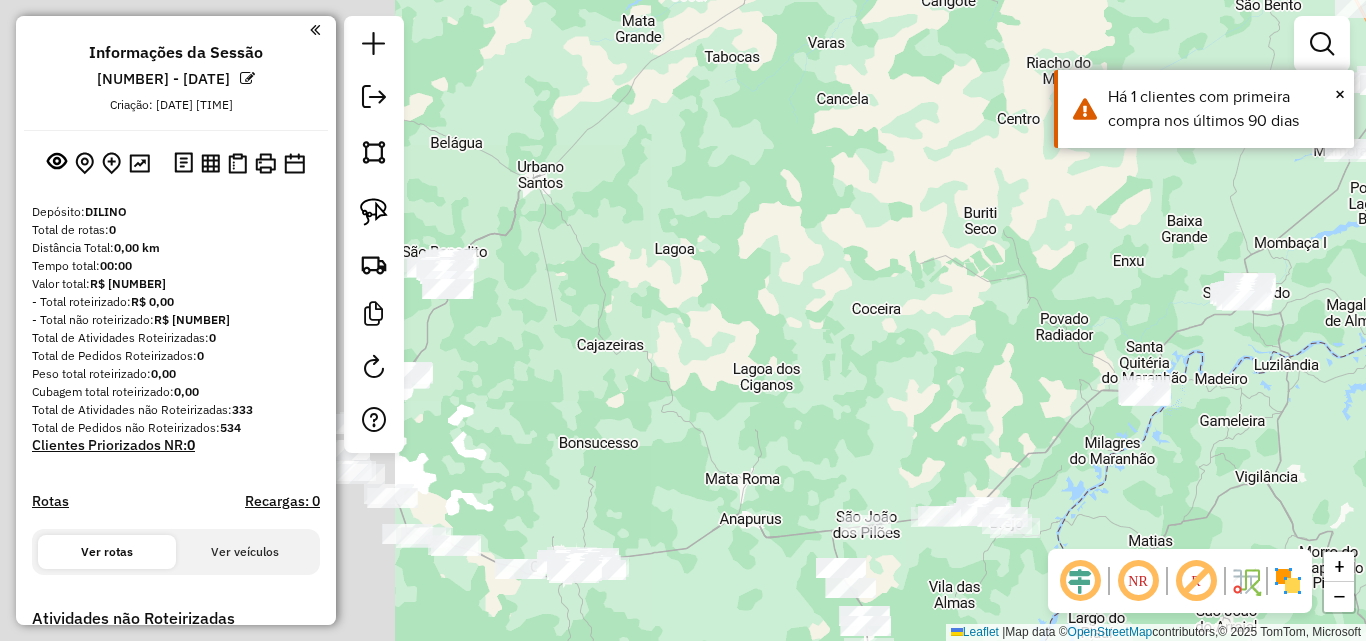 drag, startPoint x: 552, startPoint y: 277, endPoint x: 1126, endPoint y: 241, distance: 575.1278 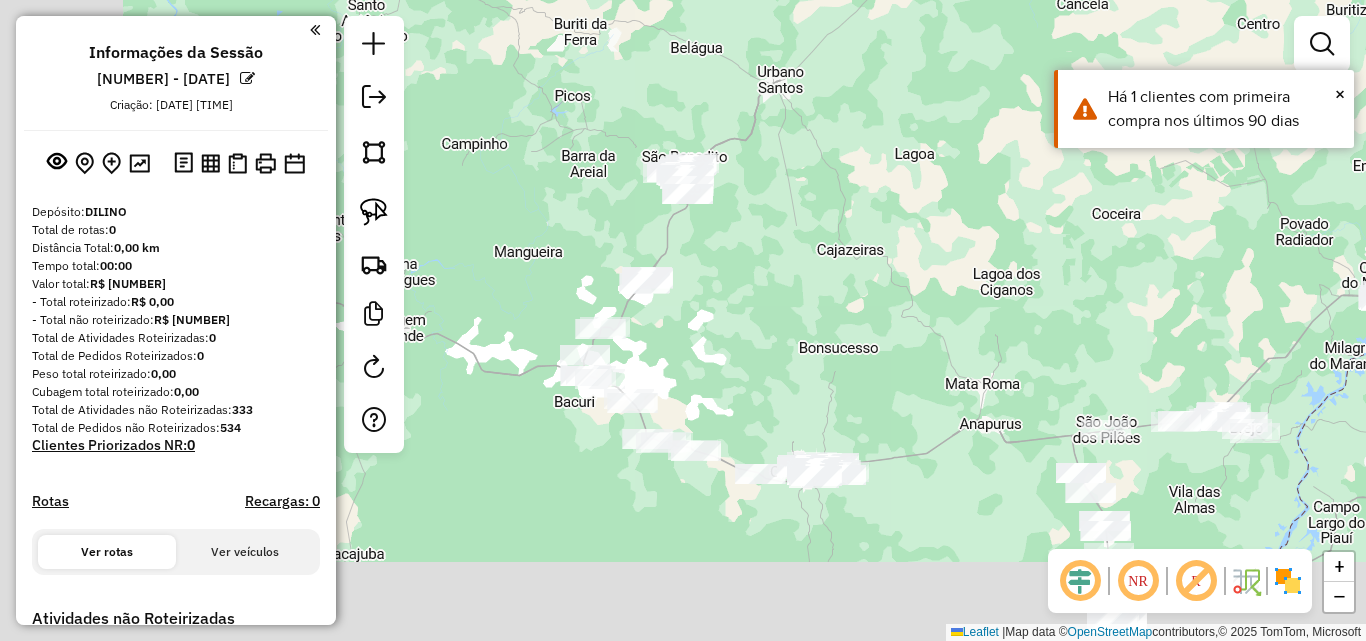drag, startPoint x: 697, startPoint y: 324, endPoint x: 912, endPoint y: 210, distance: 243.35365 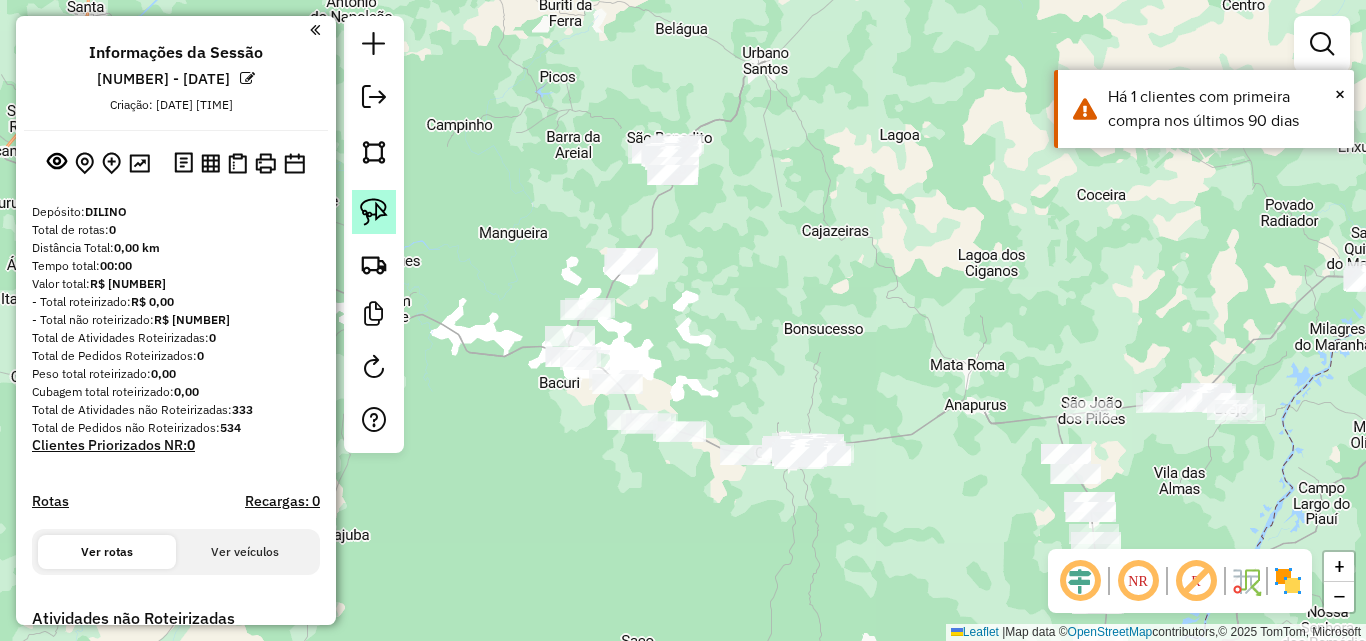 click 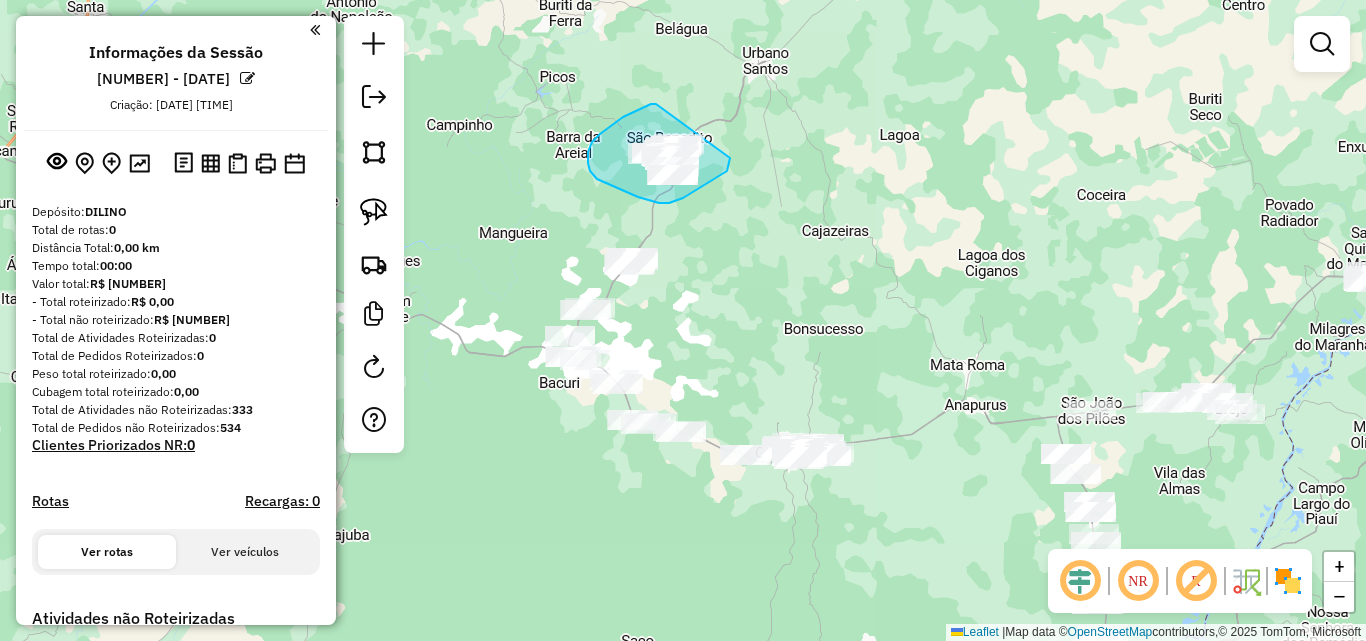 drag, startPoint x: 623, startPoint y: 117, endPoint x: 730, endPoint y: 158, distance: 114.58621 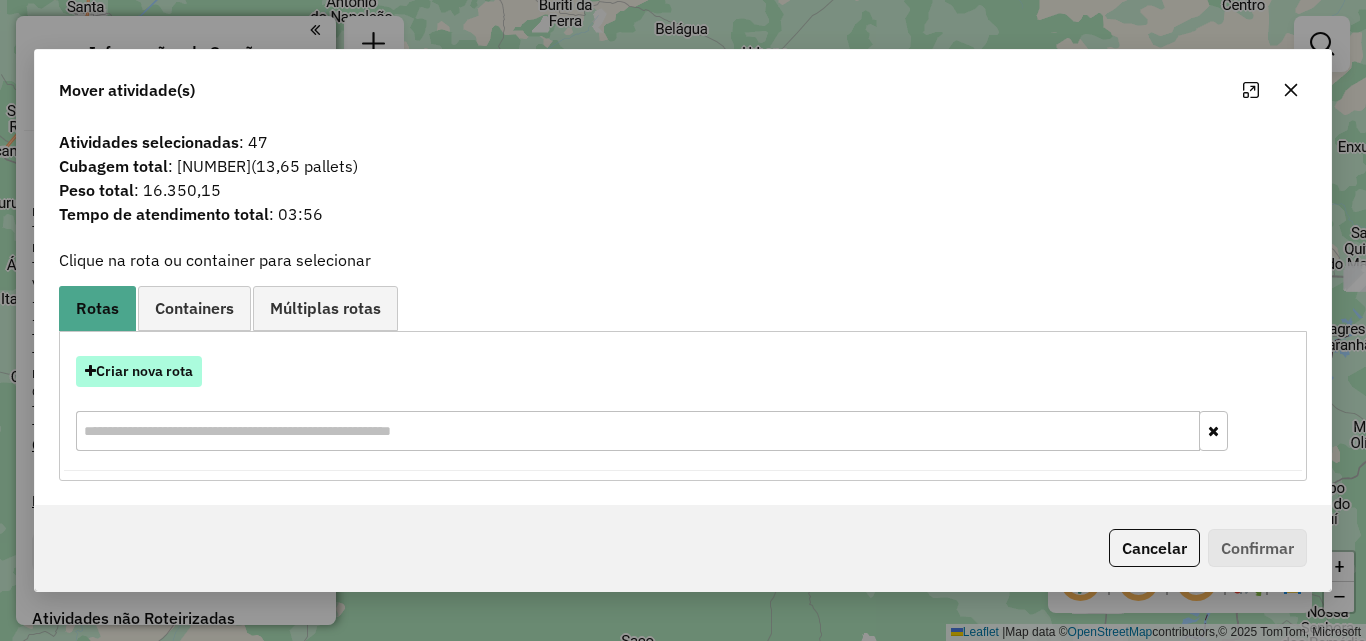 click on "Criar nova rota" at bounding box center [139, 371] 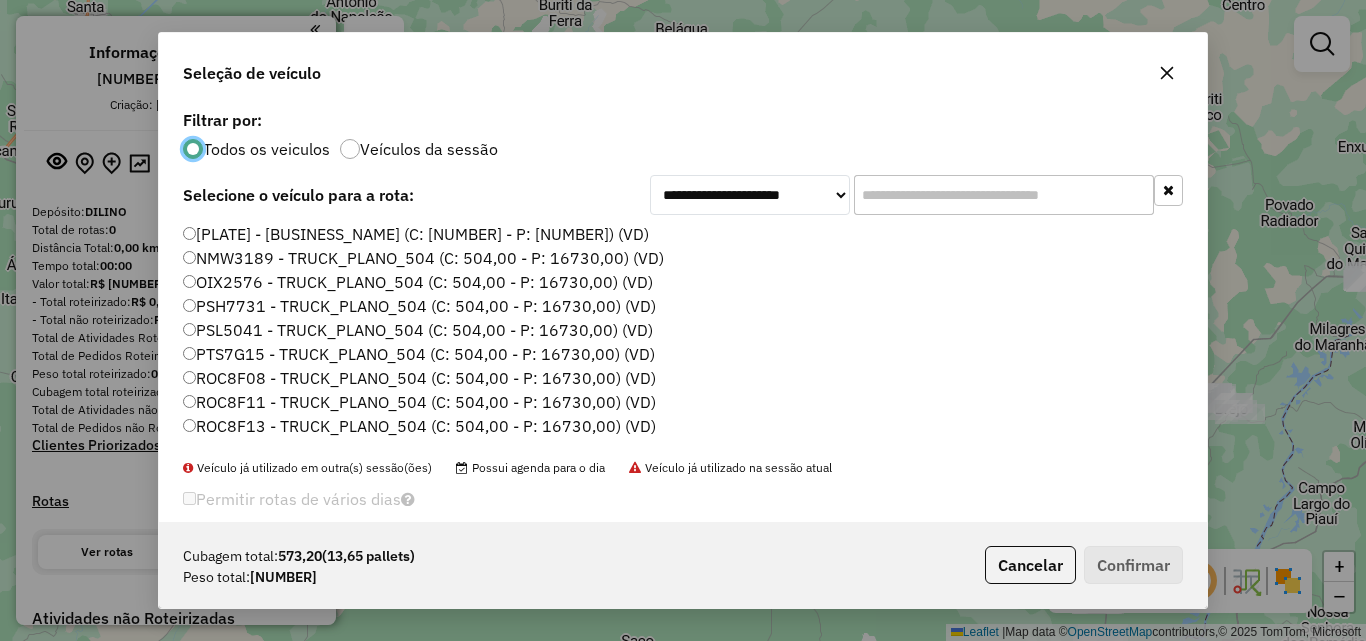 scroll, scrollTop: 11, scrollLeft: 6, axis: both 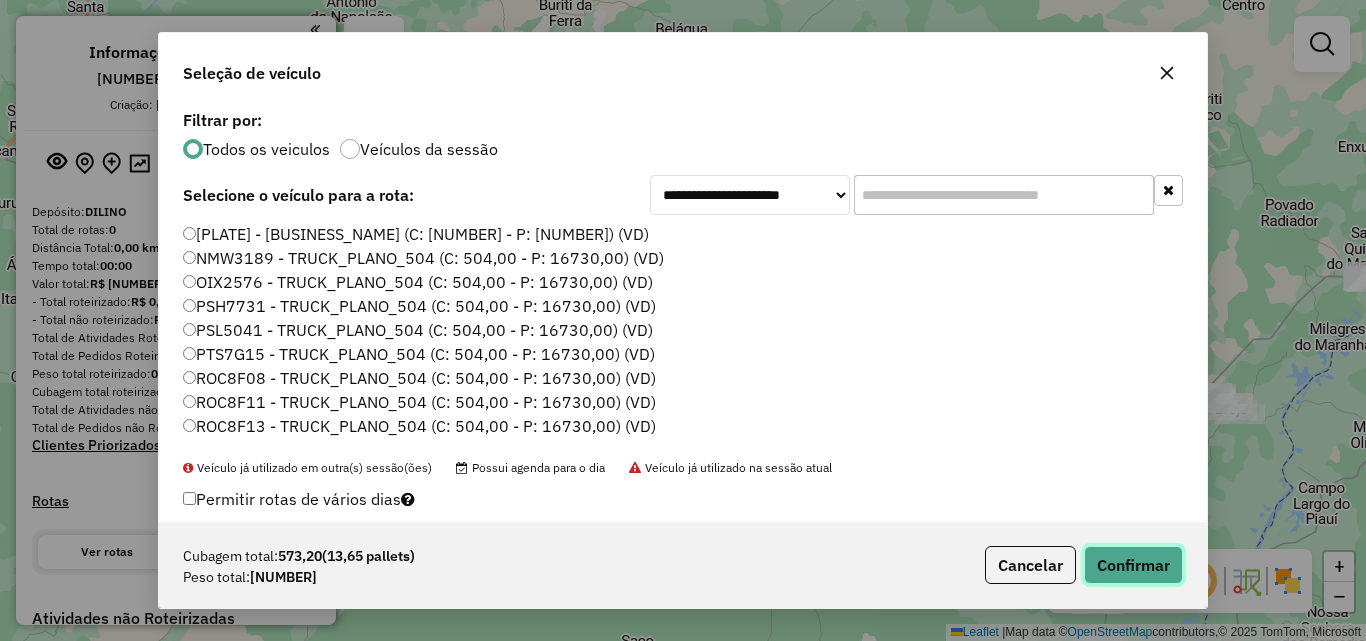 click on "Confirmar" 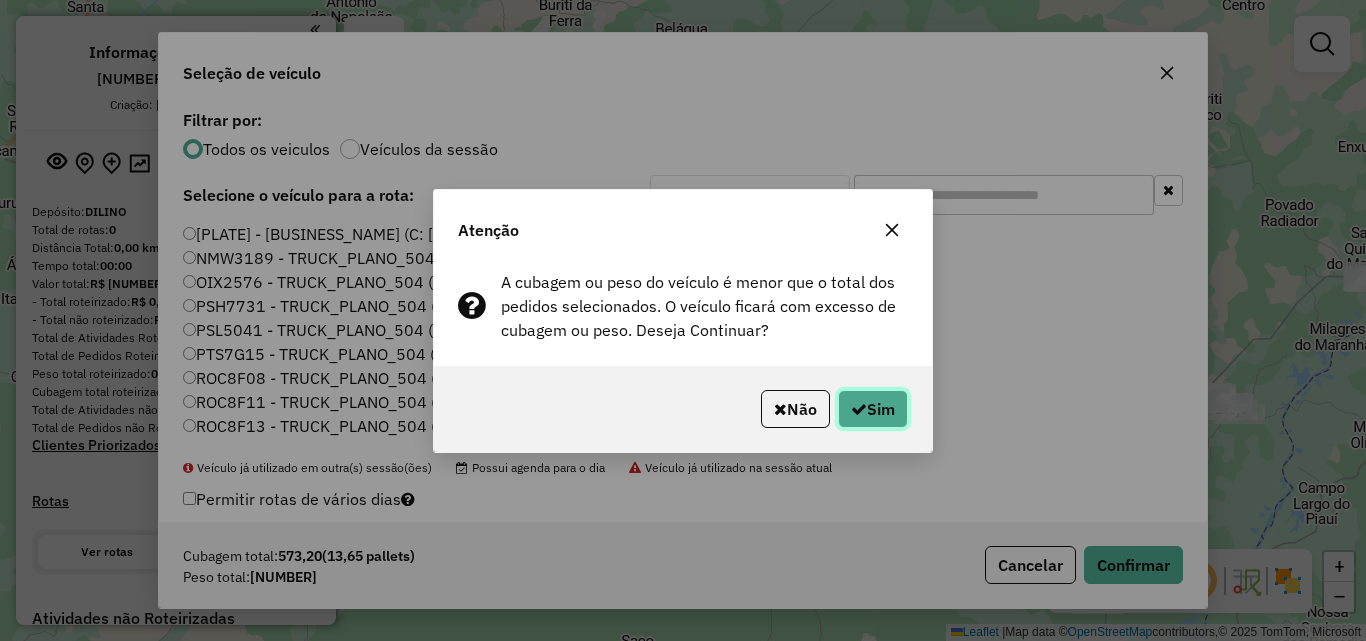 click on "Sim" 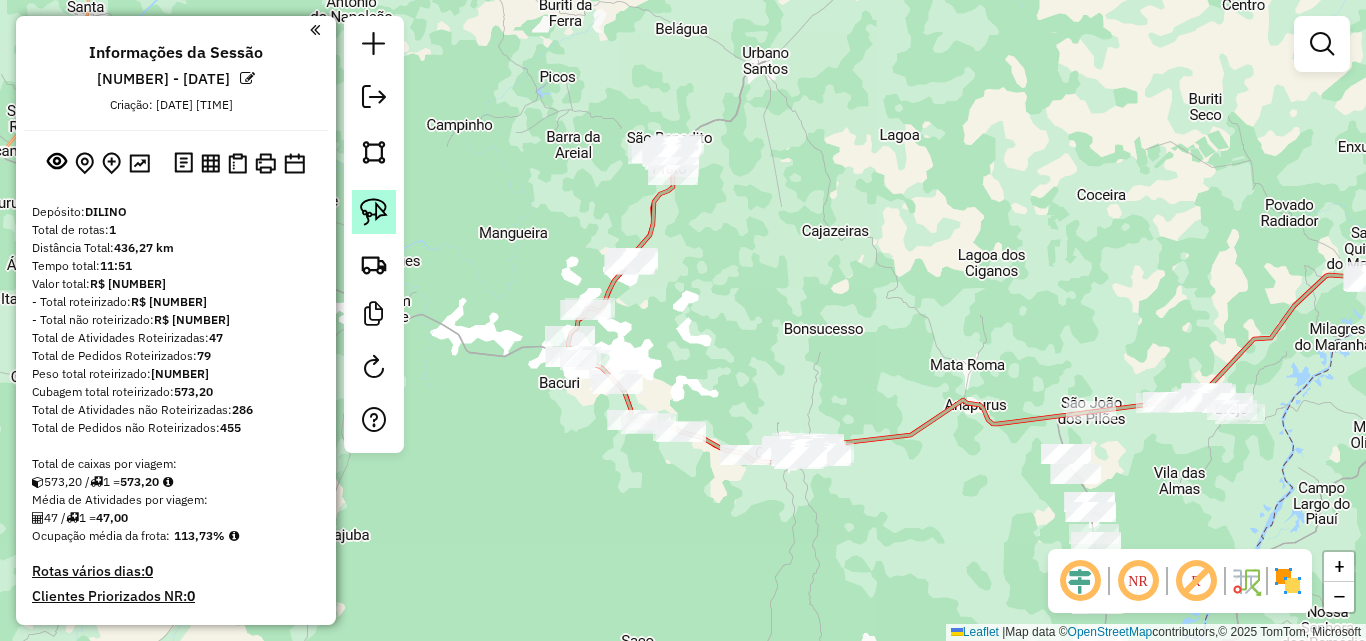 click 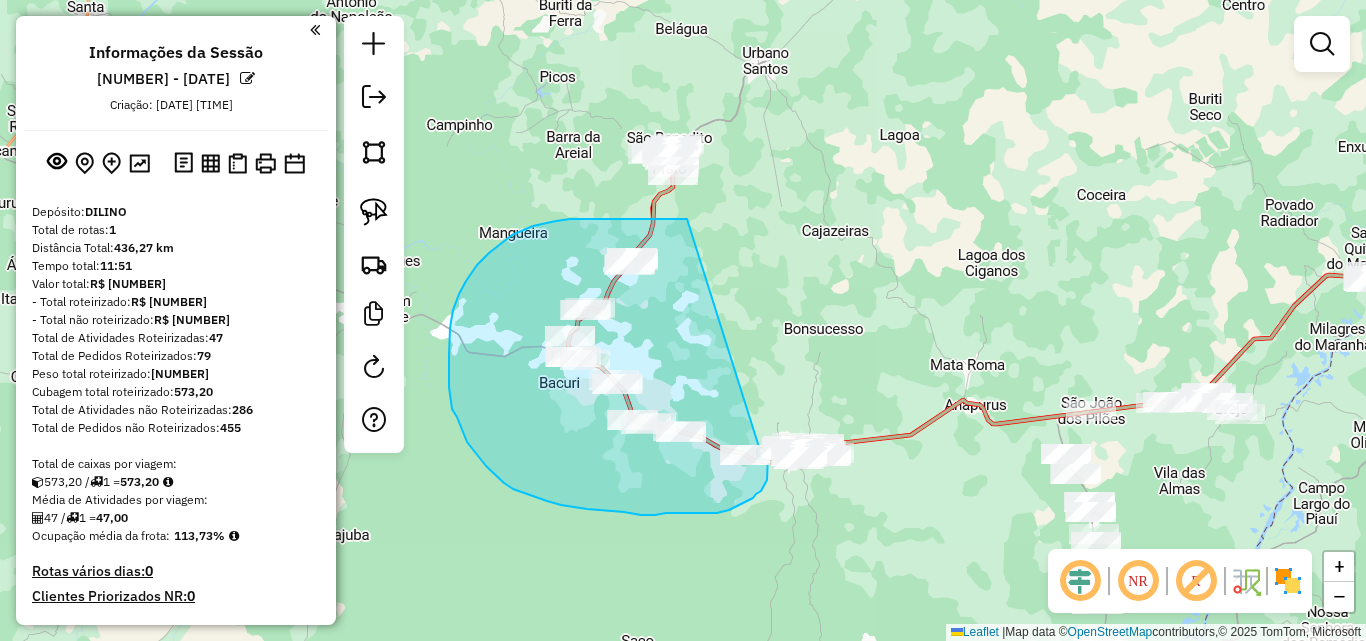 click on "Janela de atendimento Grade de atendimento Capacidade Transportadoras Veículos Cliente Pedidos  Rotas Selecione os dias de semana para filtrar as janelas de atendimento  Seg   Ter   Qua   Qui   Sex   Sáb   Dom  Informe o período da janela de atendimento: De: Até:  Filtrar exatamente a janela do cliente  Considerar janela de atendimento padrão  Selecione os dias de semana para filtrar as grades de atendimento  Seg   Ter   Qua   Qui   Sex   Sáb   Dom   Considerar clientes sem dia de atendimento cadastrado  Clientes fora do dia de atendimento selecionado Filtrar as atividades entre os valores definidos abaixo:  Peso mínimo:   Peso máximo:   Cubagem mínima:   Cubagem máxima:   De:   Até:  Filtrar as atividades entre o tempo de atendimento definido abaixo:  De:   Até:   Considerar capacidade total dos clientes não roteirizados Transportadora: Selecione um ou mais itens Tipo de veículo: Selecione um ou mais itens Veículo: Selecione um ou mais itens Motorista: Selecione um ou mais itens Nome: Rótulo:" 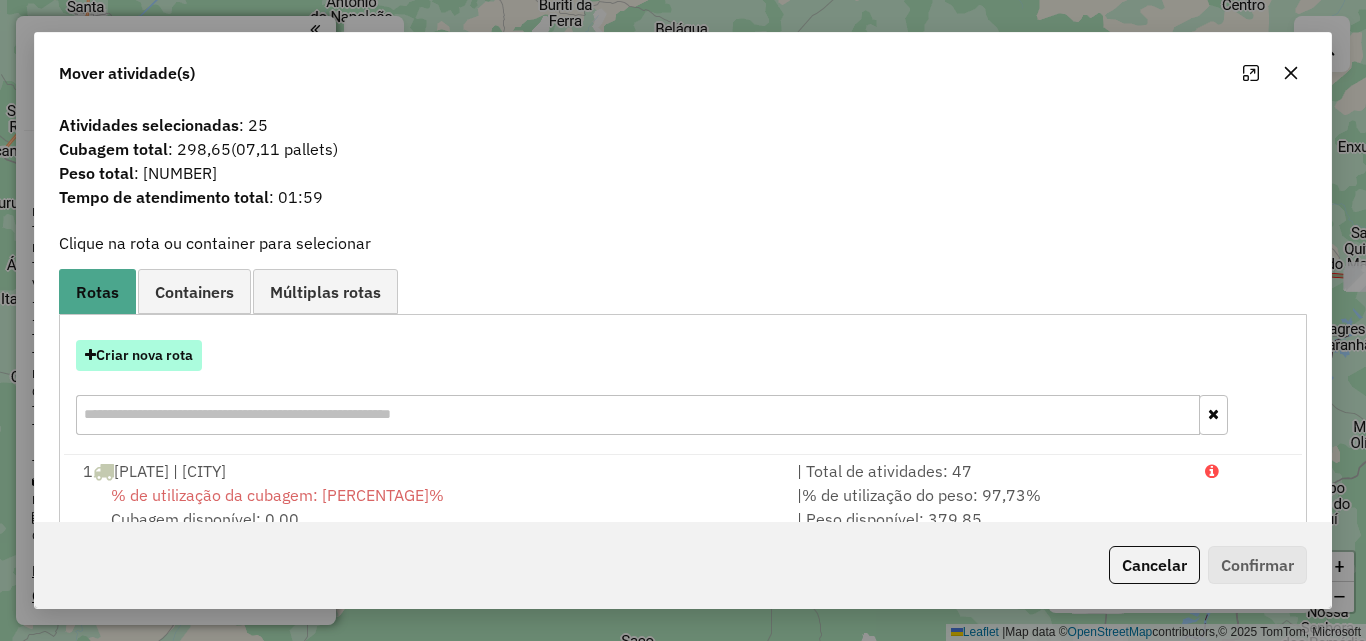 click on "Criar nova rota" at bounding box center [139, 355] 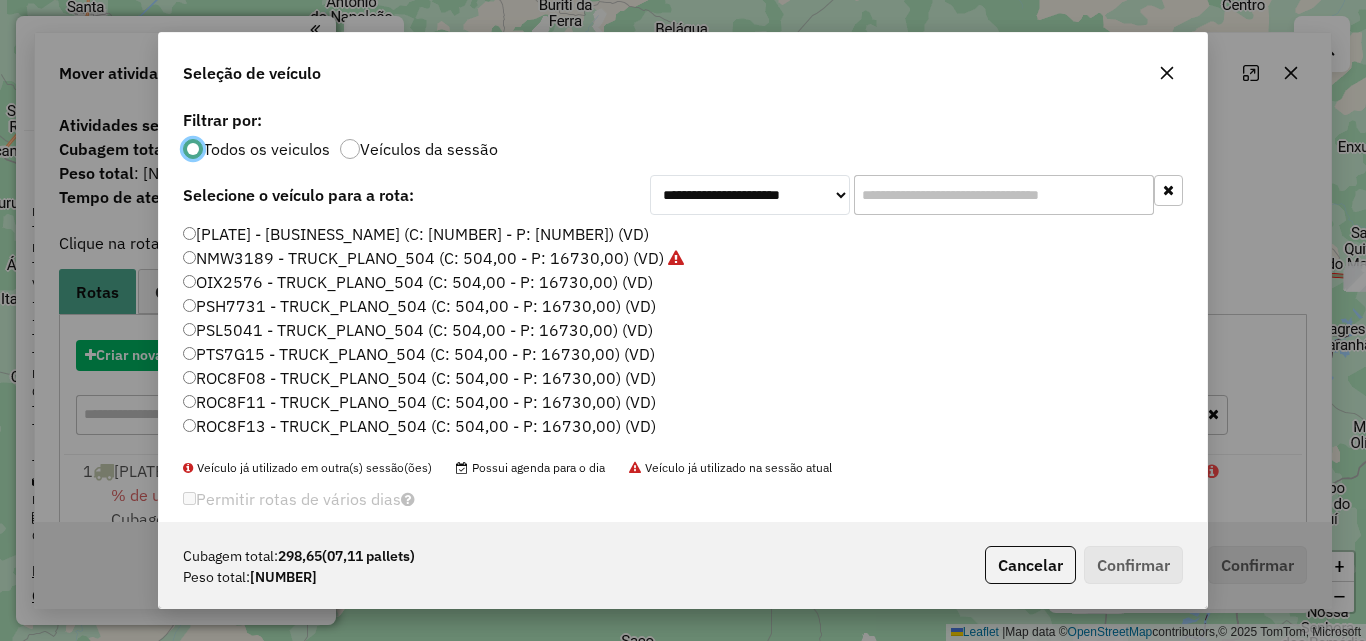 scroll, scrollTop: 11, scrollLeft: 6, axis: both 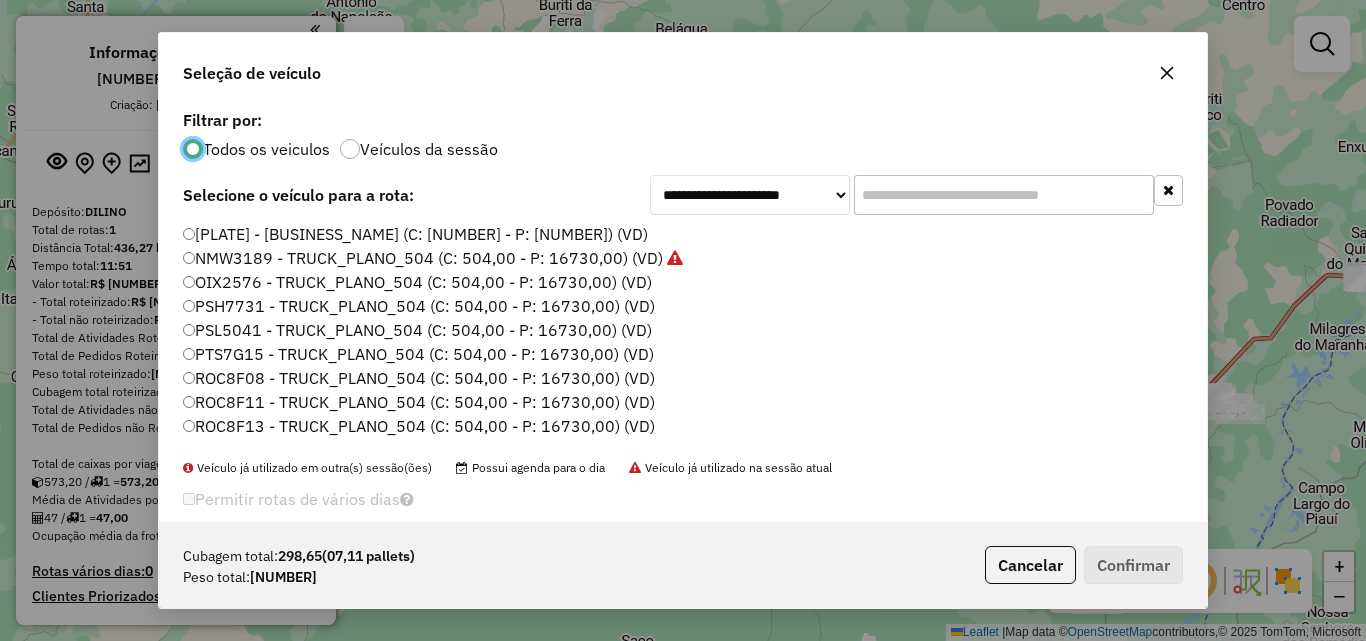 click on "OIX2576 - TRUCK_PLANO_504 (C: 504,00 - P: 16730,00) (VD)" 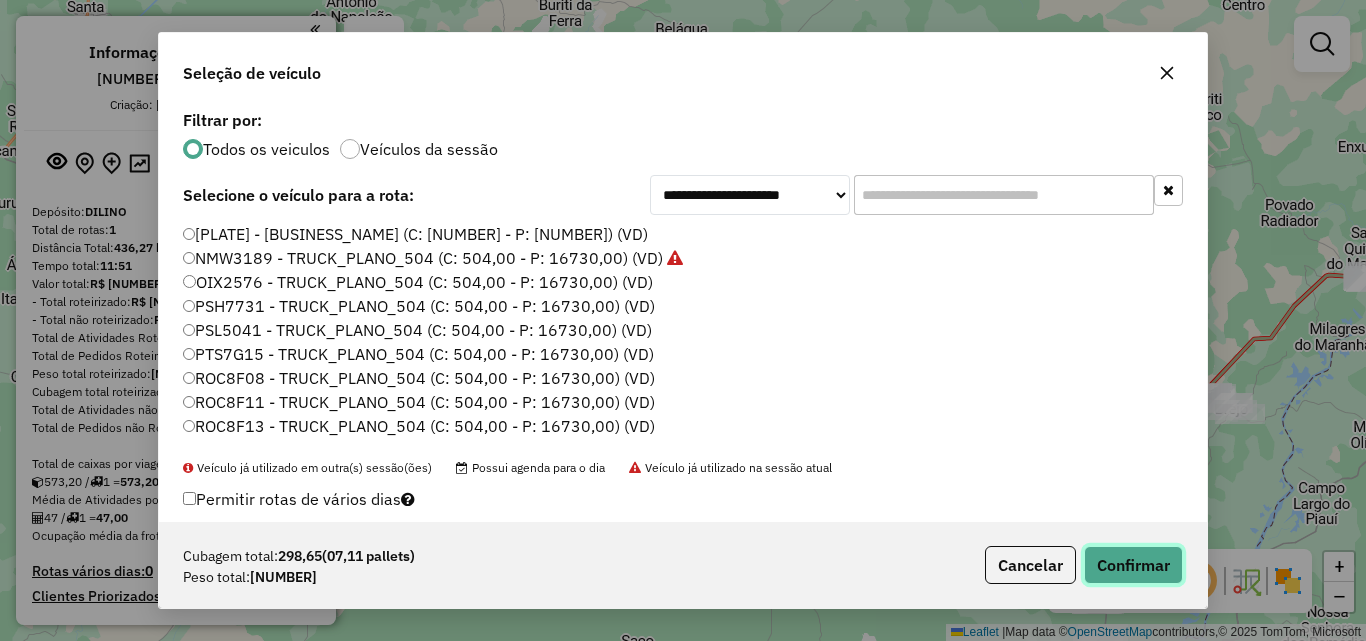 click on "Confirmar" 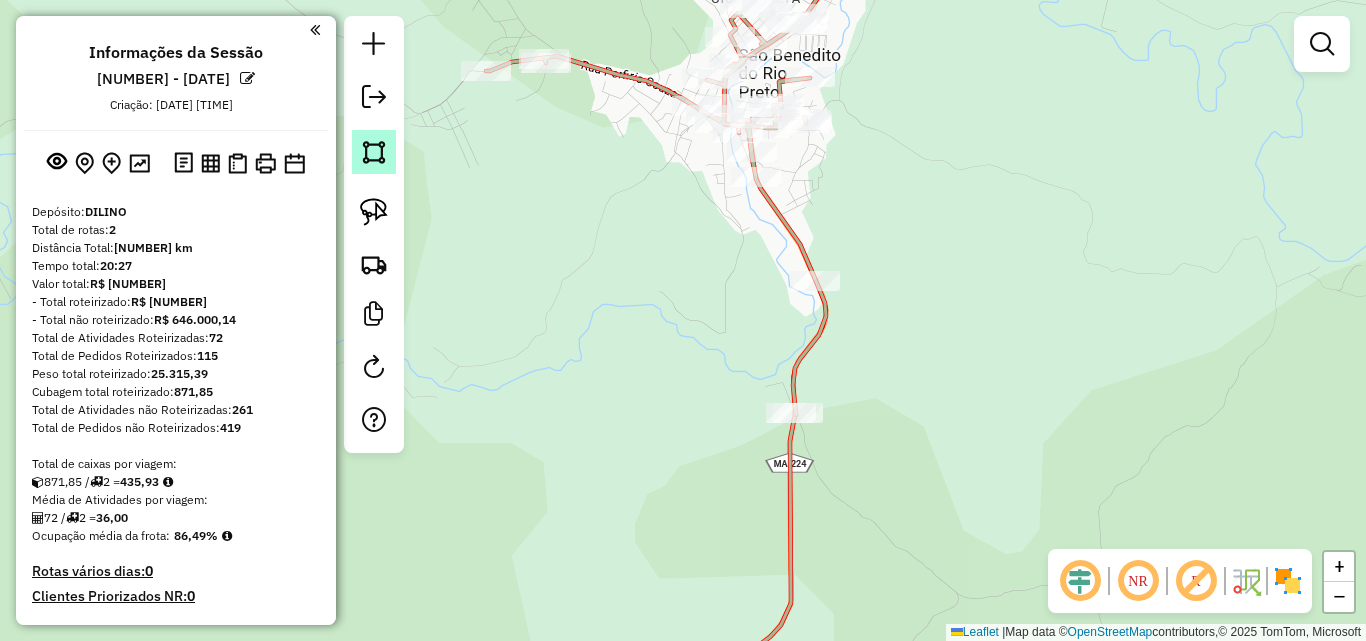 click 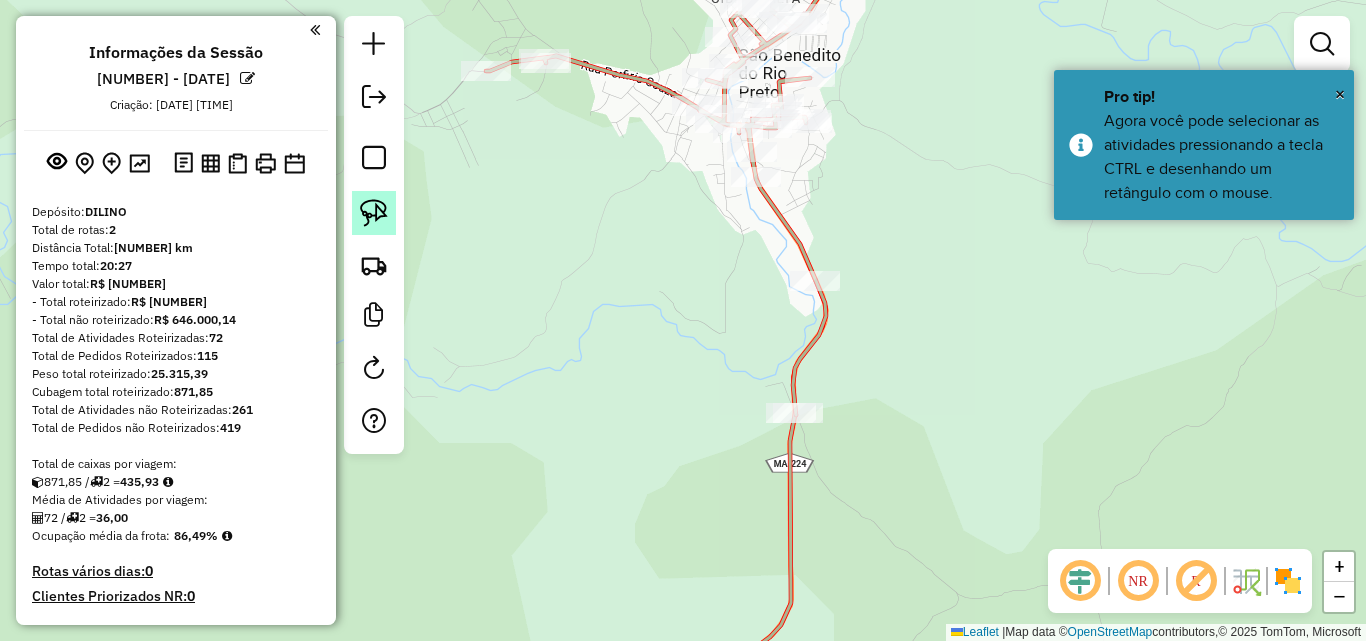 click 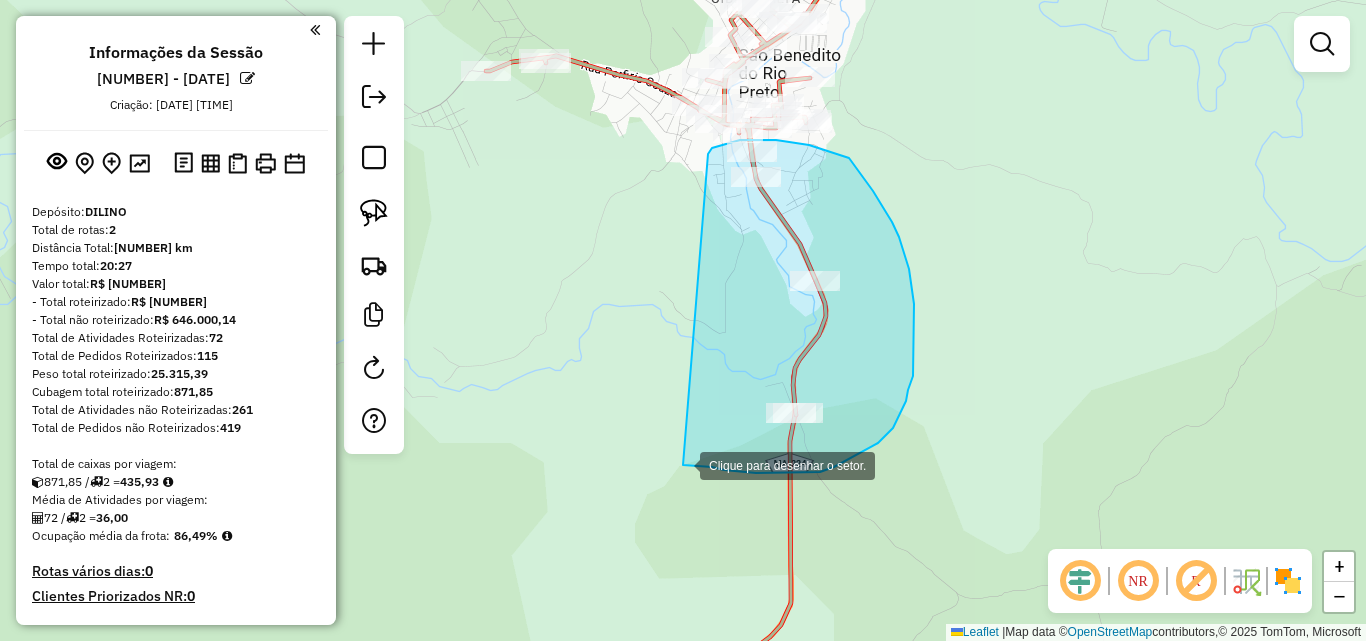 drag, startPoint x: 708, startPoint y: 154, endPoint x: 680, endPoint y: 464, distance: 311.26193 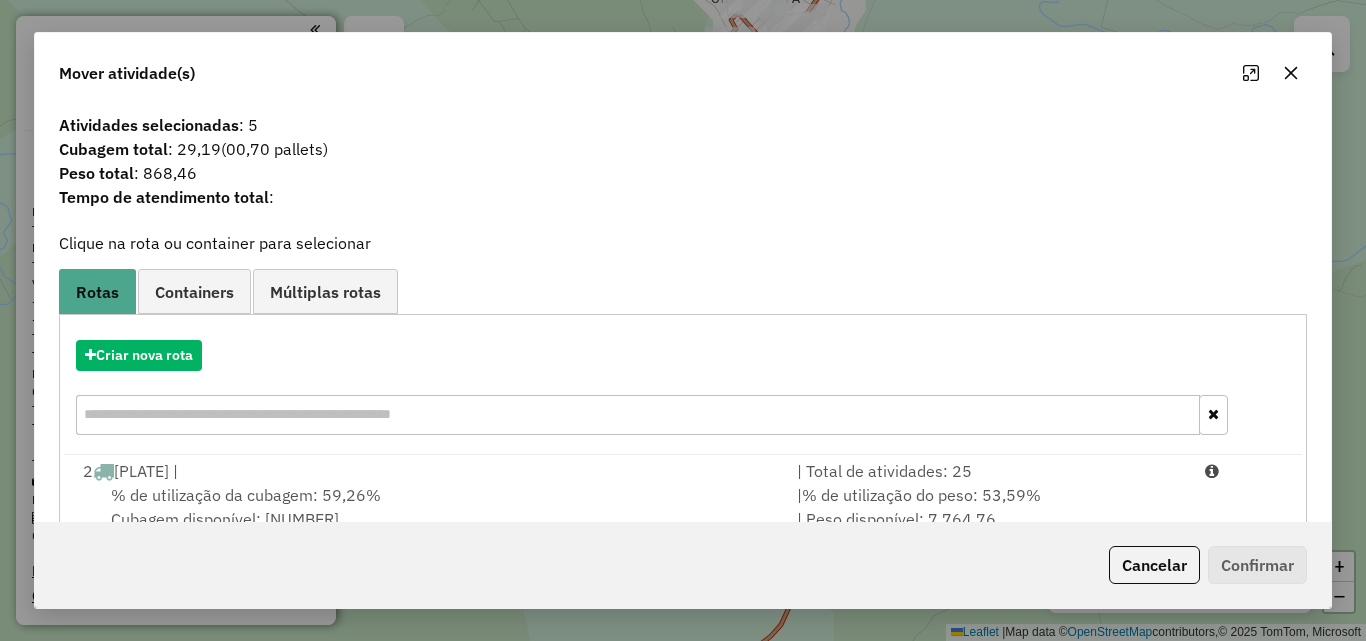 scroll, scrollTop: 48, scrollLeft: 0, axis: vertical 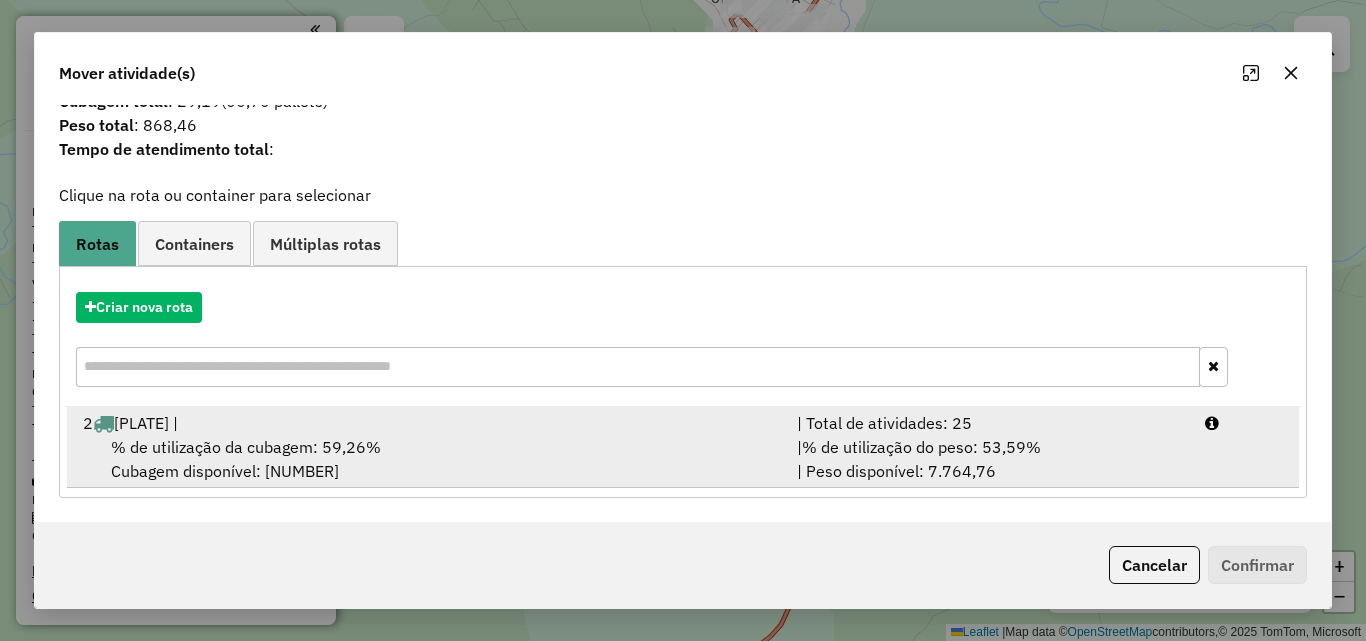 click on "% de utilização da cubagem: 59,26%  Cubagem disponível: 205,35" at bounding box center [428, 459] 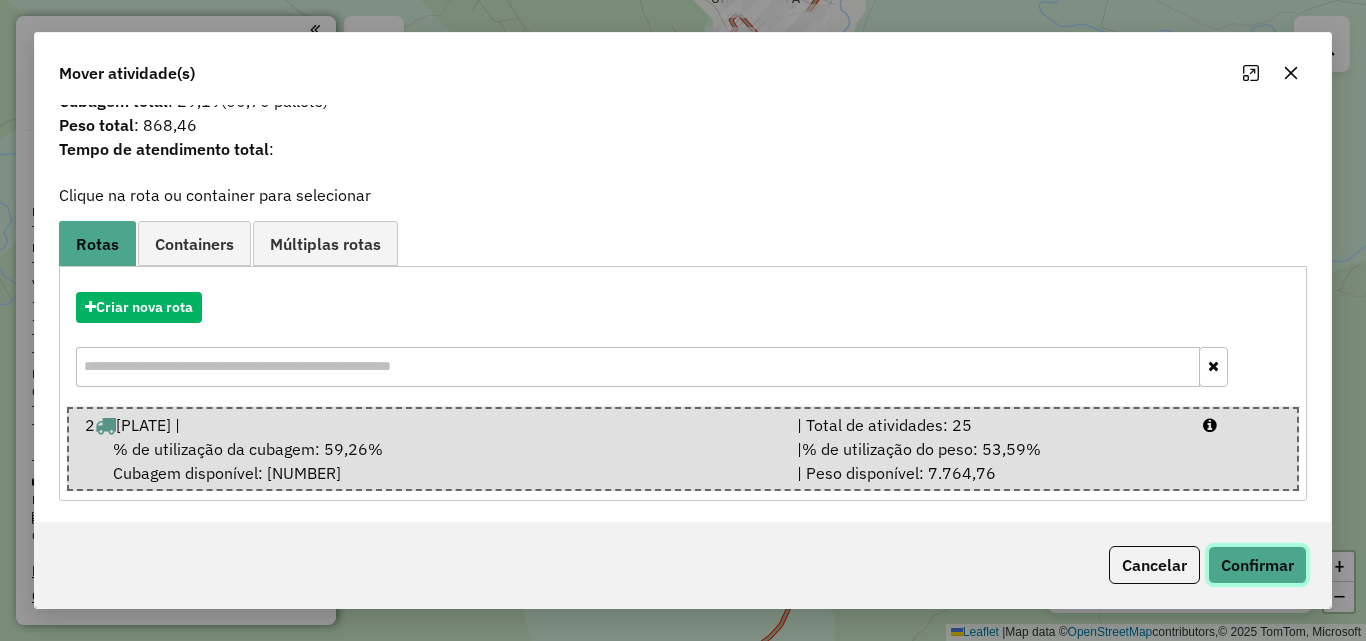 click on "Confirmar" 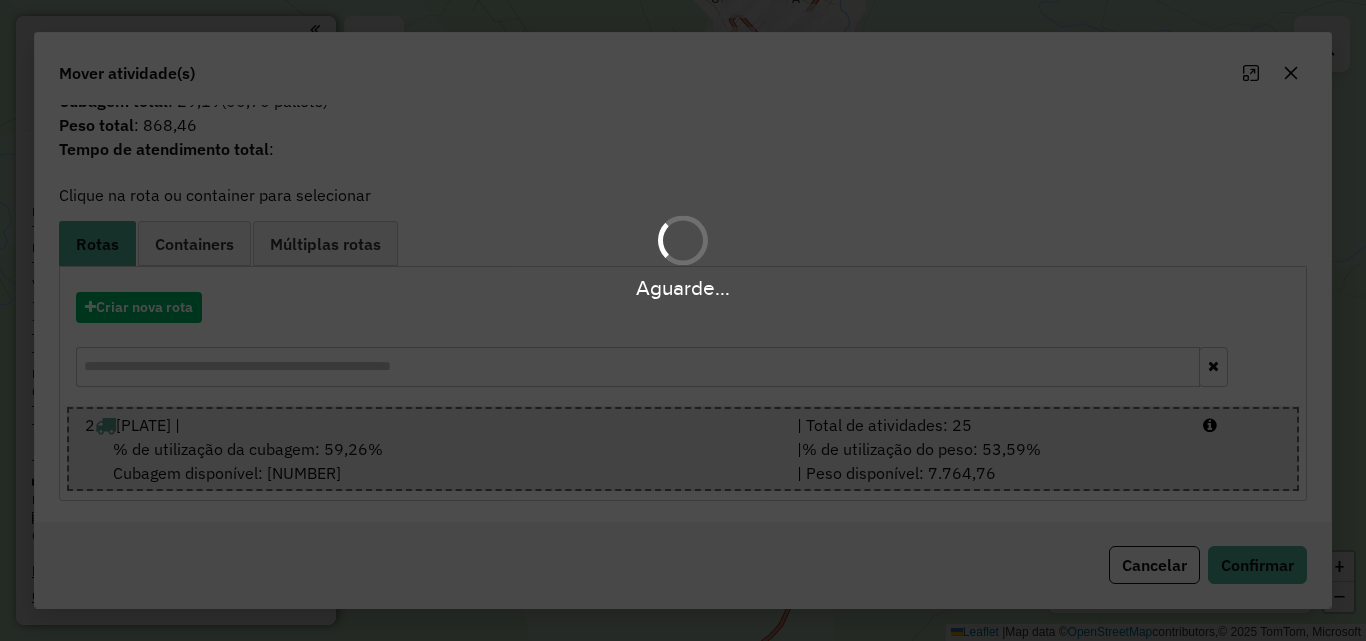 scroll, scrollTop: 0, scrollLeft: 0, axis: both 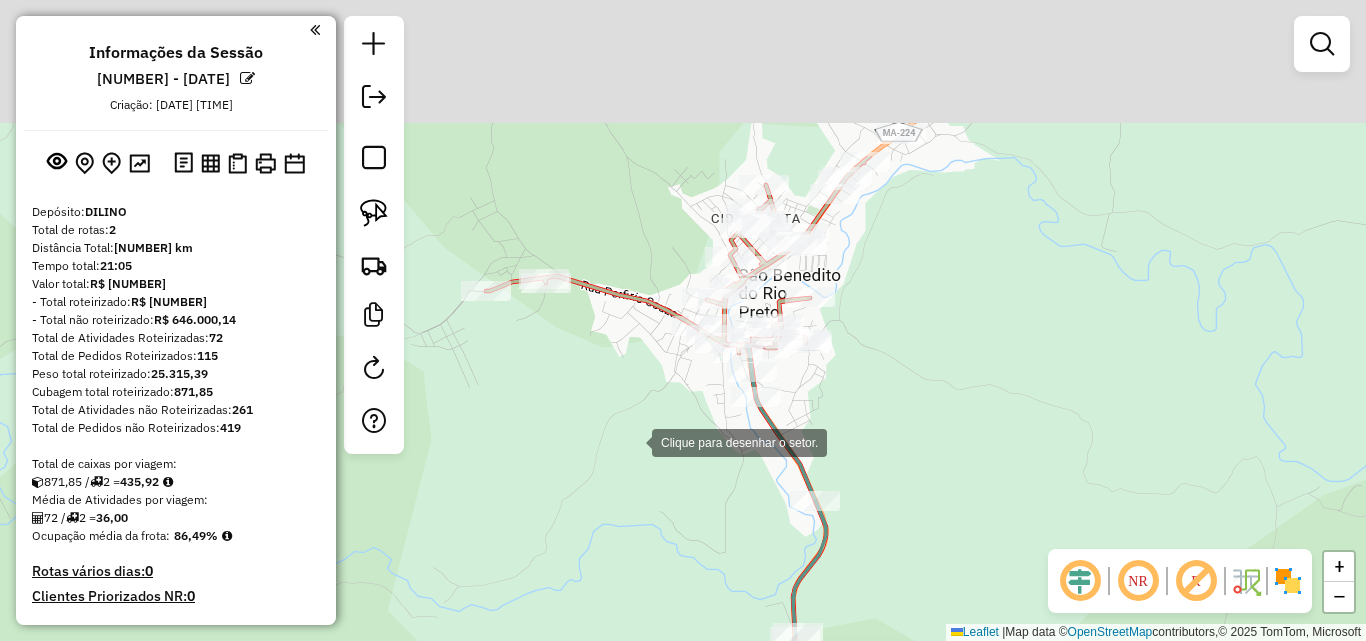 drag, startPoint x: 632, startPoint y: 220, endPoint x: 632, endPoint y: 440, distance: 220 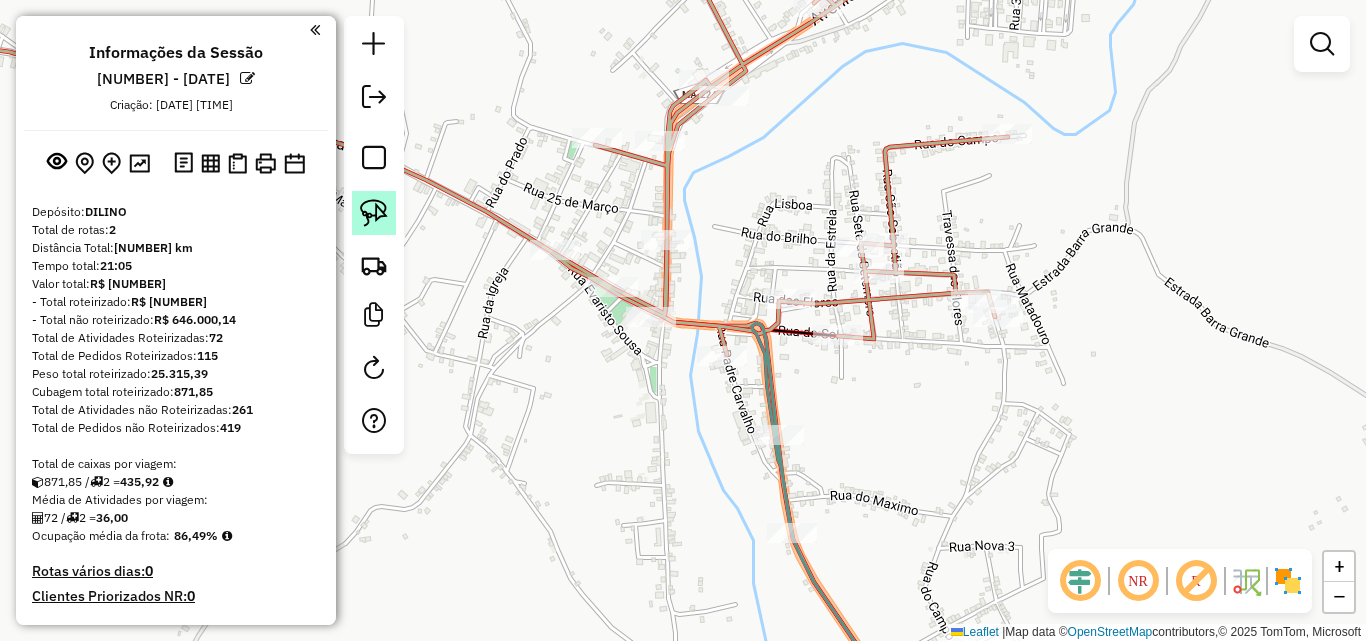 click 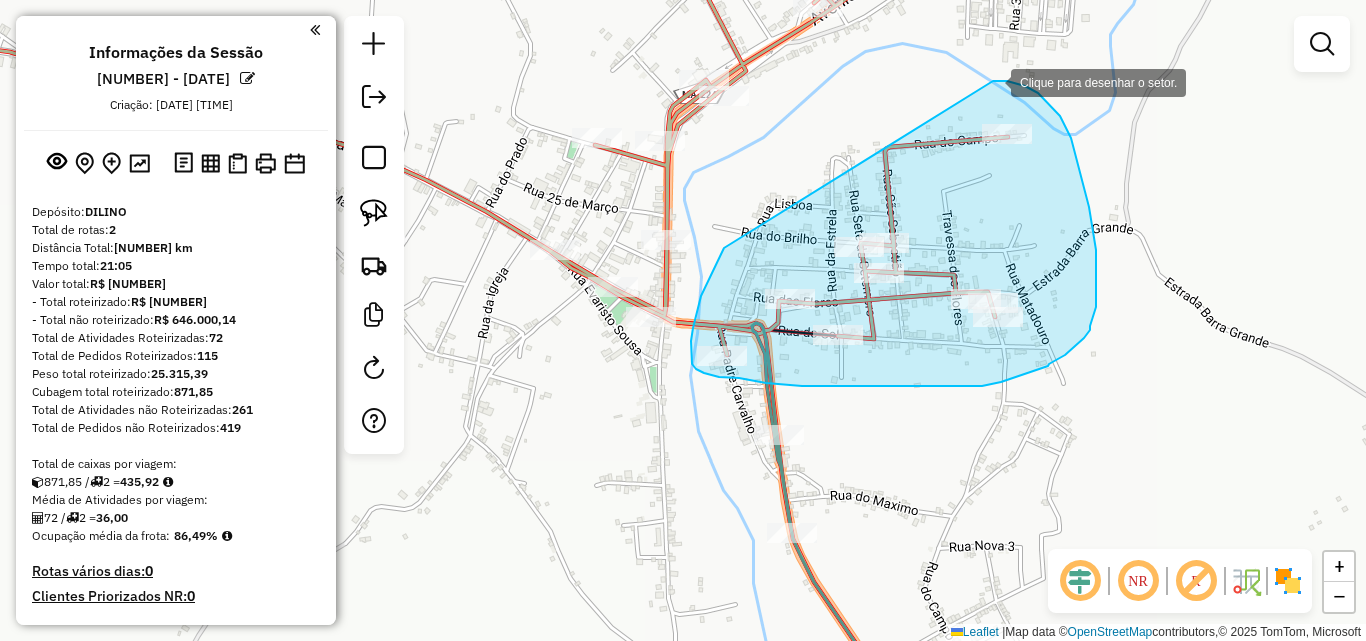 drag, startPoint x: 724, startPoint y: 248, endPoint x: 991, endPoint y: 81, distance: 314.92538 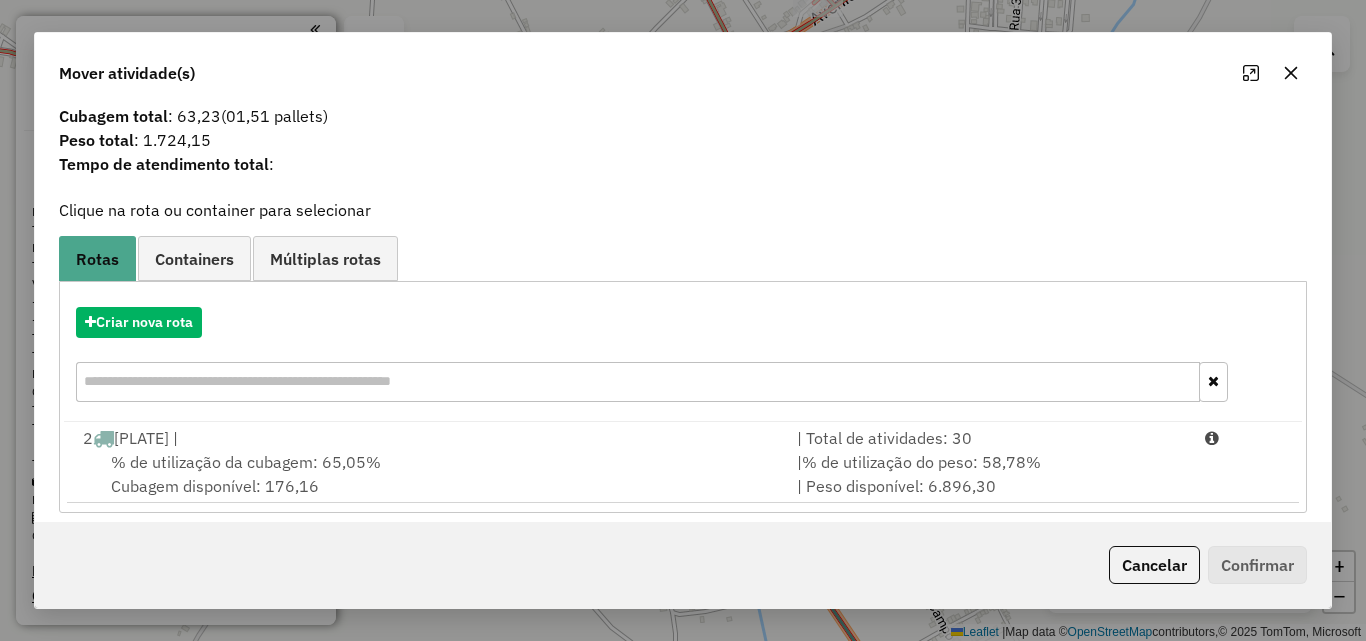 scroll, scrollTop: 48, scrollLeft: 0, axis: vertical 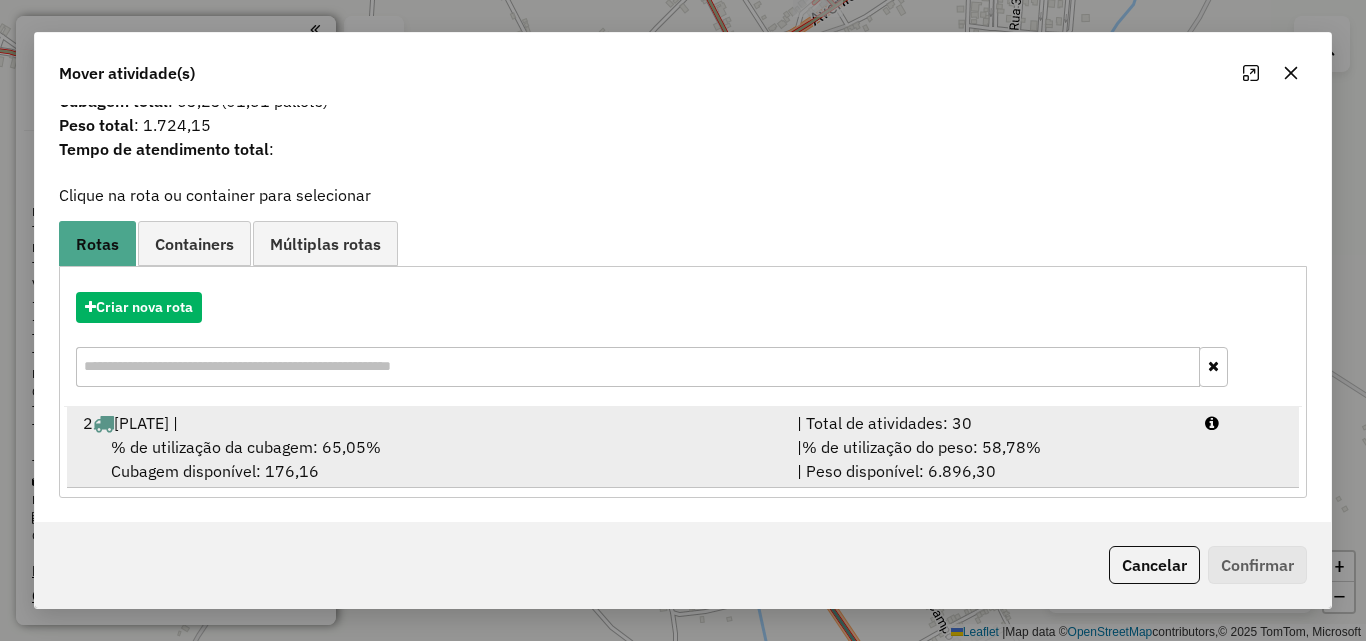 click on "[NUMBER] OIX2576 |" at bounding box center (428, 423) 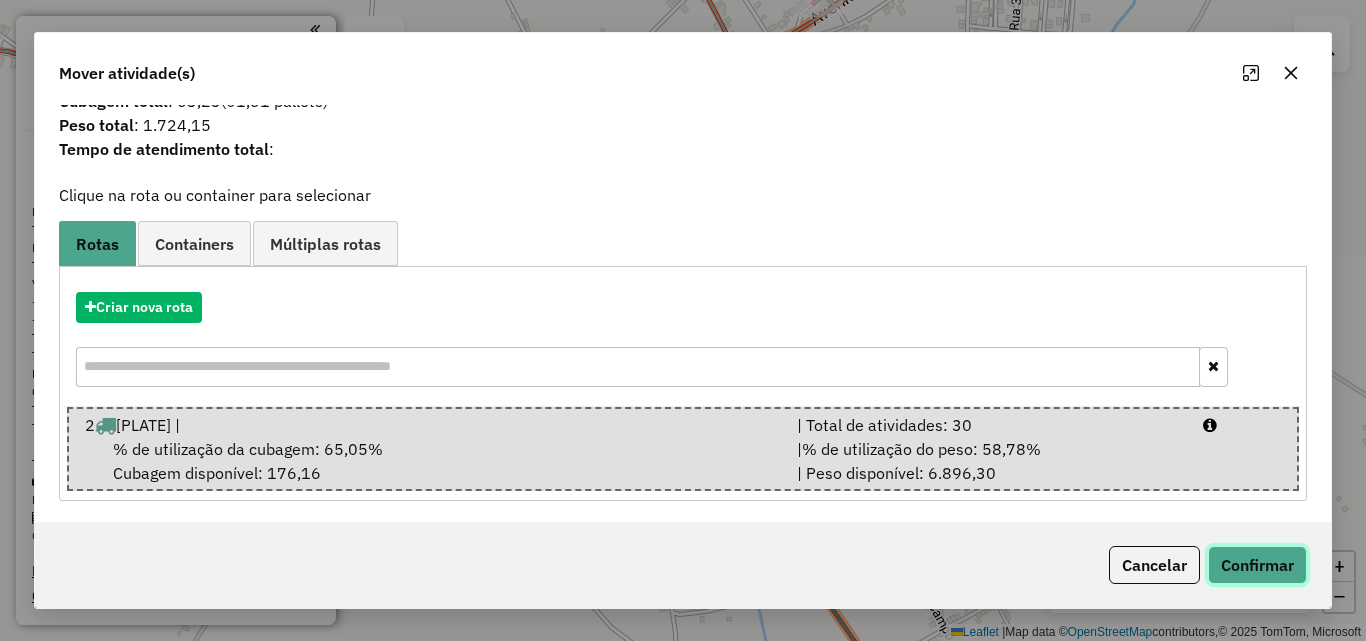 click on "Confirmar" 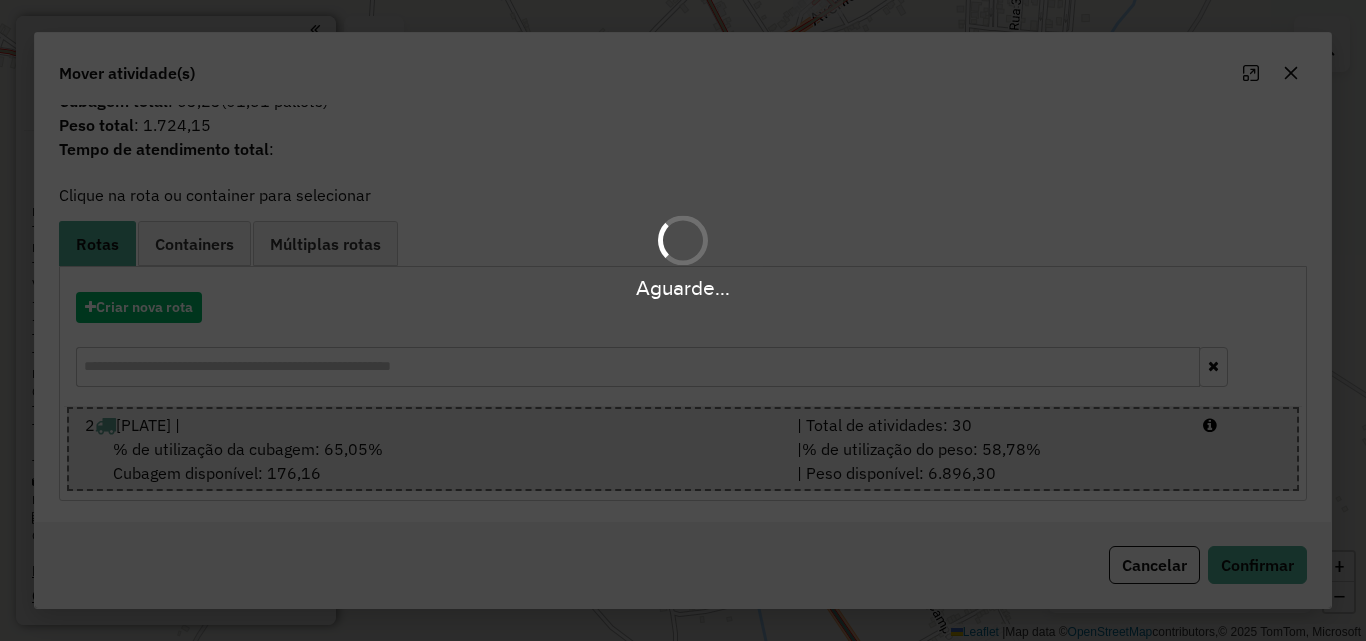 scroll, scrollTop: 0, scrollLeft: 0, axis: both 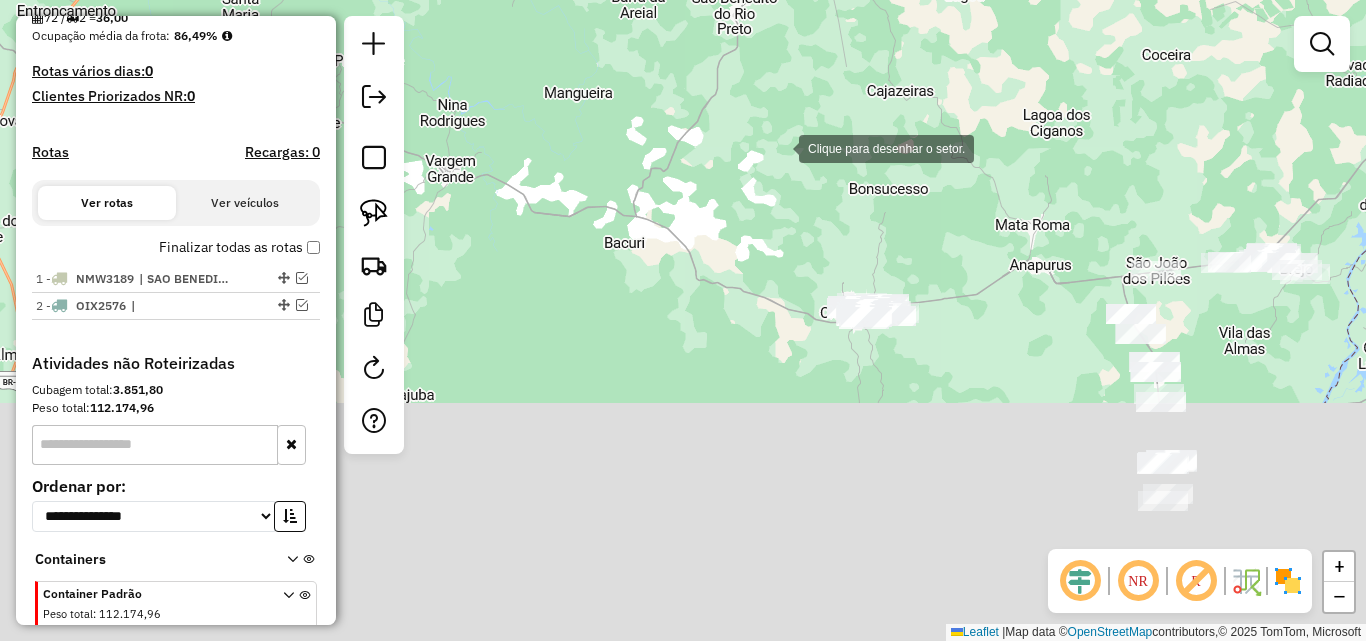 drag, startPoint x: 840, startPoint y: 510, endPoint x: 776, endPoint y: 147, distance: 368.5987 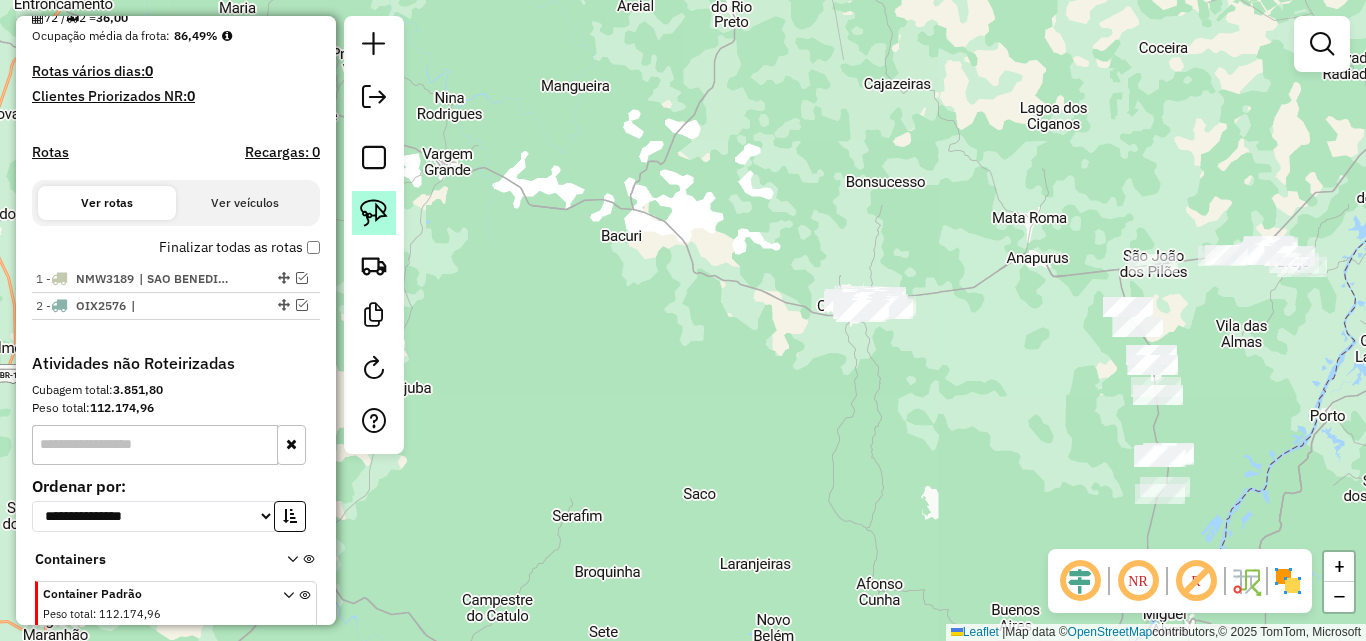 click 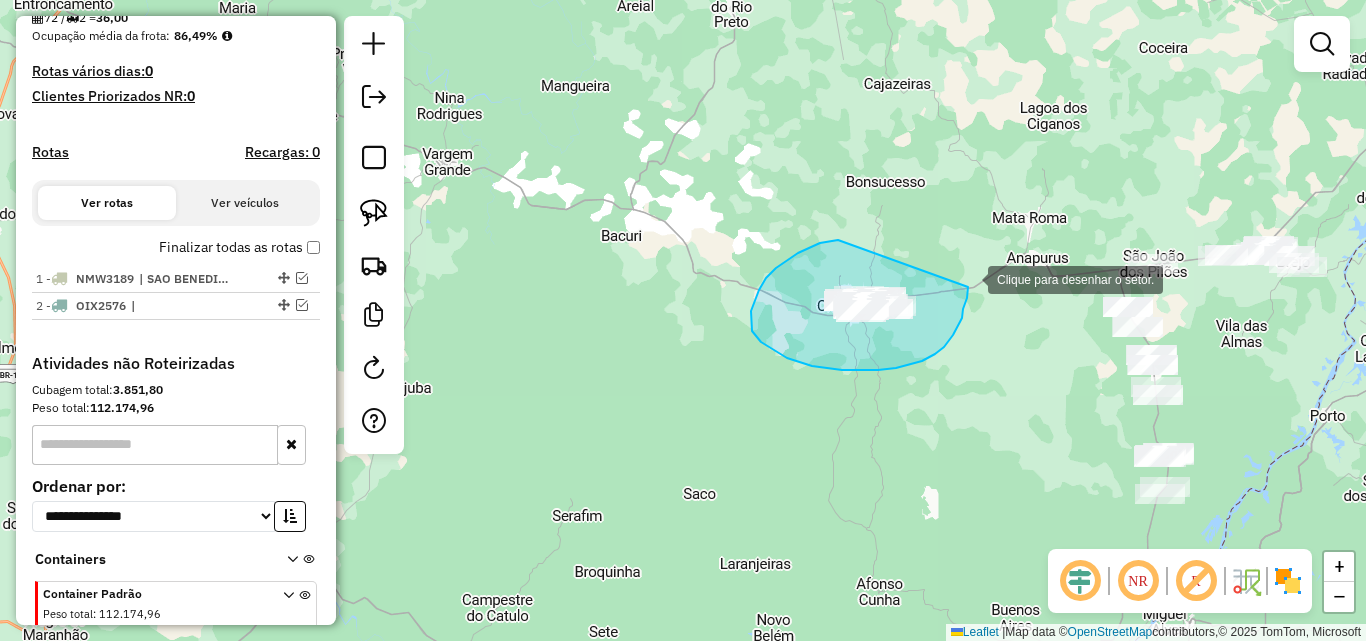 drag, startPoint x: 798, startPoint y: 253, endPoint x: 968, endPoint y: 263, distance: 170.29387 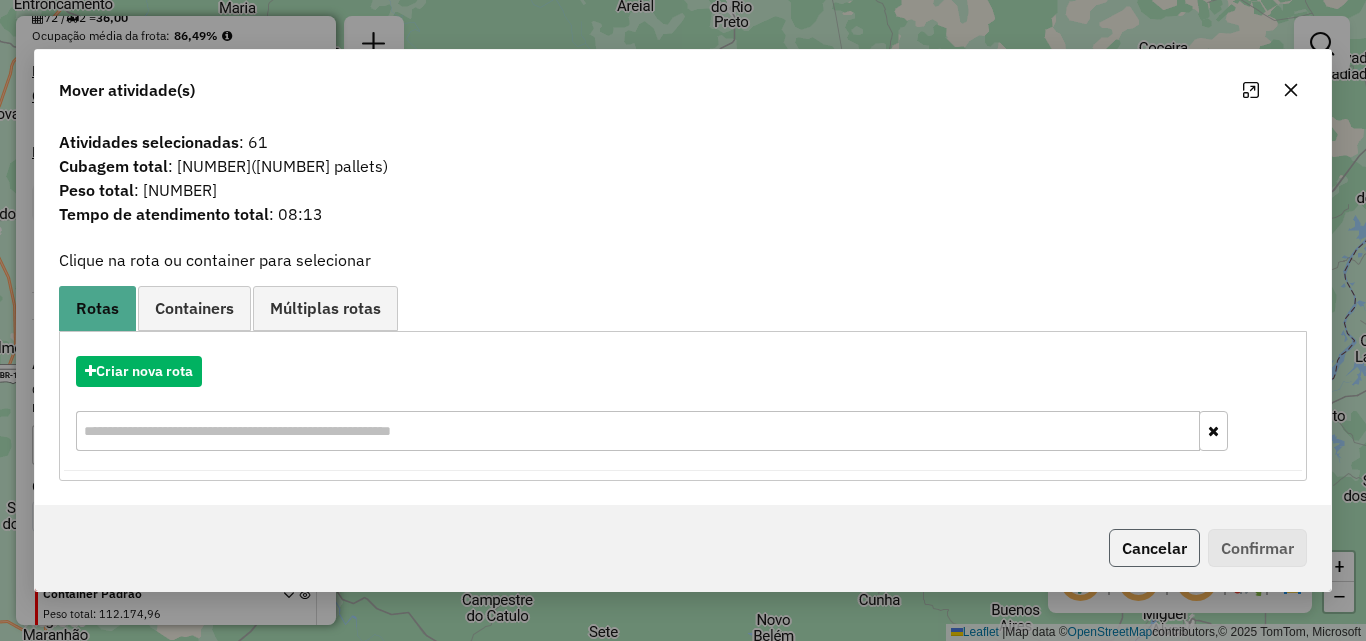 click on "Cancelar" 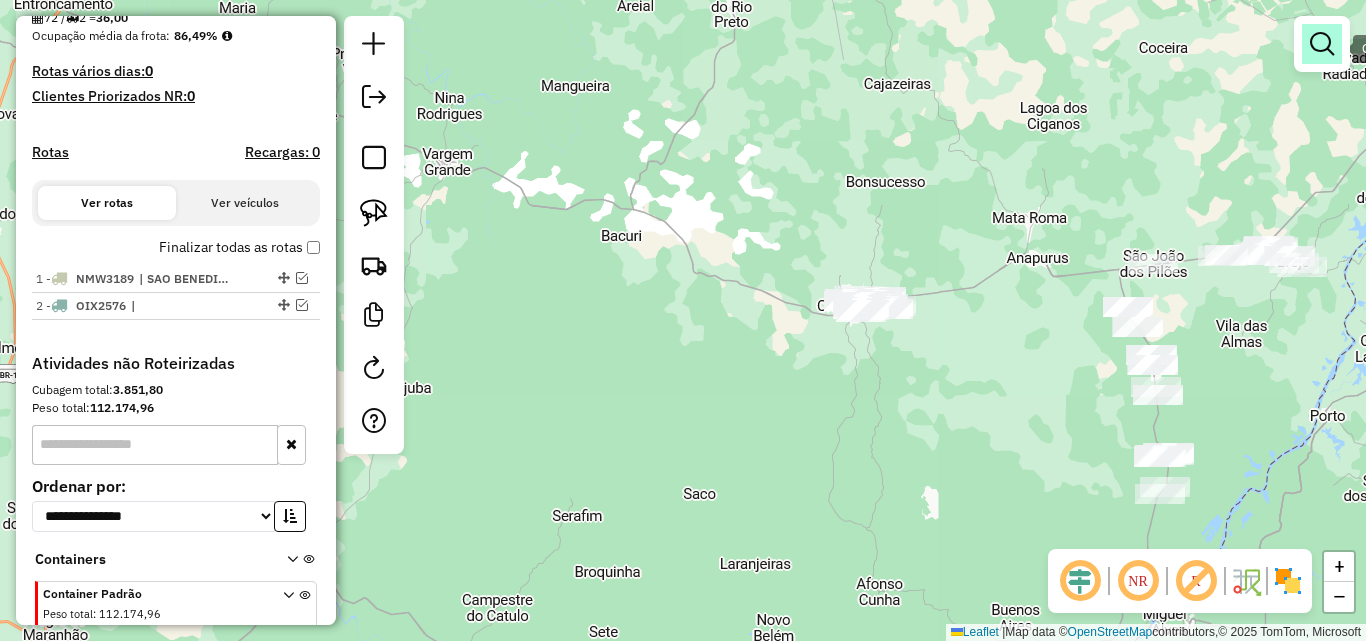 click at bounding box center (1322, 44) 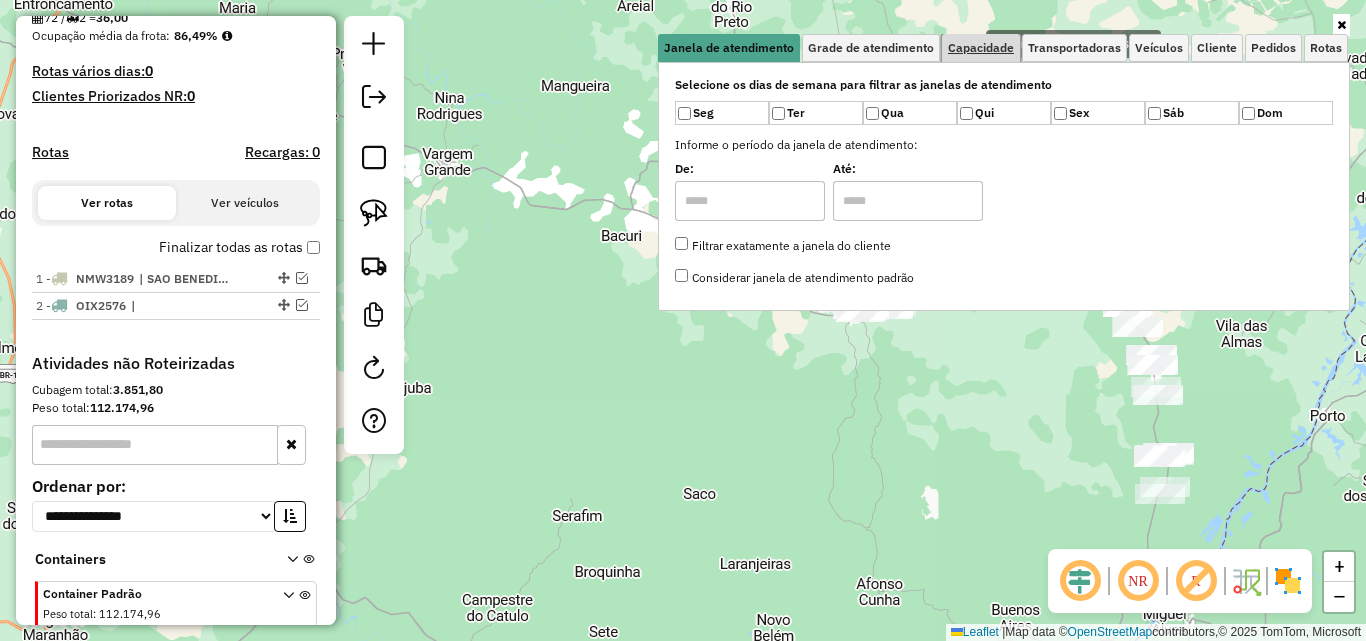 click on "Capacidade" at bounding box center [981, 48] 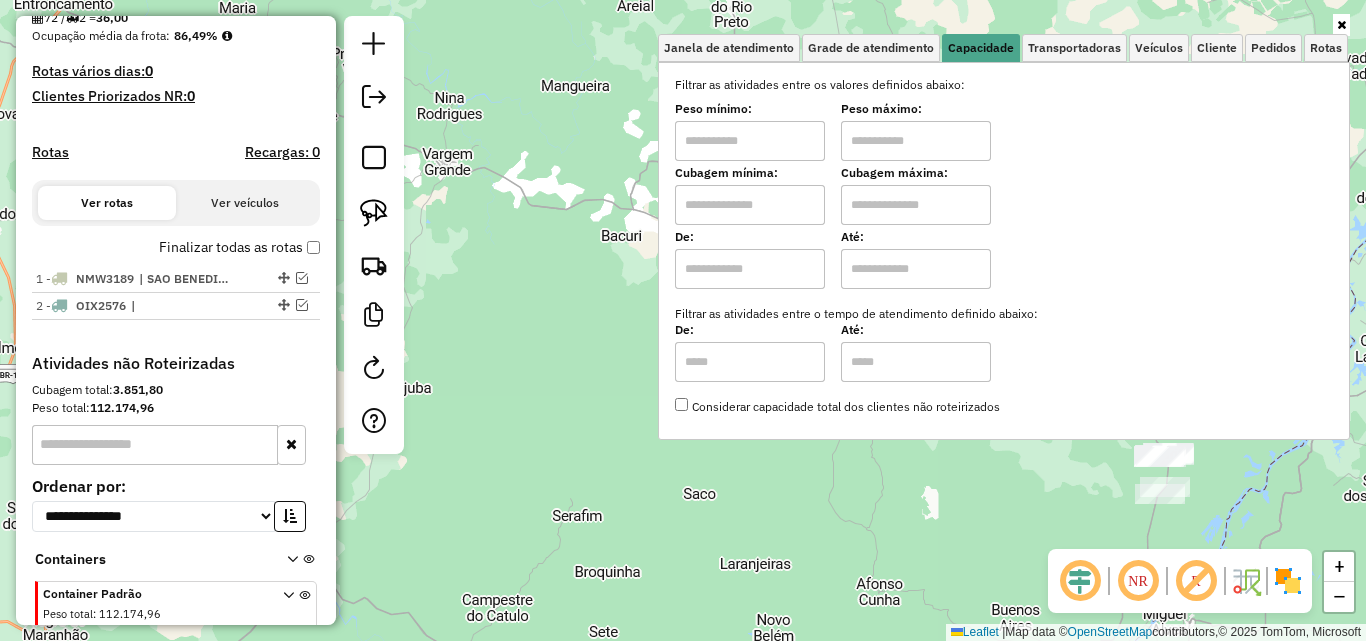 click at bounding box center (750, 205) 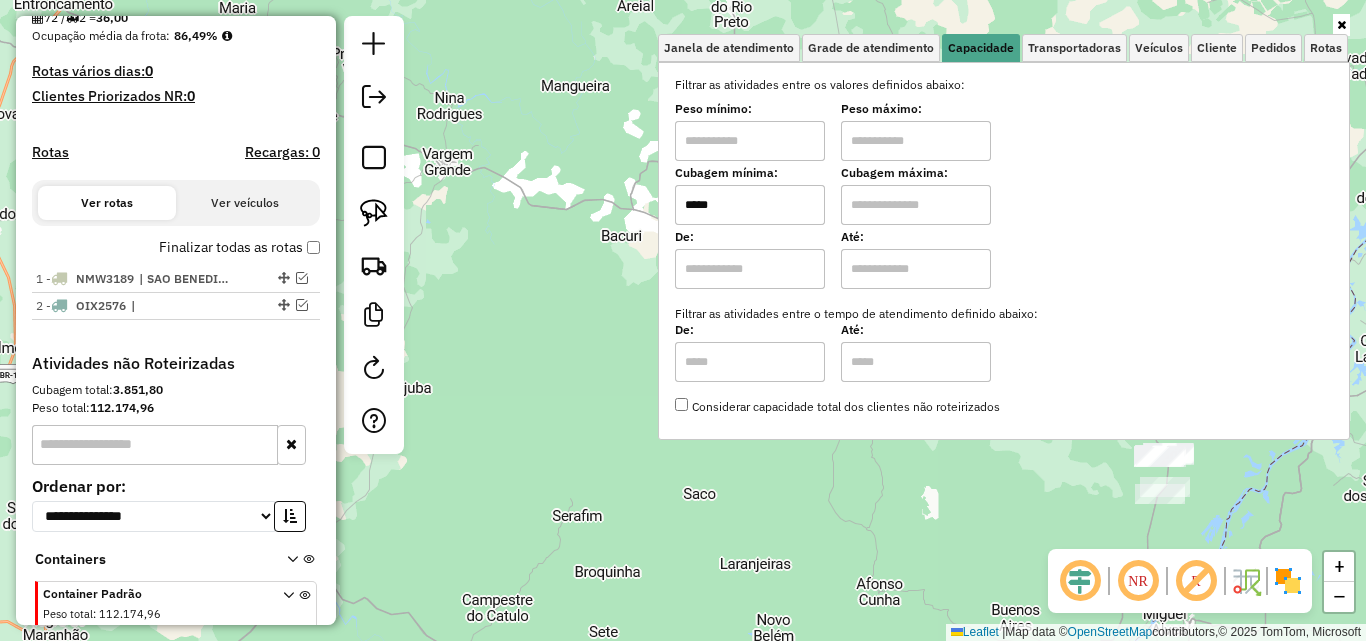 type on "*****" 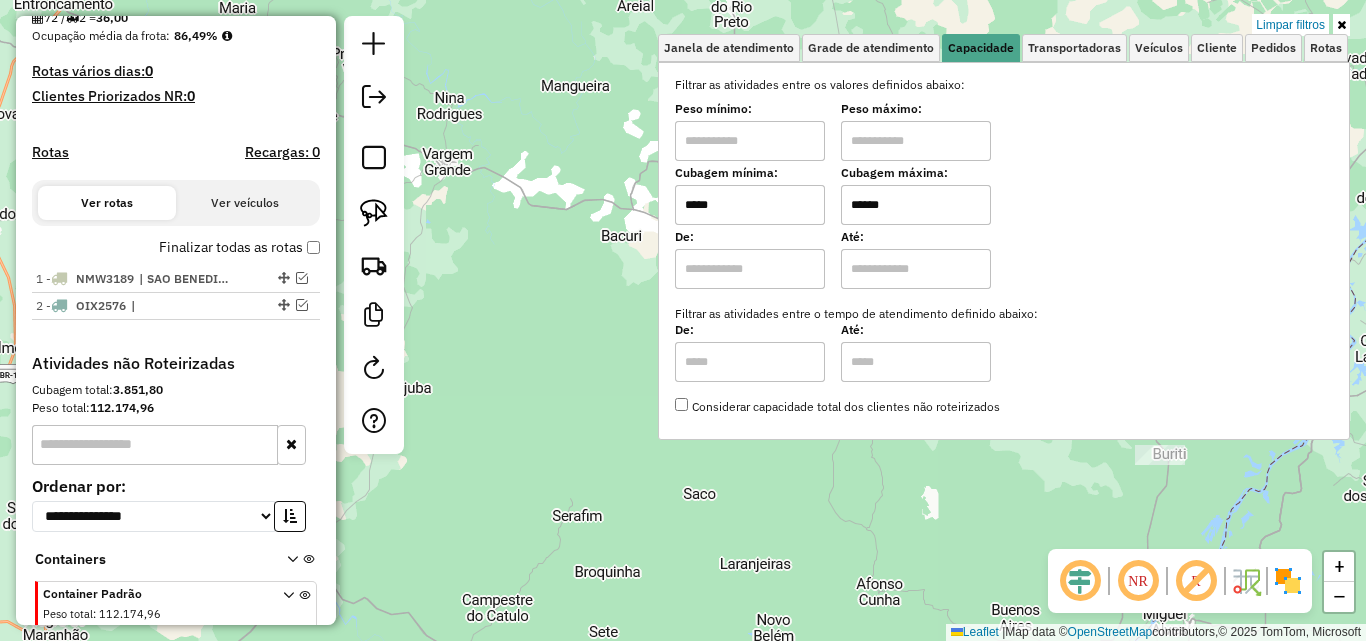 type on "******" 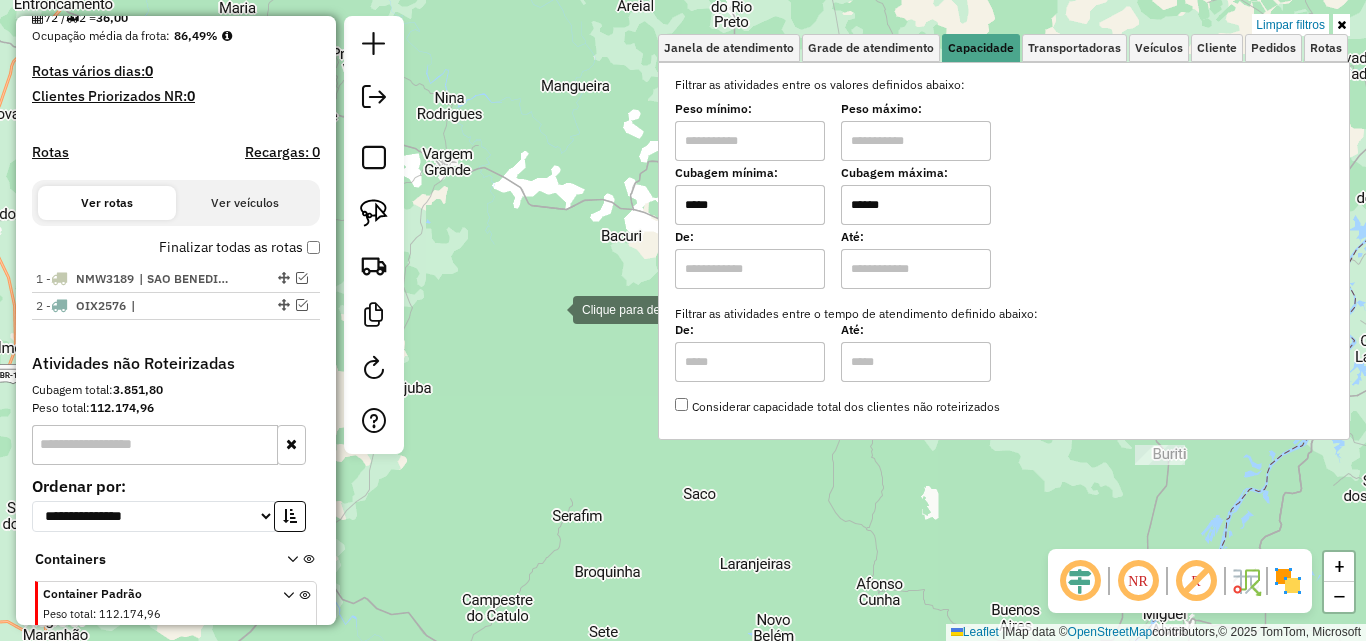 click 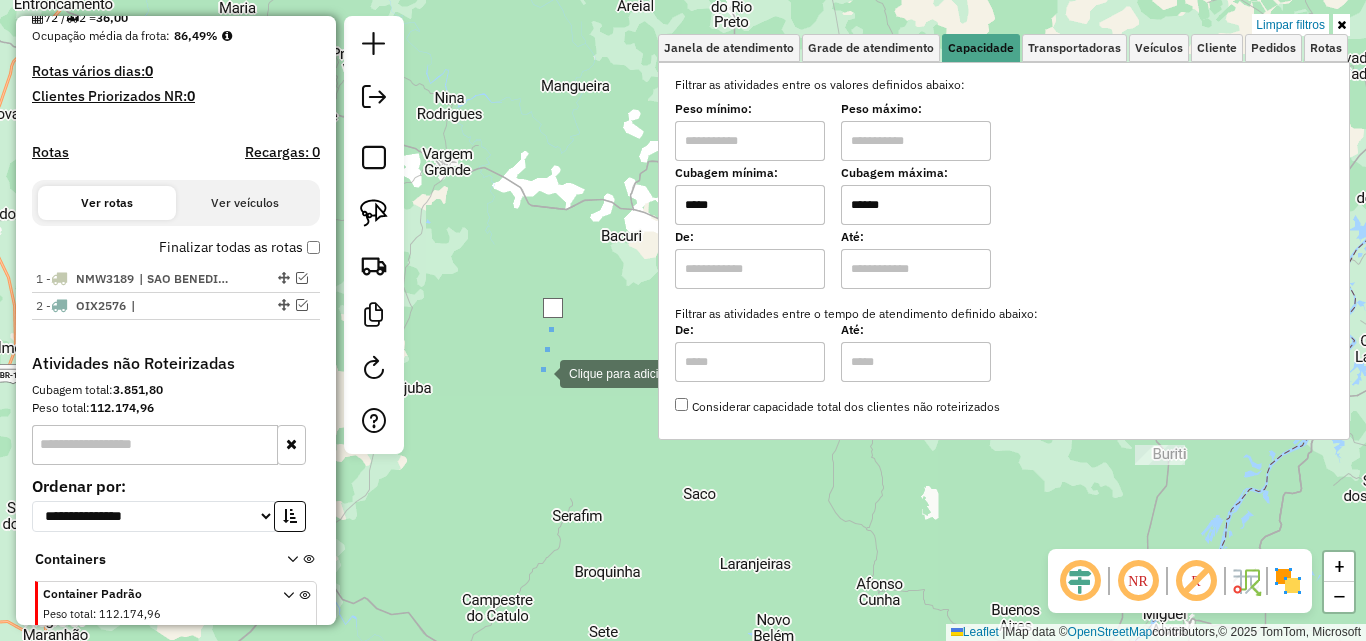 click 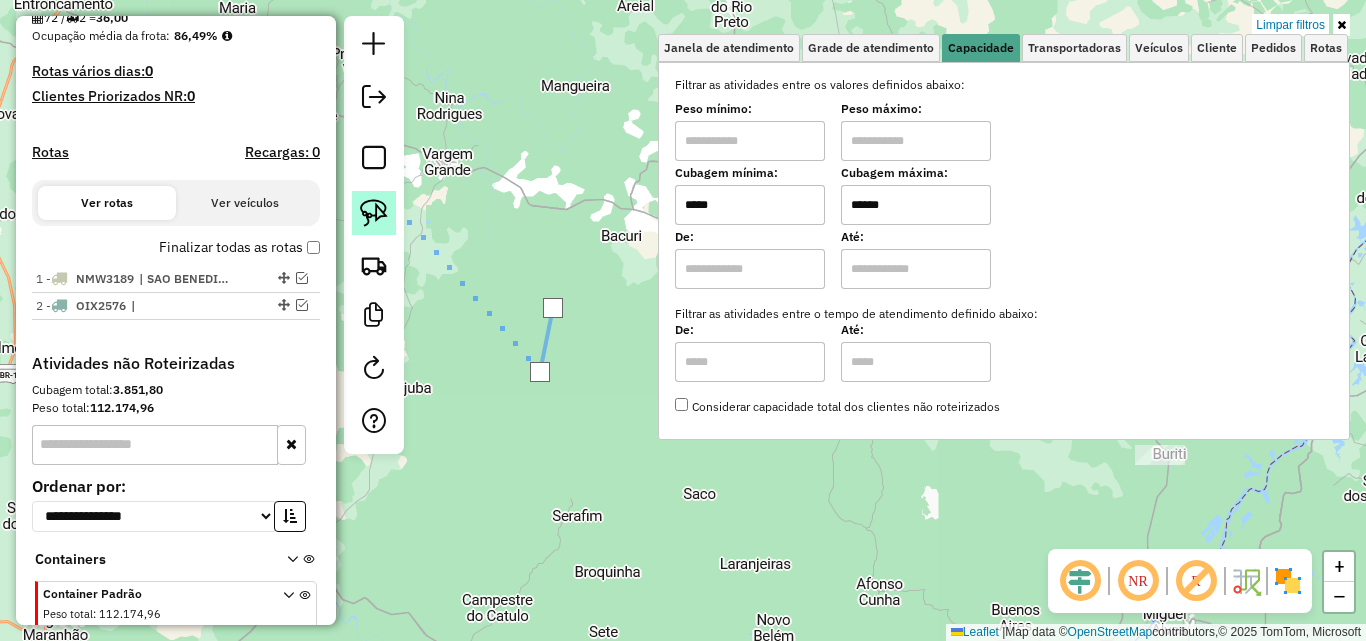 click 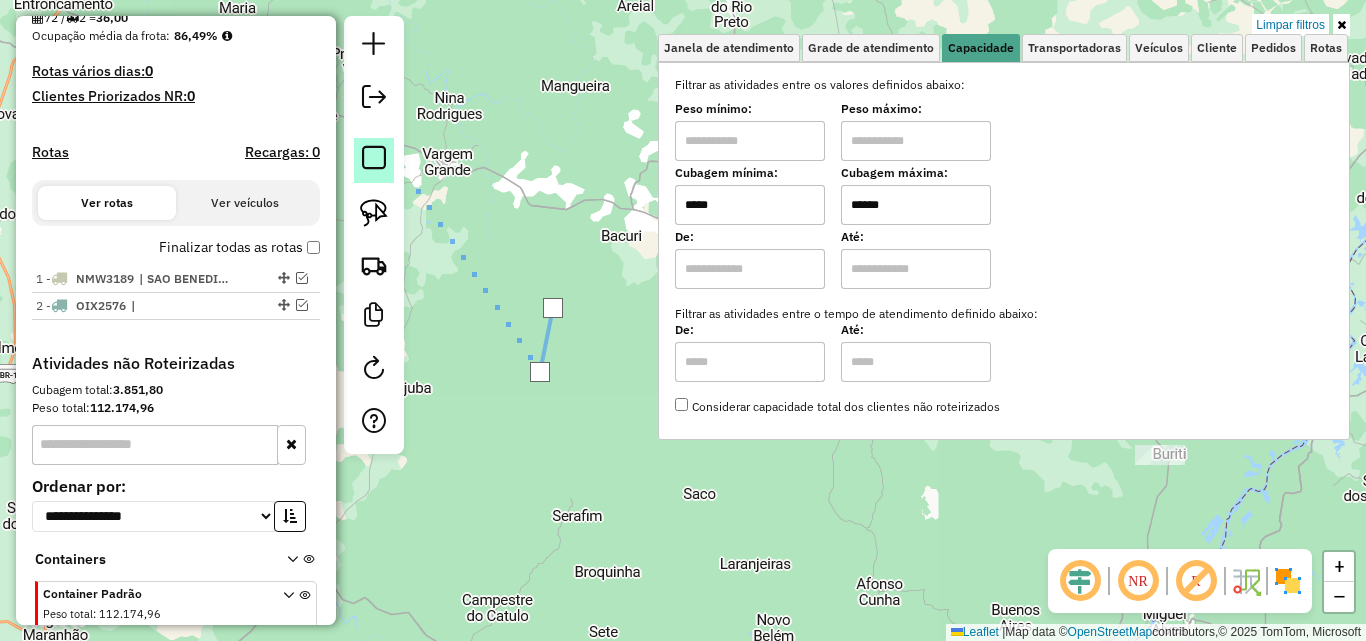 click 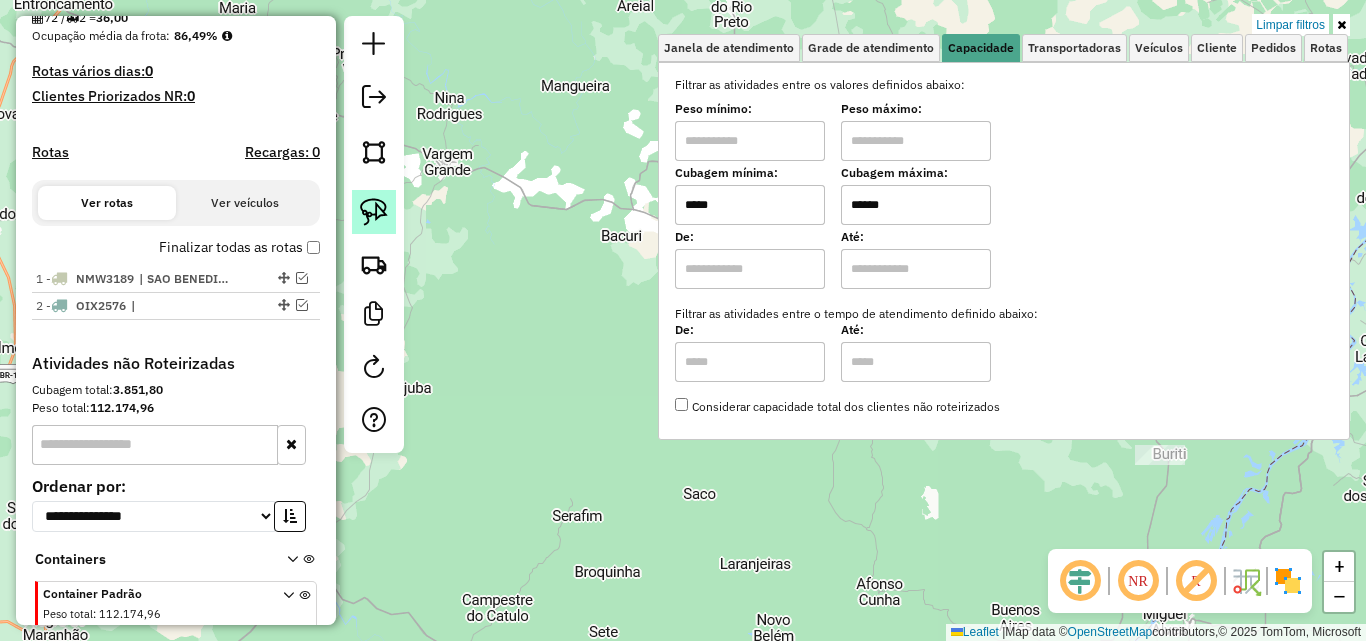 click 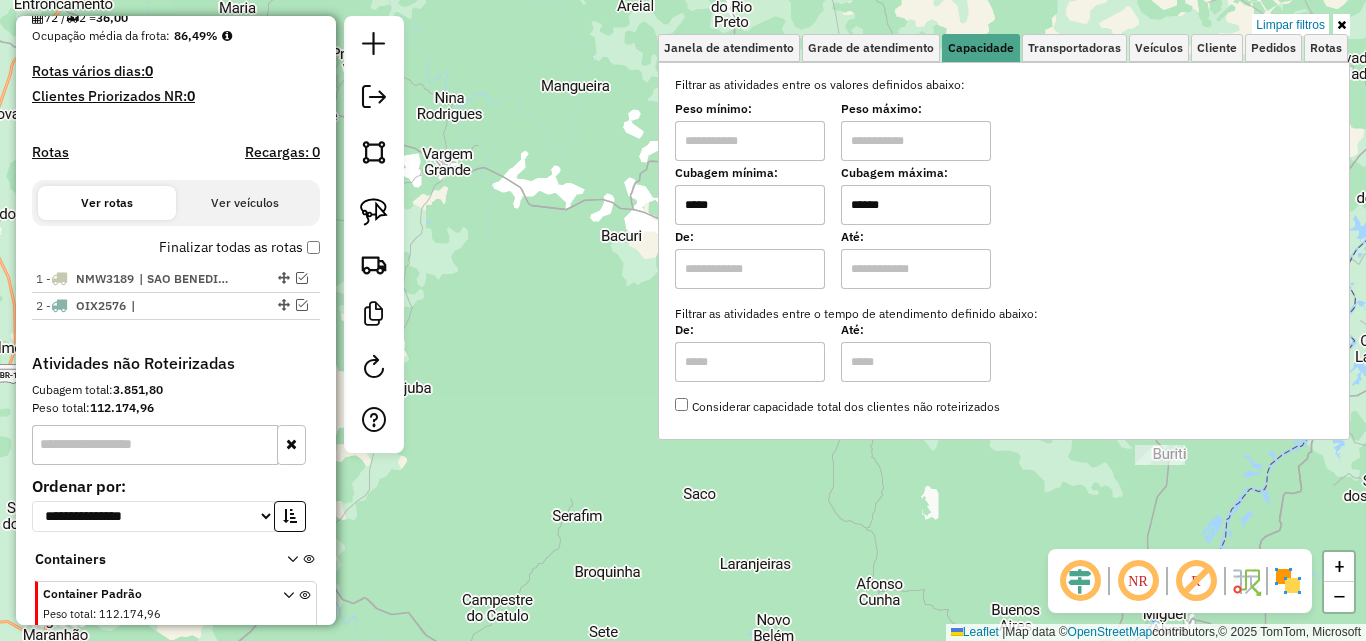 click on "Limpar filtros Janela de atendimento Grade de atendimento Capacidade Transportadoras Veículos Cliente Pedidos  Rotas Selecione os dias de semana para filtrar as janelas de atendimento  Seg   Ter   Qua   Qui   Sex   Sáb   Dom  Informe o período da janela de atendimento: De: Até:  Filtrar exatamente a janela do cliente  Considerar janela de atendimento padrão  Selecione os dias de semana para filtrar as grades de atendimento  Seg   Ter   Qua   Qui   Sex   Sáb   Dom   Considerar clientes sem dia de atendimento cadastrado  Clientes fora do dia de atendimento selecionado Filtrar as atividades entre os valores definidos abaixo:  Peso mínimo:   Peso máximo:   Cubagem mínima:  *****  Cubagem máxima:  ******  De:   Até:  Filtrar as atividades entre o tempo de atendimento definido abaixo:  De:   Até:   Considerar capacidade total dos clientes não roteirizados Transportadora: Selecione um ou mais itens Tipo de veículo: Selecione um ou mais itens Veículo: Selecione um ou mais itens Motorista: Nome: Setor:" 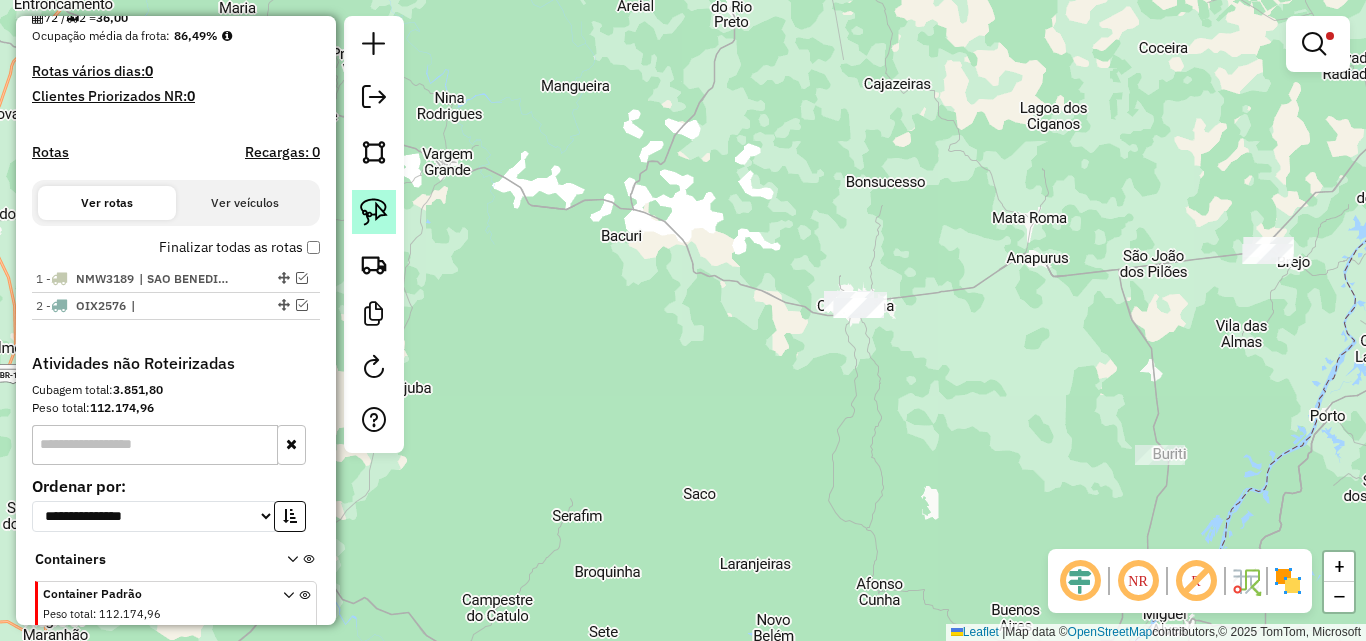 click 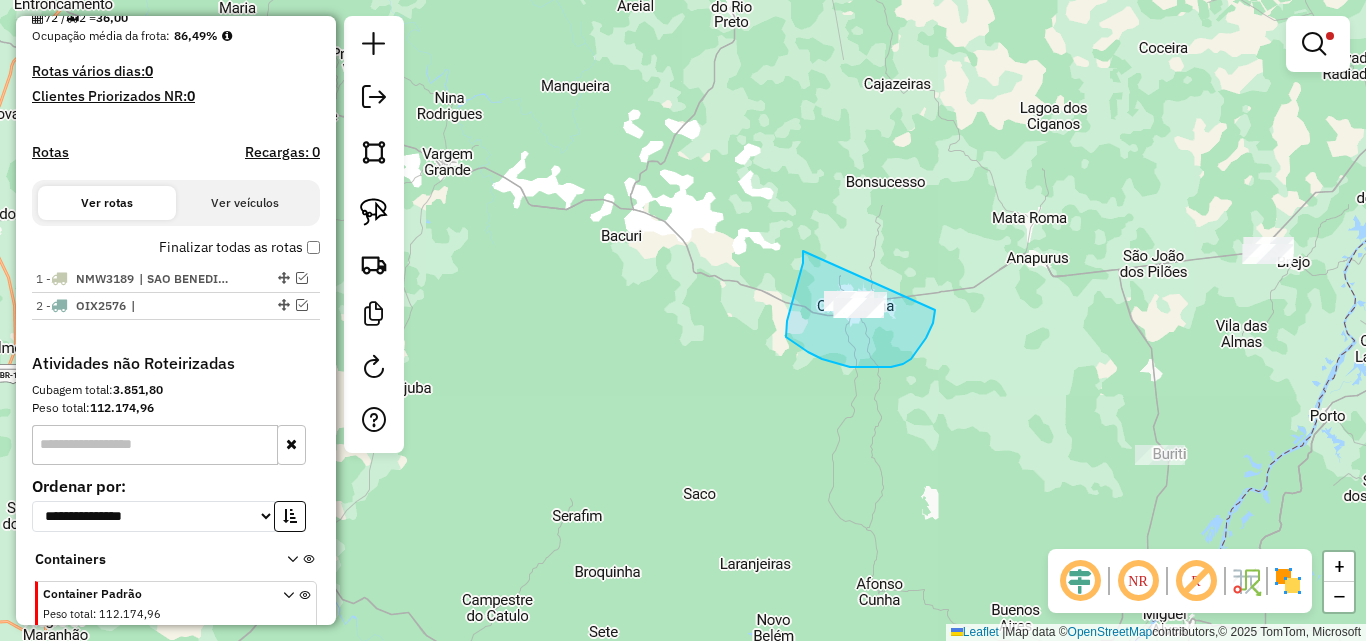 drag, startPoint x: 803, startPoint y: 251, endPoint x: 936, endPoint y: 278, distance: 135.71294 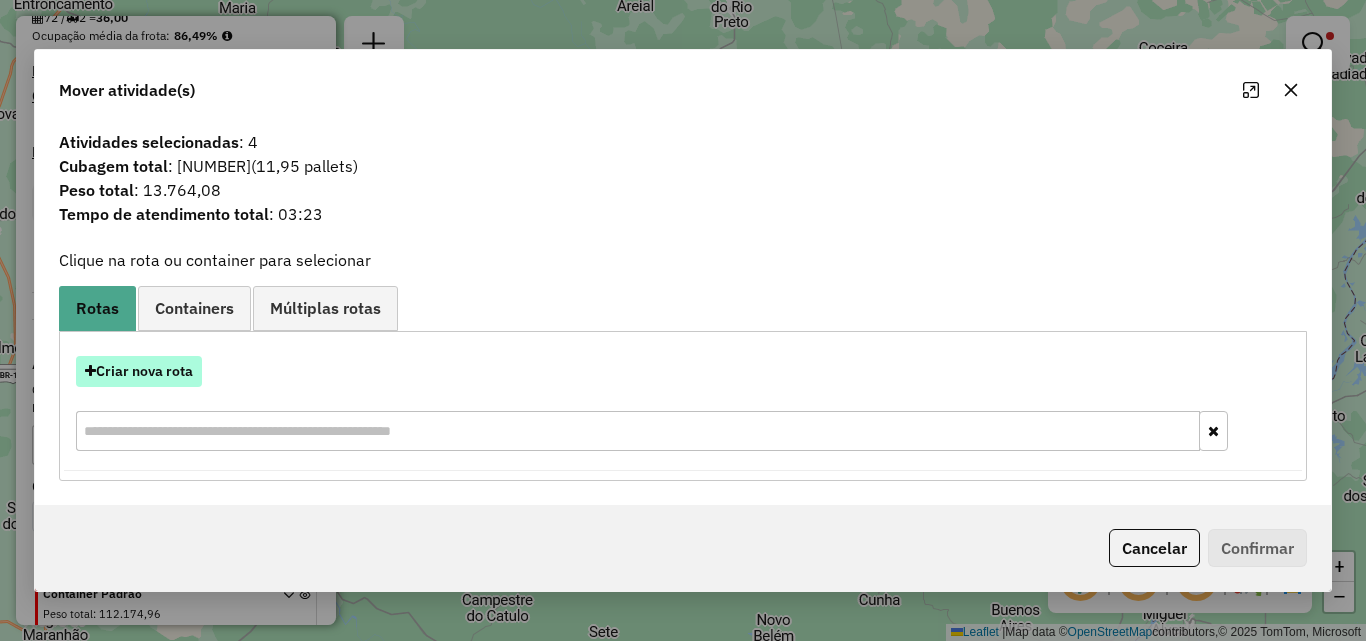 click on "Criar nova rota" at bounding box center [139, 371] 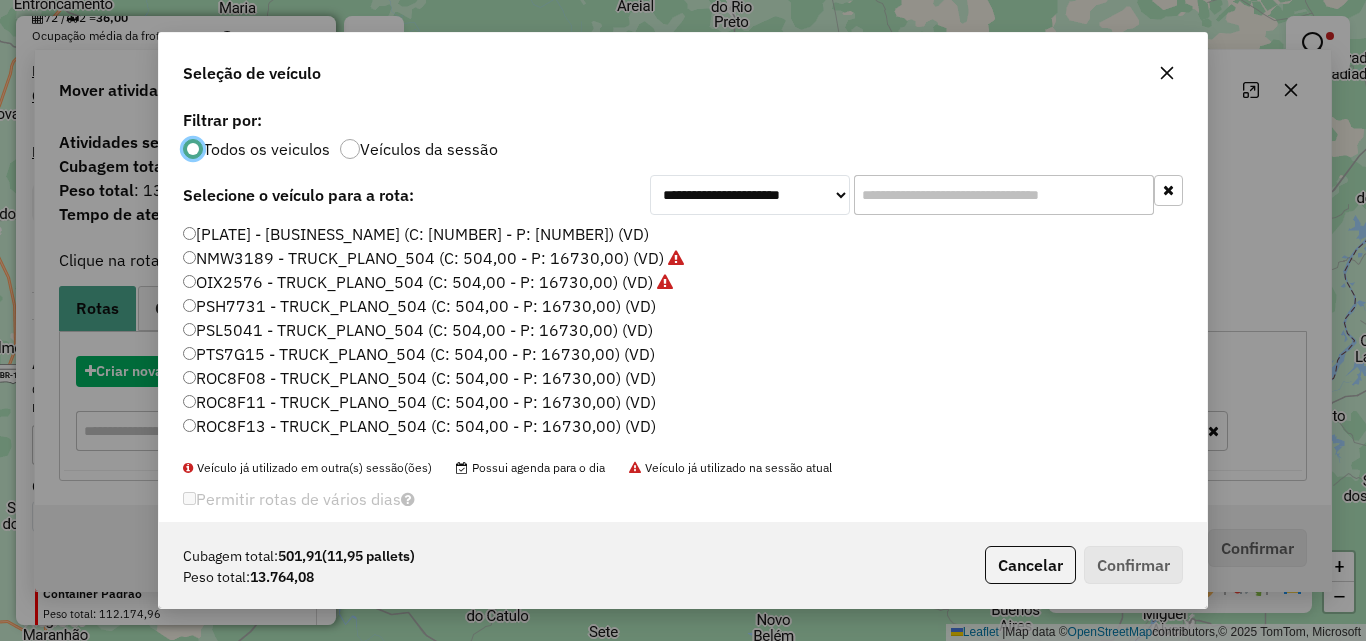 scroll, scrollTop: 11, scrollLeft: 6, axis: both 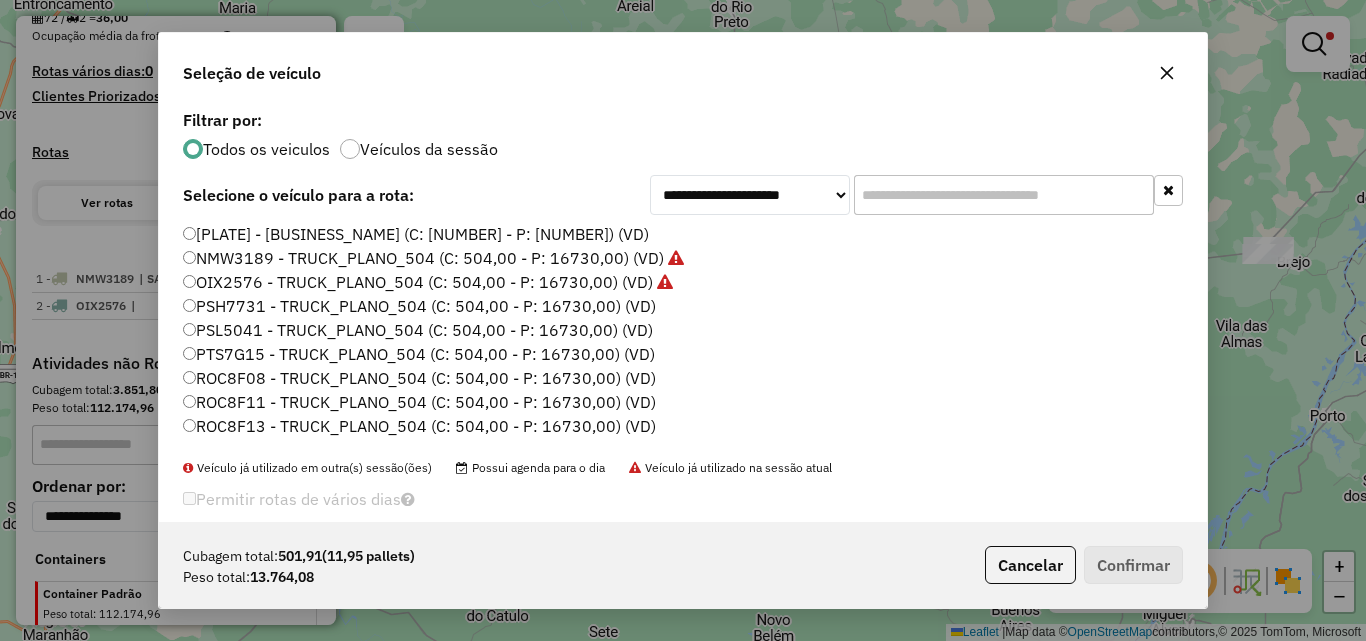 click on "PSH7731 - TRUCK_PLANO_504 (C: 504,00 - P: 16730,00) (VD)" 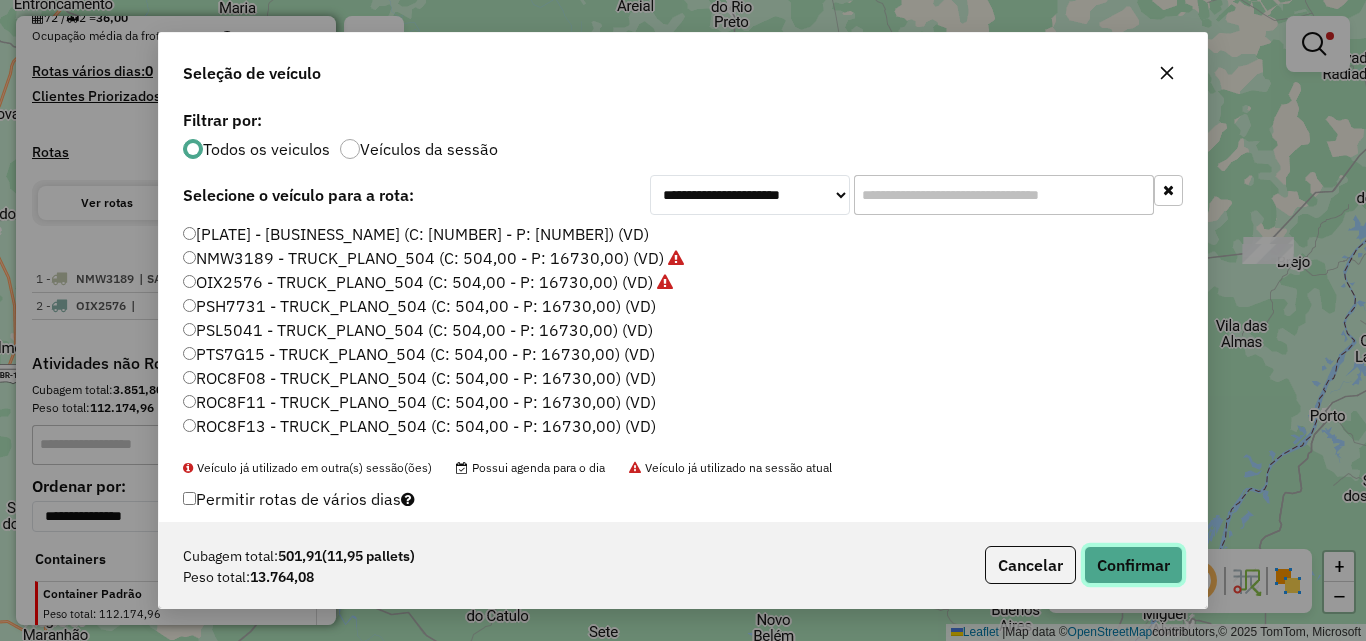 click on "Confirmar" 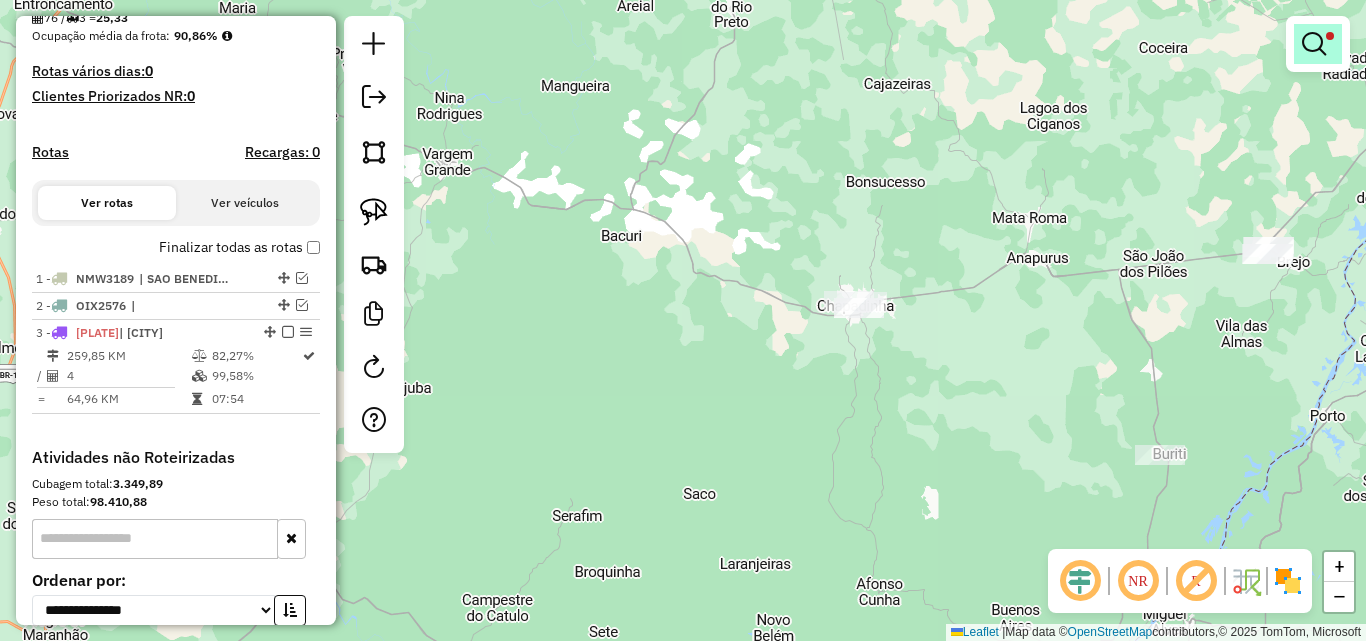 click at bounding box center [1314, 44] 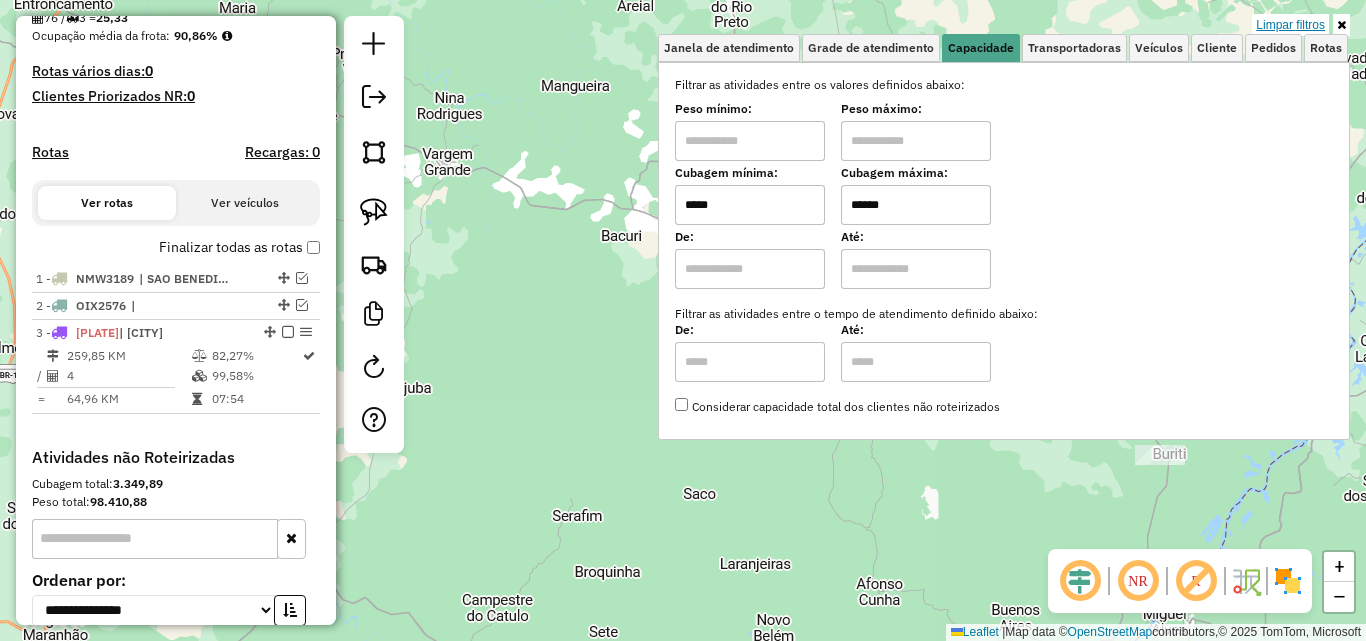 click on "Limpar filtros" at bounding box center (1290, 25) 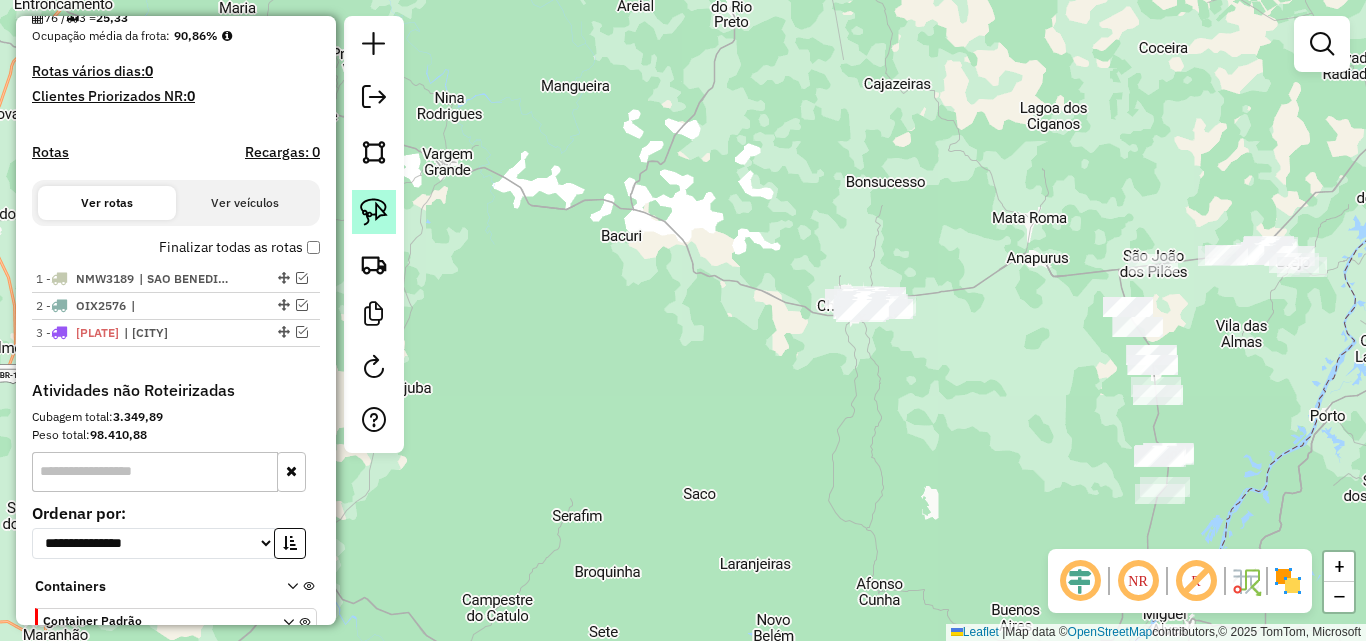 click 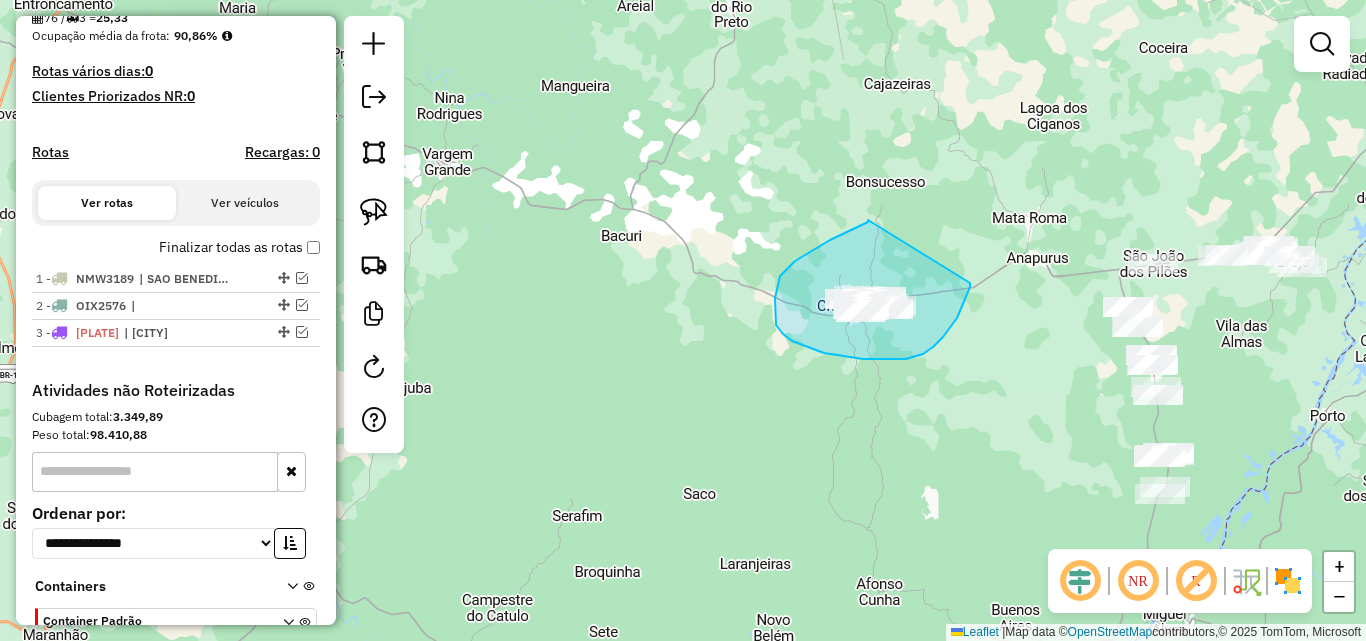 drag, startPoint x: 868, startPoint y: 220, endPoint x: 970, endPoint y: 283, distance: 119.88744 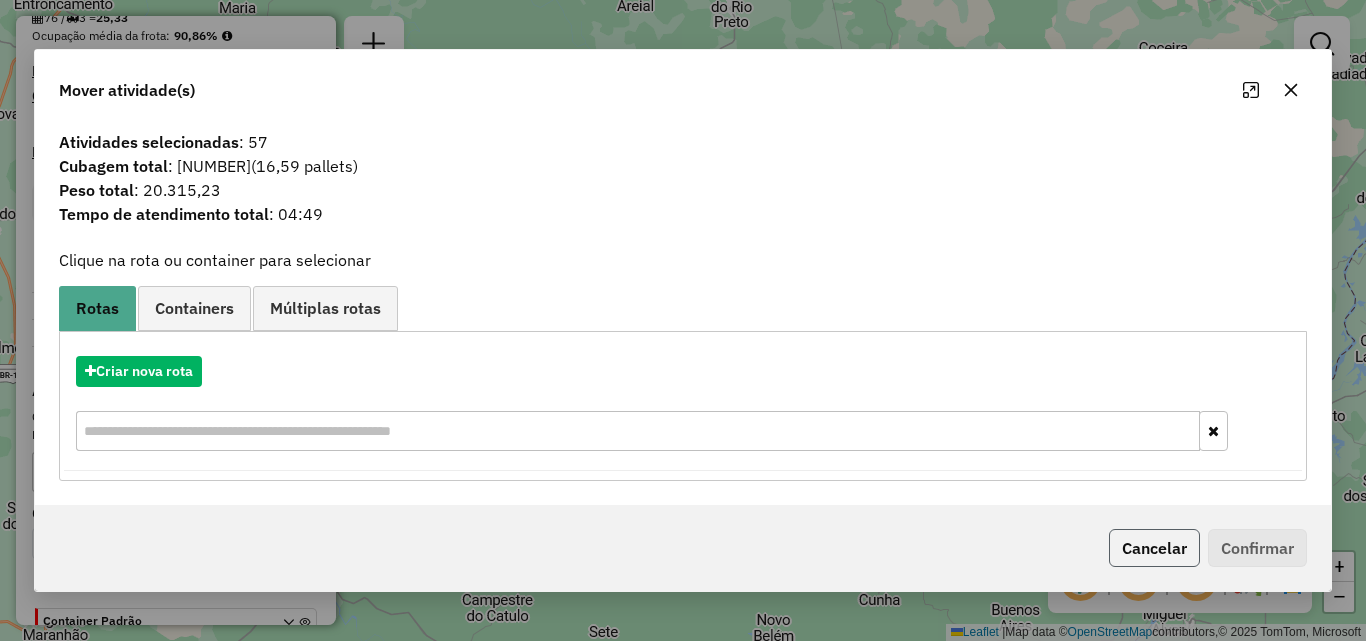 click on "Cancelar" 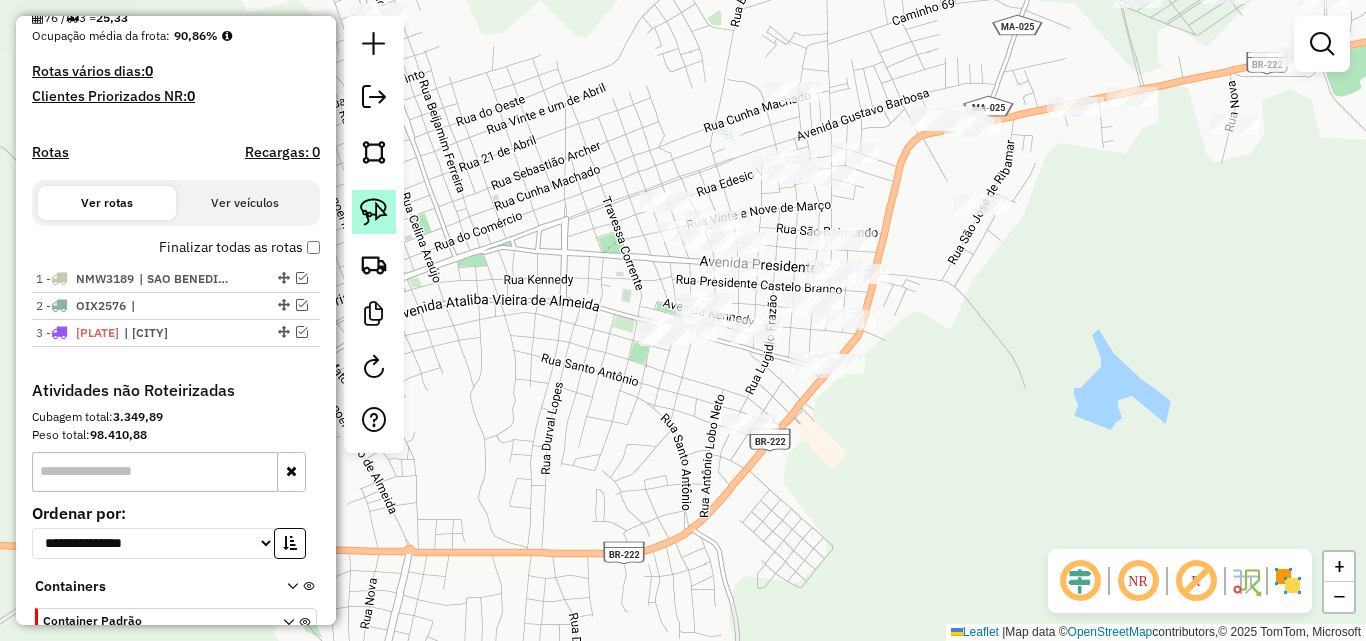 click 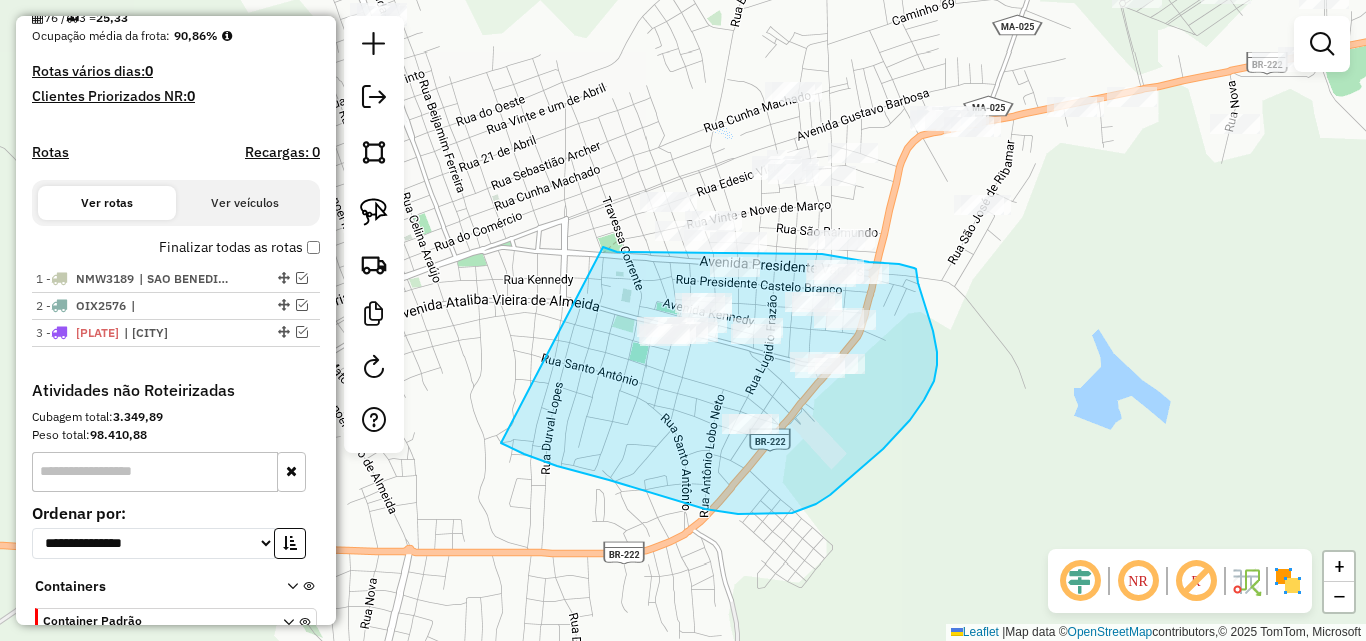 drag, startPoint x: 603, startPoint y: 247, endPoint x: 501, endPoint y: 443, distance: 220.95248 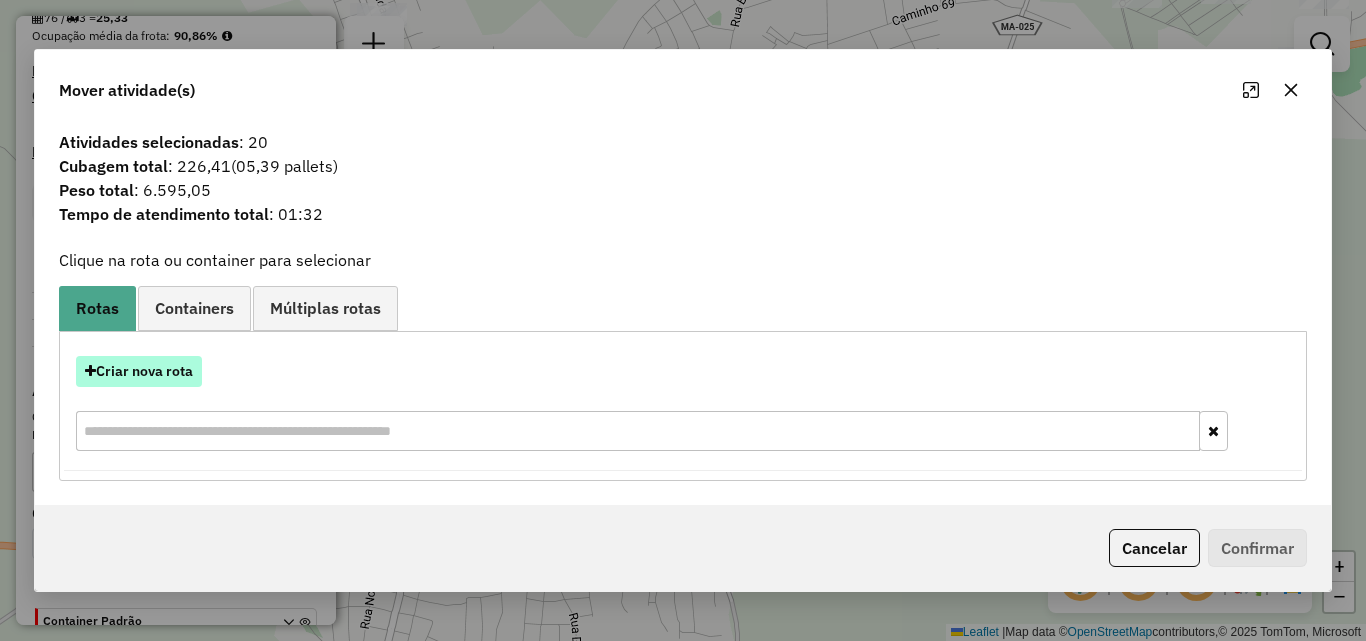 click on "Criar nova rota" at bounding box center [139, 371] 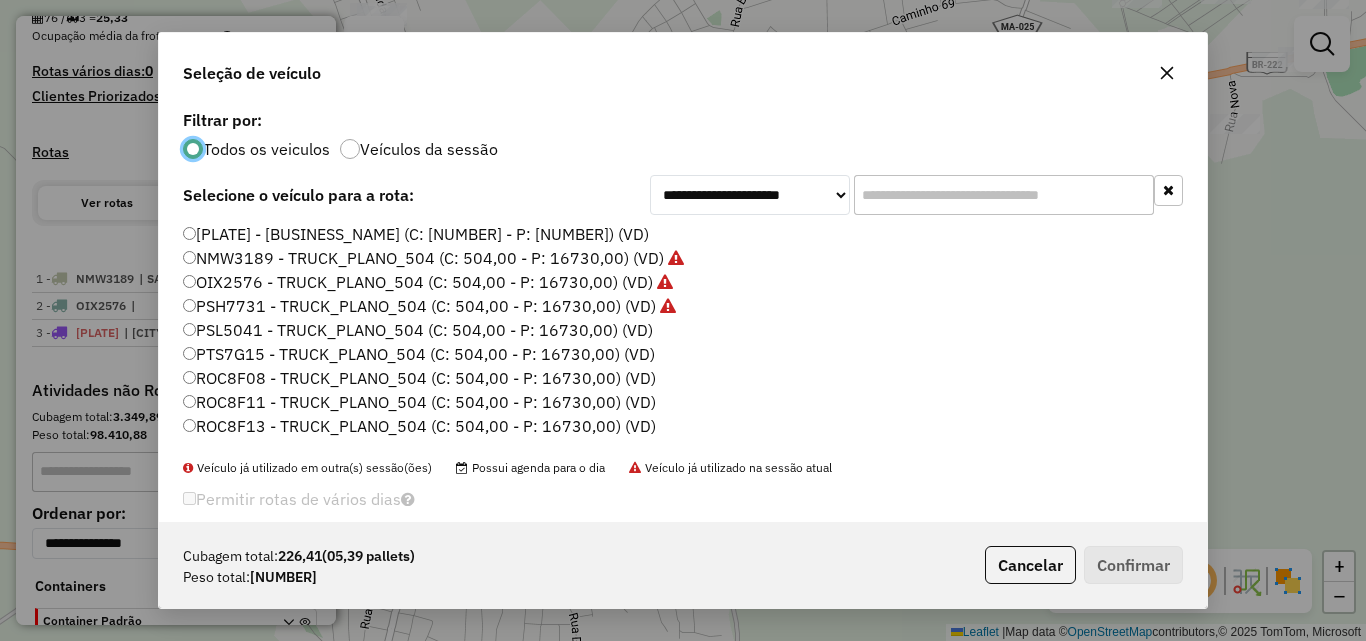 scroll, scrollTop: 11, scrollLeft: 6, axis: both 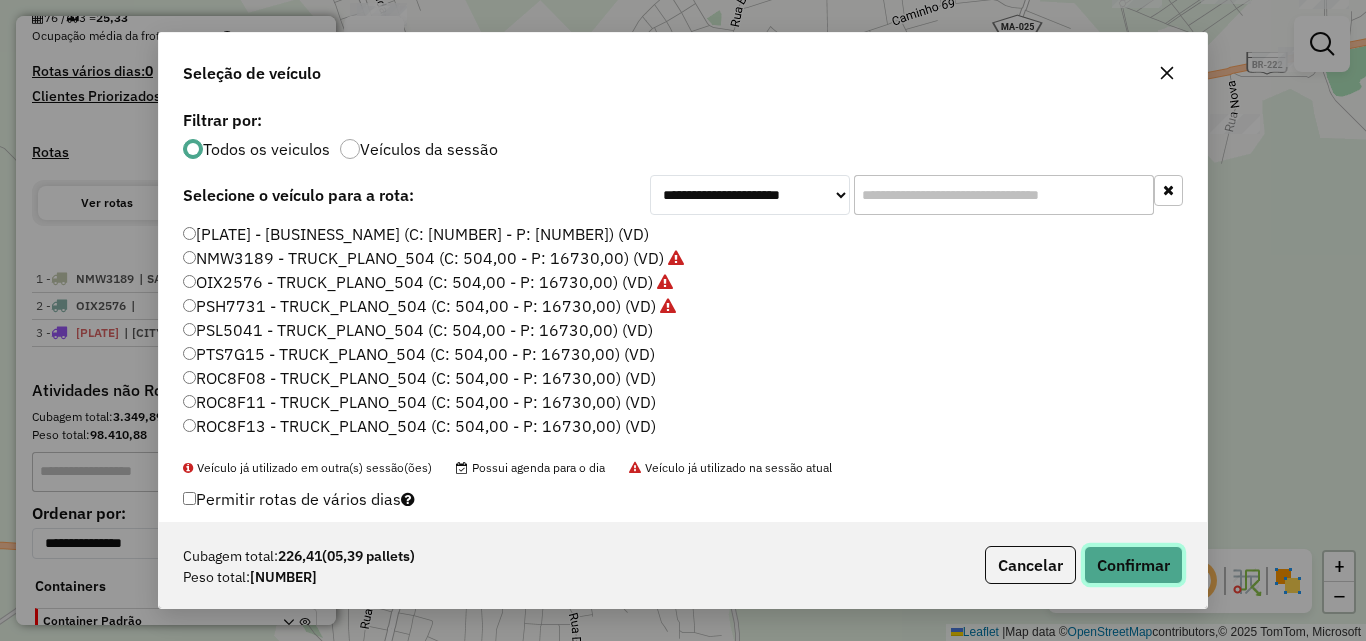 click on "Confirmar" 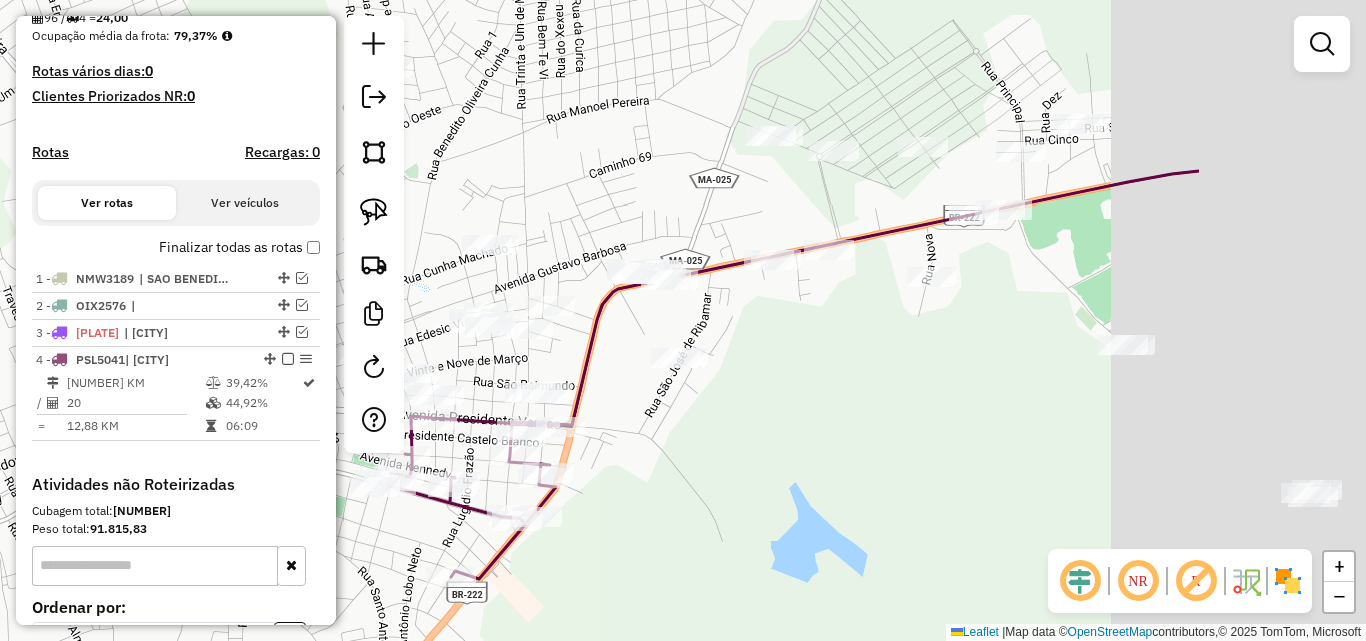 drag, startPoint x: 1065, startPoint y: 344, endPoint x: 800, endPoint y: 457, distance: 288.0868 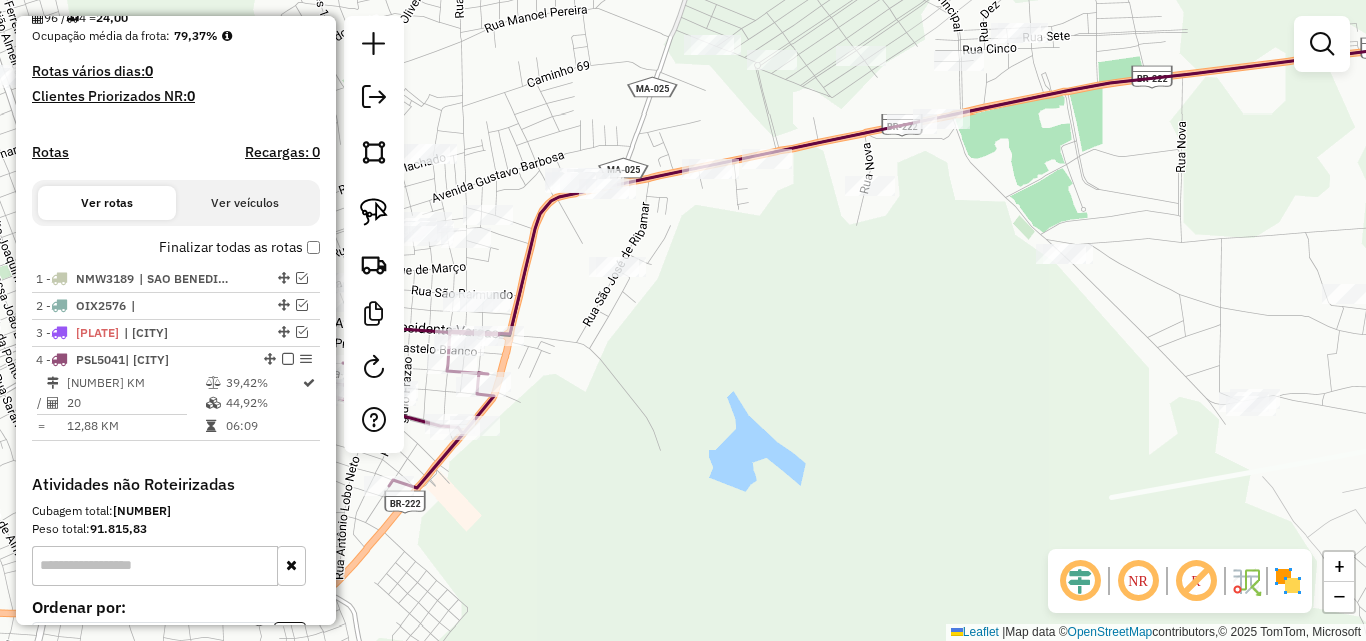 drag, startPoint x: 818, startPoint y: 374, endPoint x: 753, endPoint y: 337, distance: 74.793045 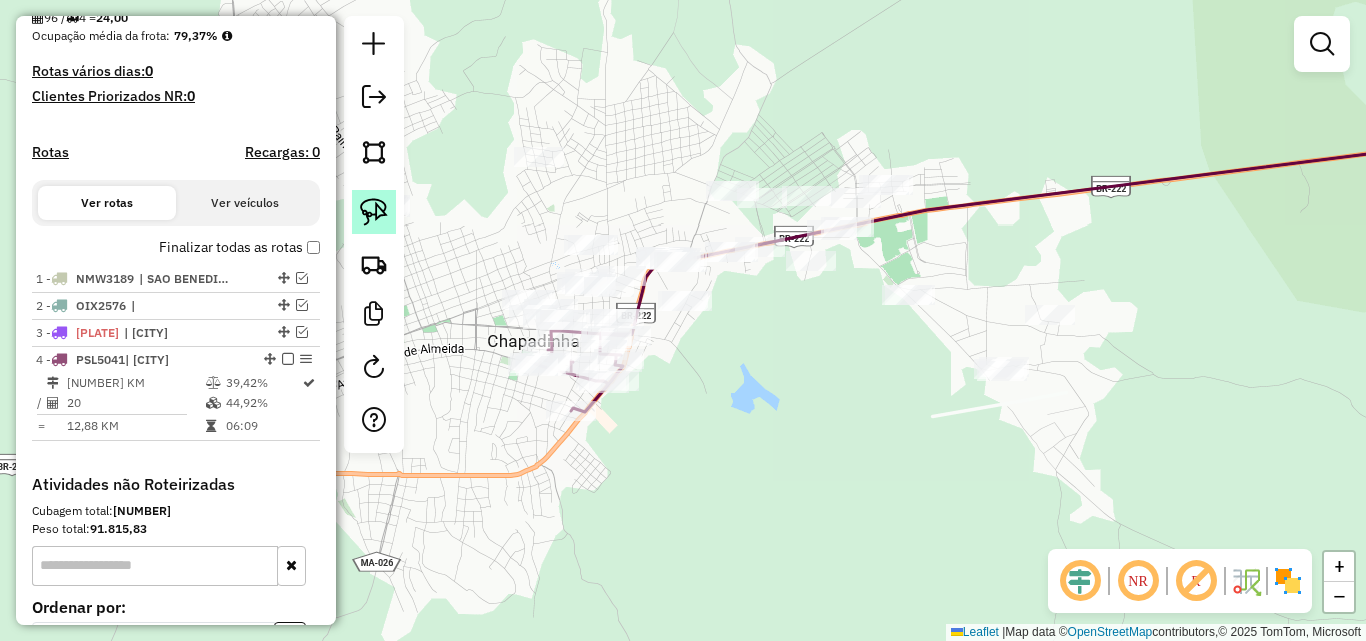 click 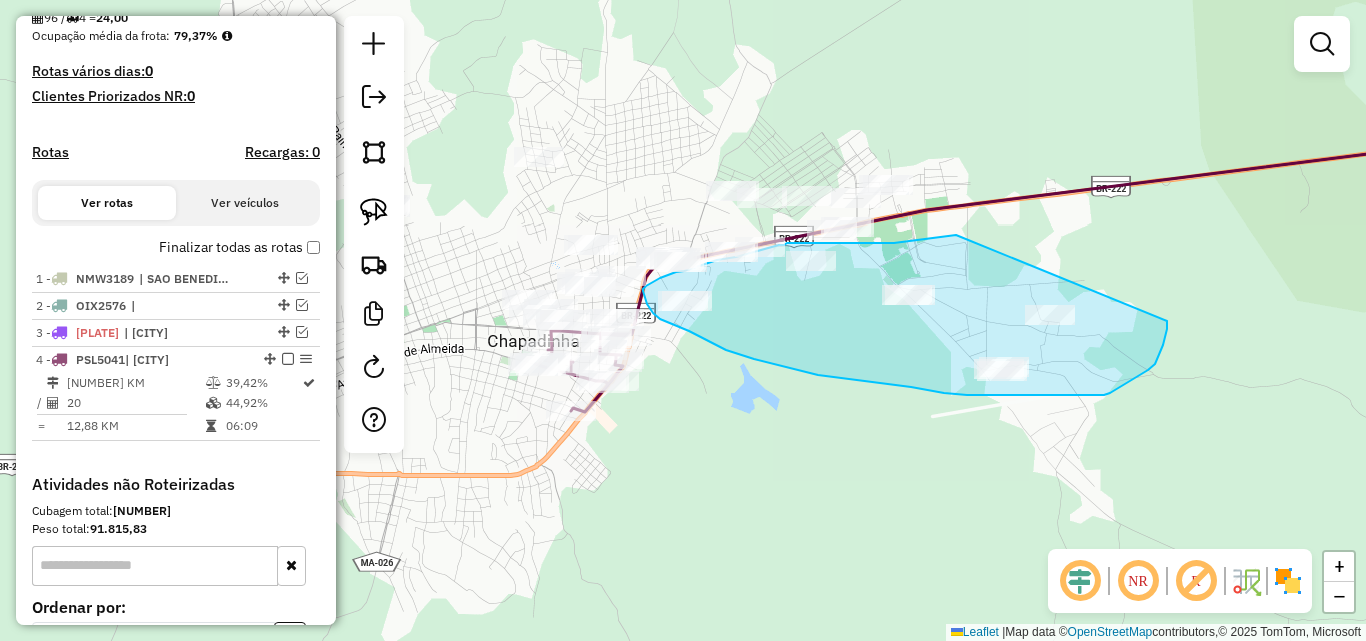 drag, startPoint x: 956, startPoint y: 235, endPoint x: 1167, endPoint y: 321, distance: 227.85303 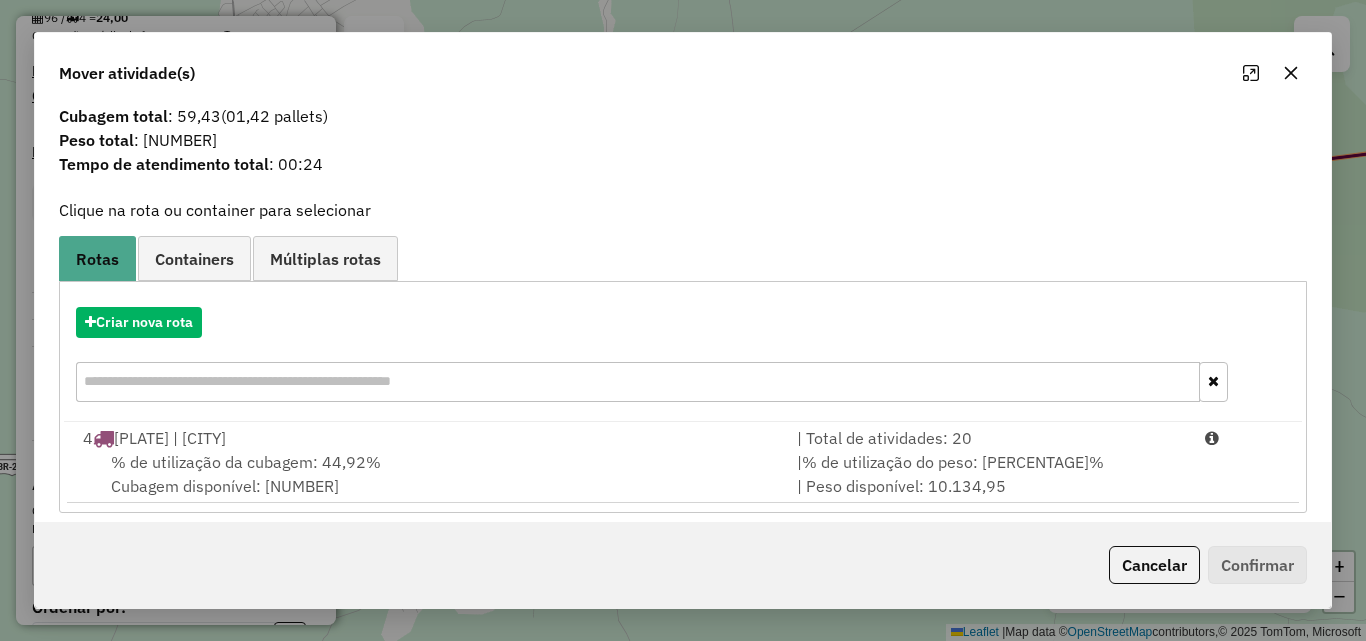 scroll, scrollTop: 48, scrollLeft: 0, axis: vertical 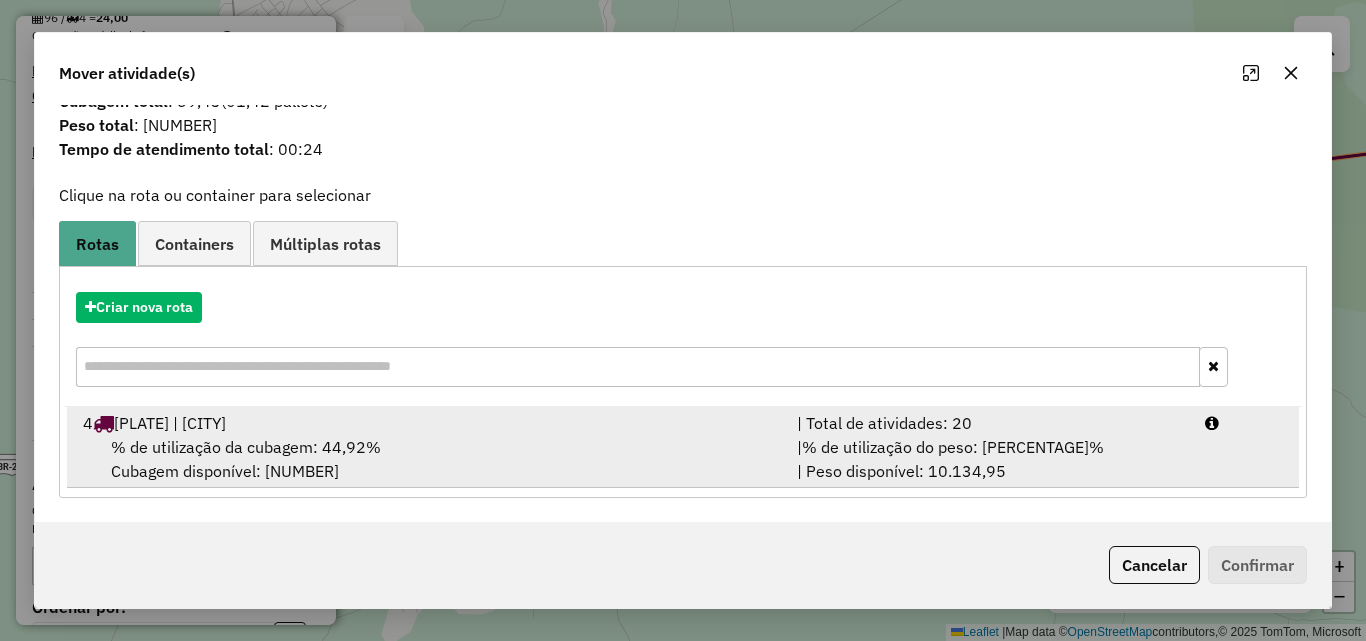 click on "% de utilização da cubagem: [PERCENTAGE]%  Cubagem disponível: [NUMBER]" at bounding box center [428, 459] 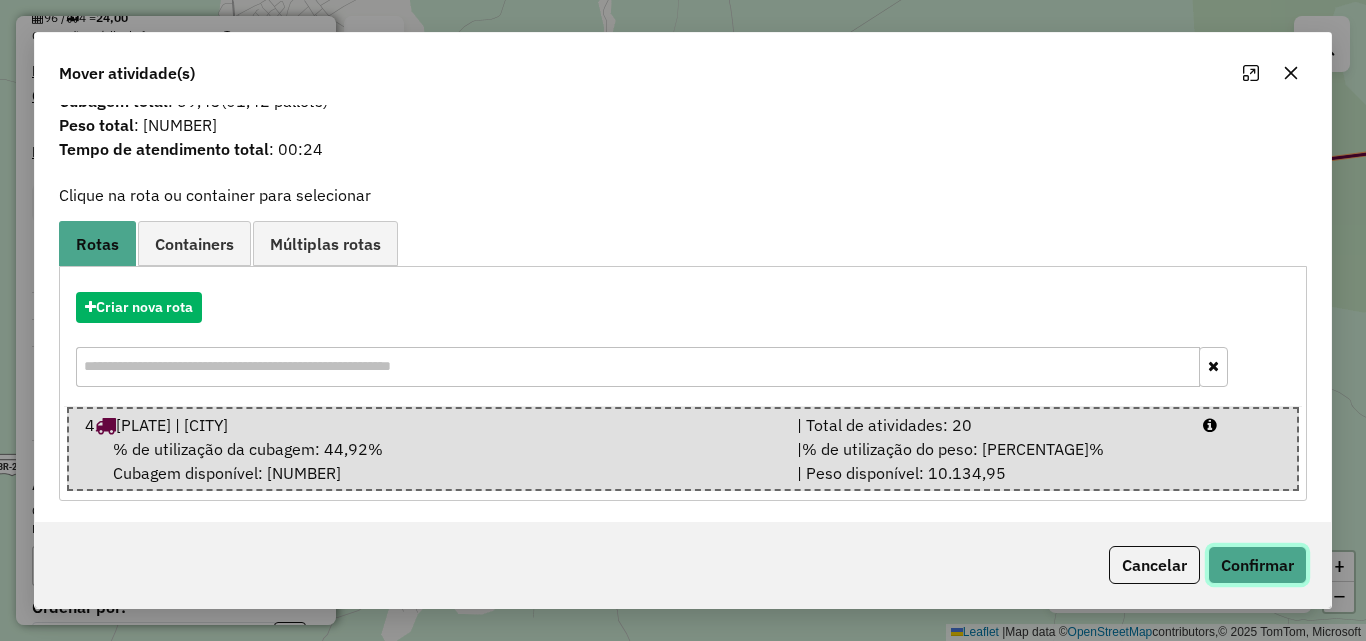 click on "Confirmar" 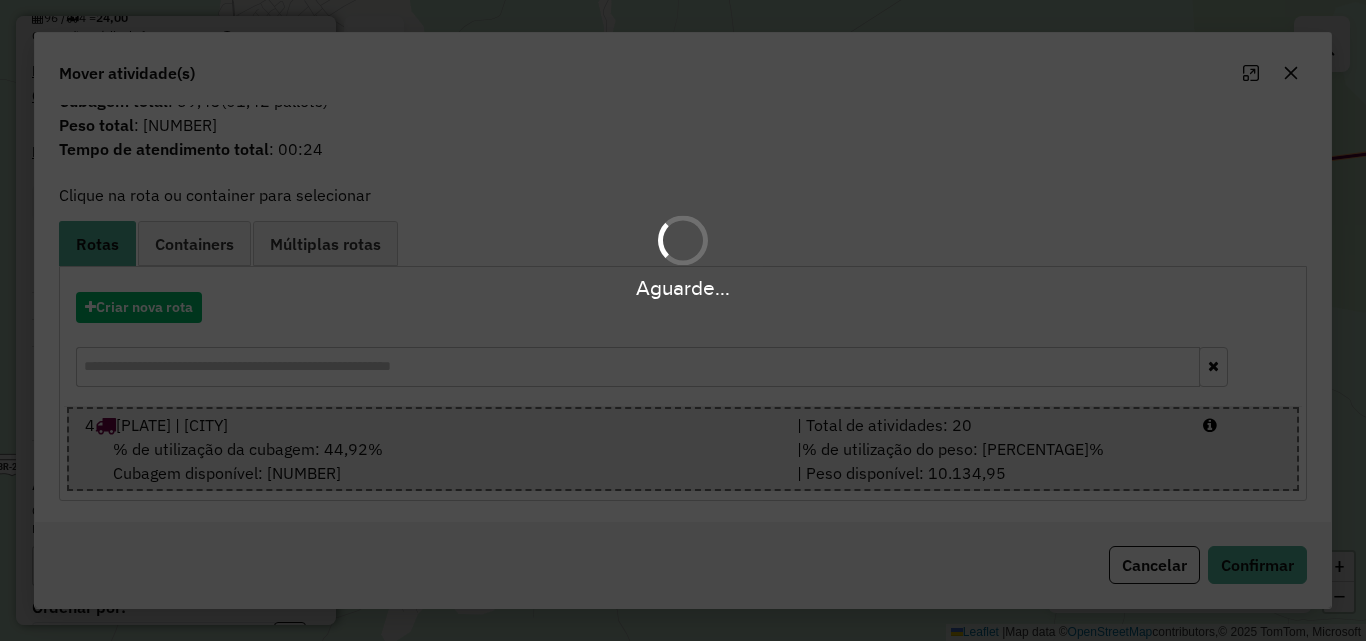 scroll, scrollTop: 0, scrollLeft: 0, axis: both 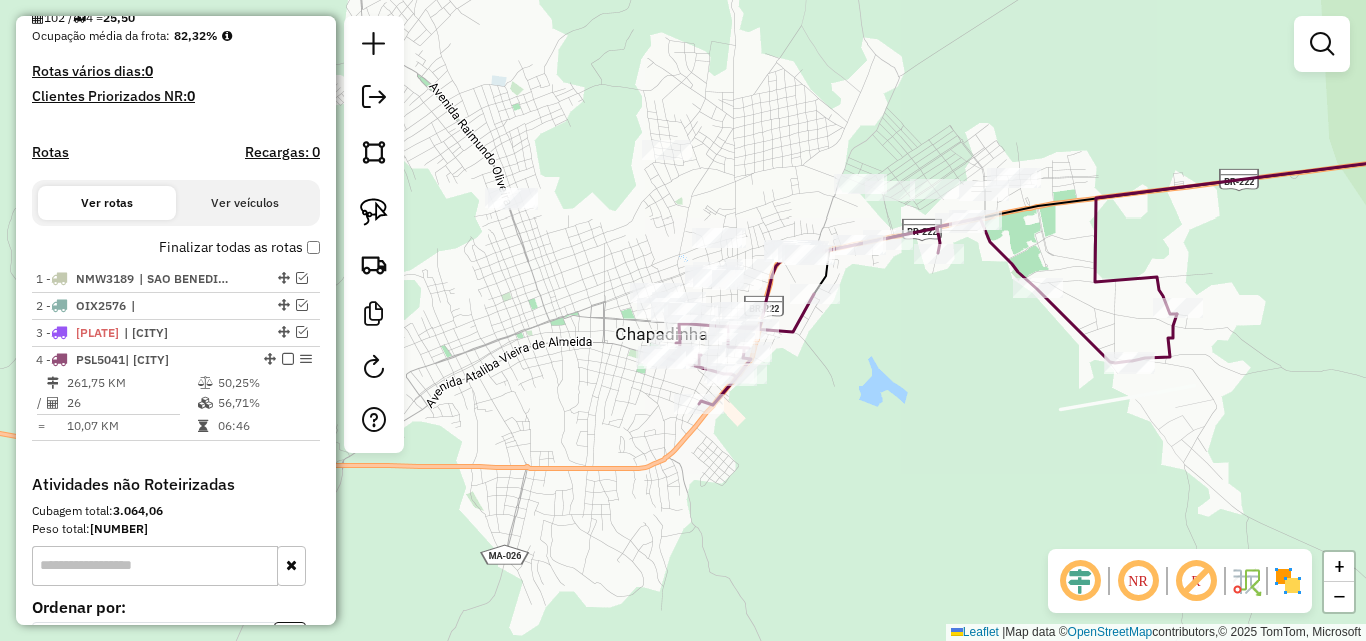 drag, startPoint x: 771, startPoint y: 388, endPoint x: 1000, endPoint y: 372, distance: 229.55827 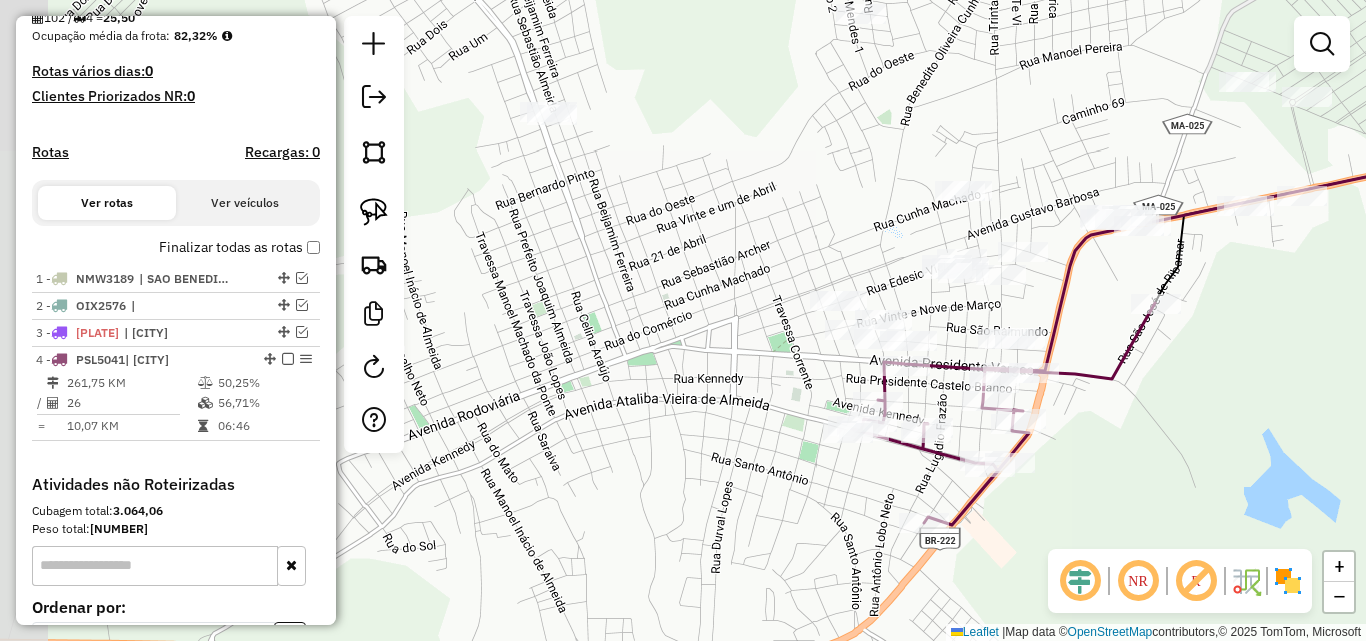 drag, startPoint x: 568, startPoint y: 392, endPoint x: 699, endPoint y: 444, distance: 140.94325 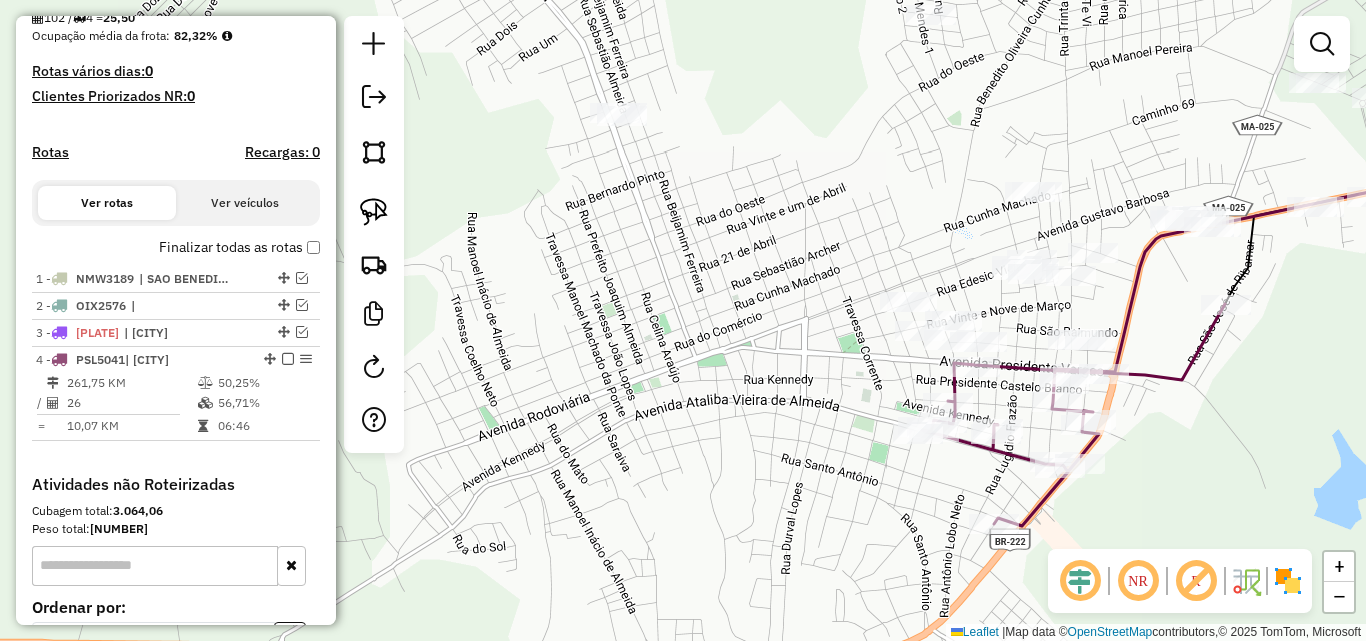 drag, startPoint x: 698, startPoint y: 277, endPoint x: 768, endPoint y: 278, distance: 70.00714 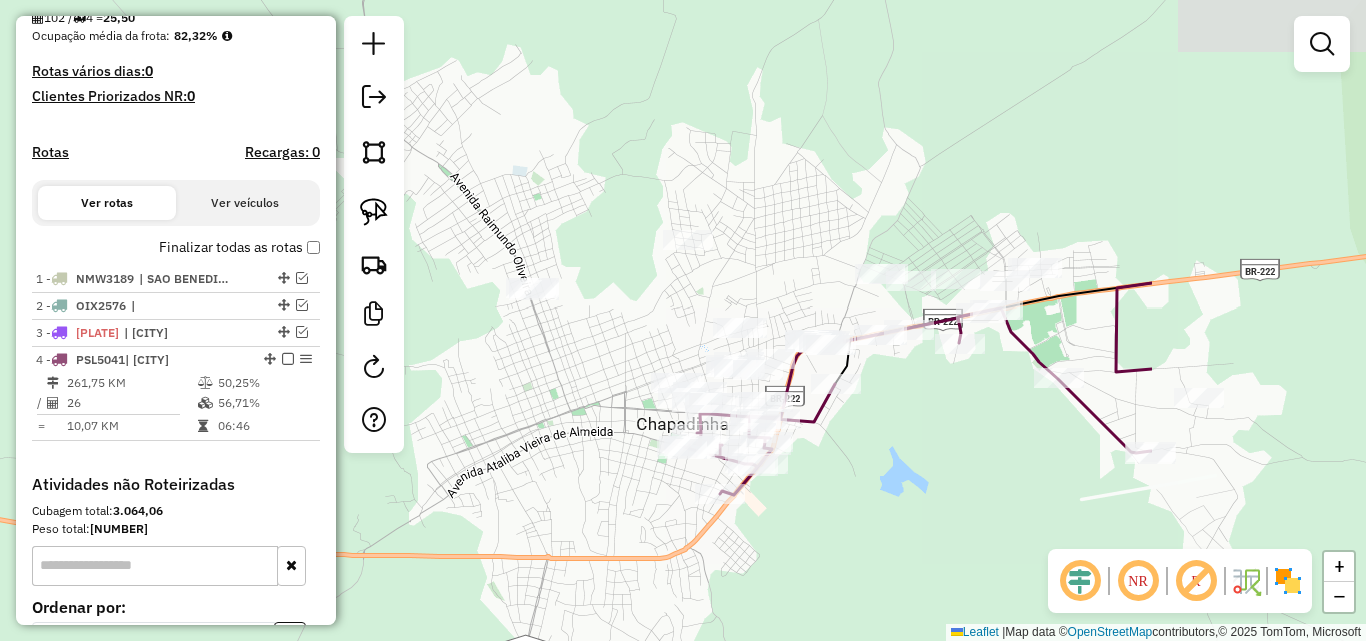 drag, startPoint x: 1261, startPoint y: 441, endPoint x: 911, endPoint y: 469, distance: 351.11823 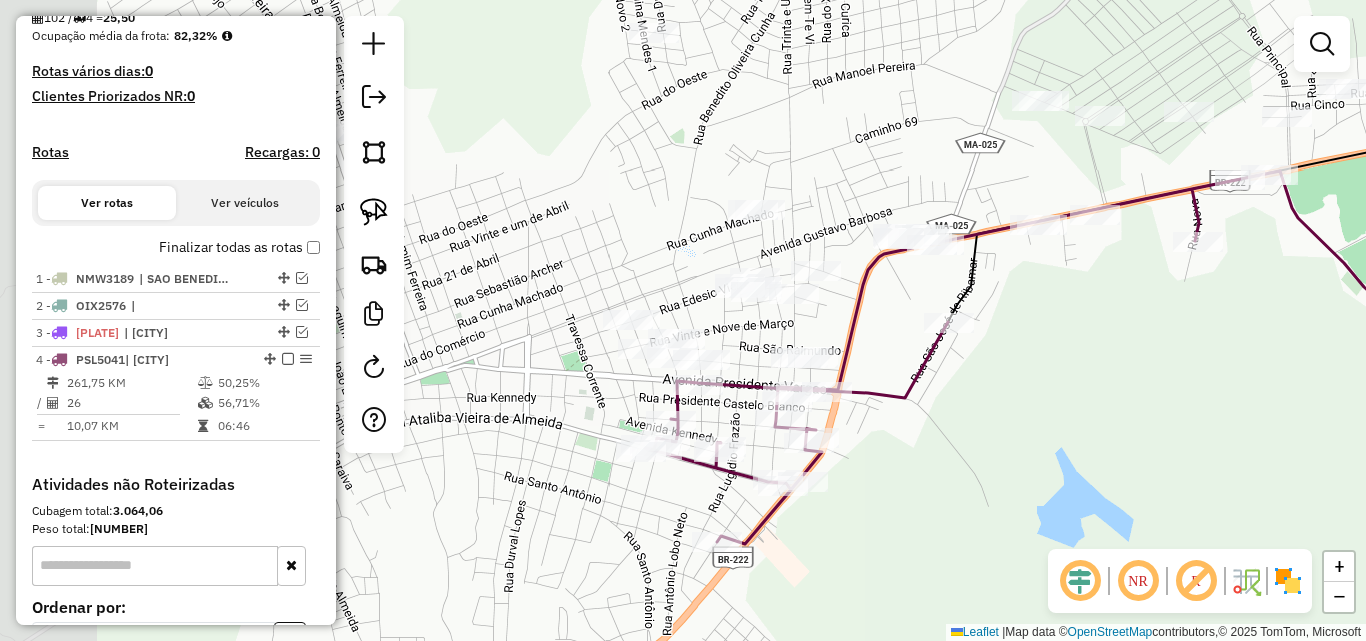 drag, startPoint x: 918, startPoint y: 419, endPoint x: 1153, endPoint y: 363, distance: 241.58022 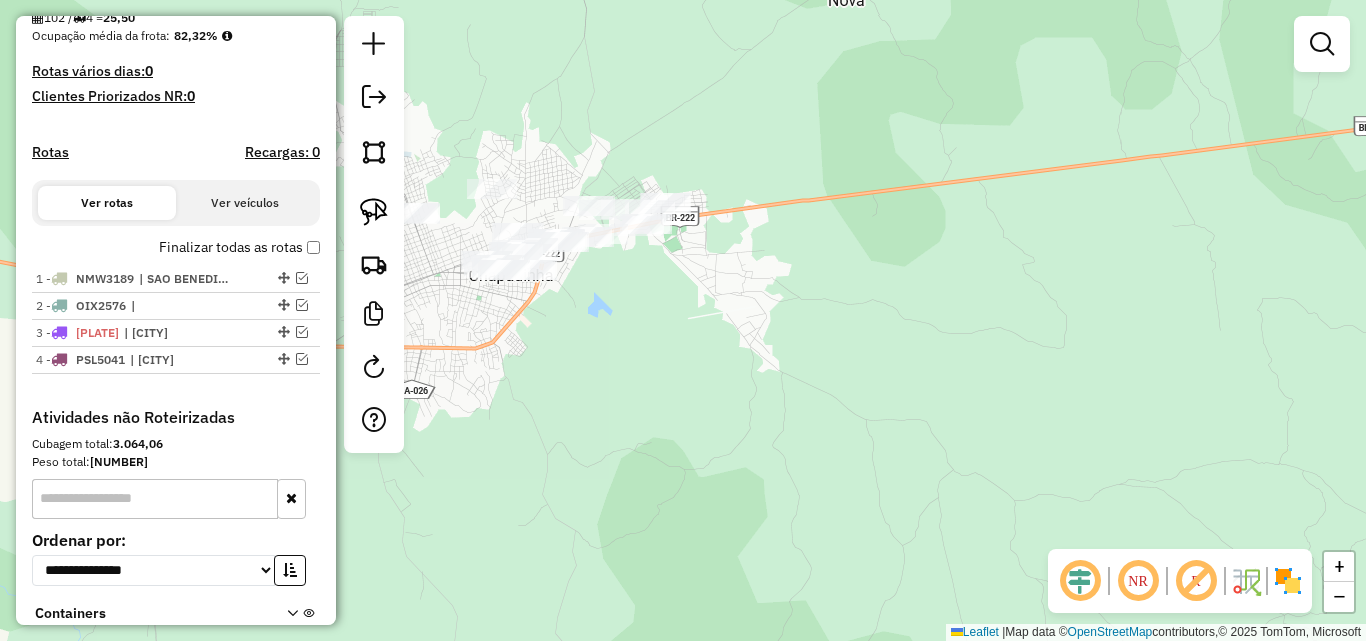 drag, startPoint x: 809, startPoint y: 345, endPoint x: 1107, endPoint y: 364, distance: 298.6051 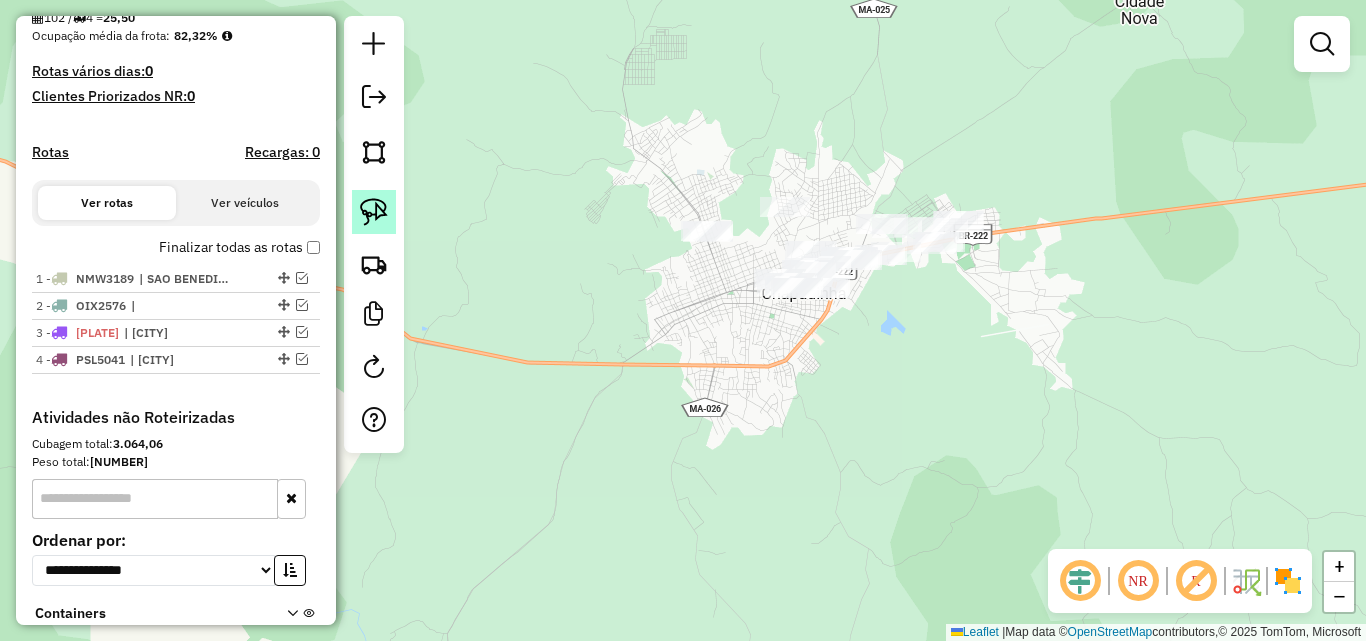 click 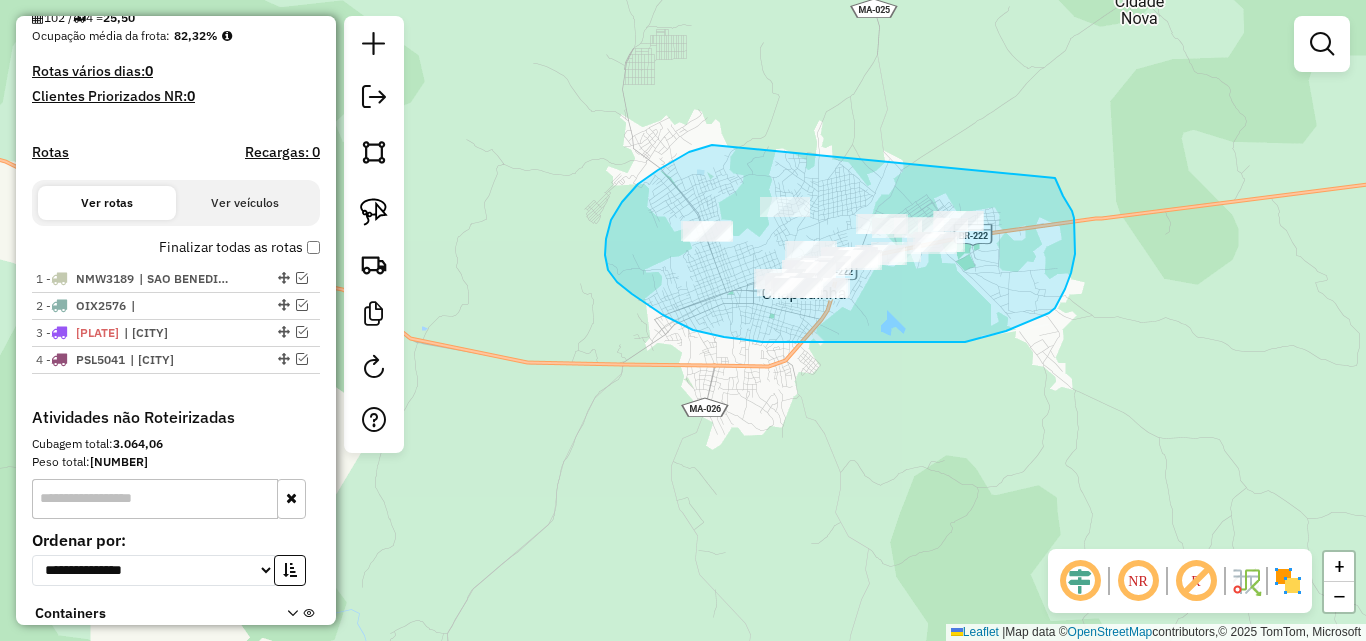 drag, startPoint x: 705, startPoint y: 148, endPoint x: 1054, endPoint y: 177, distance: 350.2028 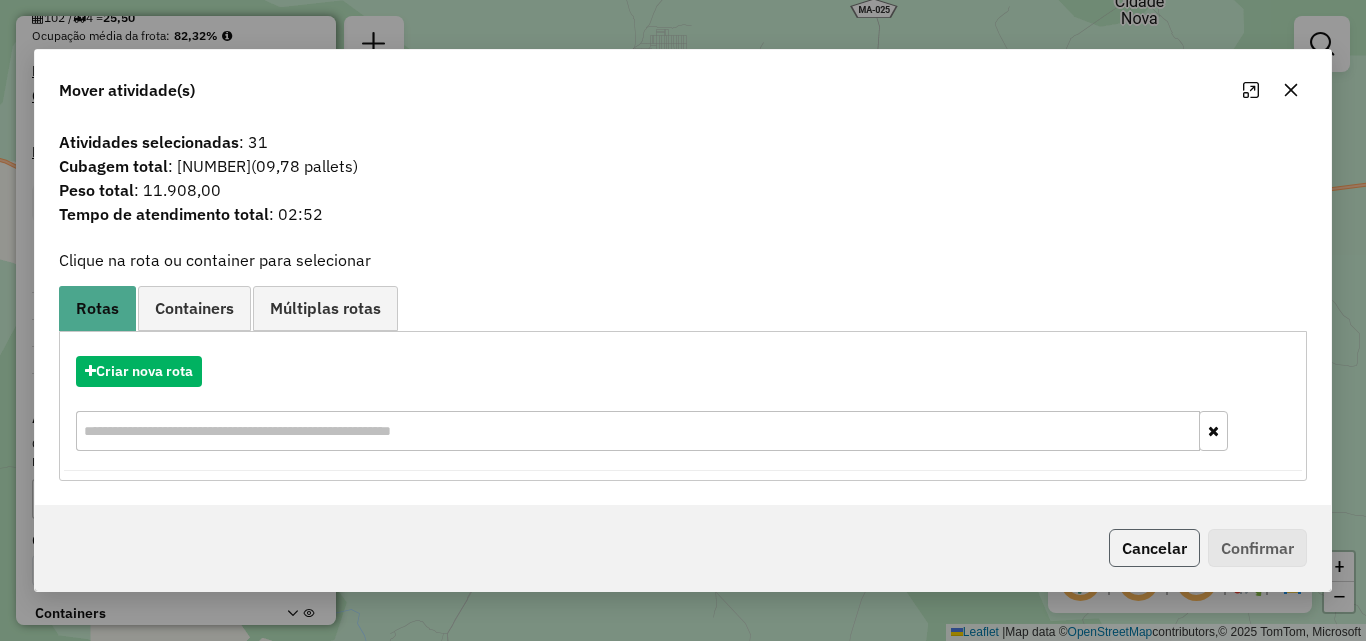 click on "Cancelar" 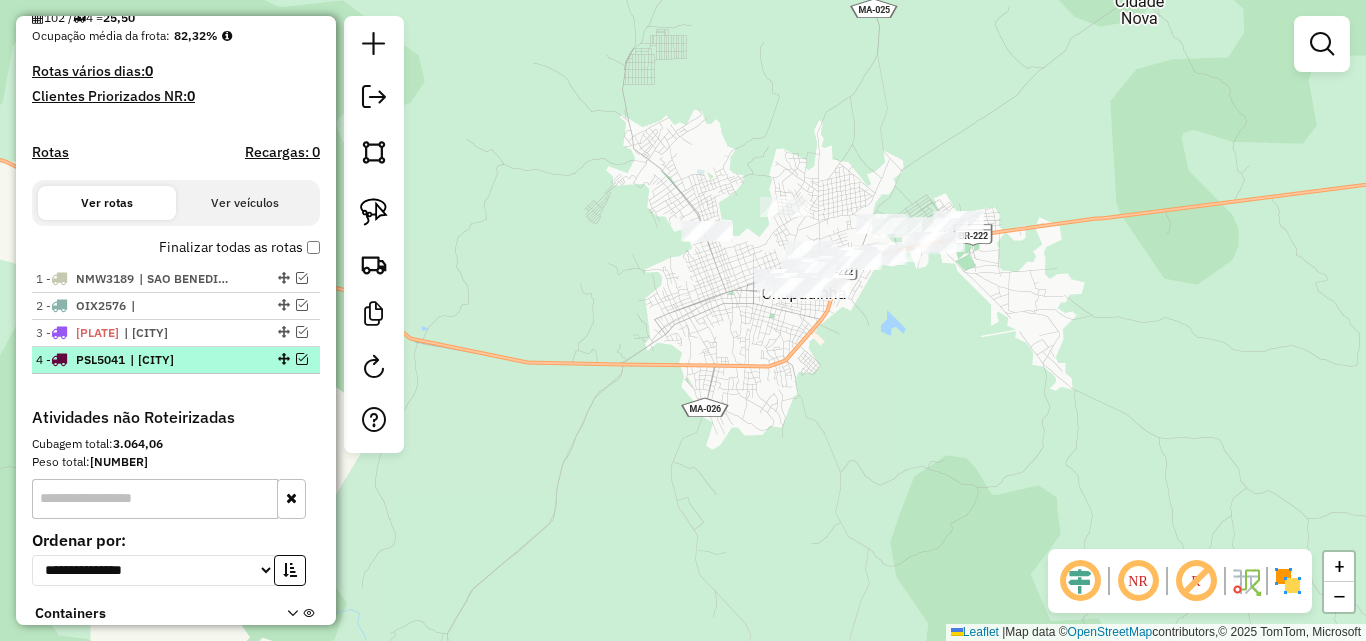 click at bounding box center (302, 359) 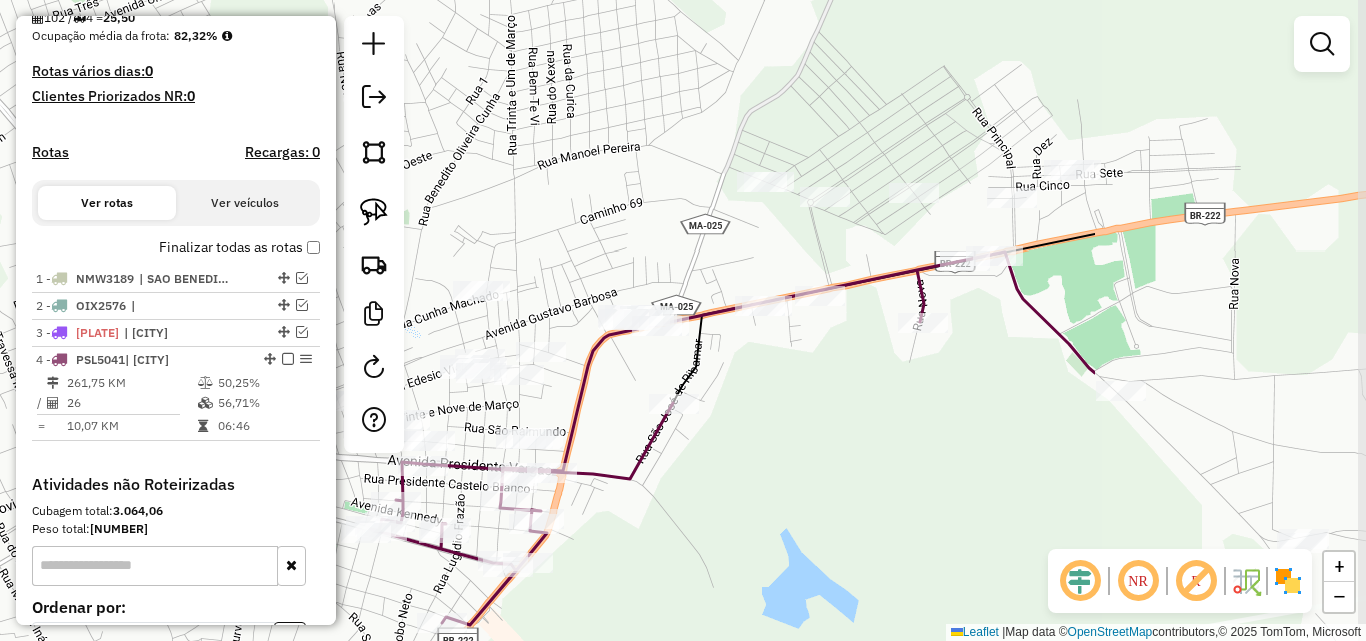 drag, startPoint x: 1250, startPoint y: 269, endPoint x: 843, endPoint y: 447, distance: 444.2218 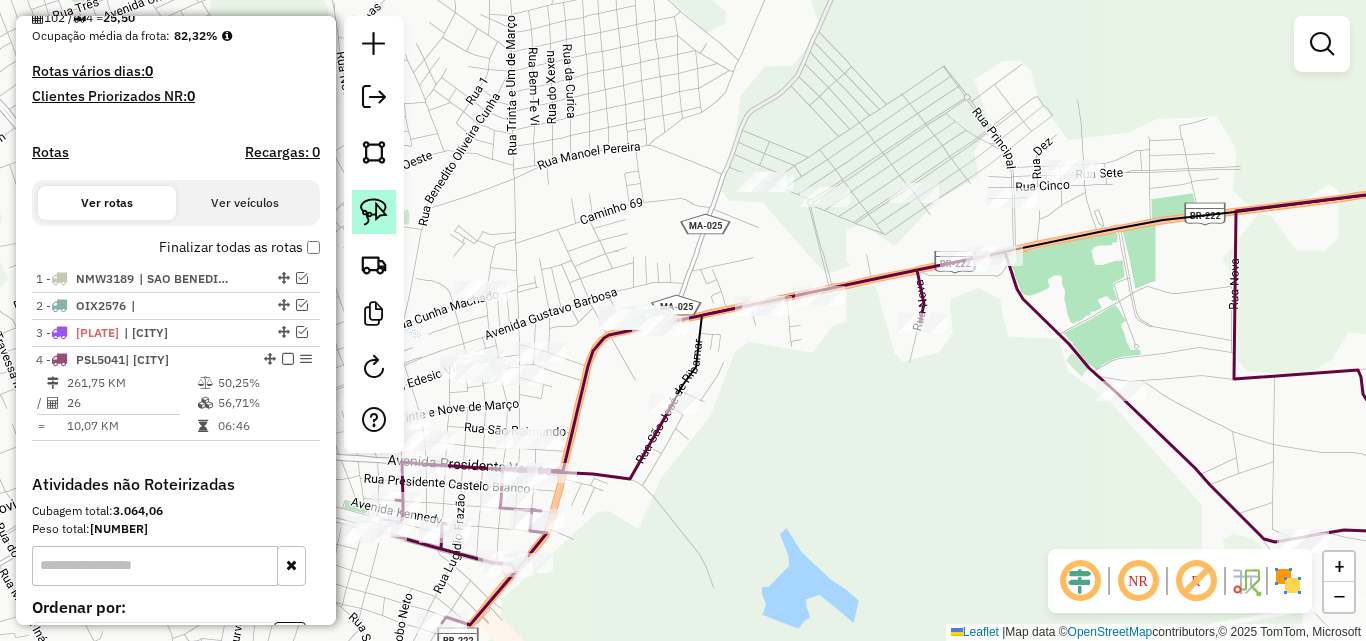 click 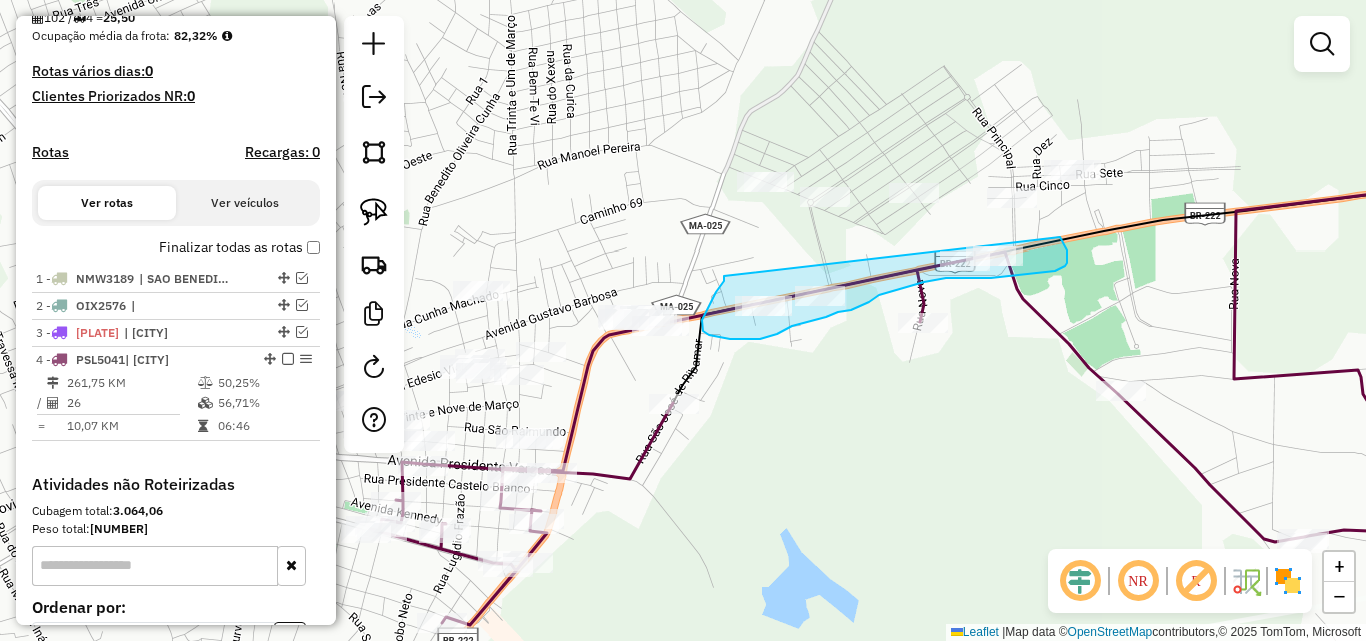 drag, startPoint x: 724, startPoint y: 276, endPoint x: 1060, endPoint y: 237, distance: 338.25583 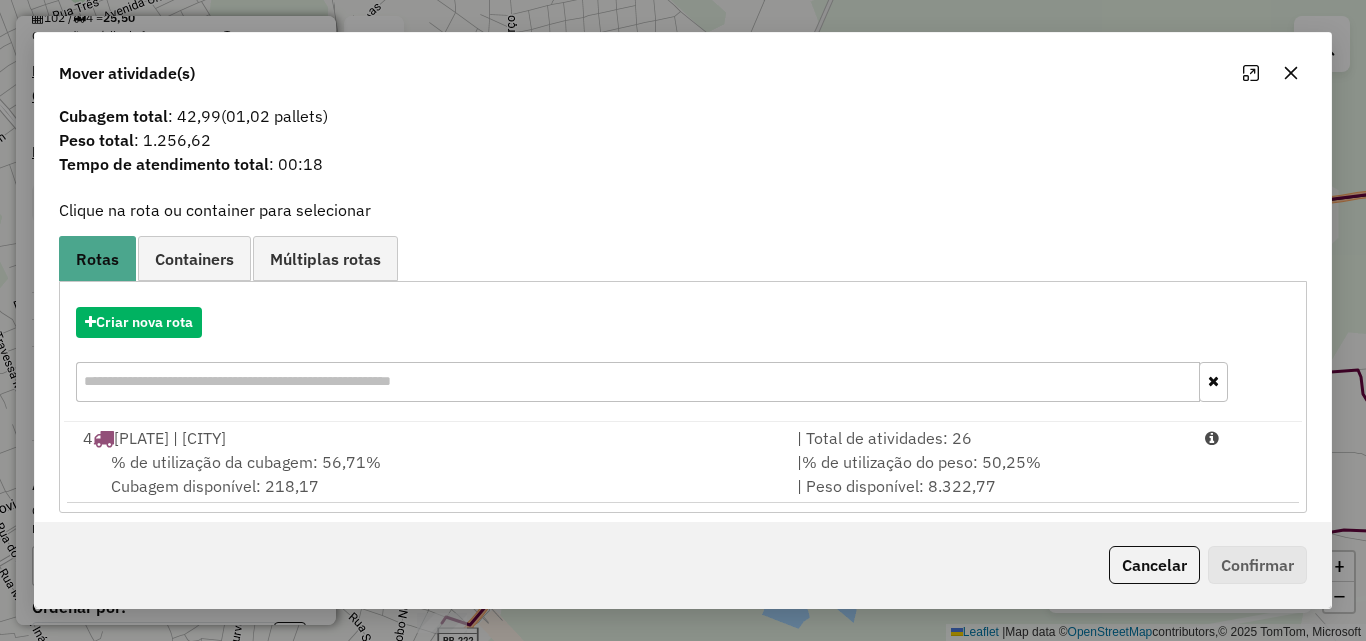 scroll, scrollTop: 48, scrollLeft: 0, axis: vertical 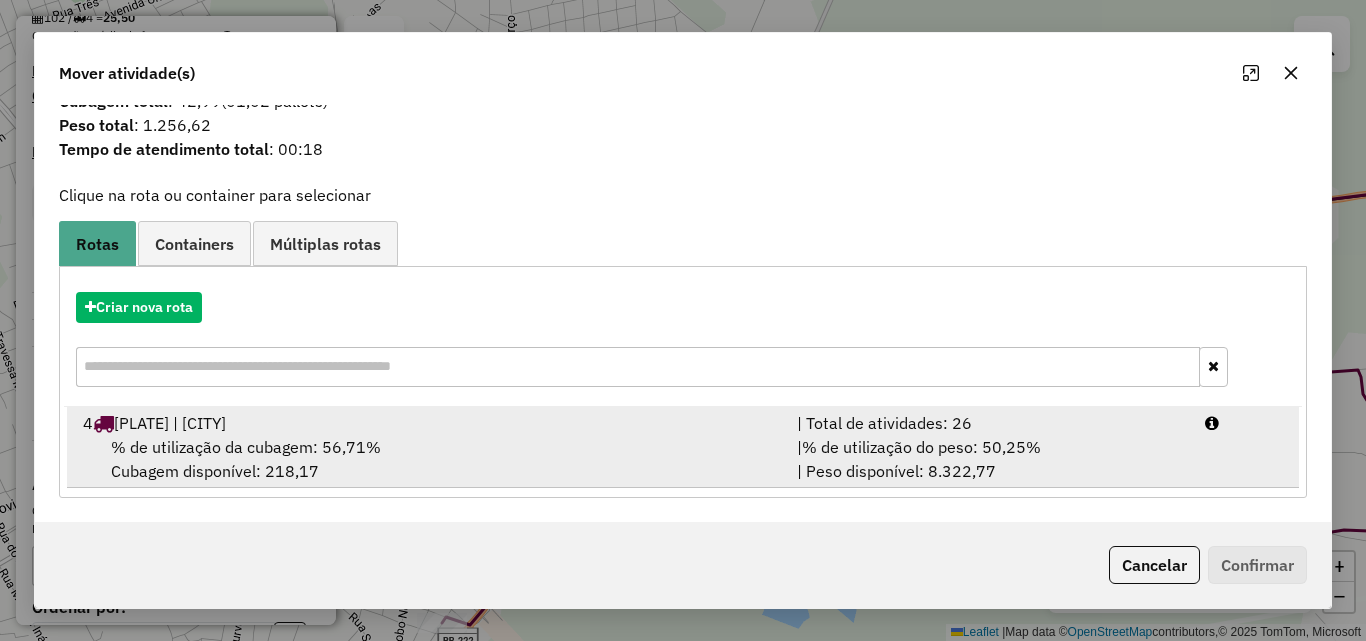 click on "% de utilização da cubagem: 56,71%  Cubagem disponível: 218,17" at bounding box center (428, 459) 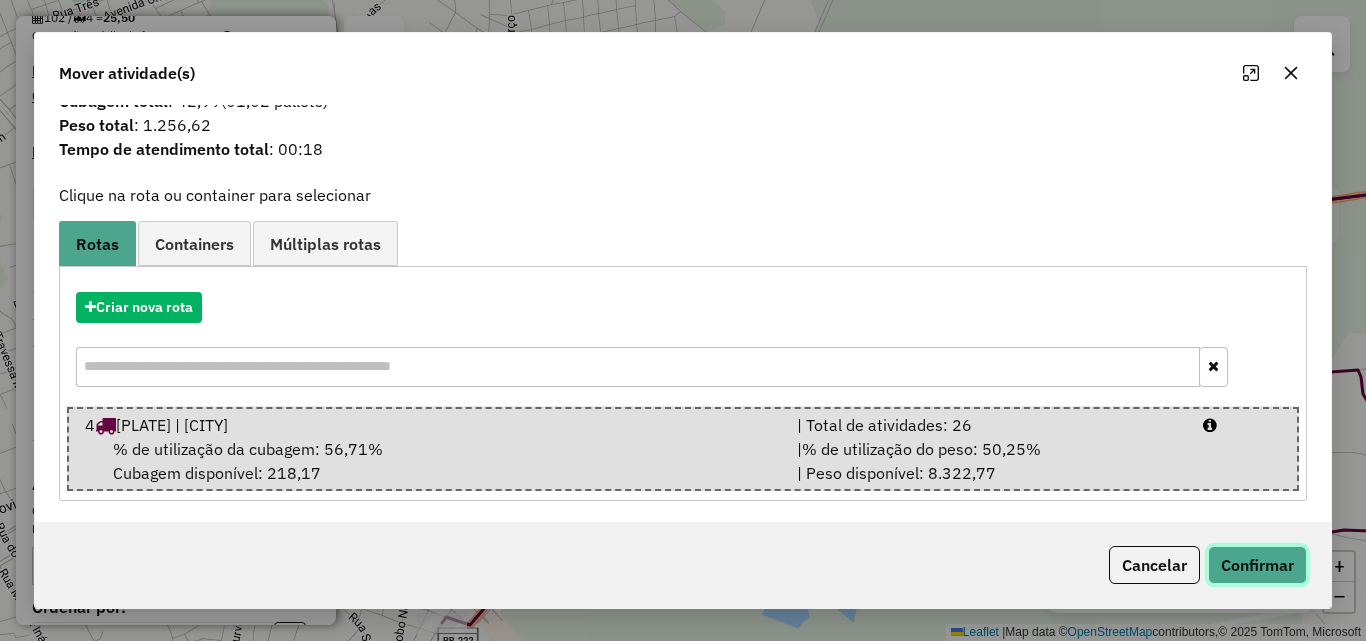 click on "Confirmar" 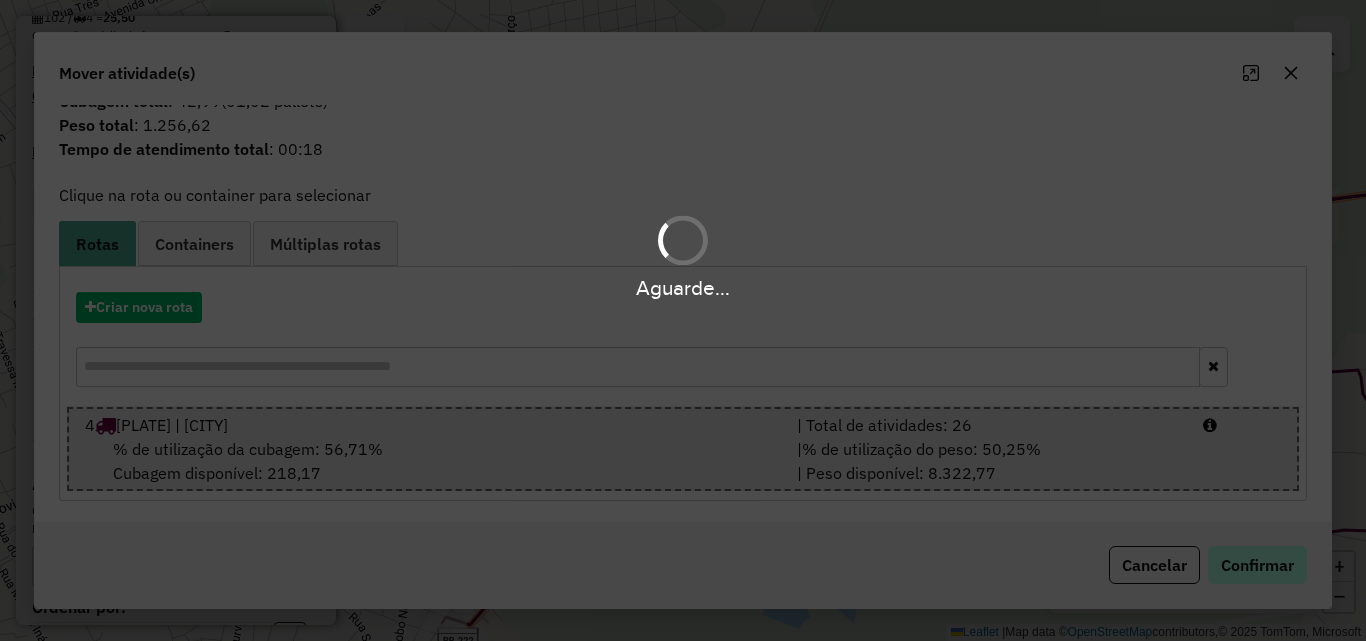 scroll, scrollTop: 0, scrollLeft: 0, axis: both 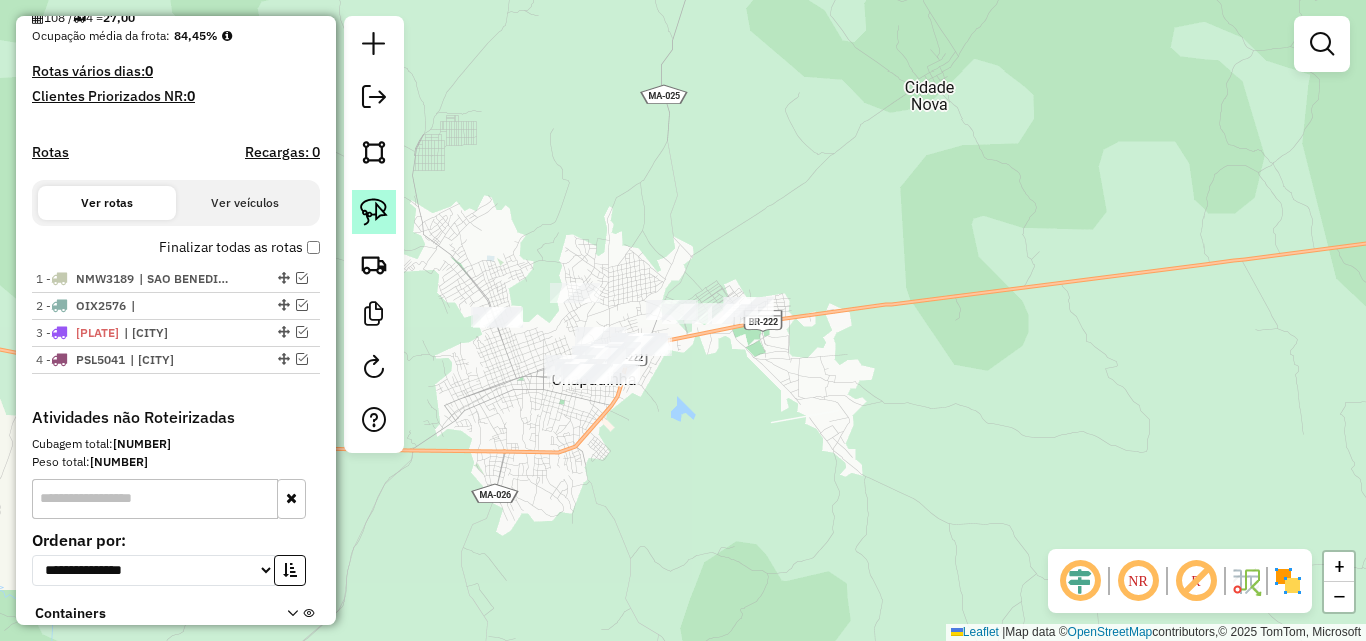 click 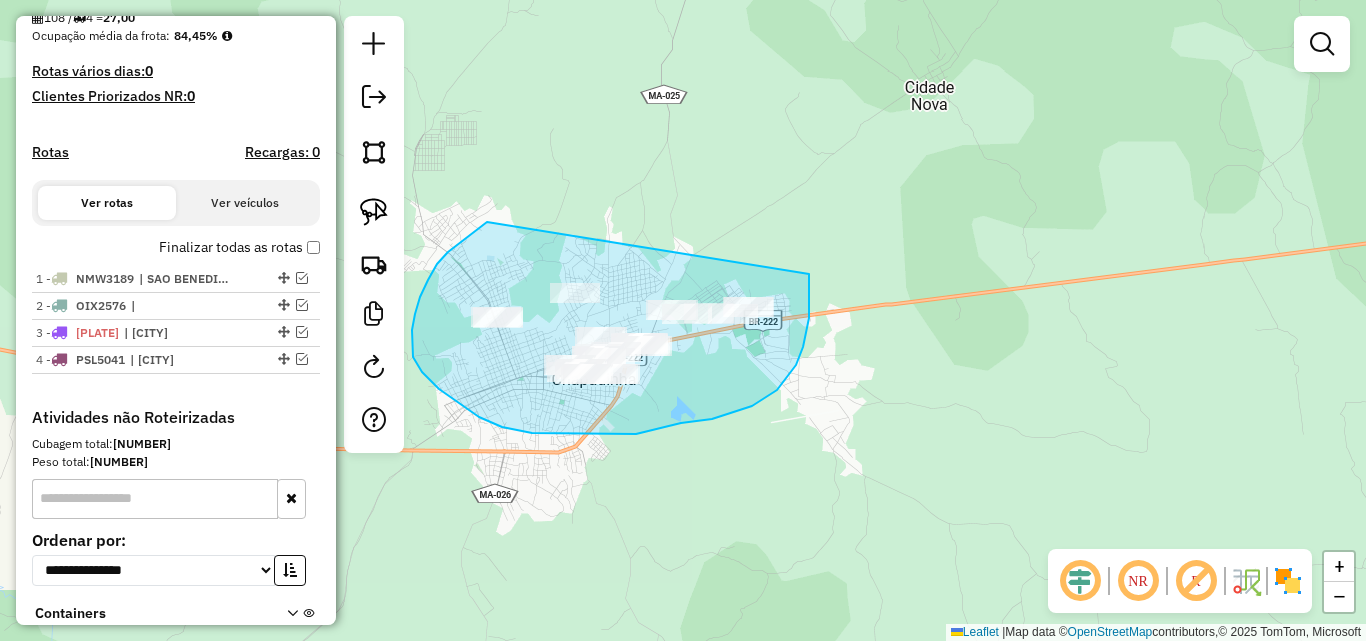 drag, startPoint x: 448, startPoint y: 252, endPoint x: 809, endPoint y: 274, distance: 361.66974 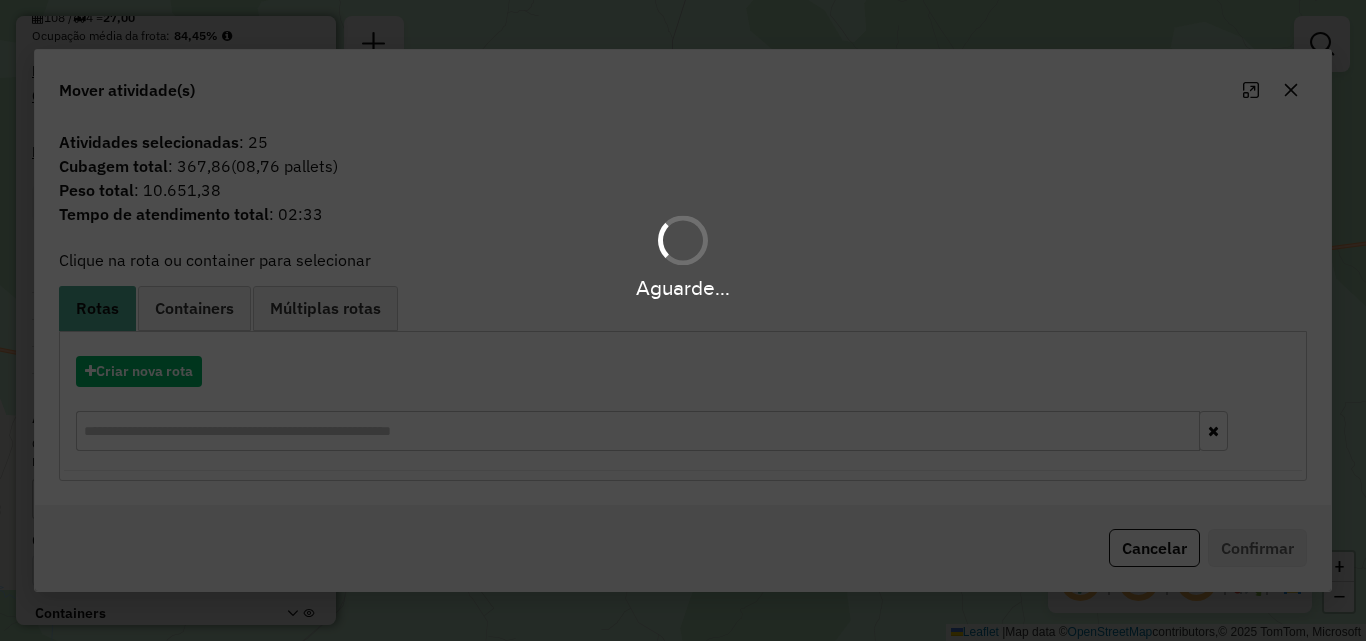 click on "Aguarde..." at bounding box center [683, 320] 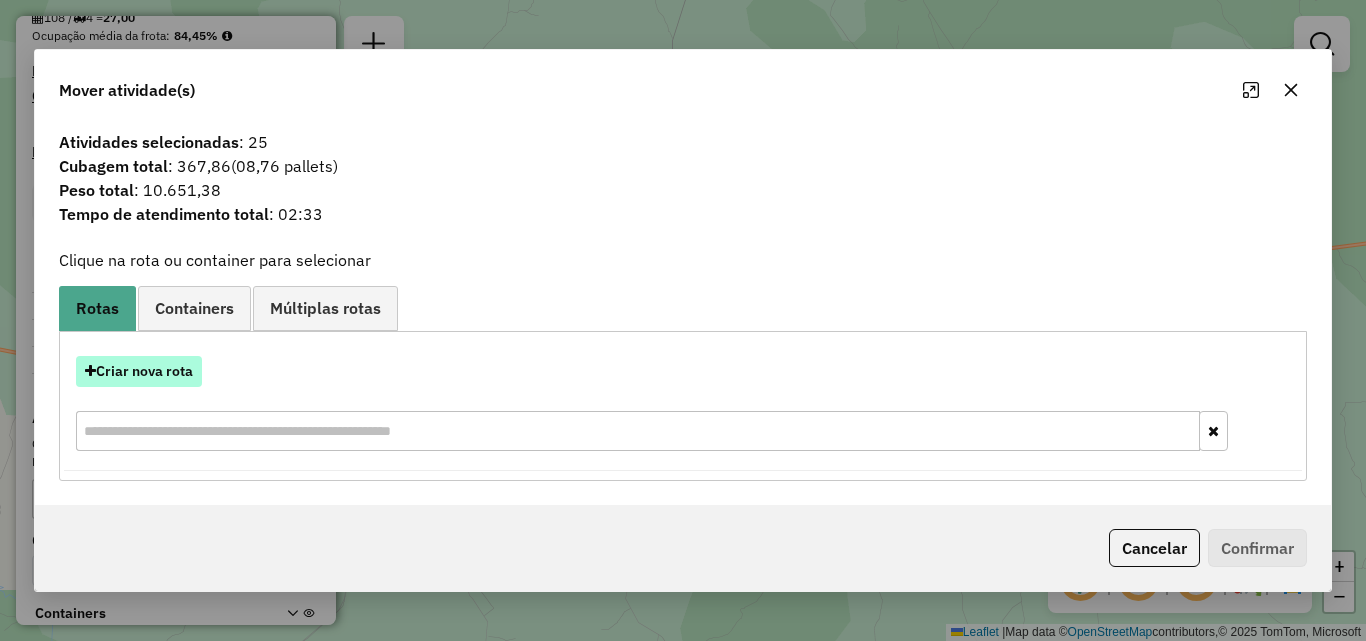 click on "Criar nova rota" at bounding box center (139, 371) 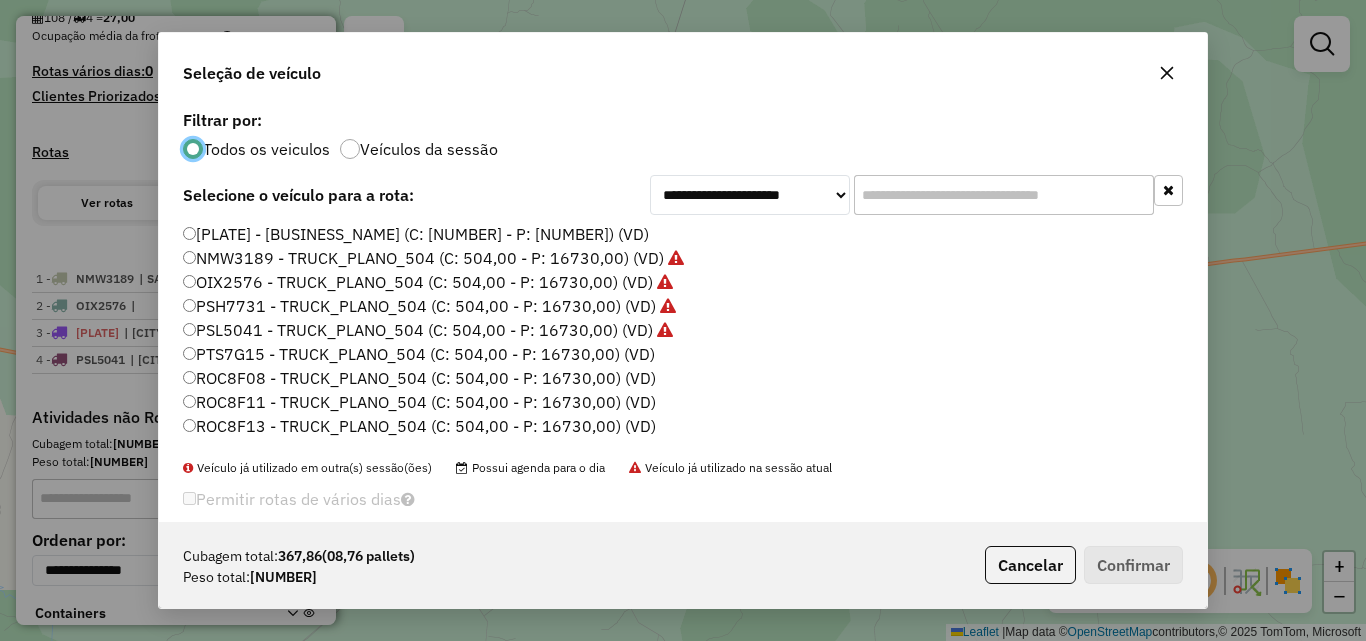 scroll, scrollTop: 11, scrollLeft: 6, axis: both 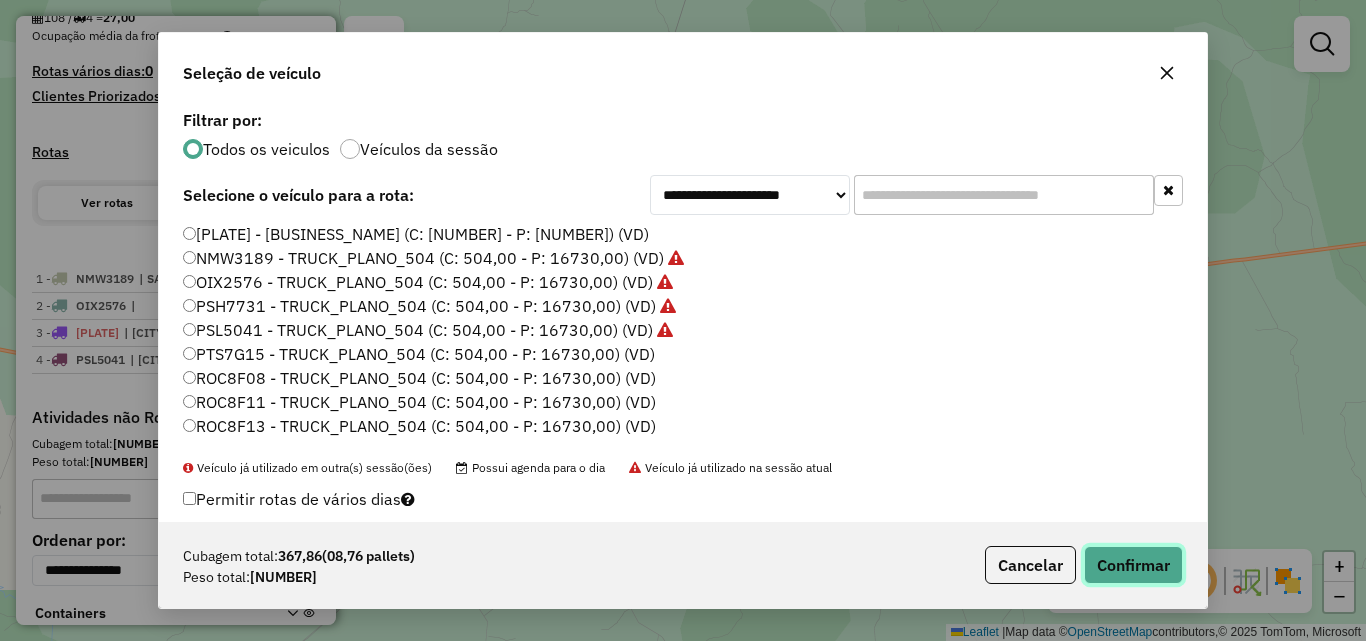click on "Confirmar" 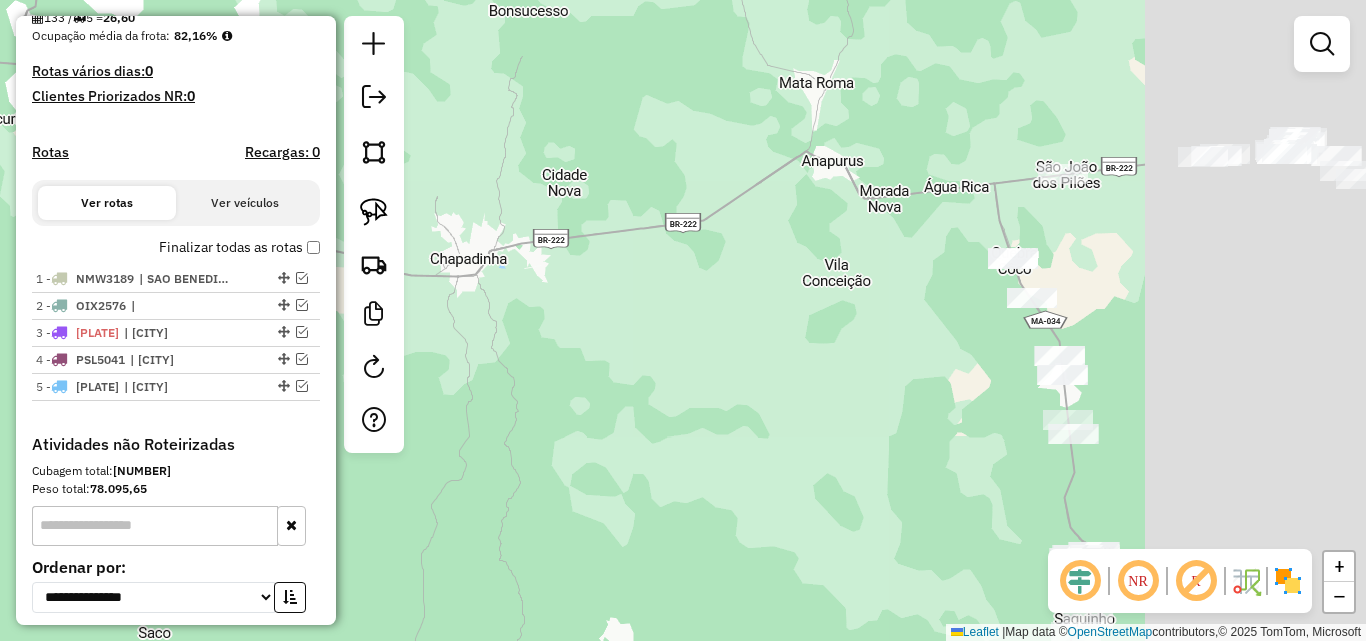 drag, startPoint x: 1142, startPoint y: 342, endPoint x: 675, endPoint y: 339, distance: 467.00964 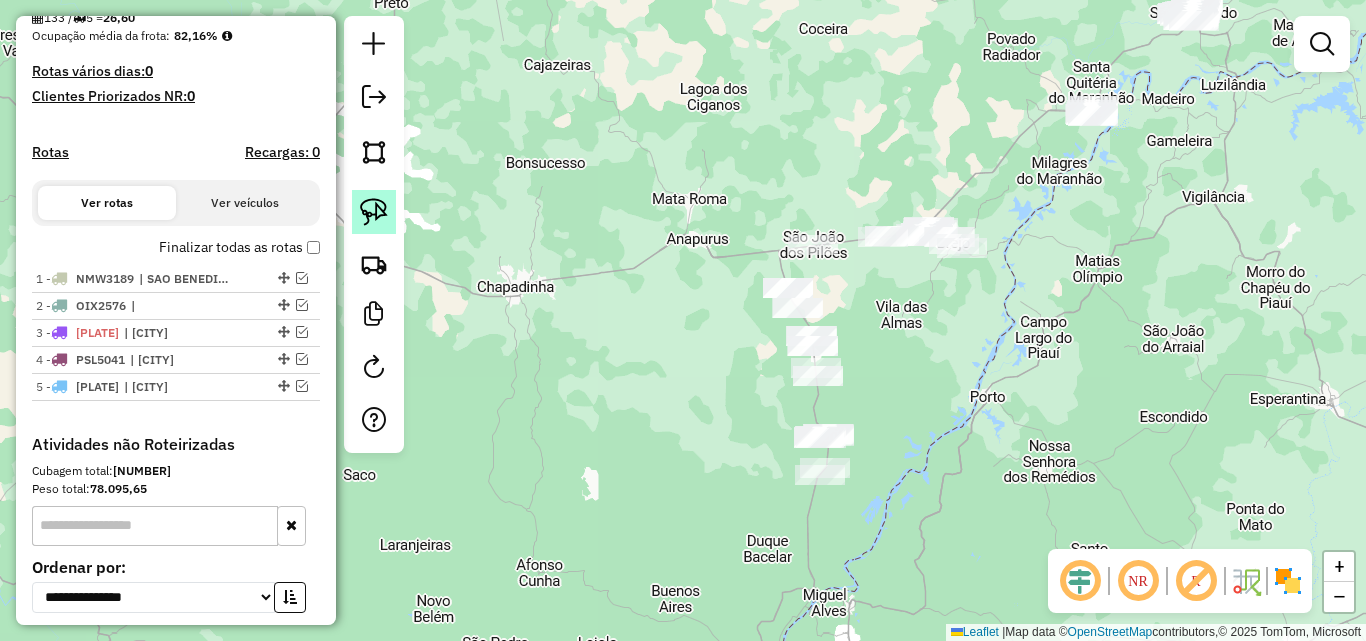 click 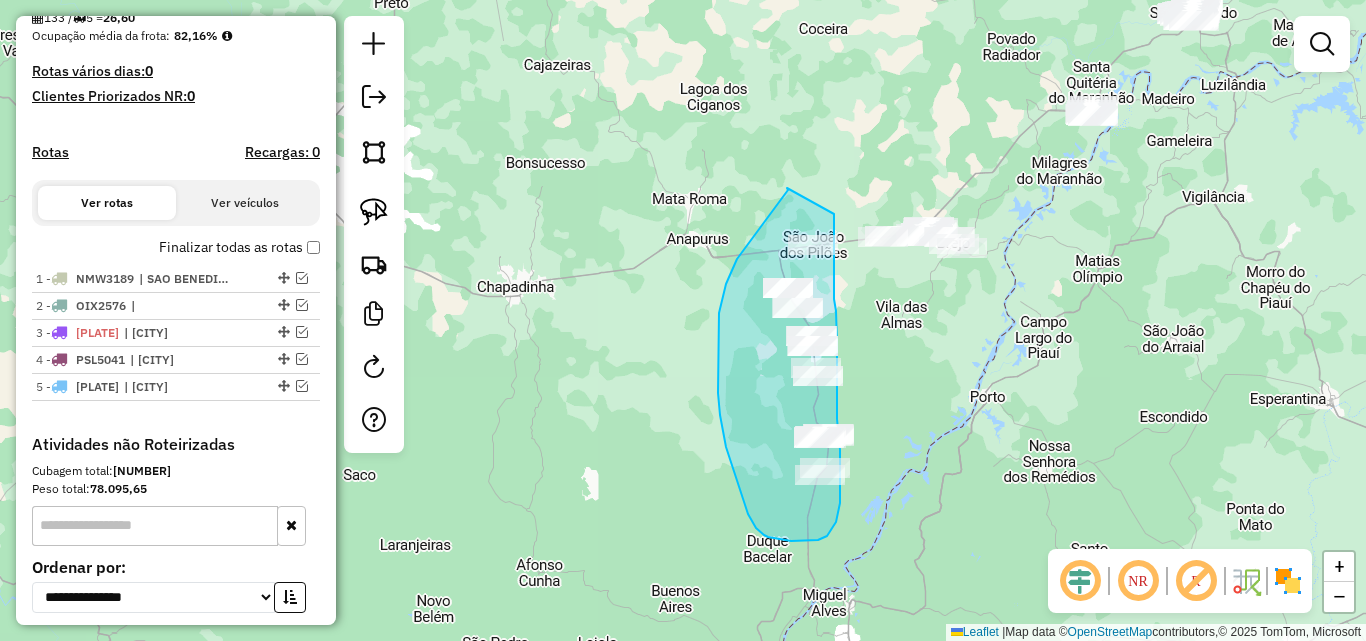 drag, startPoint x: 787, startPoint y: 188, endPoint x: 834, endPoint y: 214, distance: 53.712196 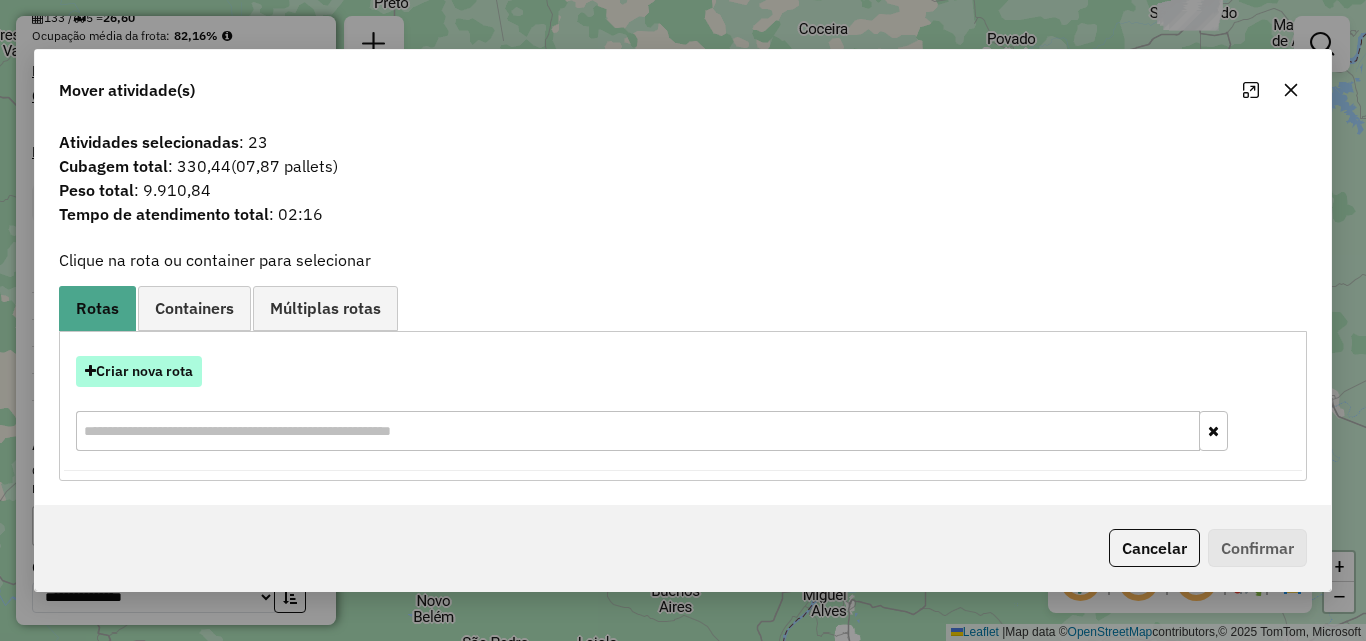 click on "Criar nova rota" at bounding box center (139, 371) 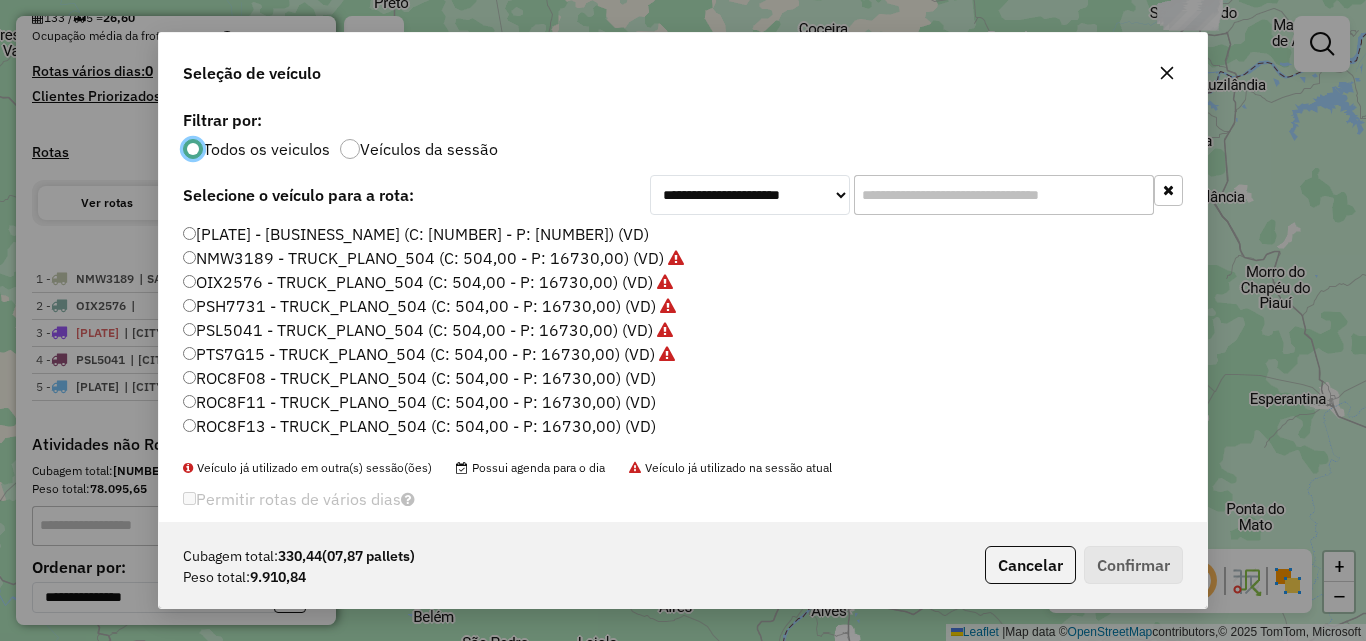 scroll, scrollTop: 11, scrollLeft: 6, axis: both 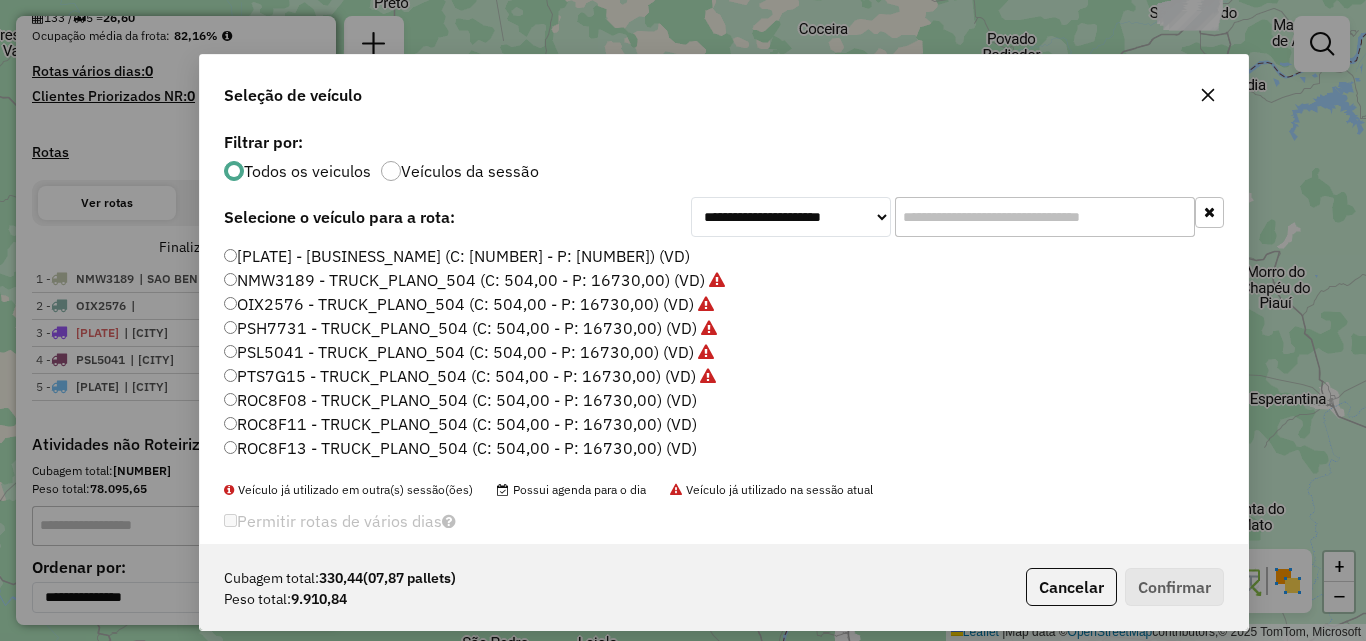 drag, startPoint x: 601, startPoint y: 47, endPoint x: 641, endPoint y: 69, distance: 45.65085 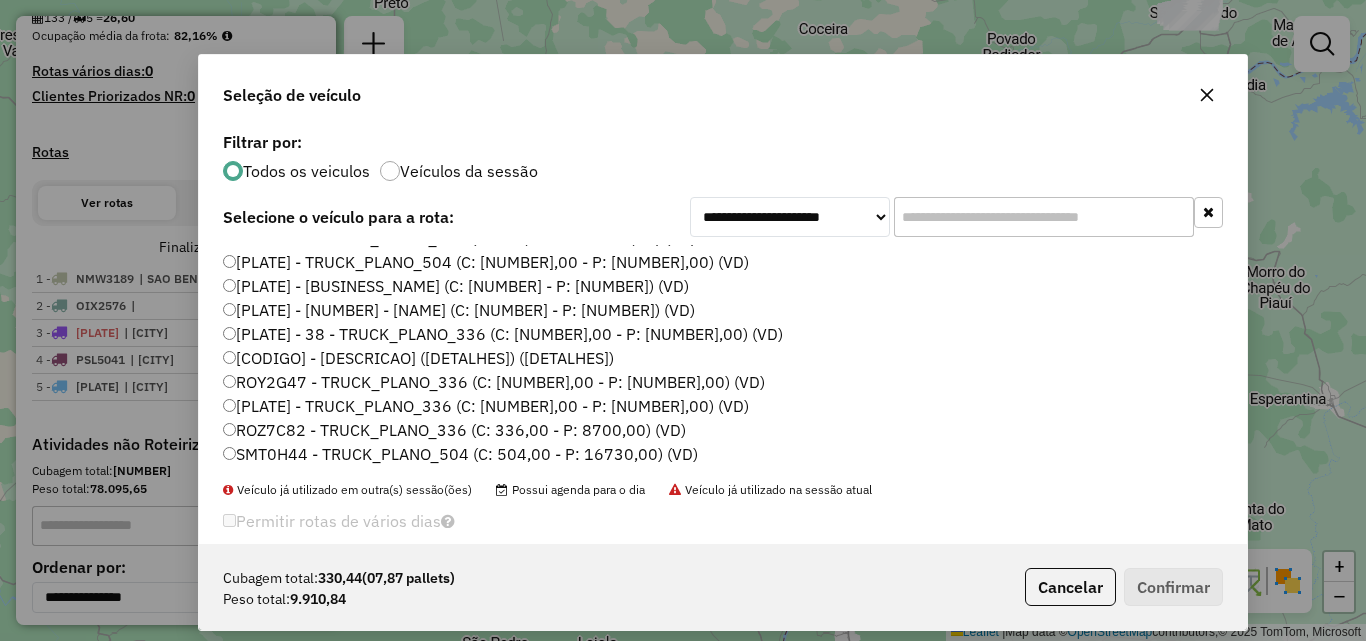 scroll, scrollTop: 260, scrollLeft: 0, axis: vertical 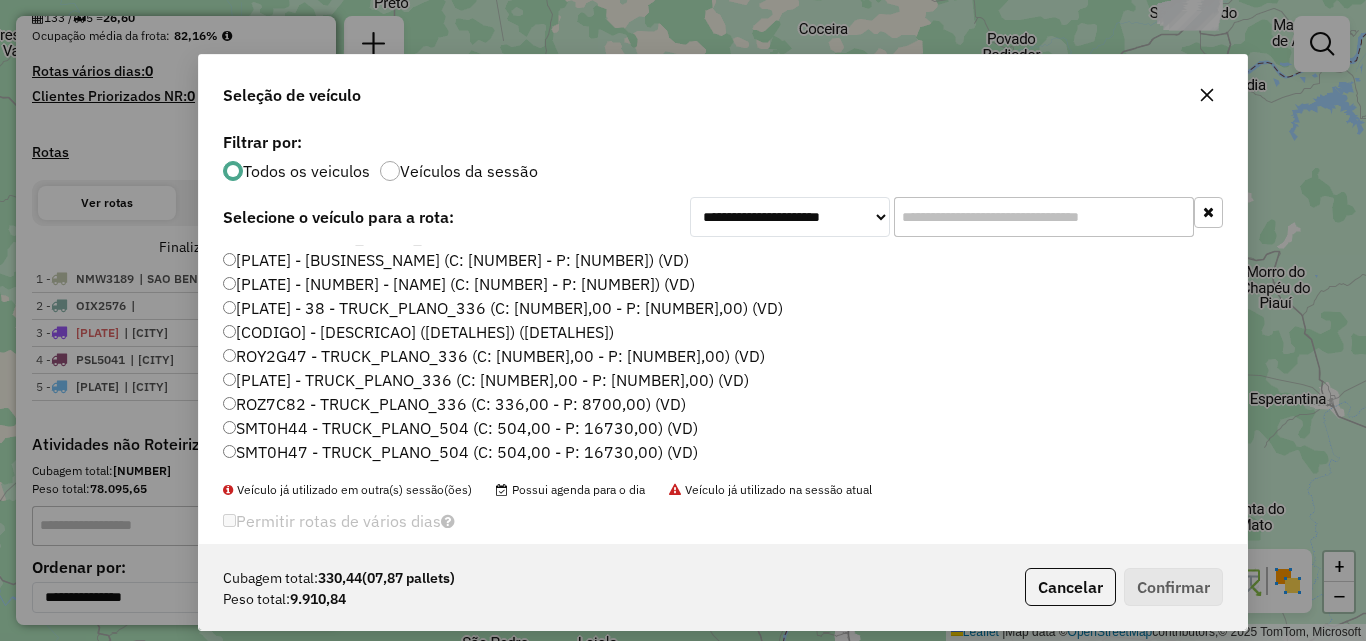 click on "Cancelar" 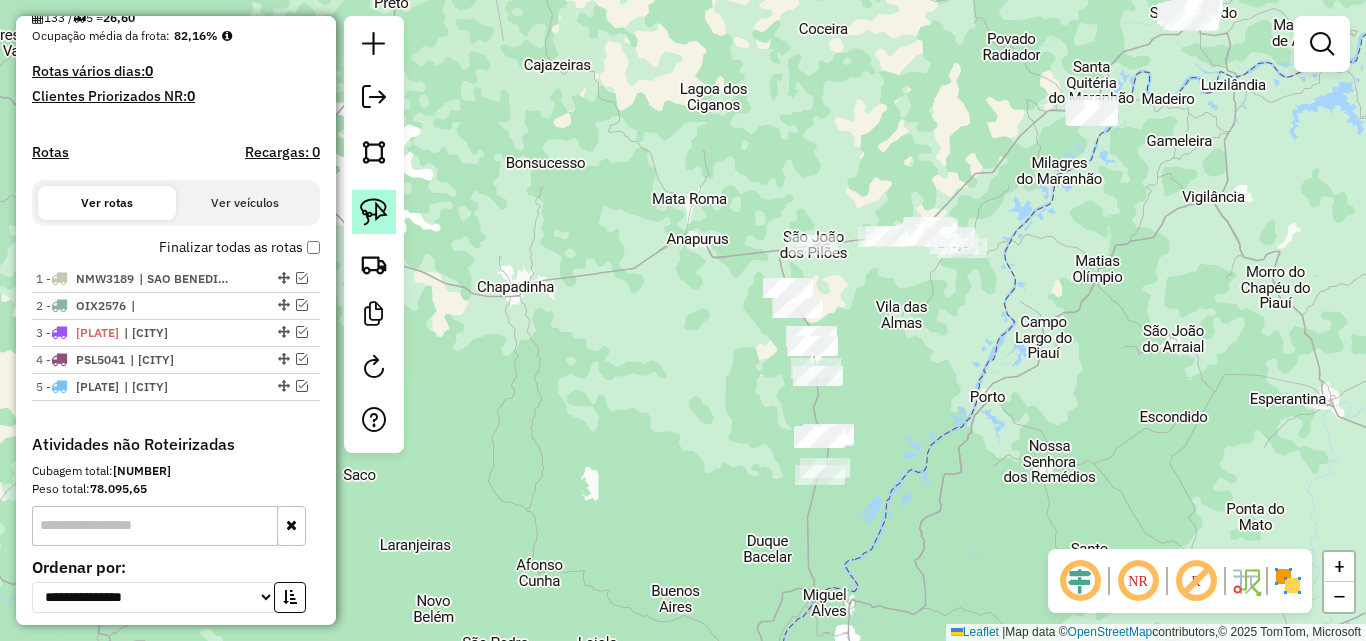 click 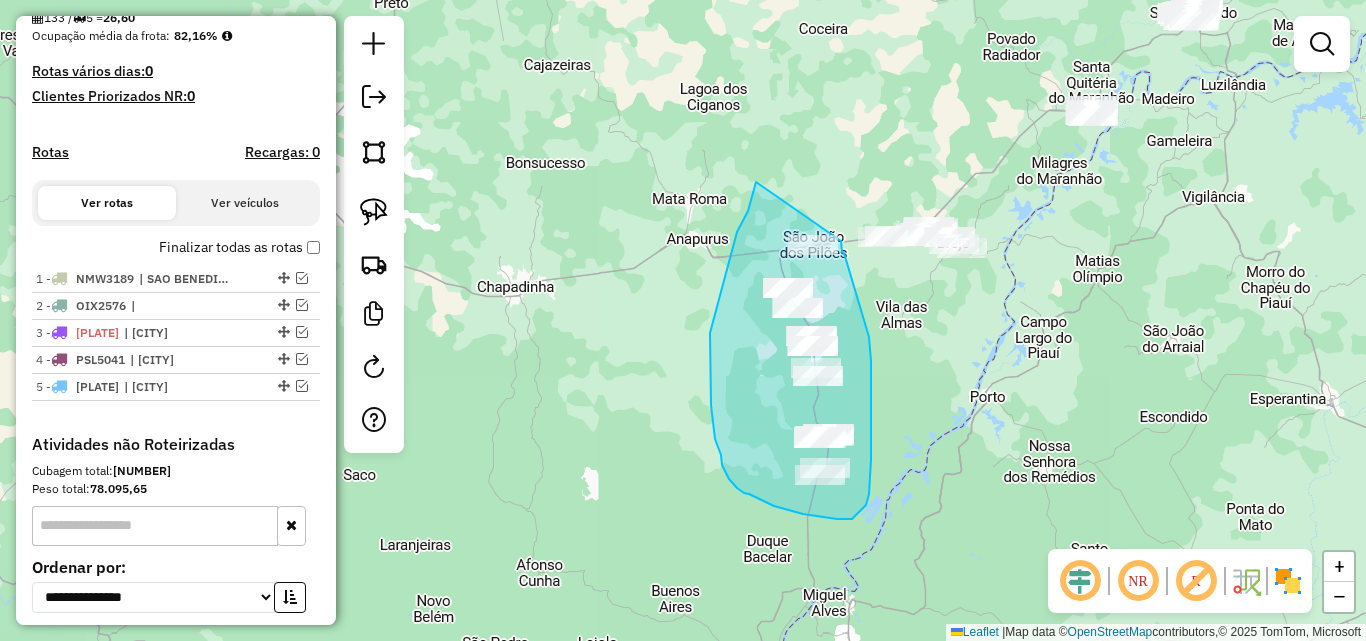 drag, startPoint x: 756, startPoint y: 182, endPoint x: 841, endPoint y: 241, distance: 103.4698 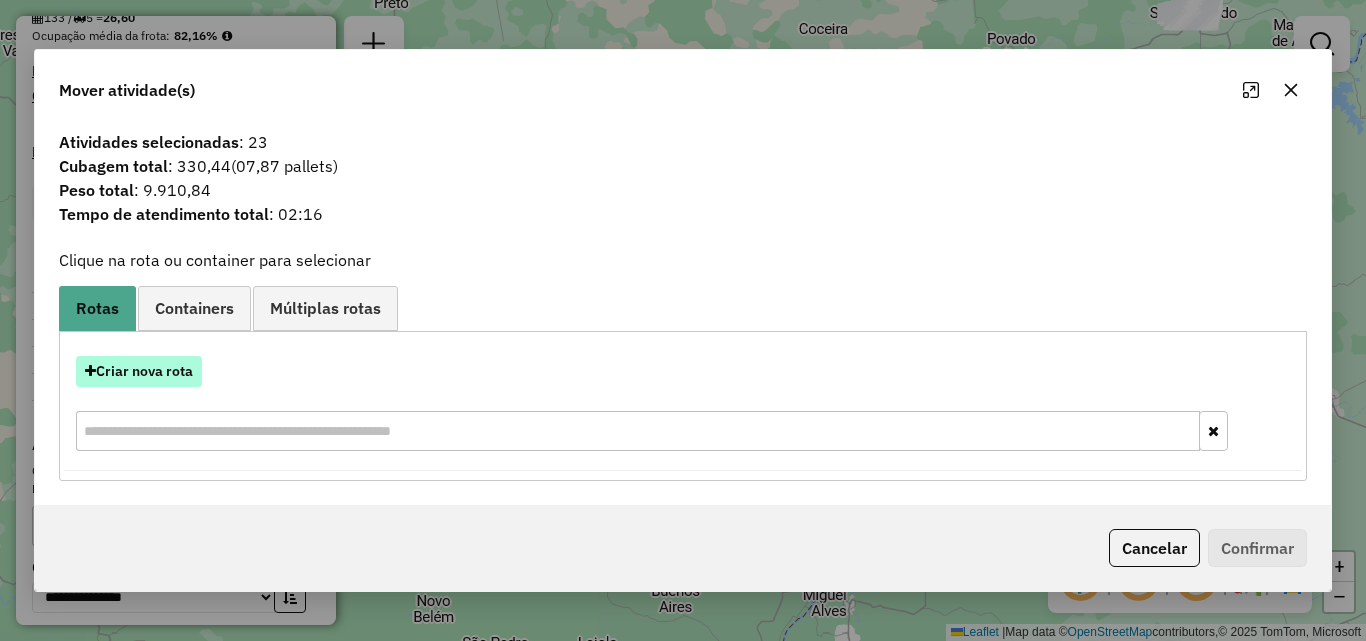 click on "Criar nova rota" at bounding box center [139, 371] 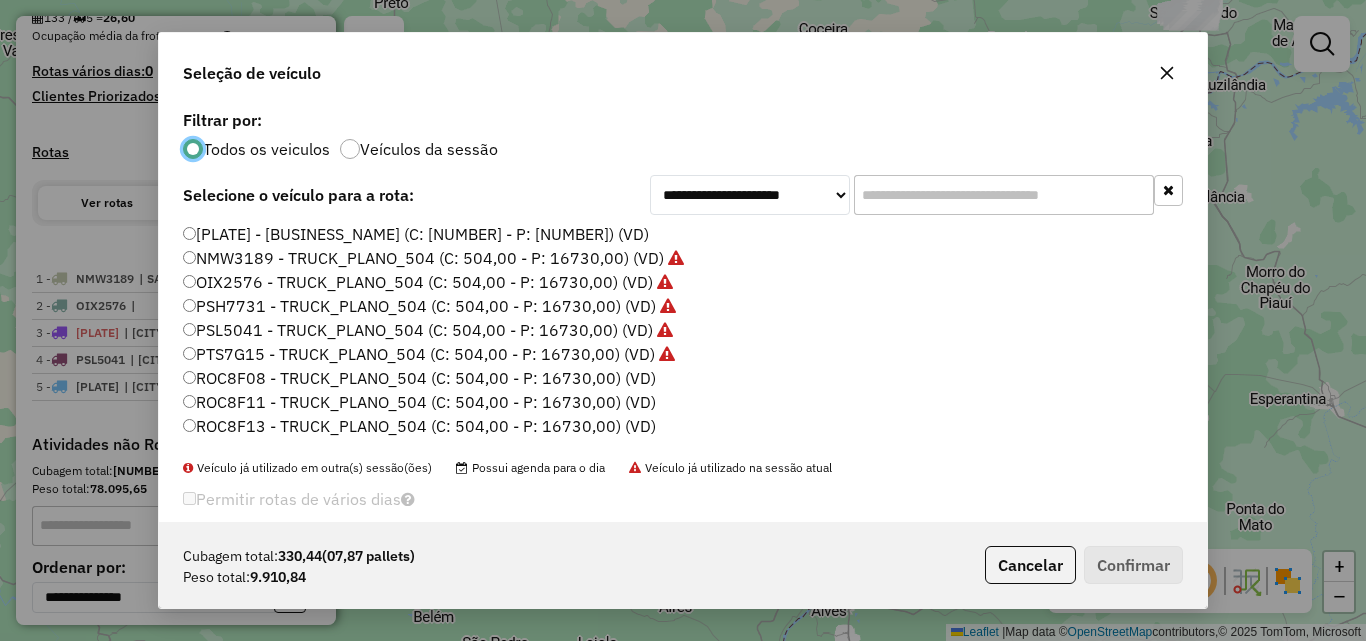scroll, scrollTop: 11, scrollLeft: 6, axis: both 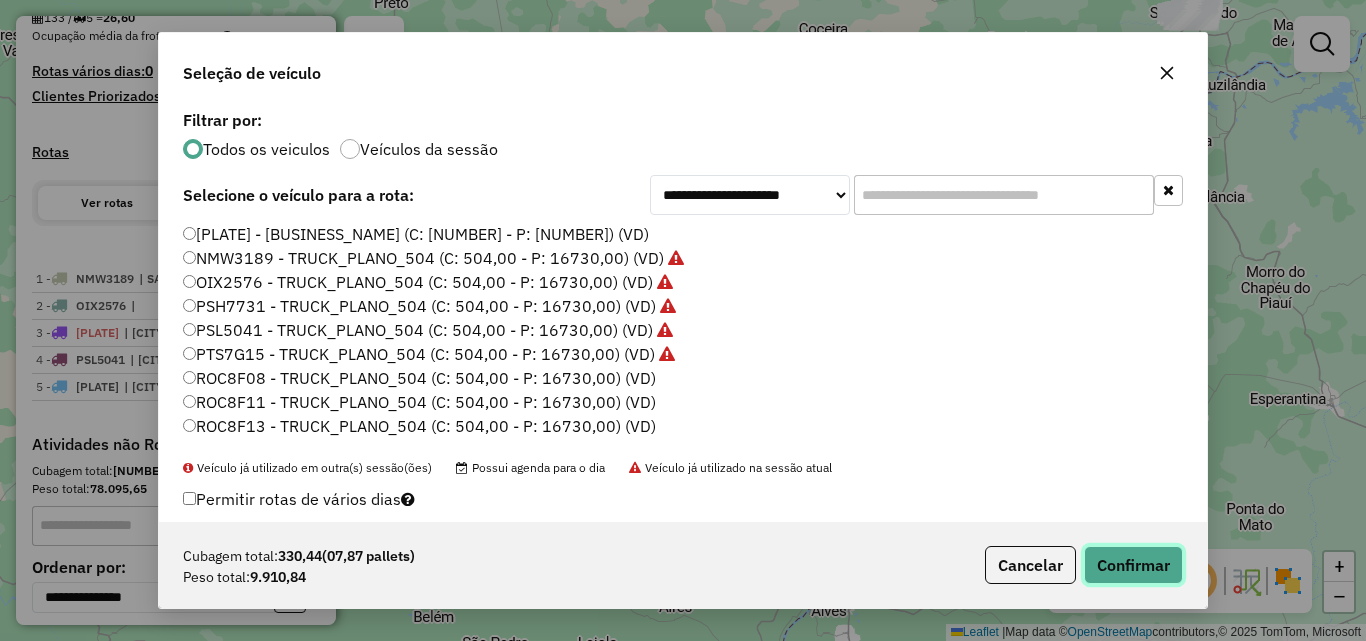 click on "Confirmar" 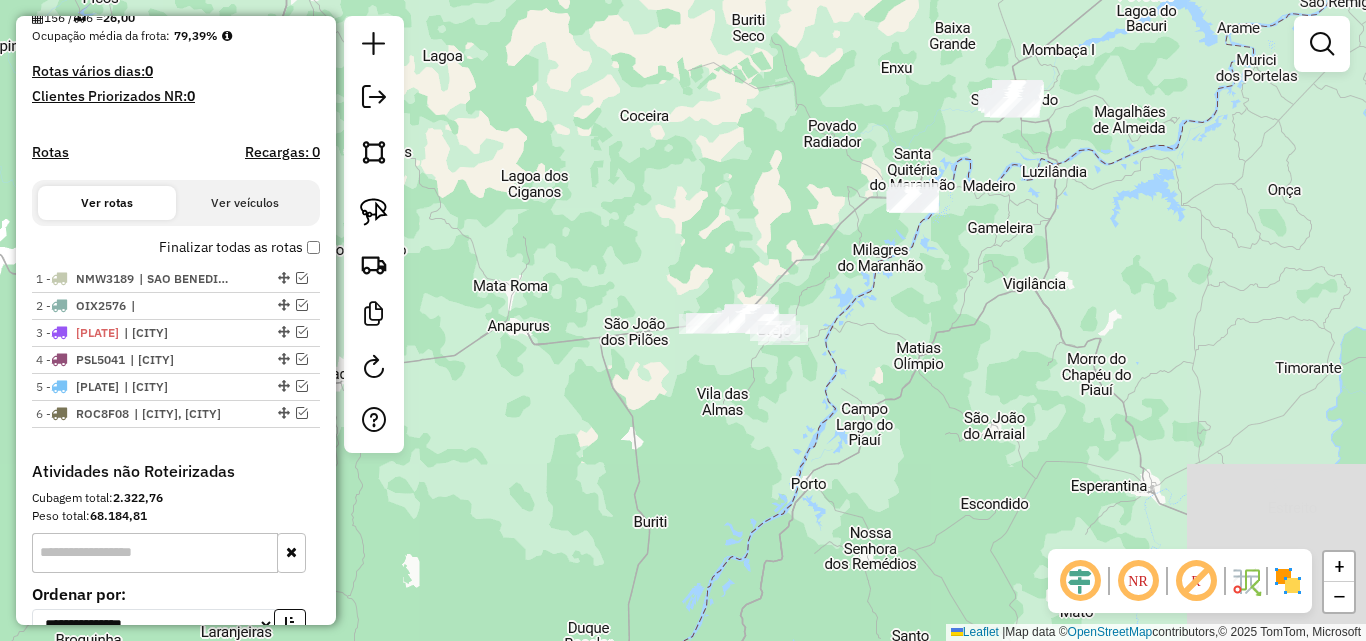 drag, startPoint x: 874, startPoint y: 363, endPoint x: 651, endPoint y: 419, distance: 229.9239 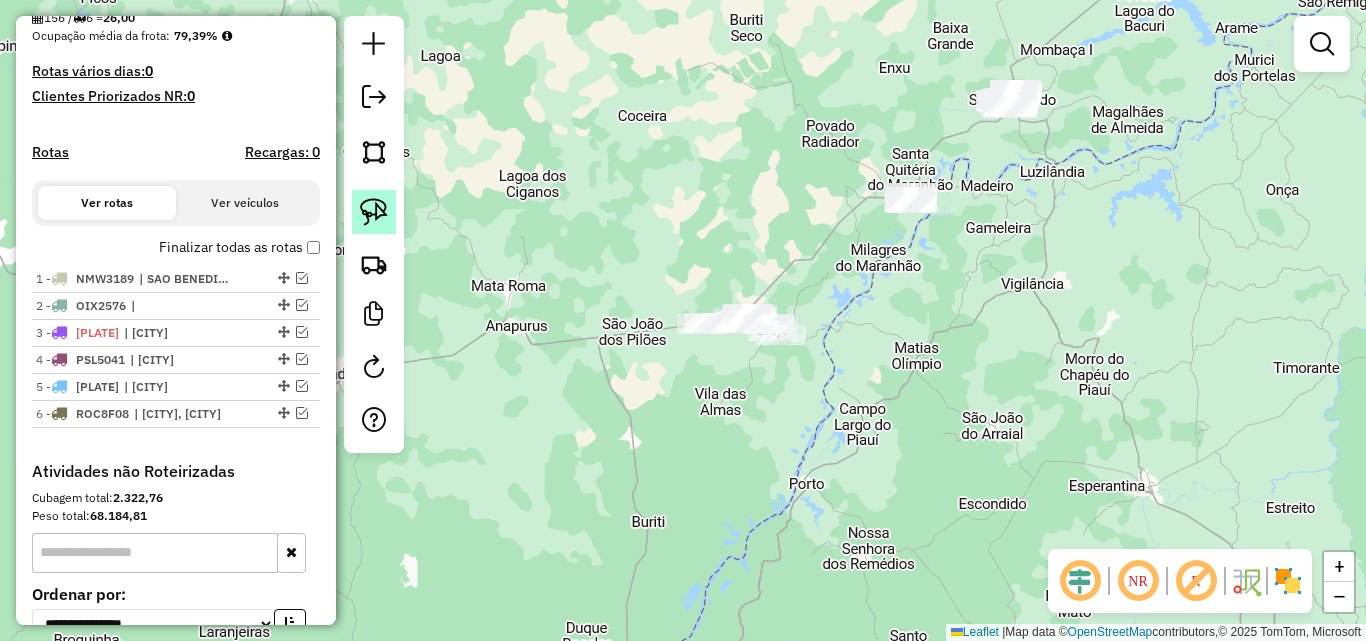 click 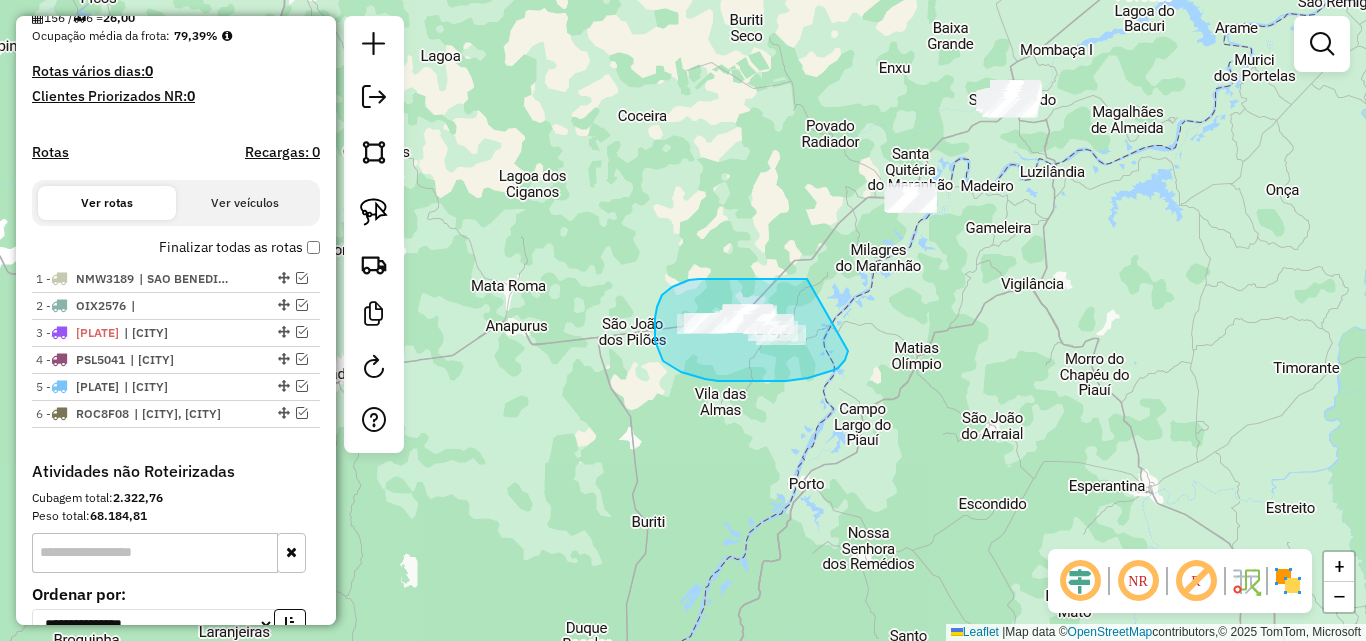 drag, startPoint x: 807, startPoint y: 279, endPoint x: 848, endPoint y: 350, distance: 81.9878 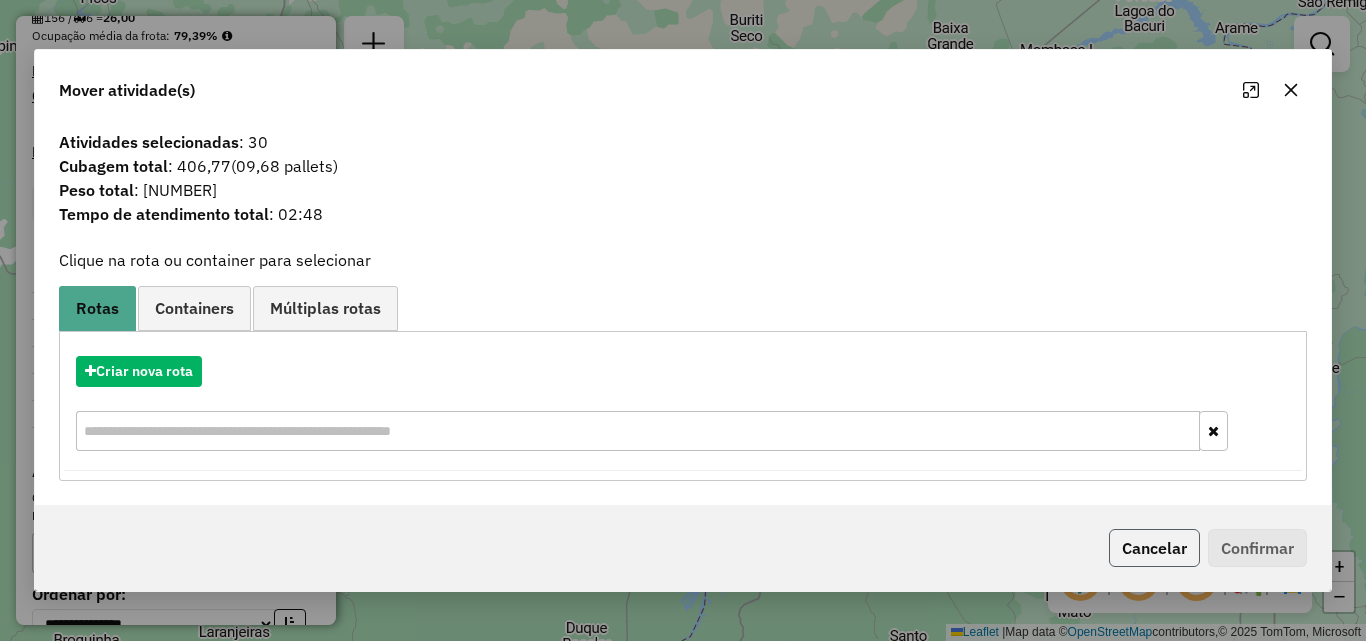 click on "Cancelar" 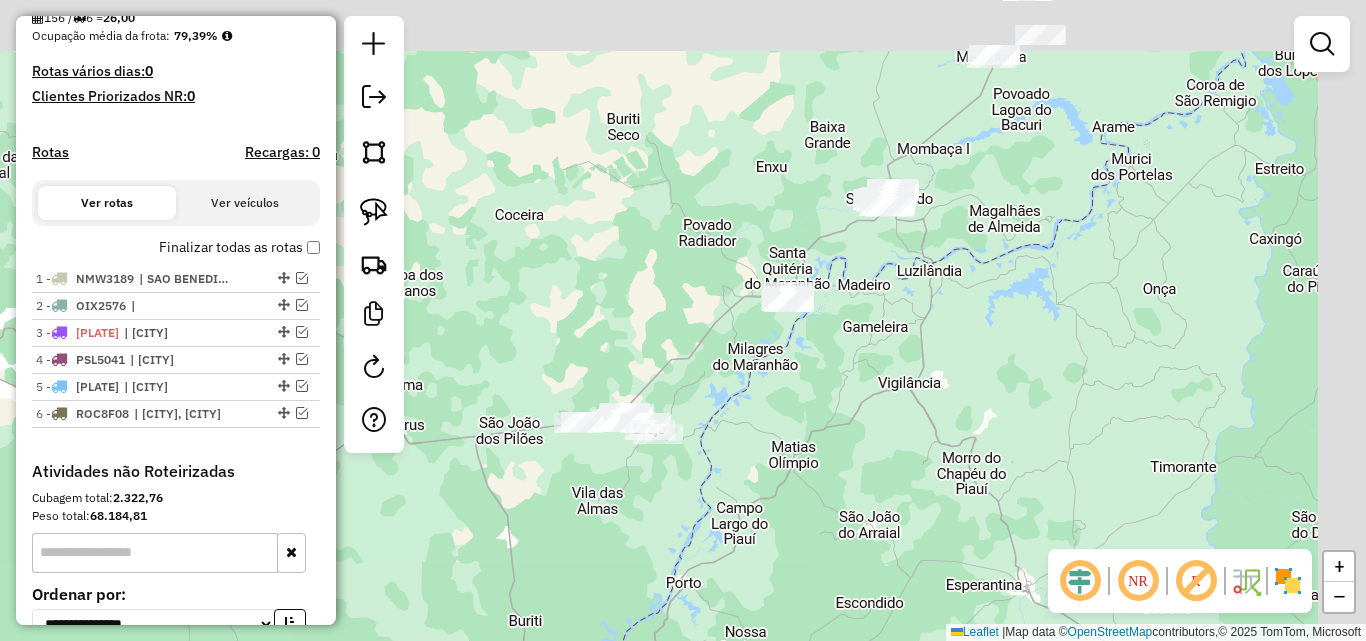 drag, startPoint x: 1090, startPoint y: 343, endPoint x: 962, endPoint y: 447, distance: 164.92422 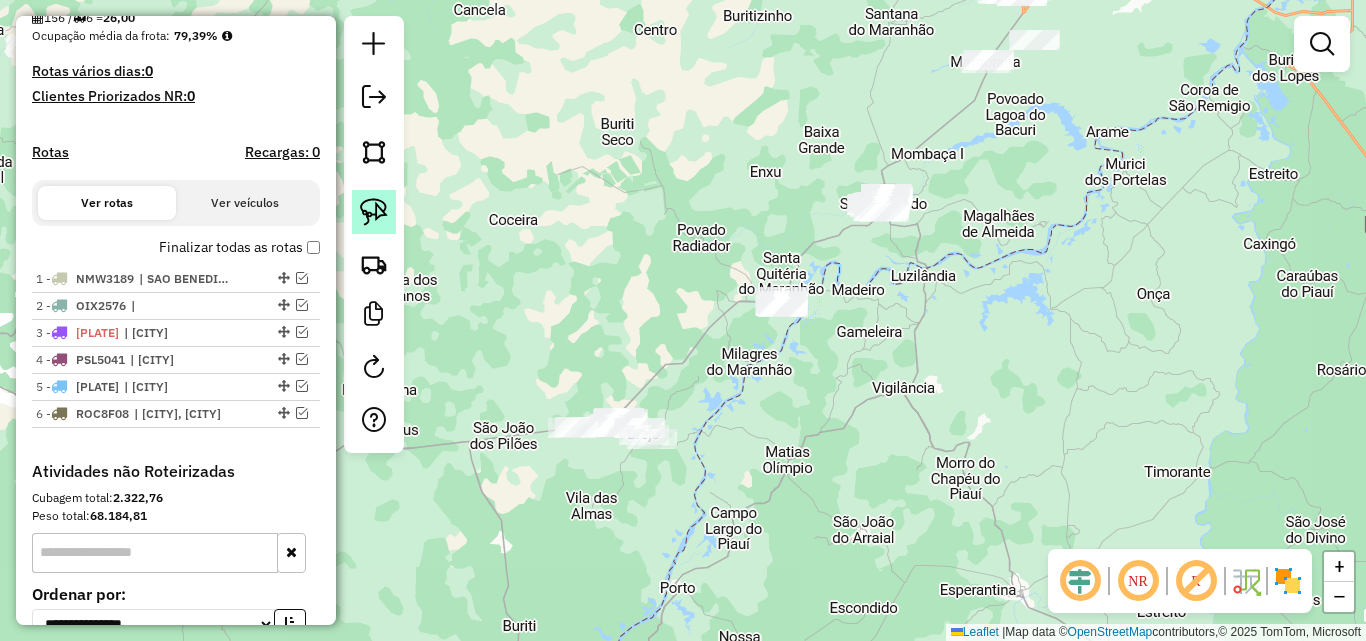 click 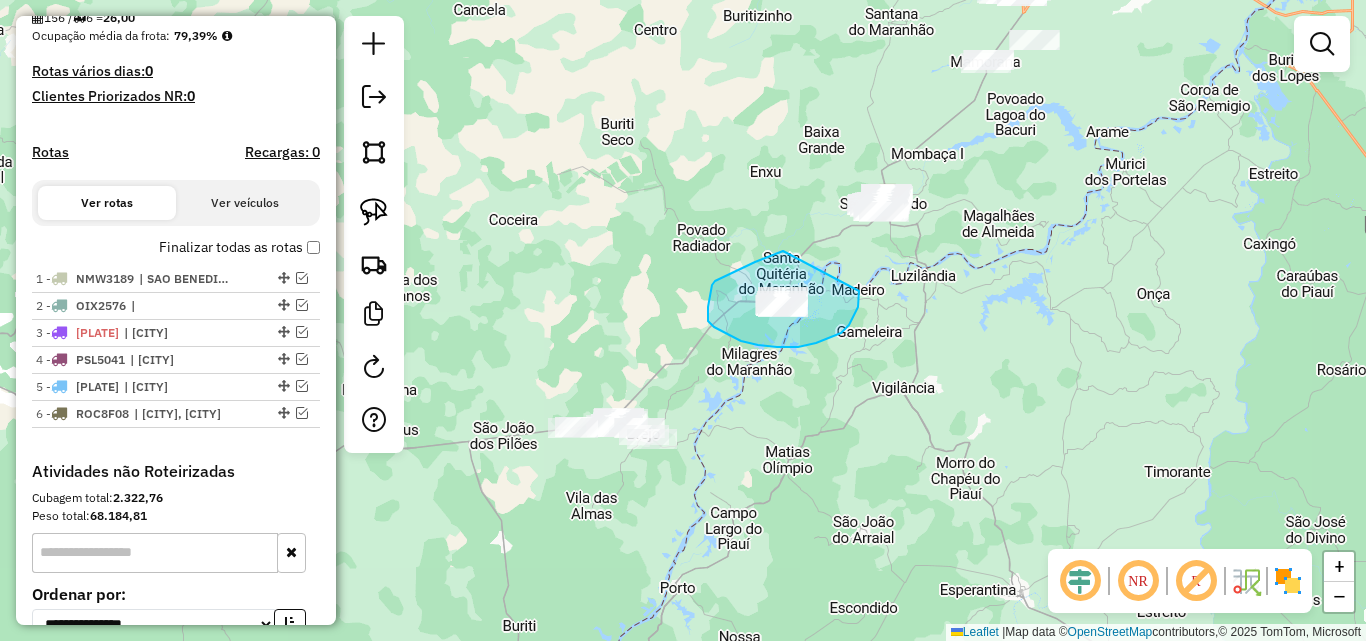 drag, startPoint x: 783, startPoint y: 251, endPoint x: 859, endPoint y: 291, distance: 85.883644 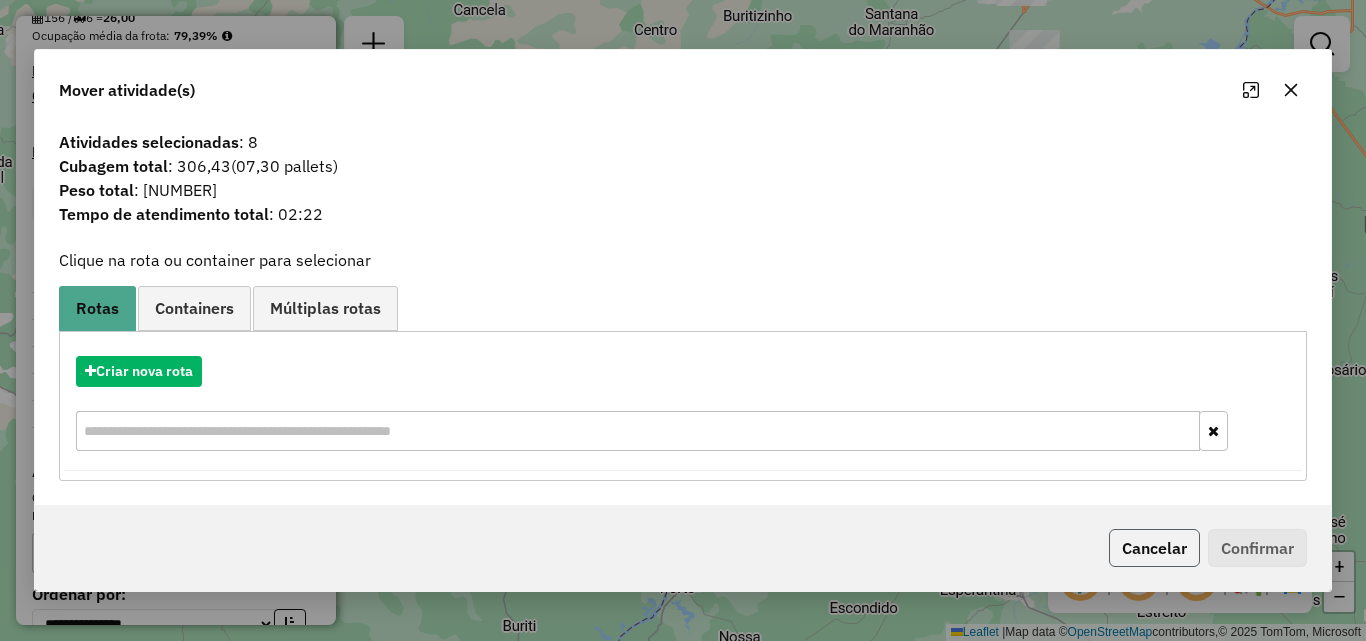 click on "Cancelar" 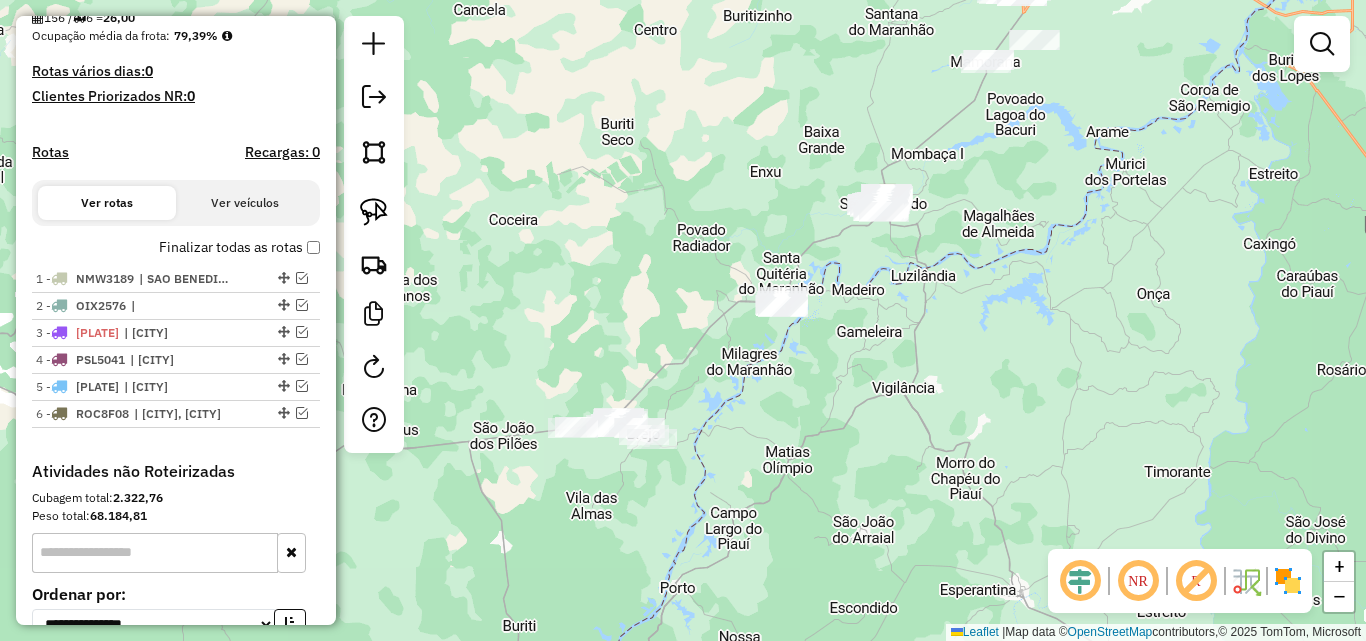 drag, startPoint x: 768, startPoint y: 415, endPoint x: 920, endPoint y: 348, distance: 166.1114 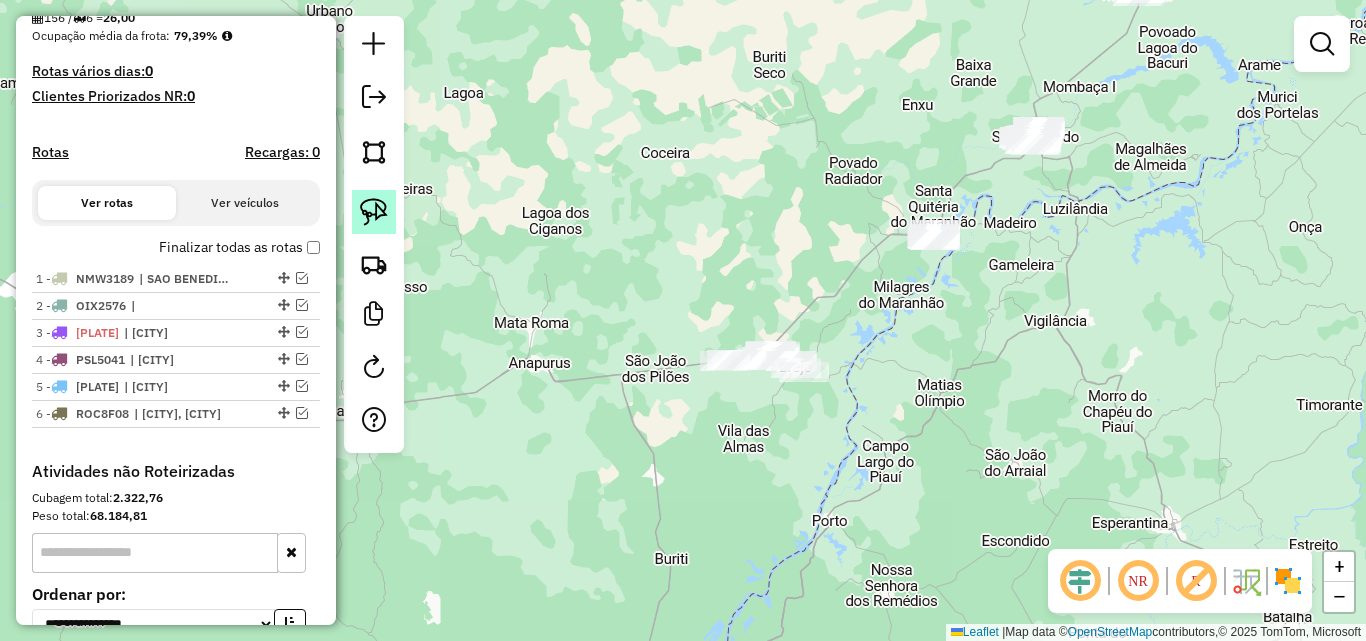 click 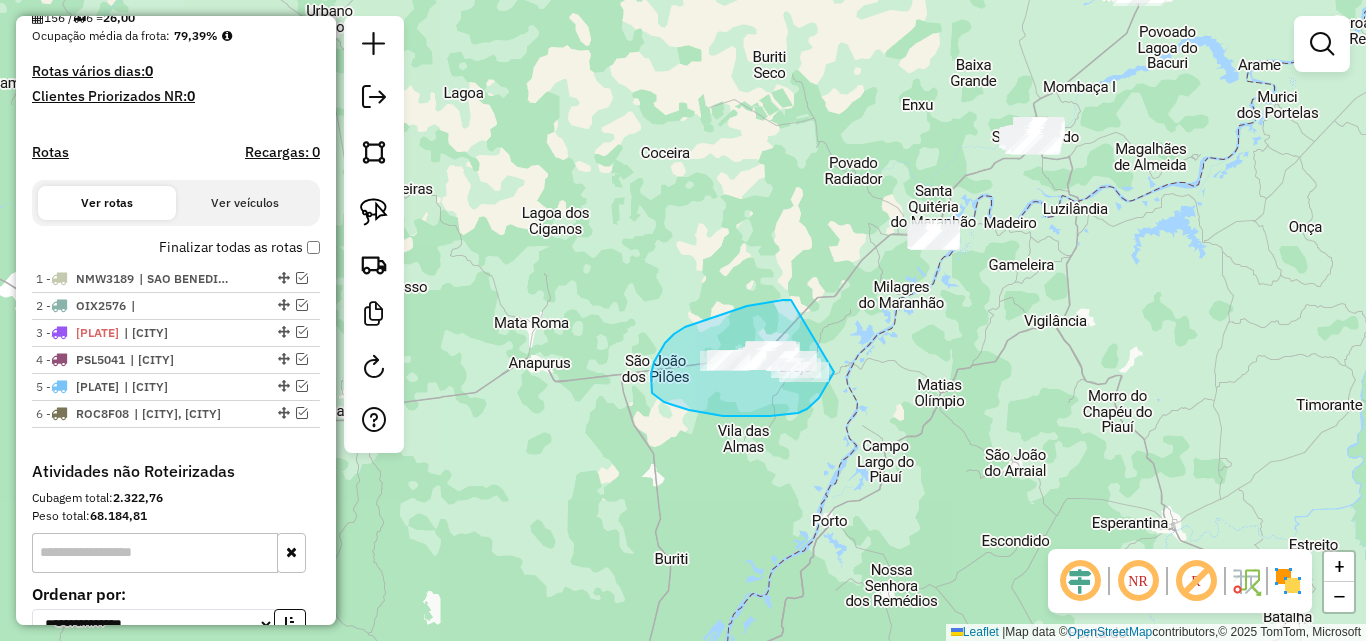 drag, startPoint x: 791, startPoint y: 300, endPoint x: 834, endPoint y: 372, distance: 83.86298 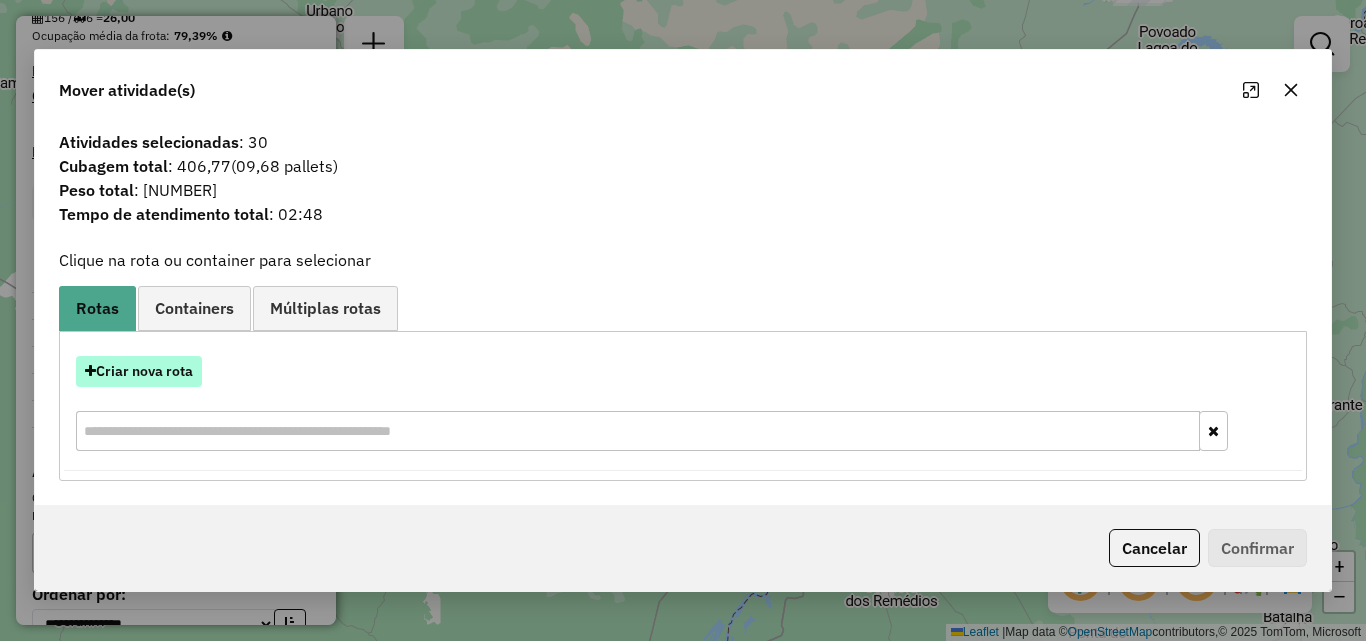 click on "Criar nova rota" at bounding box center [139, 371] 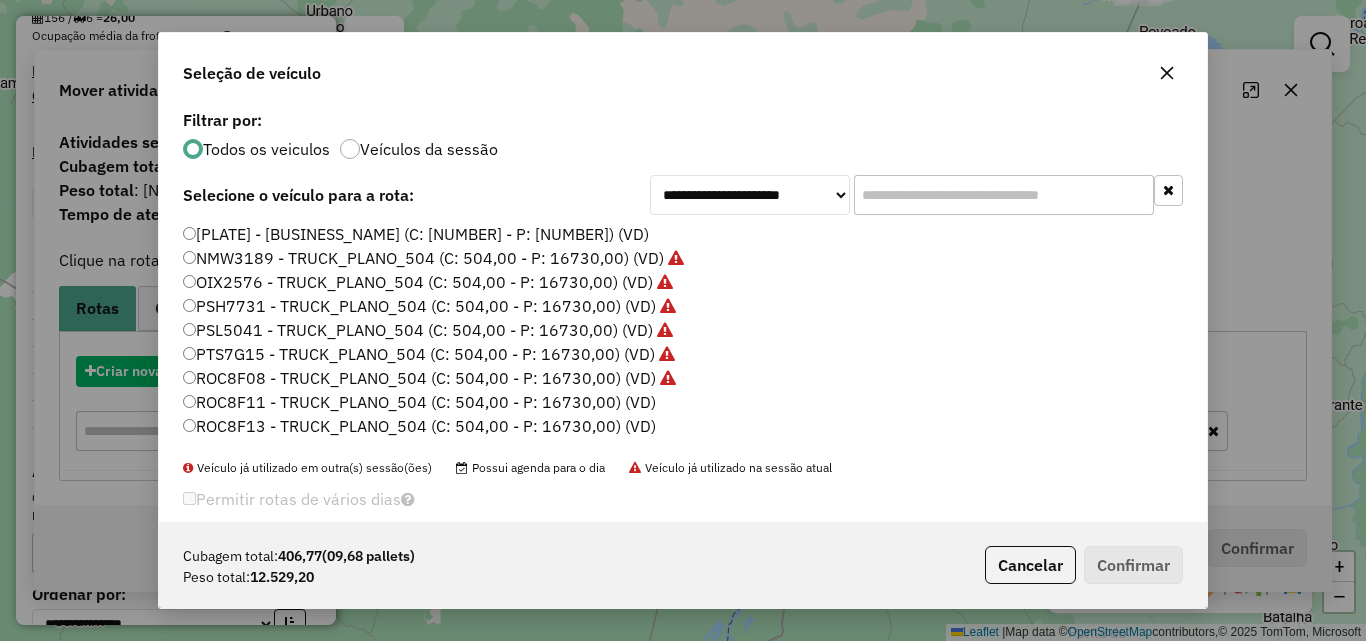 scroll, scrollTop: 11, scrollLeft: 6, axis: both 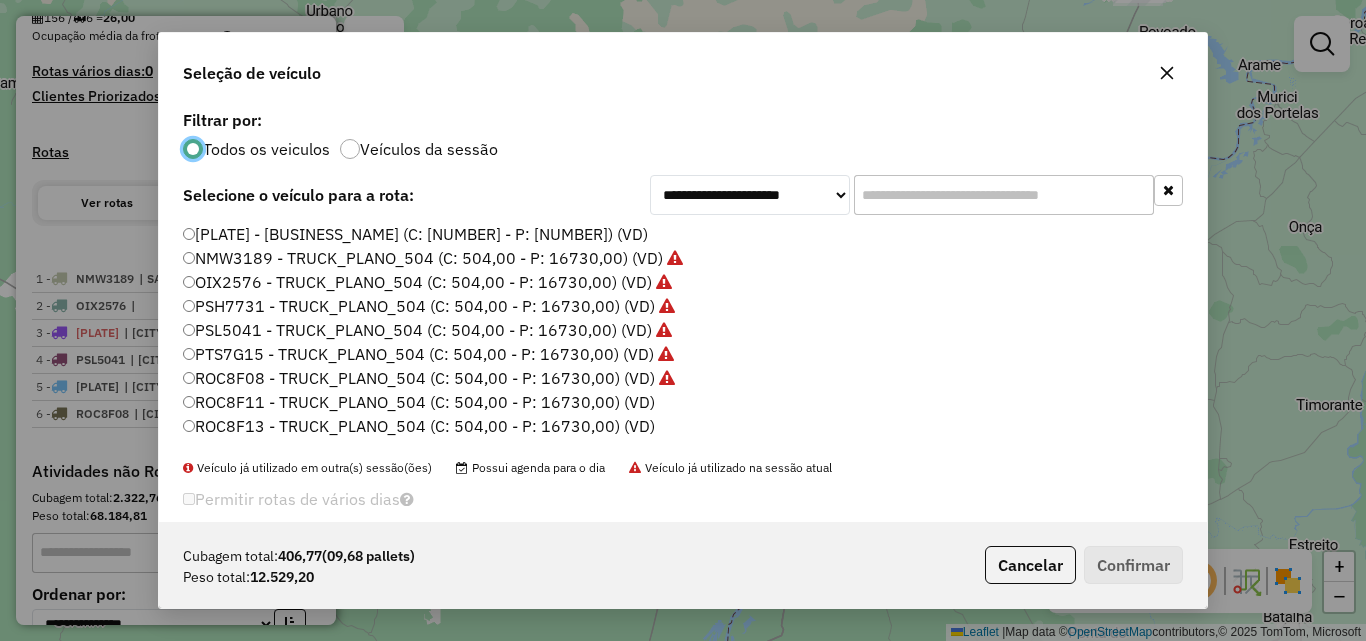 click on "ROC8F11 - TRUCK_PLANO_504 (C: 504,00 - P: 16730,00) (VD)" 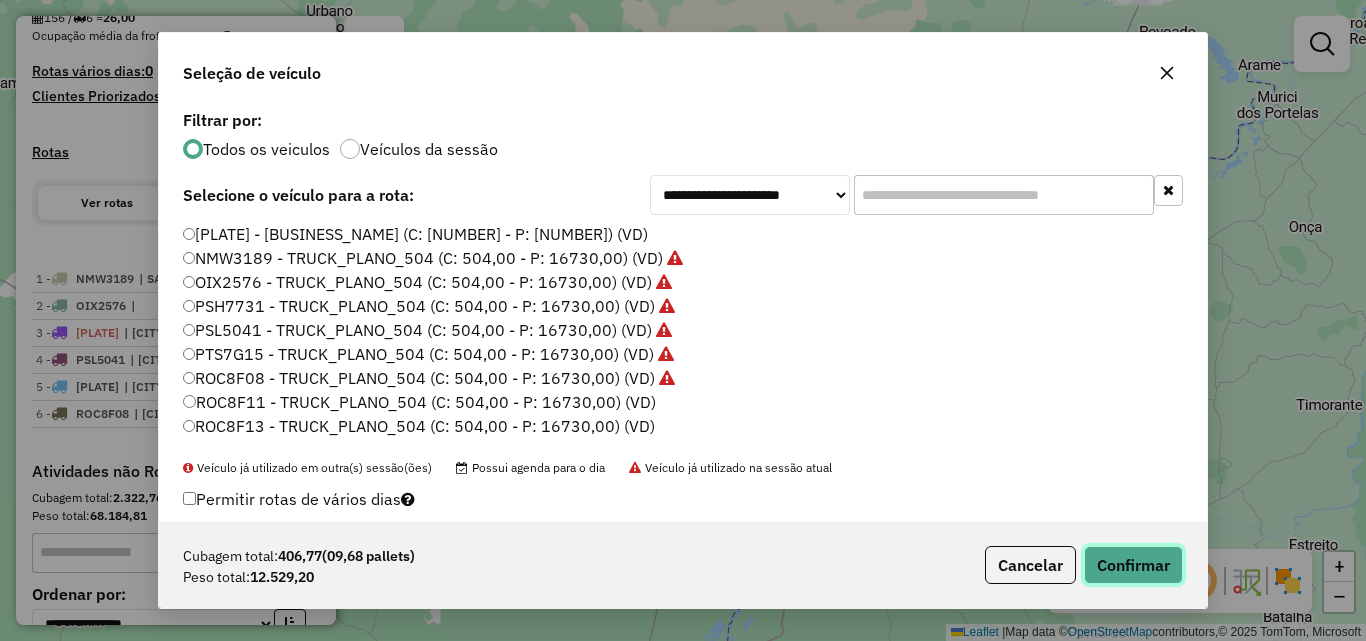 click on "Confirmar" 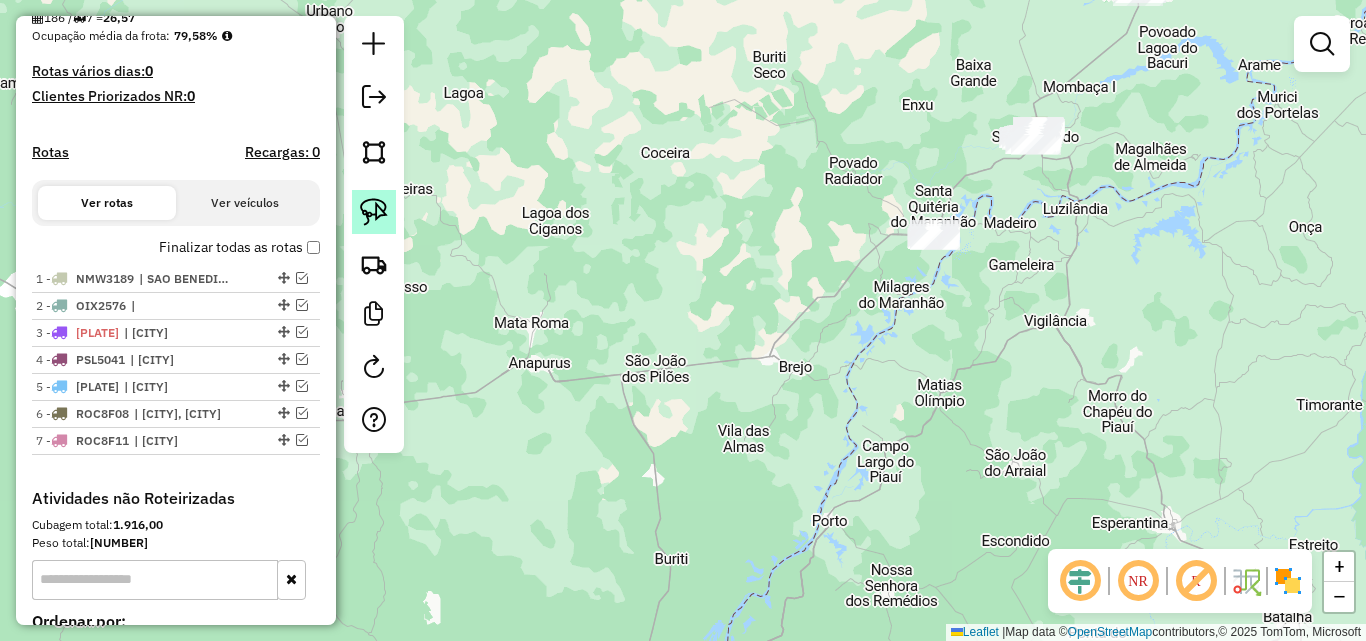 click 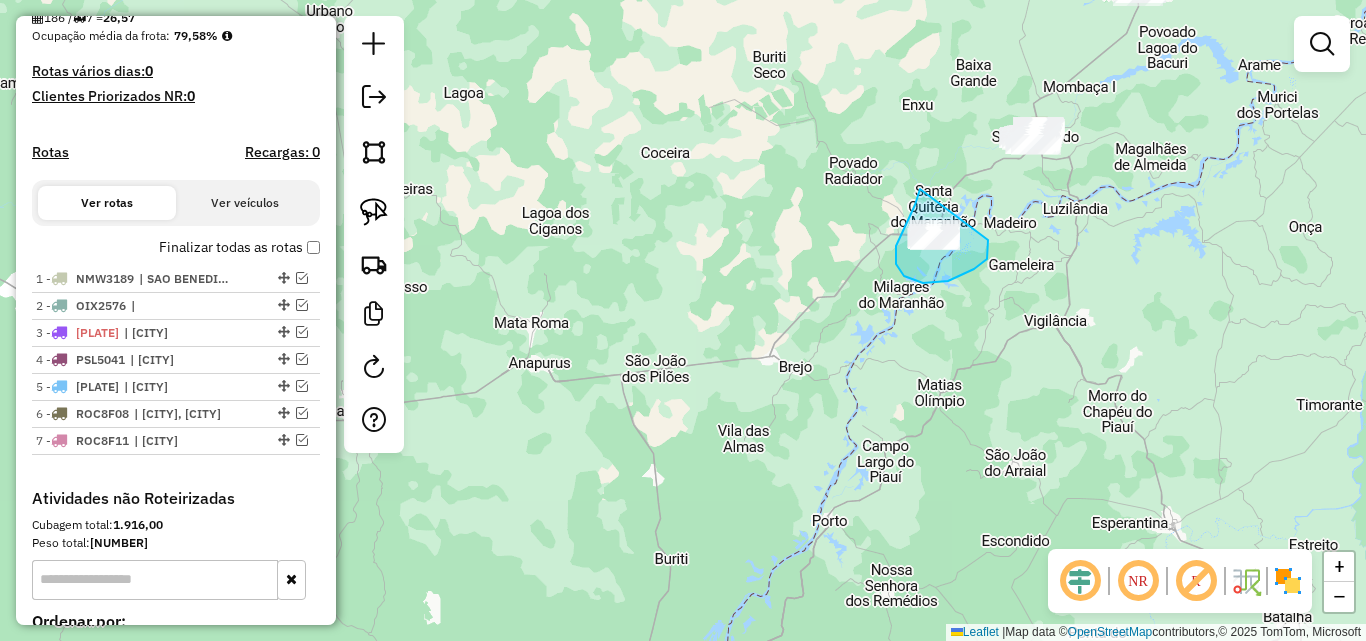 drag, startPoint x: 920, startPoint y: 189, endPoint x: 988, endPoint y: 240, distance: 85 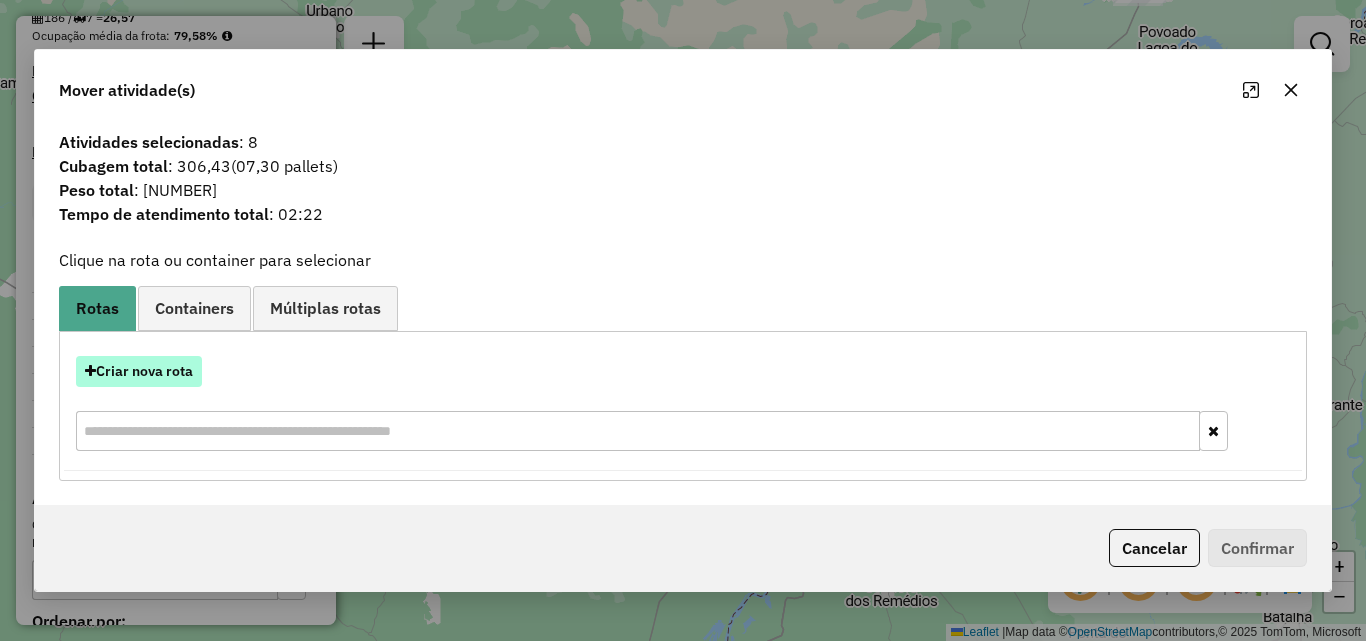 click on "Criar nova rota" at bounding box center [139, 371] 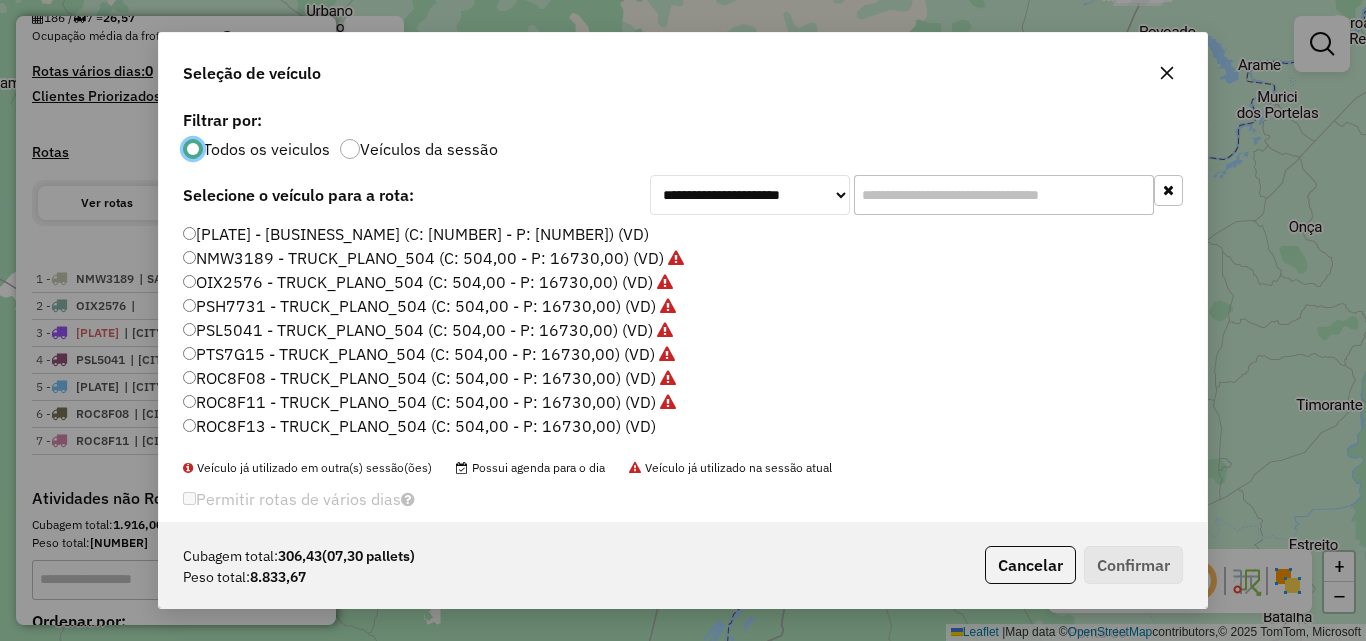 scroll, scrollTop: 11, scrollLeft: 6, axis: both 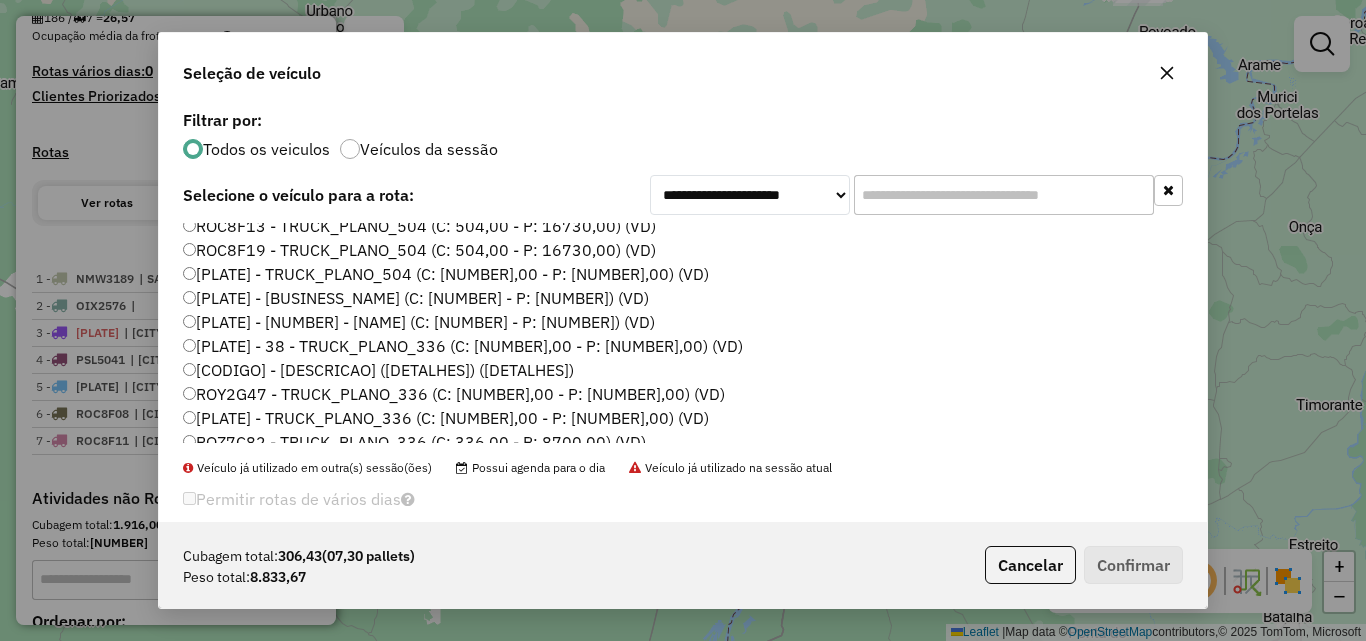 click on "[PLATE] - [NUMBER] - [NAME] (C: [NUMBER] - P: [NUMBER]) (VD)" 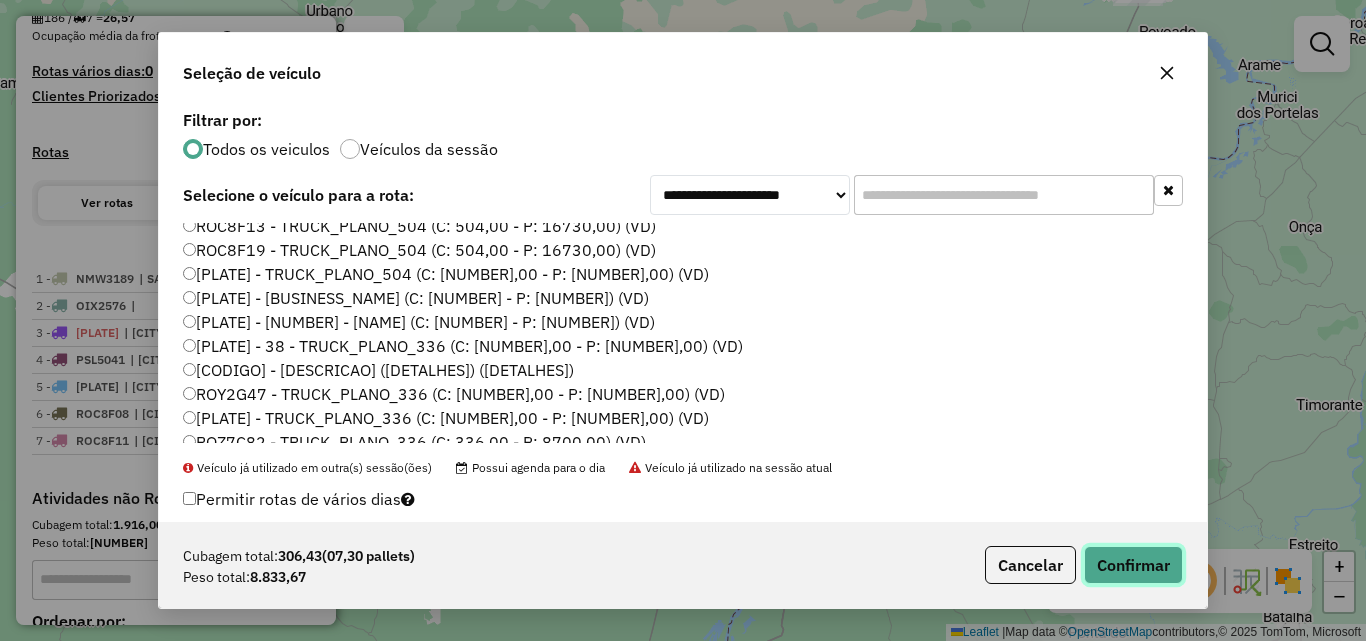 click on "Confirmar" 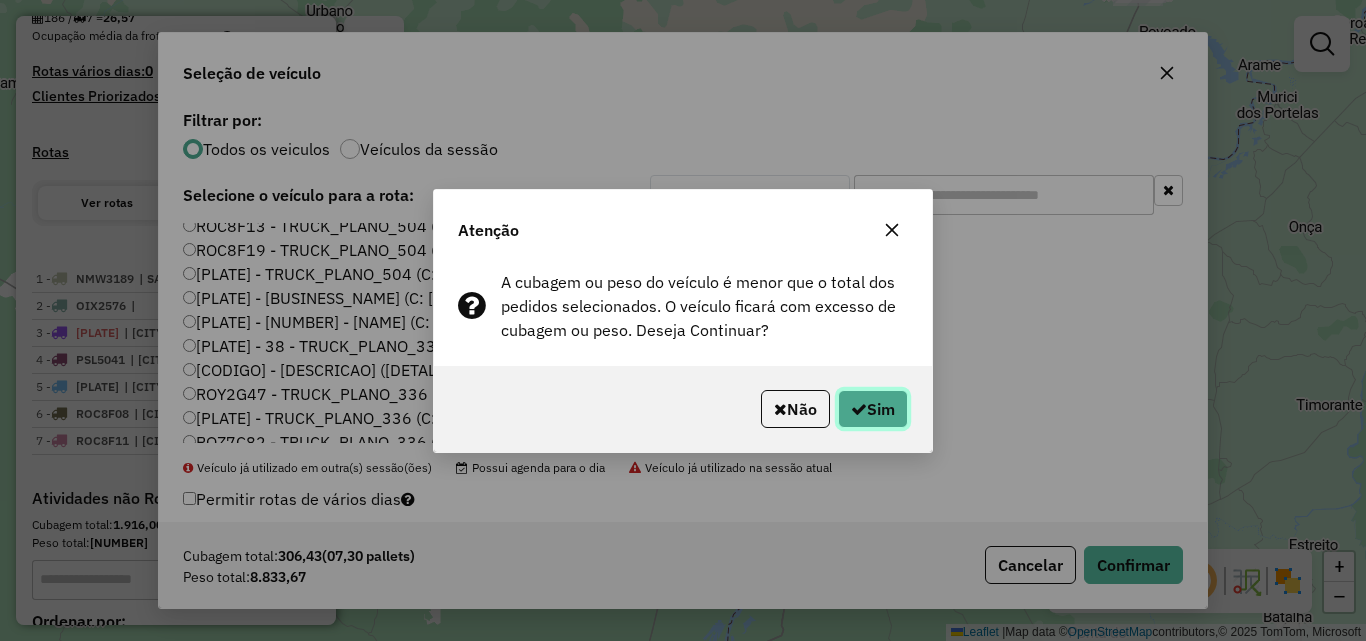 click on "Sim" 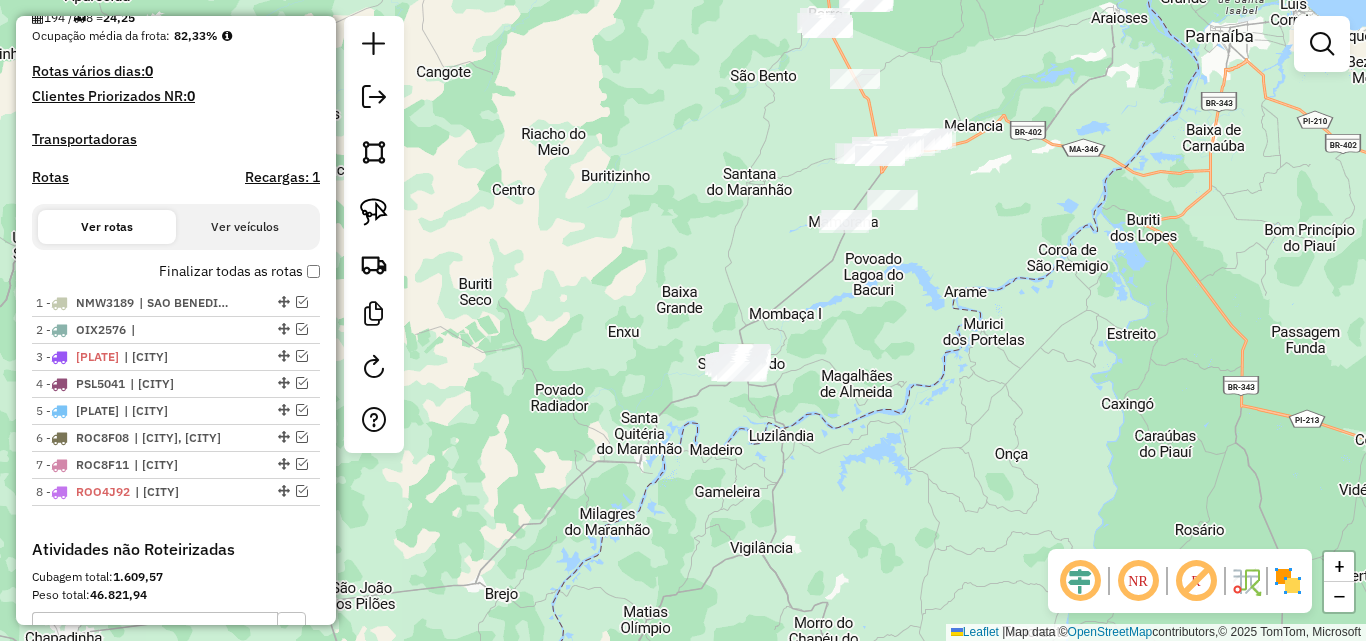 drag, startPoint x: 998, startPoint y: 187, endPoint x: 698, endPoint y: 417, distance: 378.02115 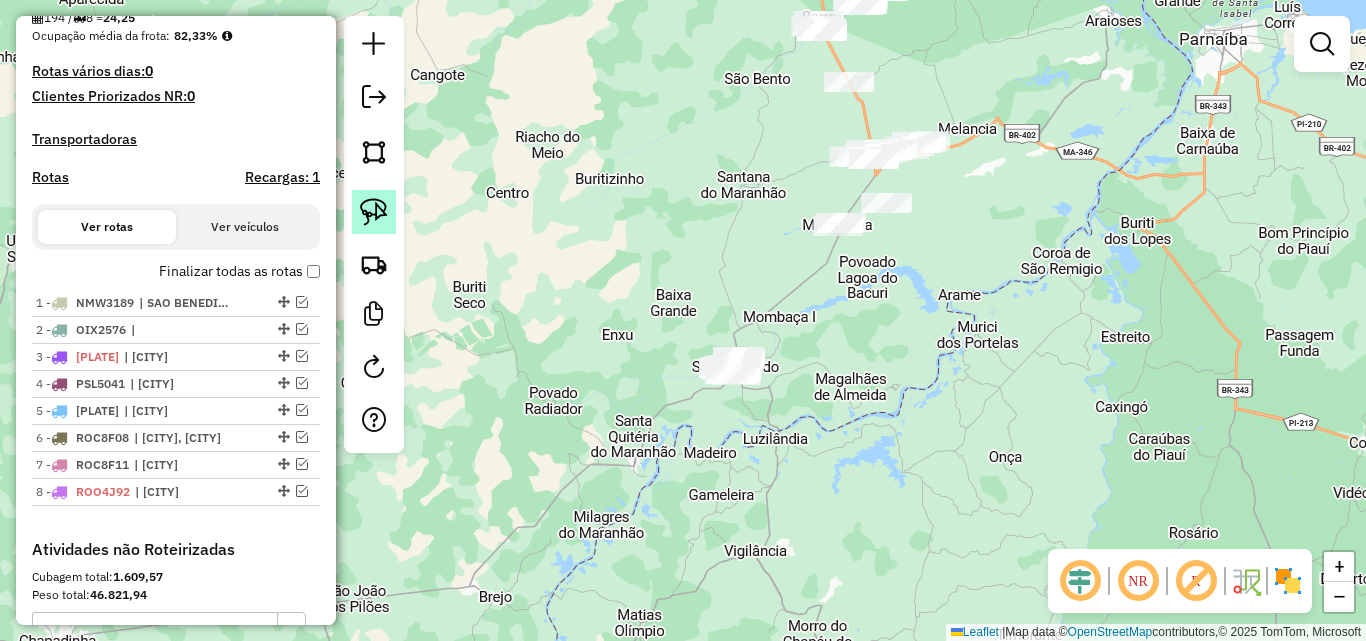 click 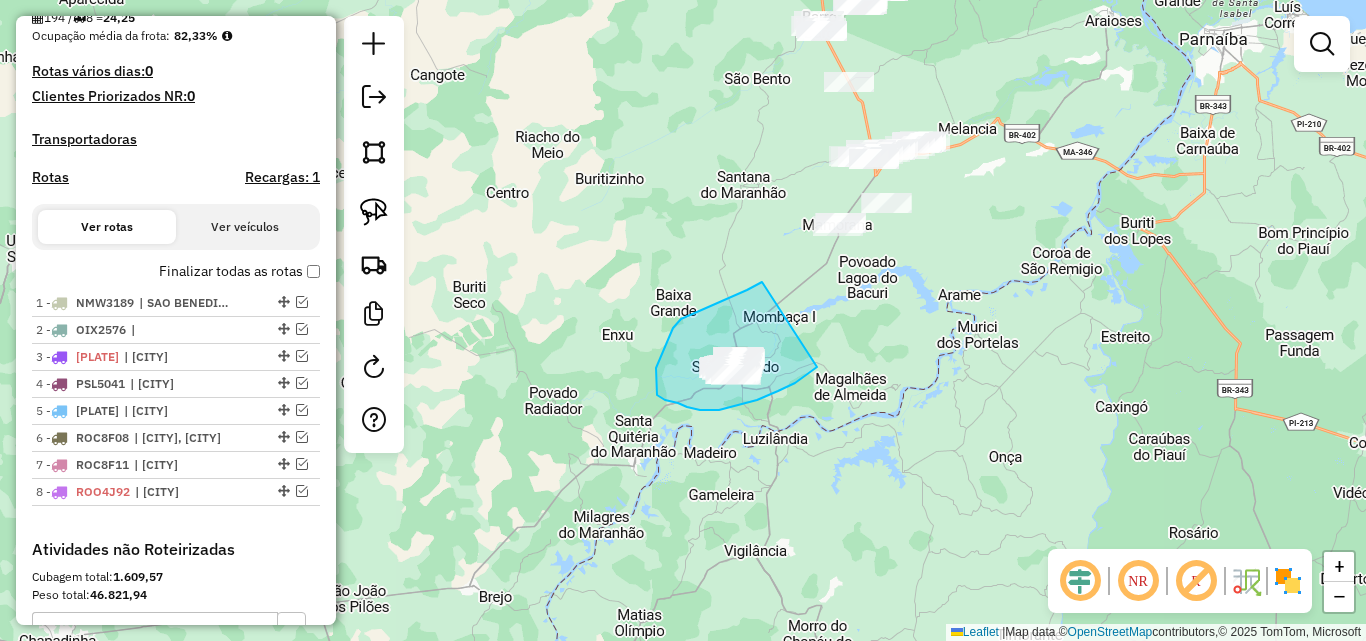 drag, startPoint x: 762, startPoint y: 282, endPoint x: 817, endPoint y: 367, distance: 101.24229 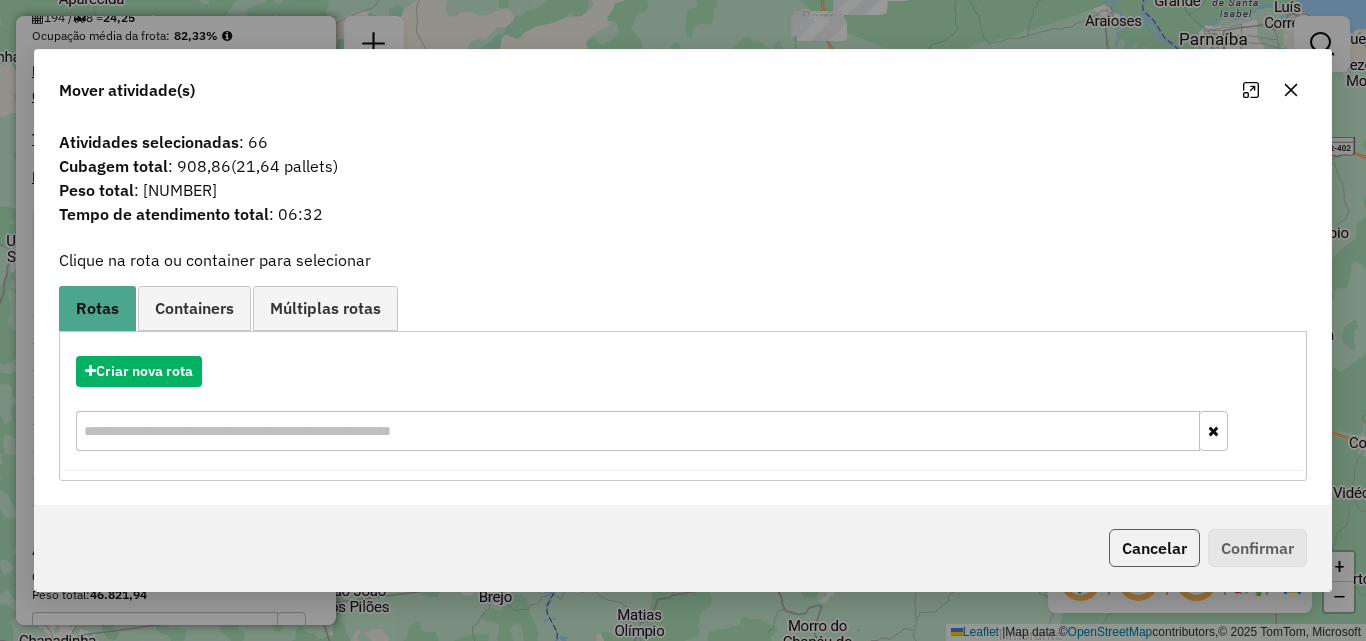 click on "Cancelar" 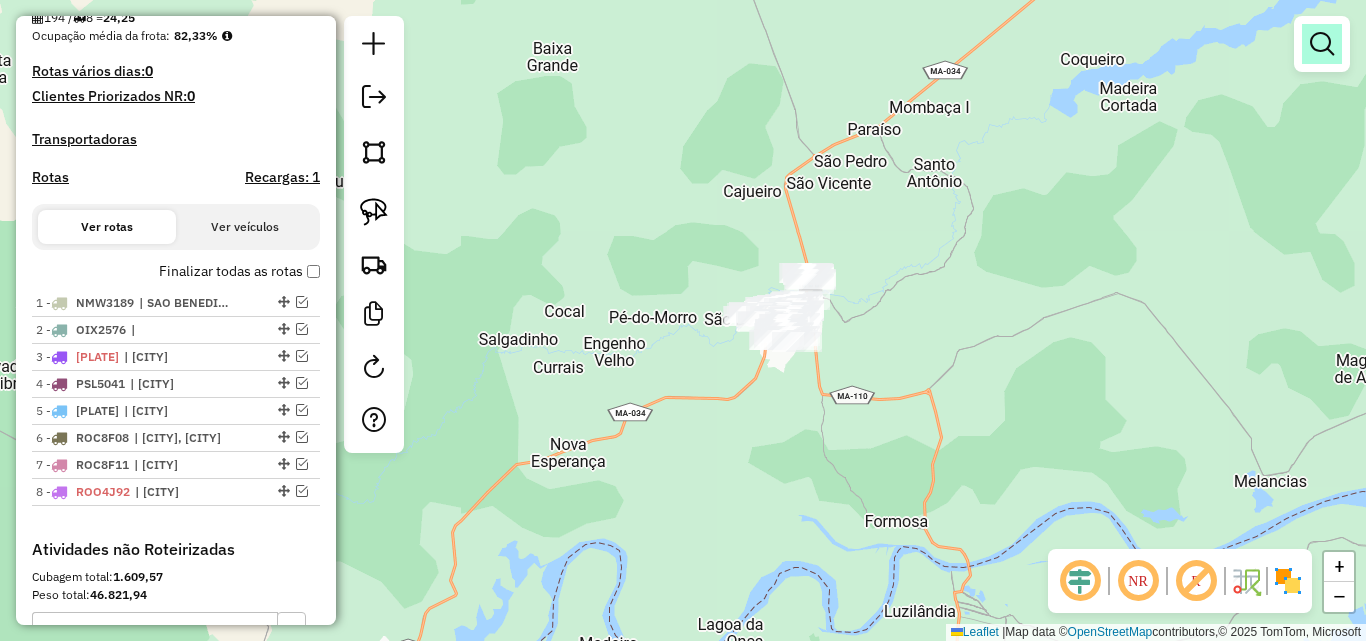 click at bounding box center (1322, 44) 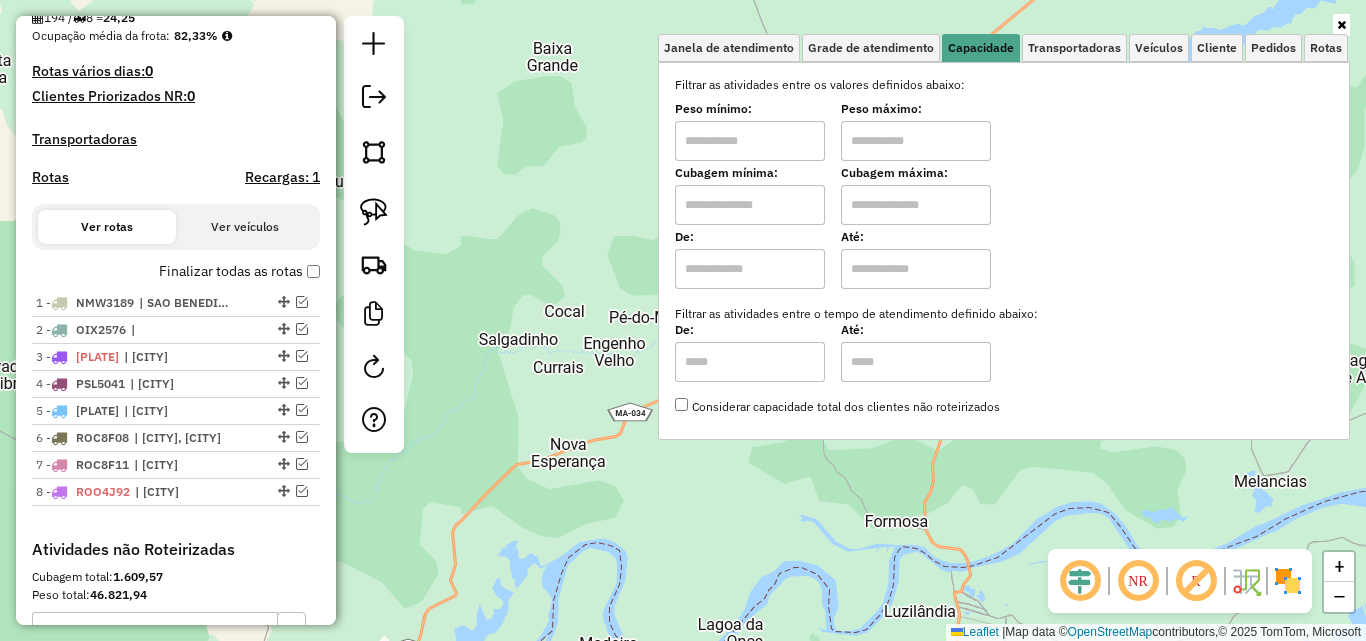 click at bounding box center [750, 205] 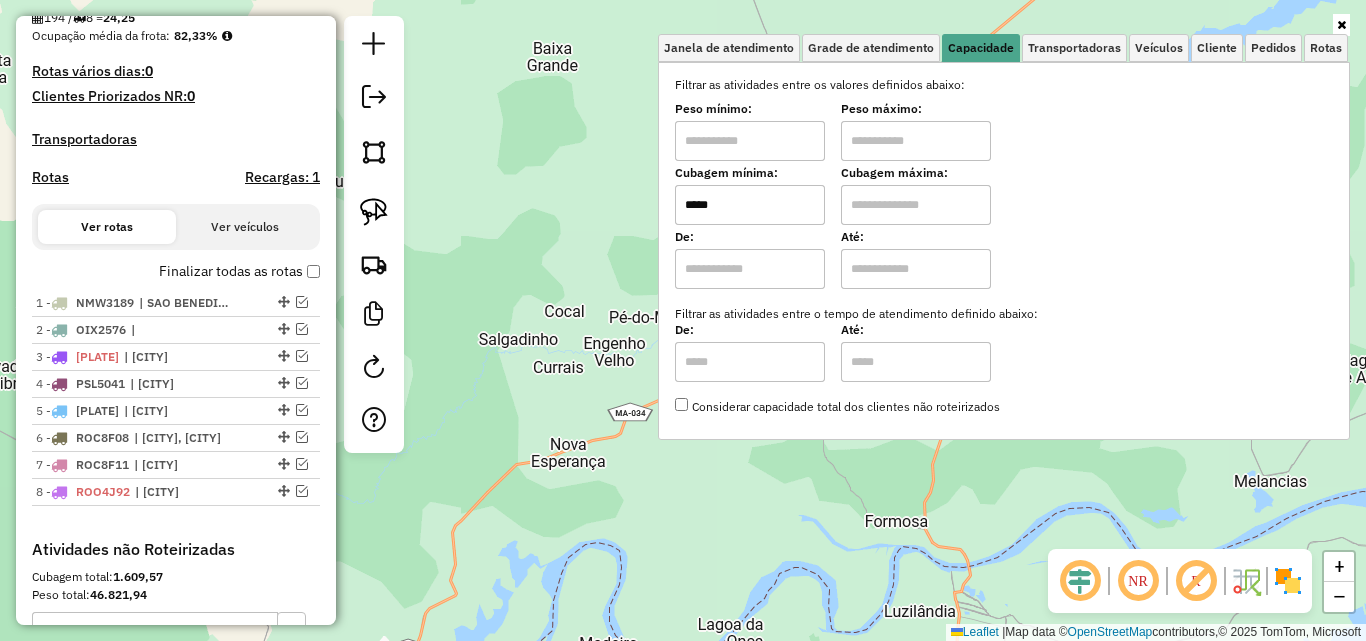 type on "*****" 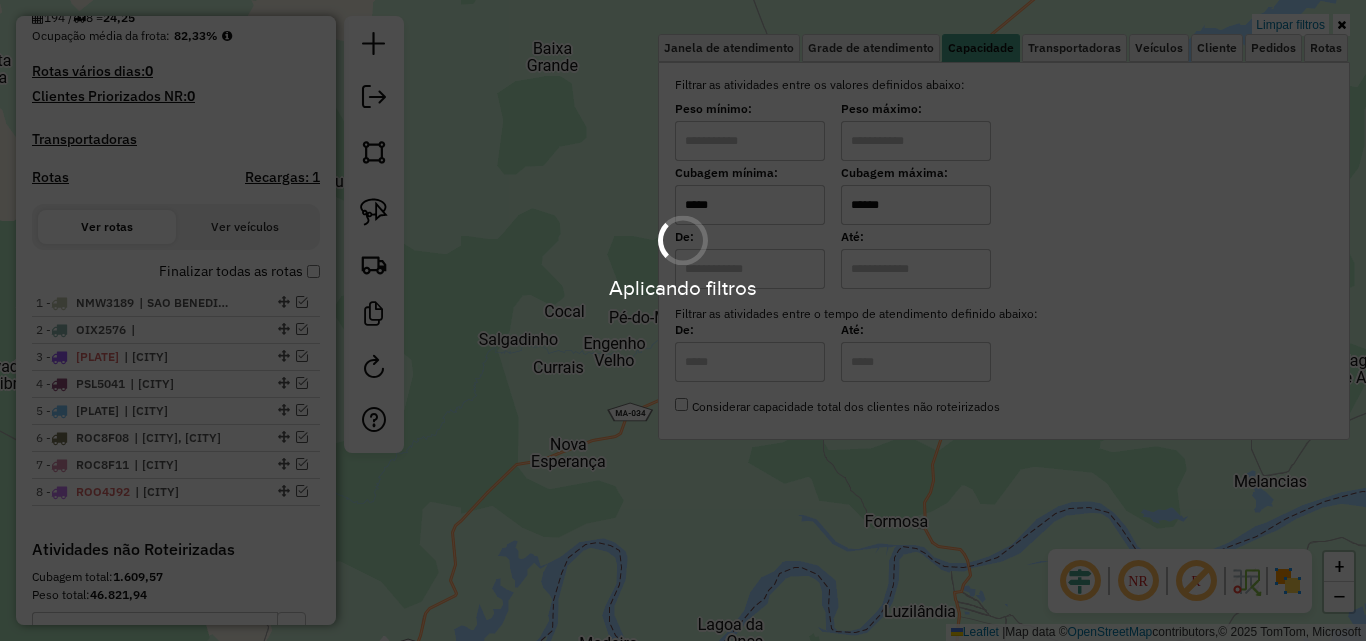 type on "******" 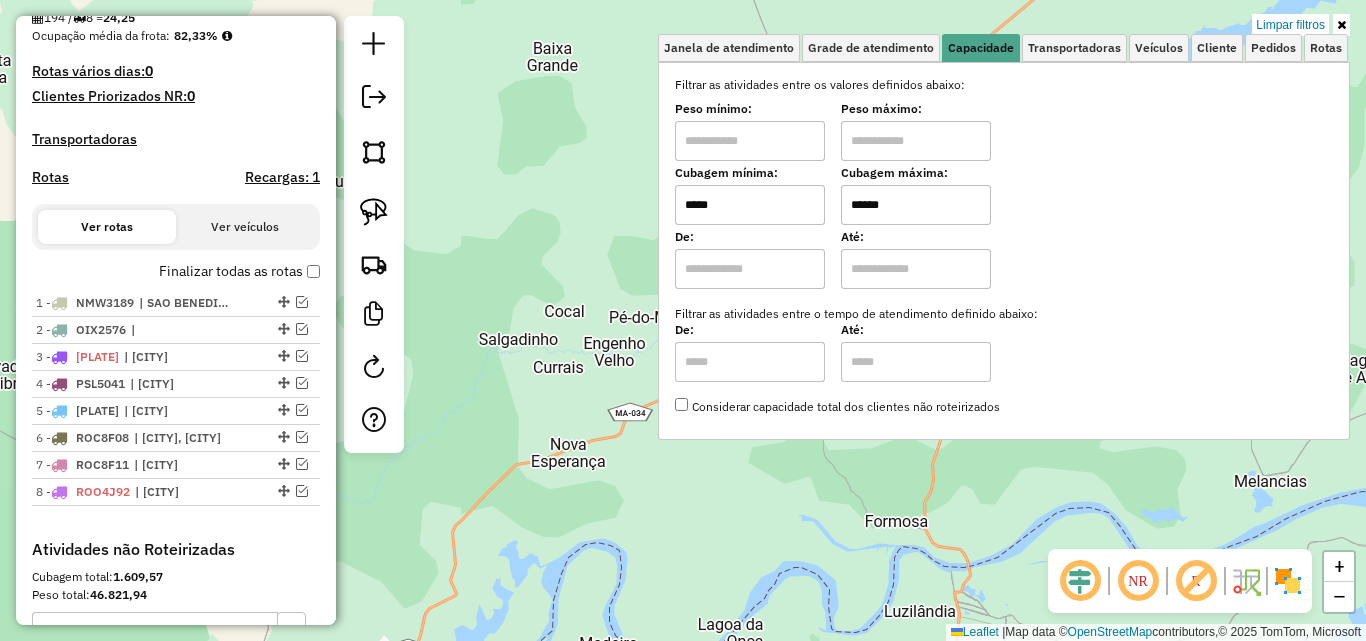 click on "Limpar filtros Janela de atendimento Grade de atendimento Capacidade Transportadoras Veículos Cliente Pedidos  Rotas Selecione os dias de semana para filtrar as janelas de atendimento  Seg   Ter   Qua   Qui   Sex   Sáb   Dom  Informe o período da janela de atendimento: De: Até:  Filtrar exatamente a janela do cliente  Considerar janela de atendimento padrão  Selecione os dias de semana para filtrar as grades de atendimento  Seg   Ter   Qua   Qui   Sex   Sáb   Dom   Considerar clientes sem dia de atendimento cadastrado  Clientes fora do dia de atendimento selecionado Filtrar as atividades entre os valores definidos abaixo:  Peso mínimo:   Peso máximo:   Cubagem mínima:  *****  Cubagem máxima:  ******  De:   Até:  Filtrar as atividades entre o tempo de atendimento definido abaixo:  De:   Até:   Considerar capacidade total dos clientes não roteirizados Transportadora: Selecione um ou mais itens Tipo de veículo: Selecione um ou mais itens Veículo: Selecione um ou mais itens Motorista: Nome: Setor:" 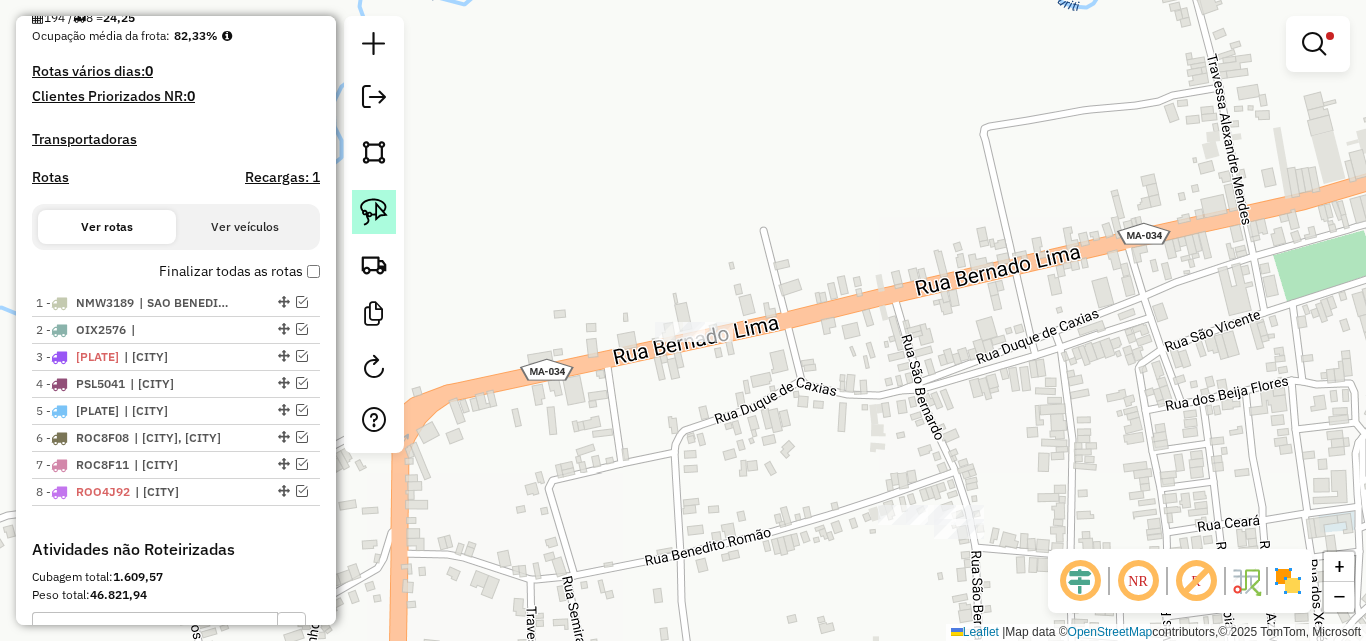 click 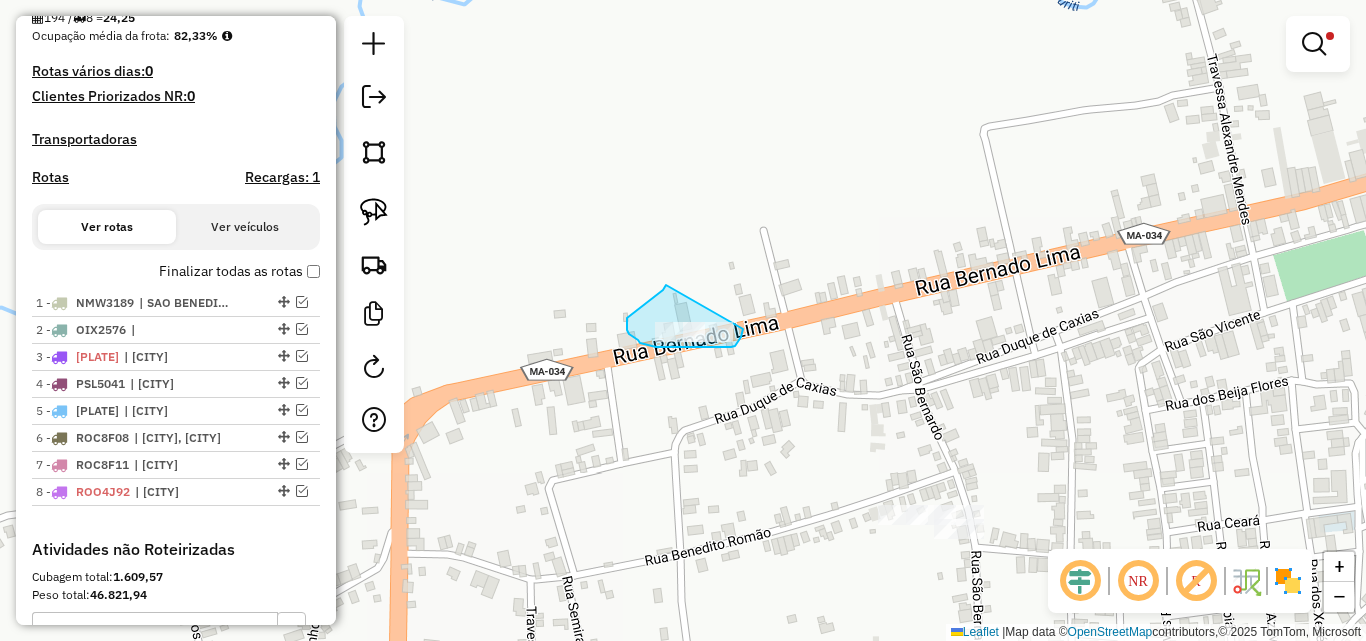 drag, startPoint x: 666, startPoint y: 285, endPoint x: 743, endPoint y: 329, distance: 88.68484 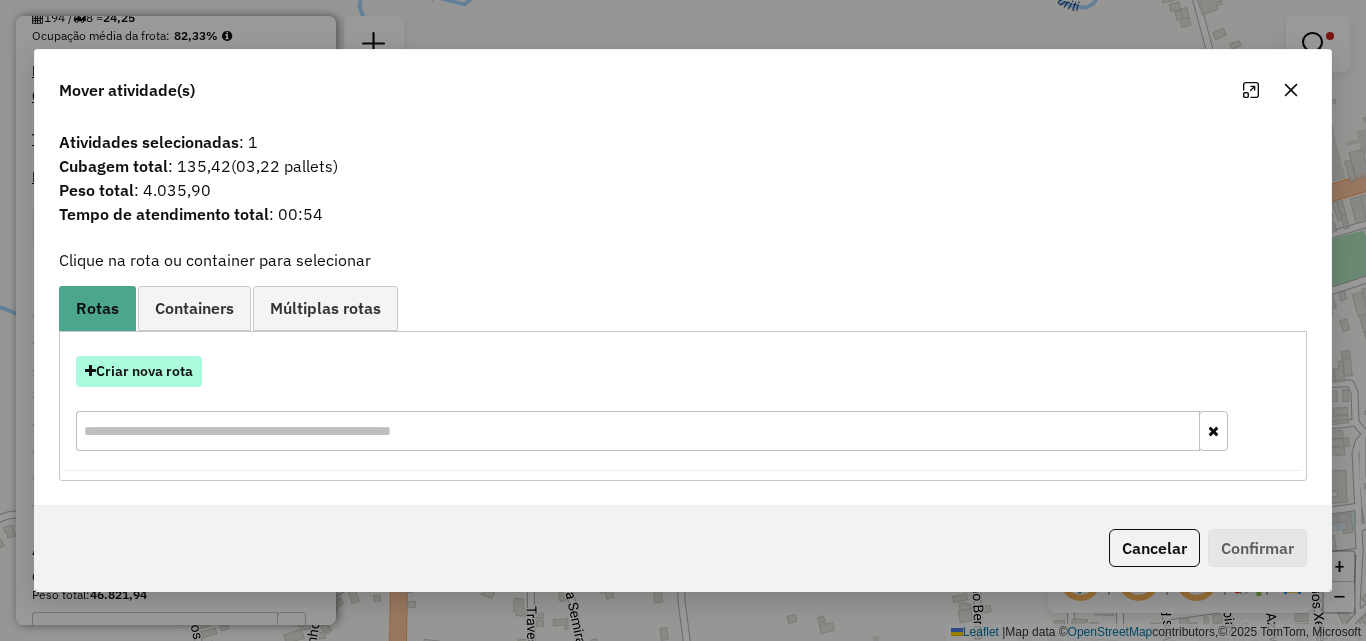 click on "Criar nova rota" at bounding box center [139, 371] 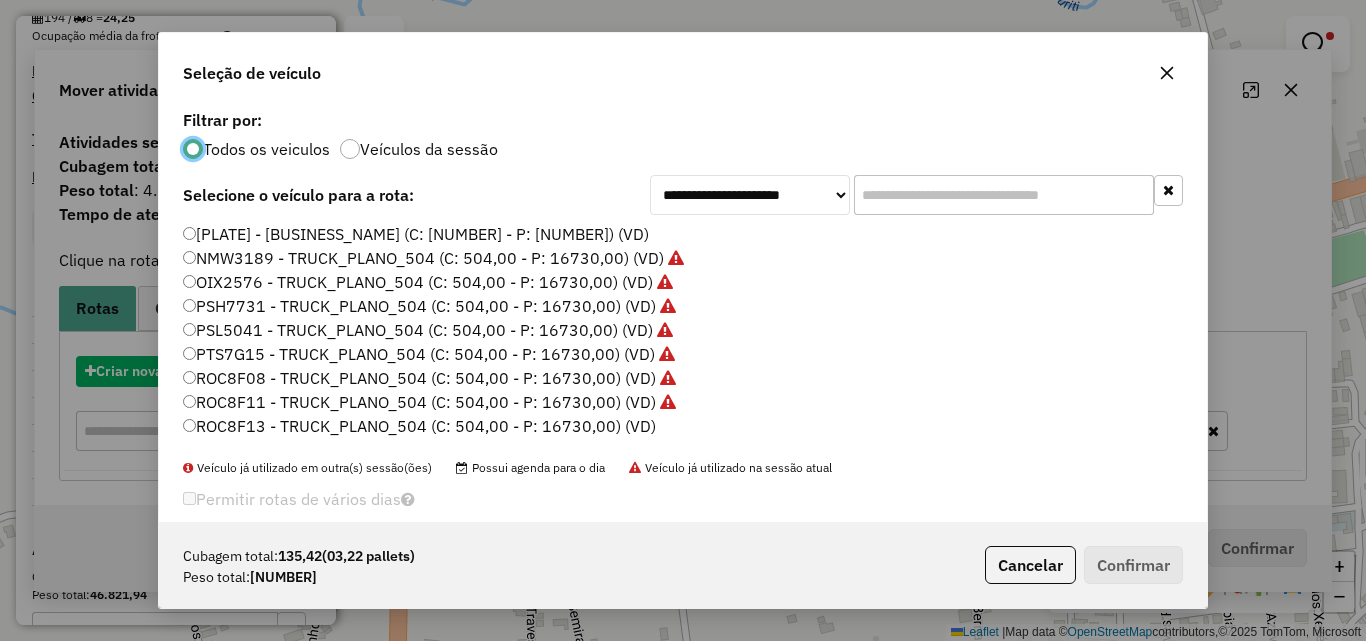 scroll, scrollTop: 11, scrollLeft: 6, axis: both 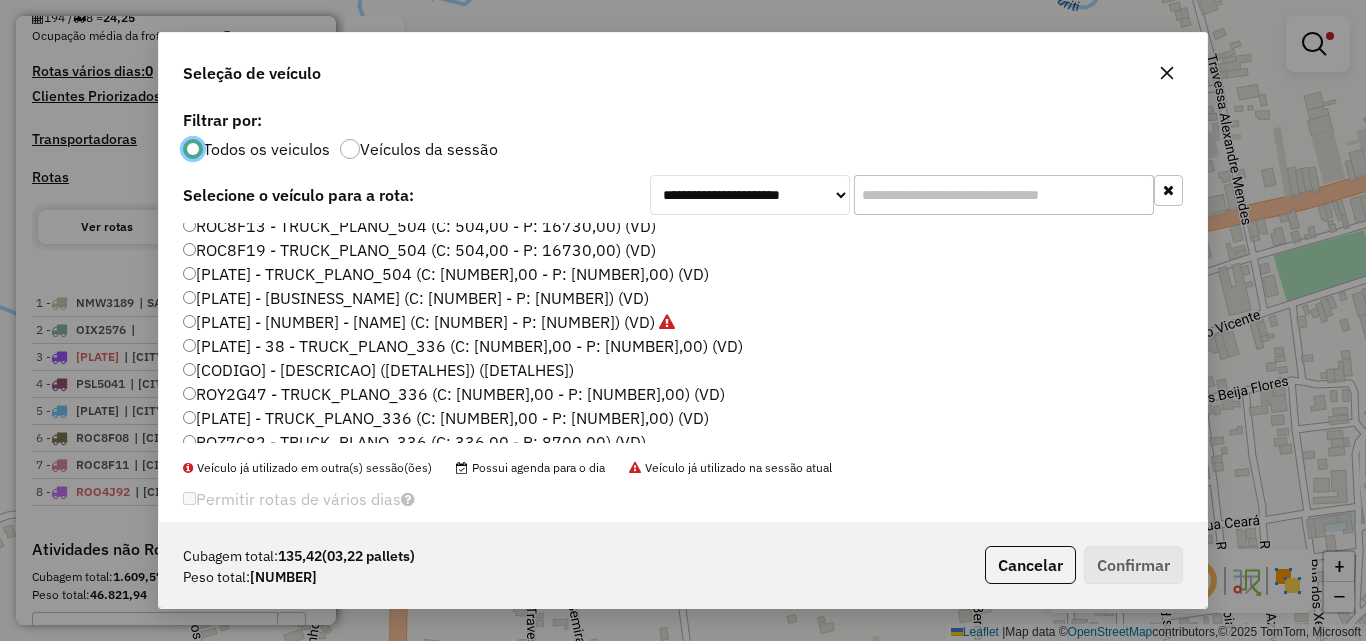 click on "[PLATE] - 38 - TRUCK_PLANO_336 (C: [NUMBER],00 - P: [NUMBER],00) (VD)" 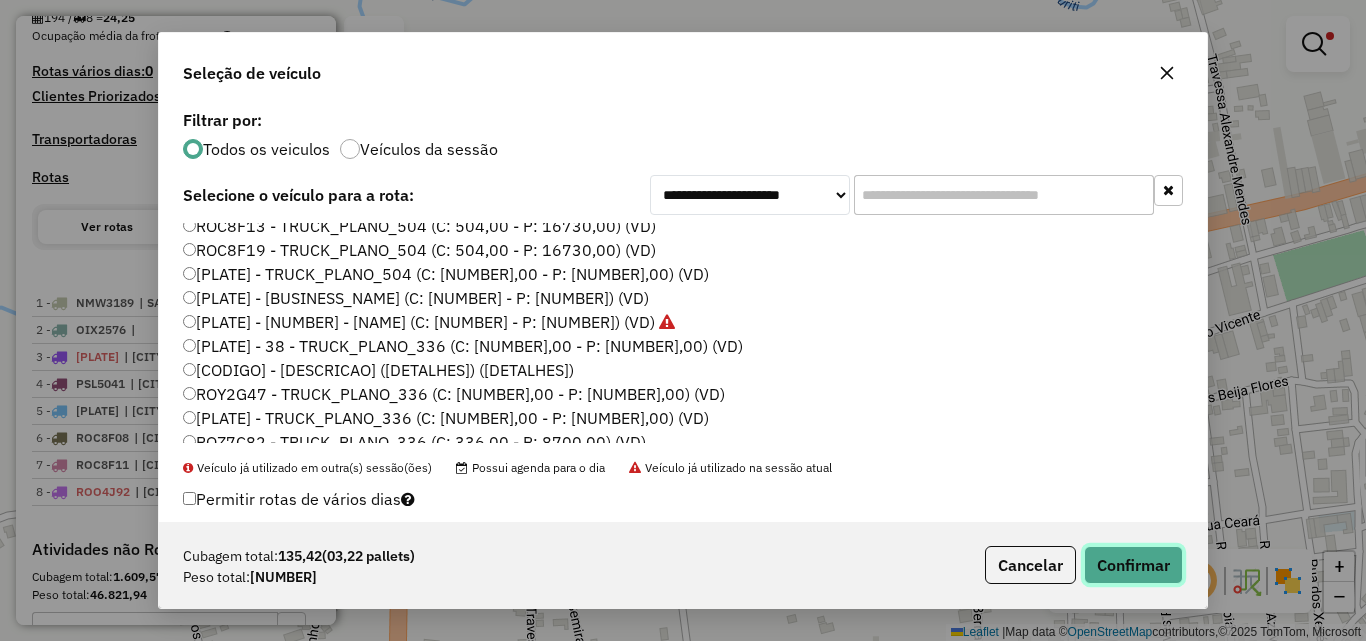 click on "Confirmar" 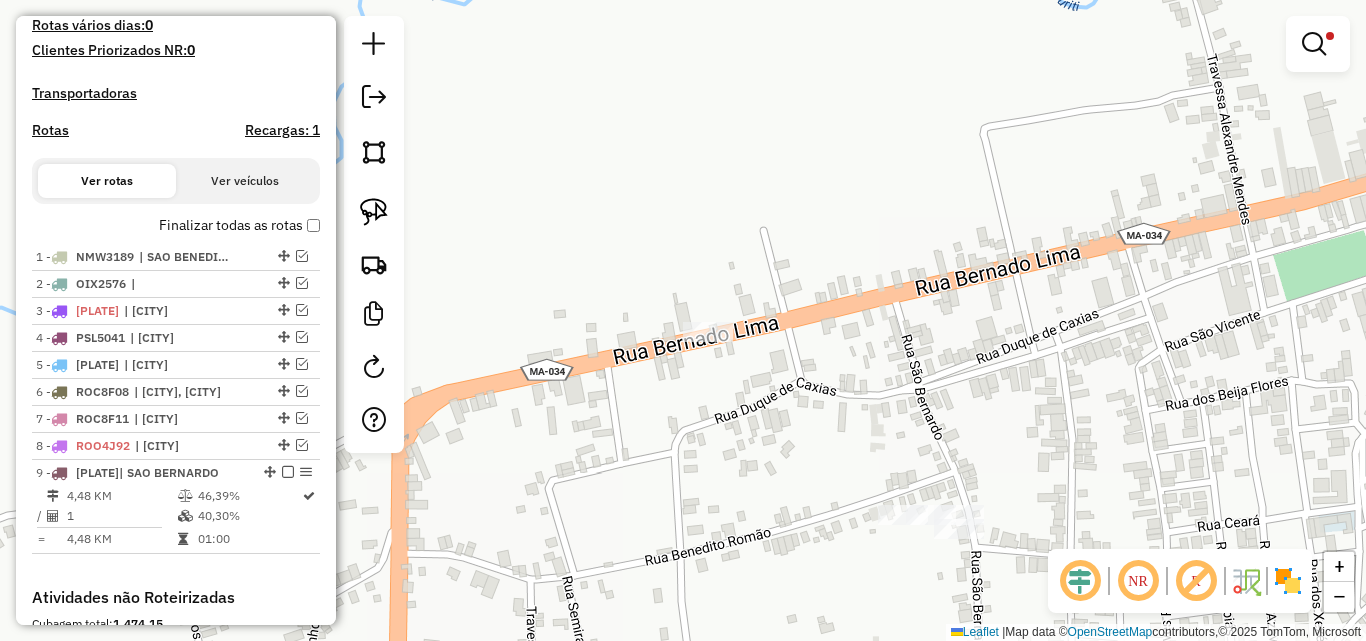 scroll, scrollTop: 600, scrollLeft: 0, axis: vertical 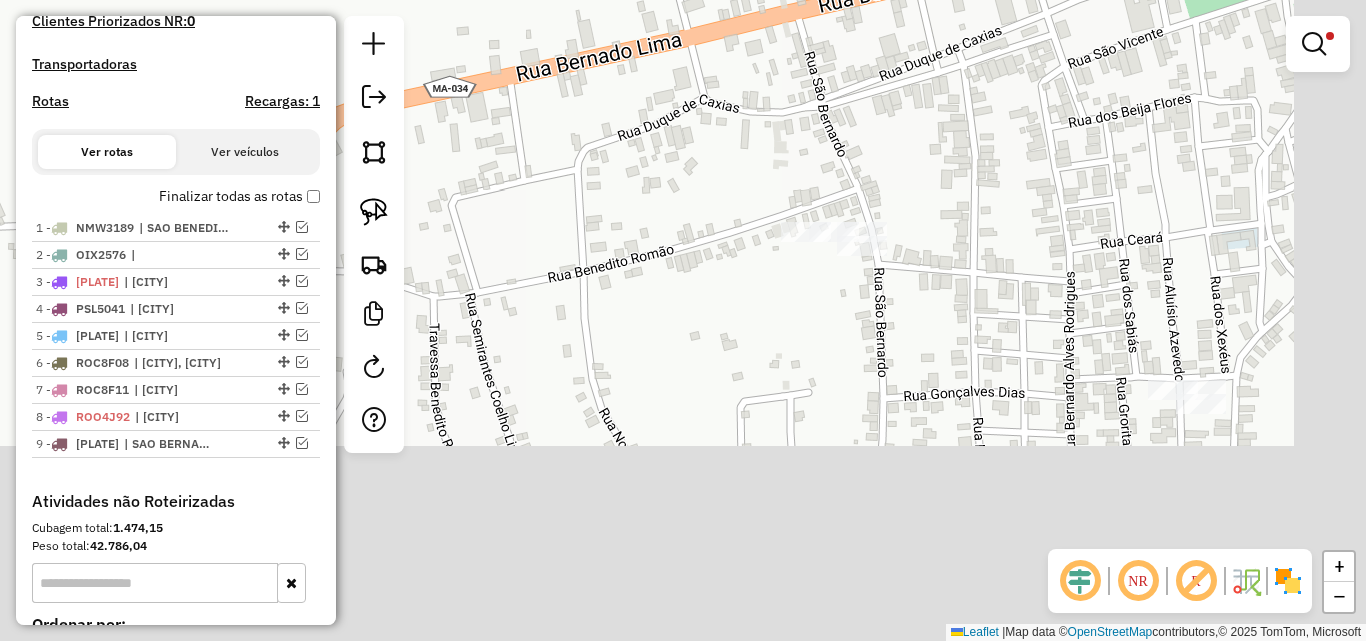 drag, startPoint x: 1034, startPoint y: 429, endPoint x: 937, endPoint y: 145, distance: 300.1083 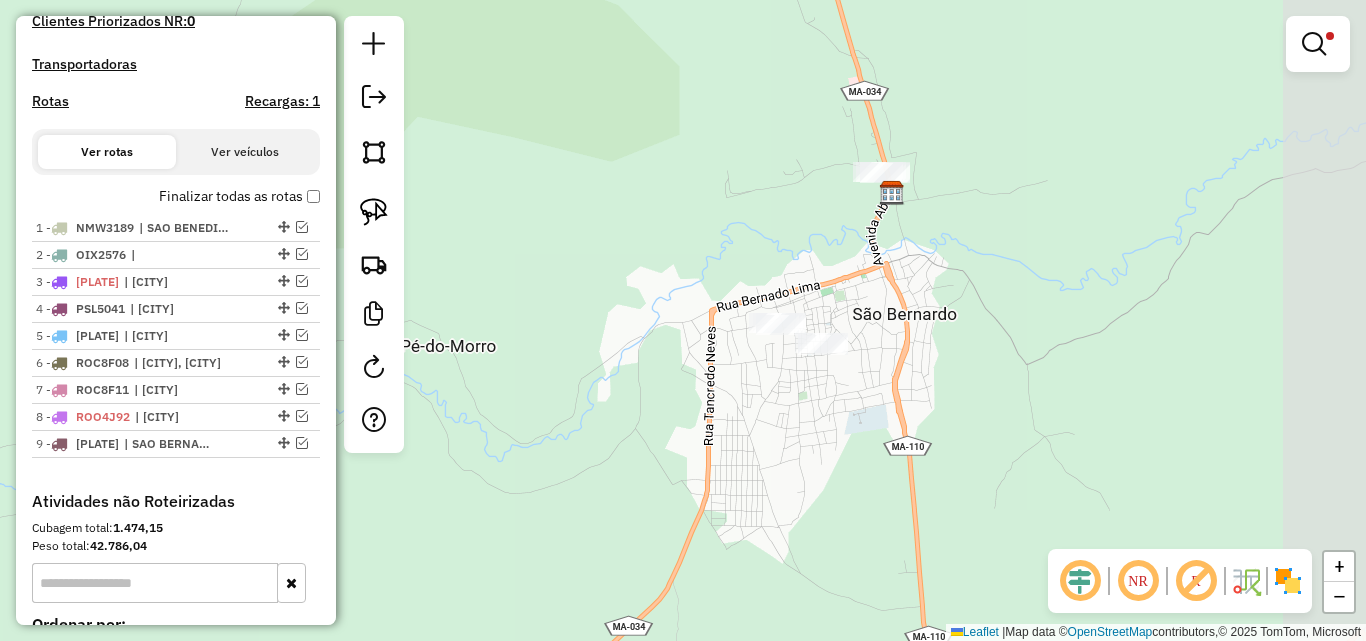 drag, startPoint x: 1118, startPoint y: 286, endPoint x: 893, endPoint y: 415, distance: 259.3569 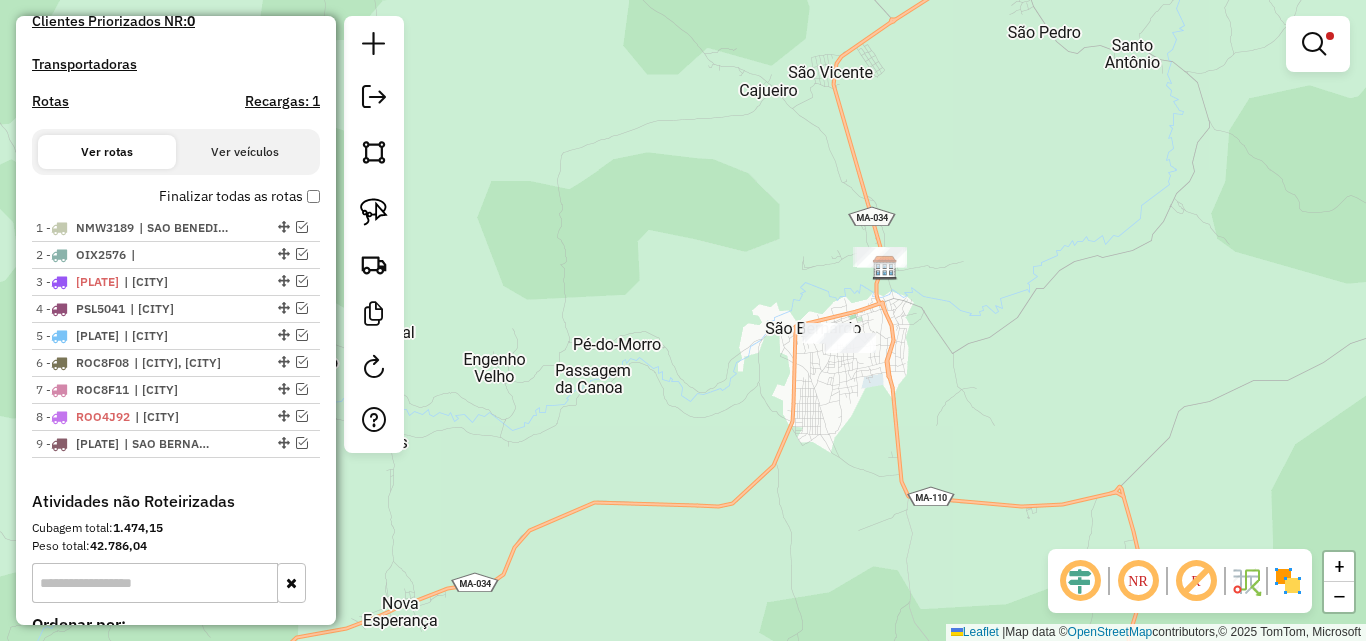 drag, startPoint x: 991, startPoint y: 291, endPoint x: 874, endPoint y: 341, distance: 127.236 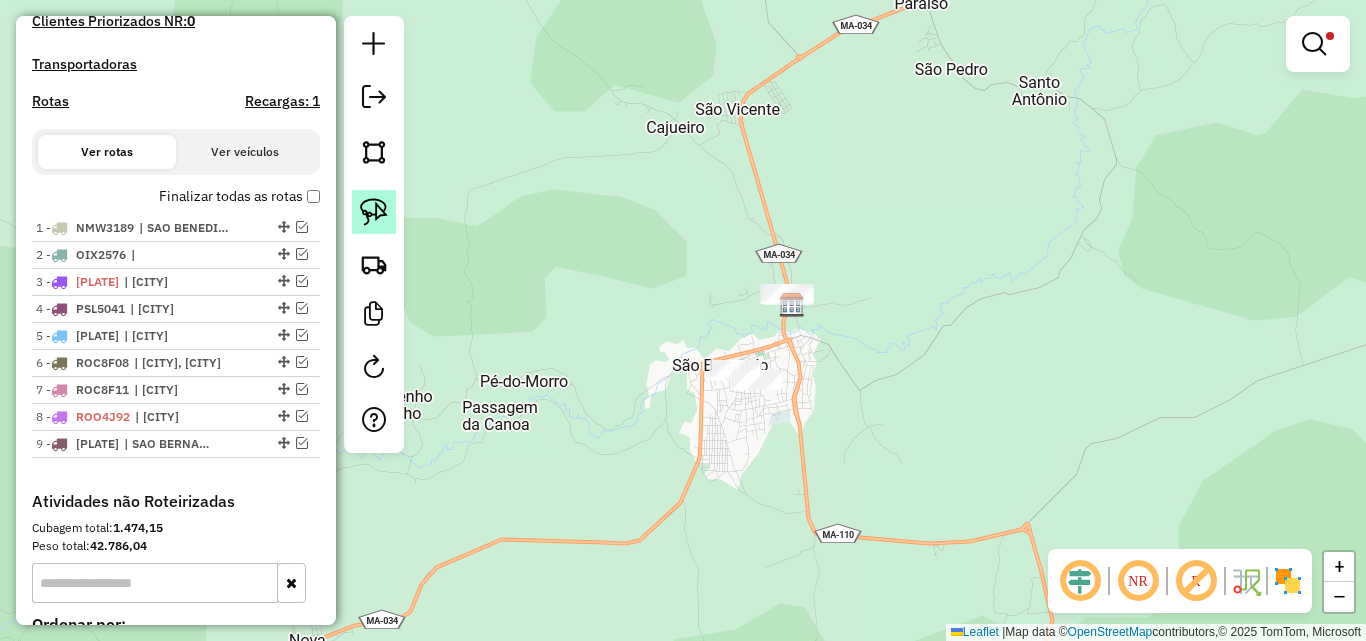 click 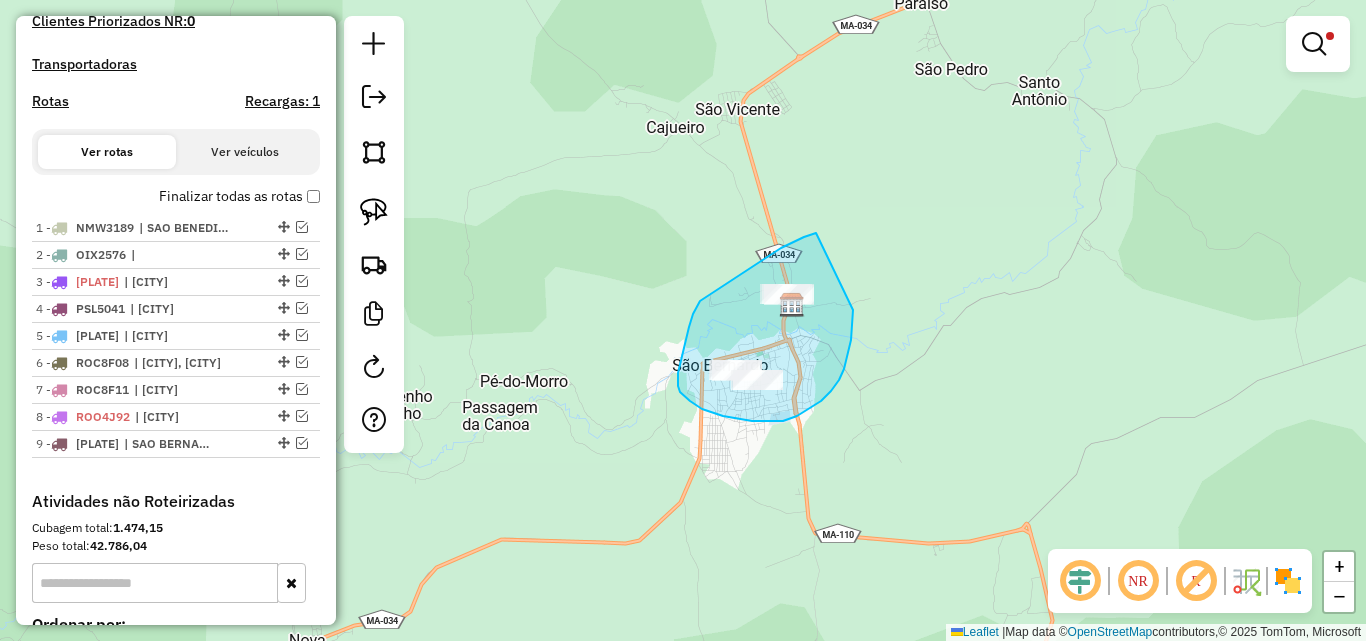 drag, startPoint x: 816, startPoint y: 233, endPoint x: 853, endPoint y: 310, distance: 85.42833 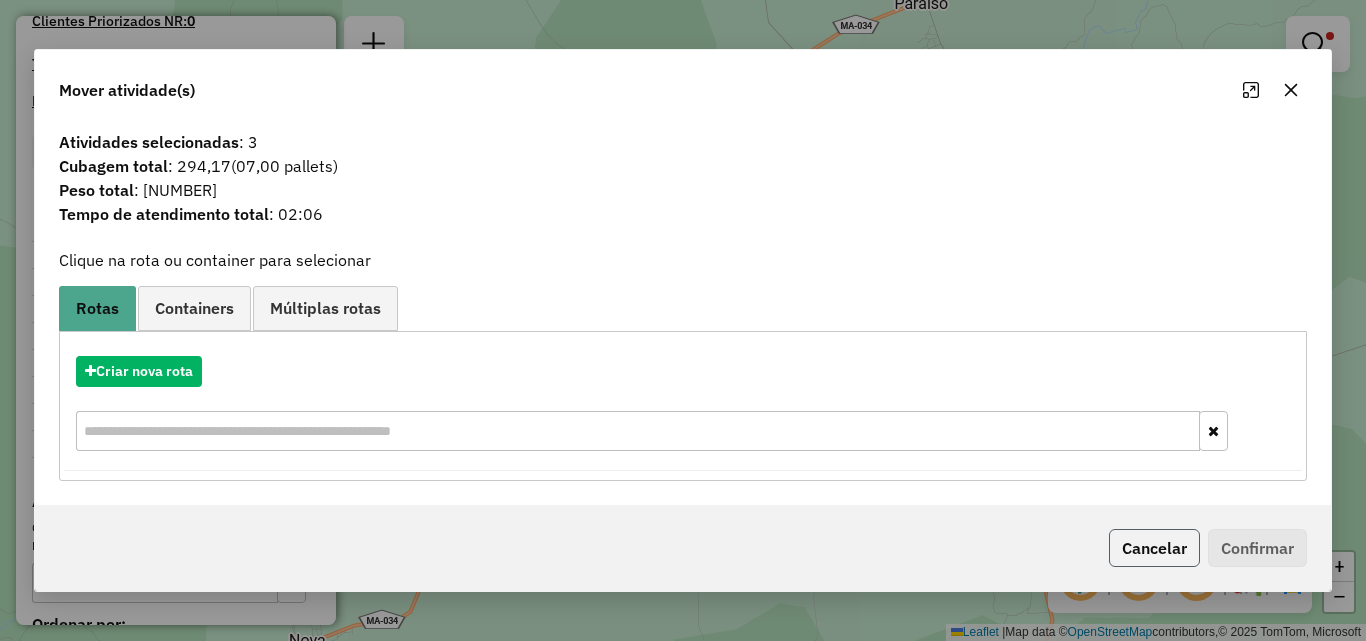 click on "Cancelar" 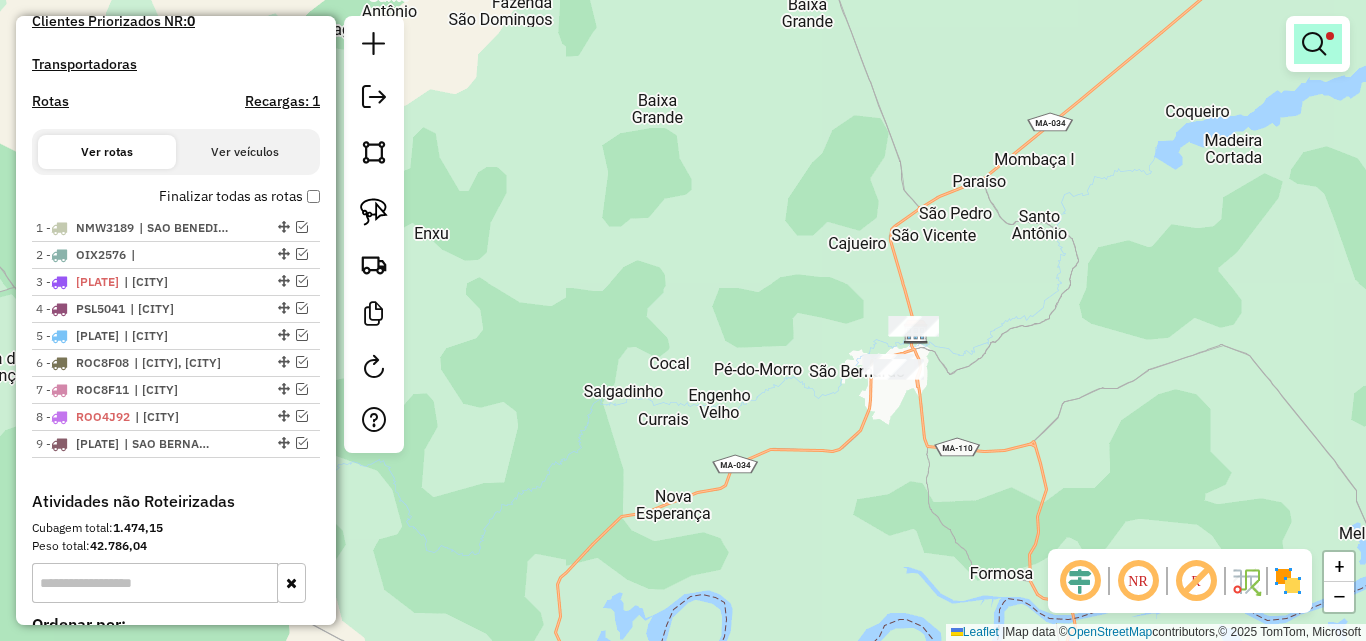 click at bounding box center [1314, 44] 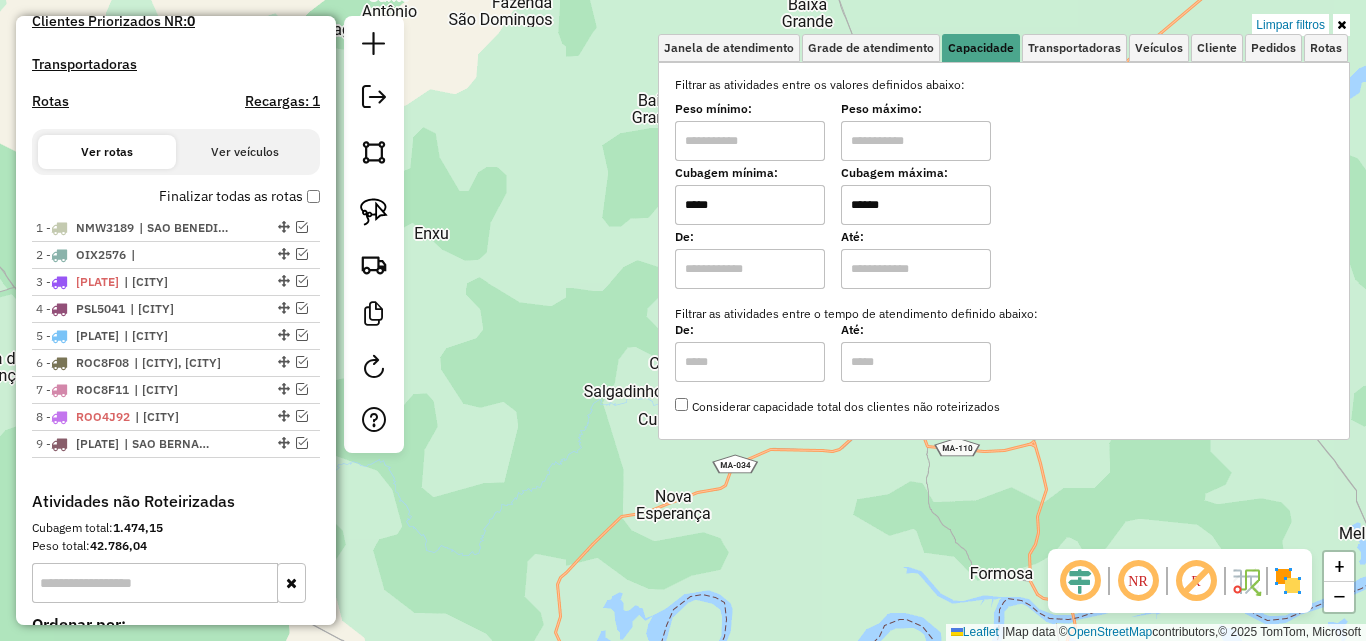 click on "*****" at bounding box center (750, 205) 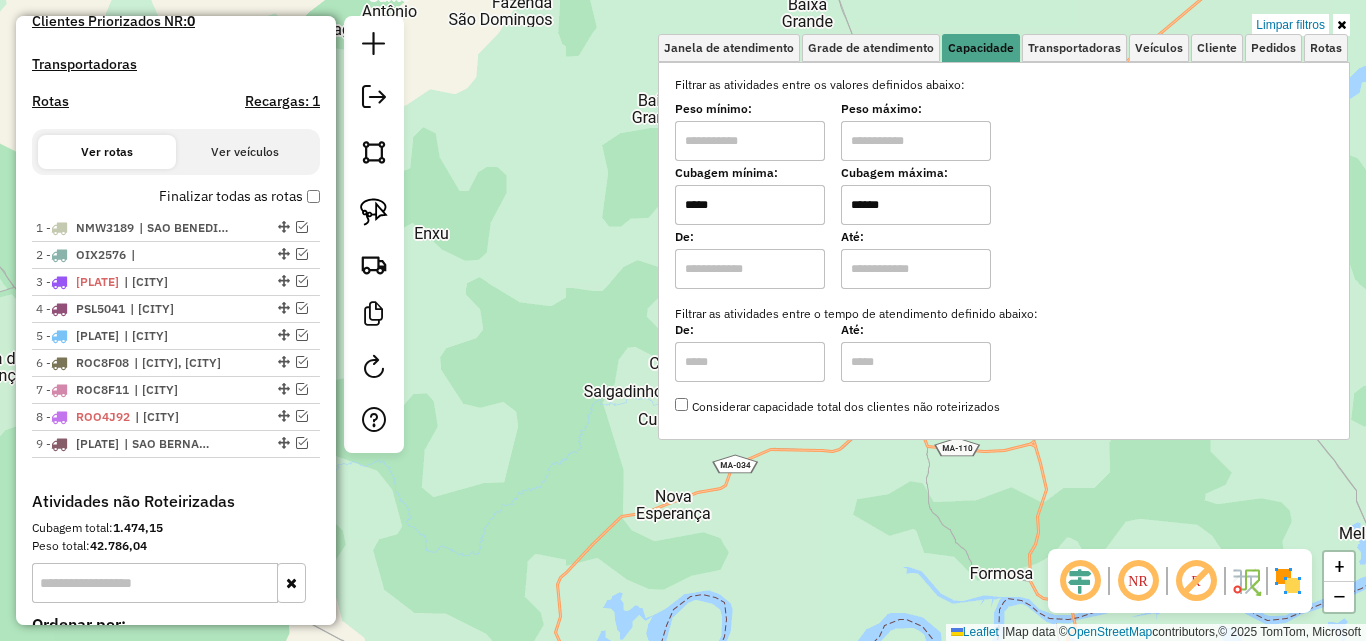 type on "*****" 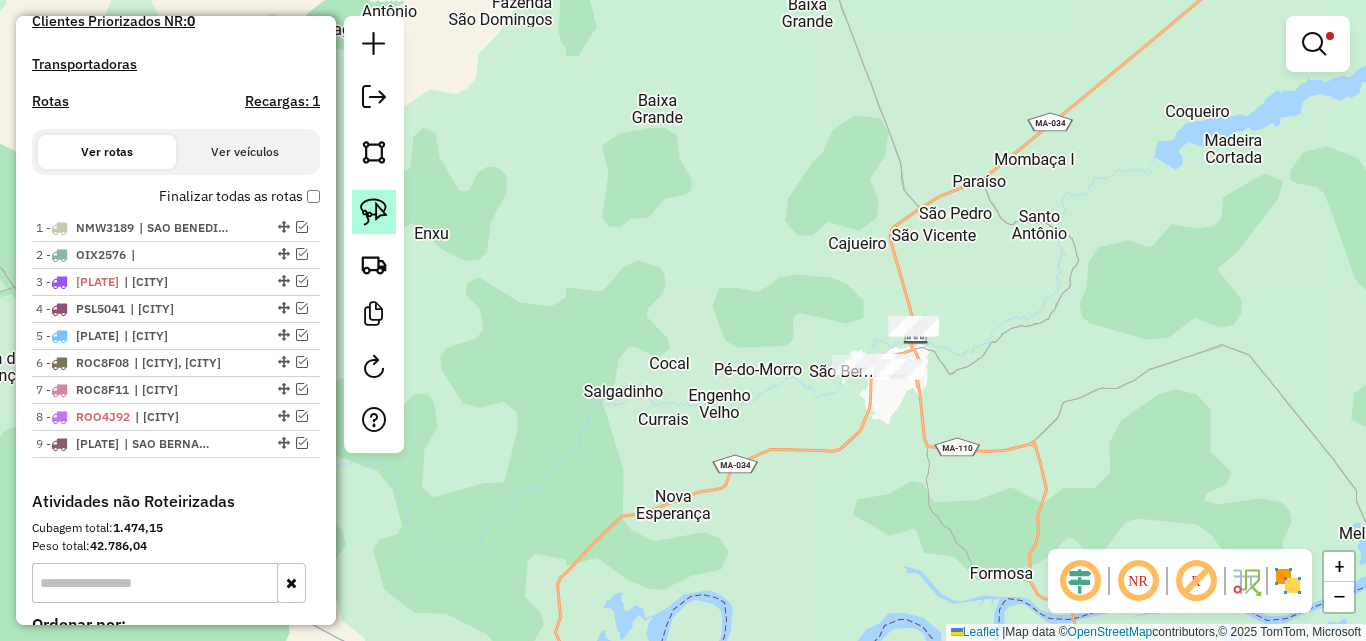 click 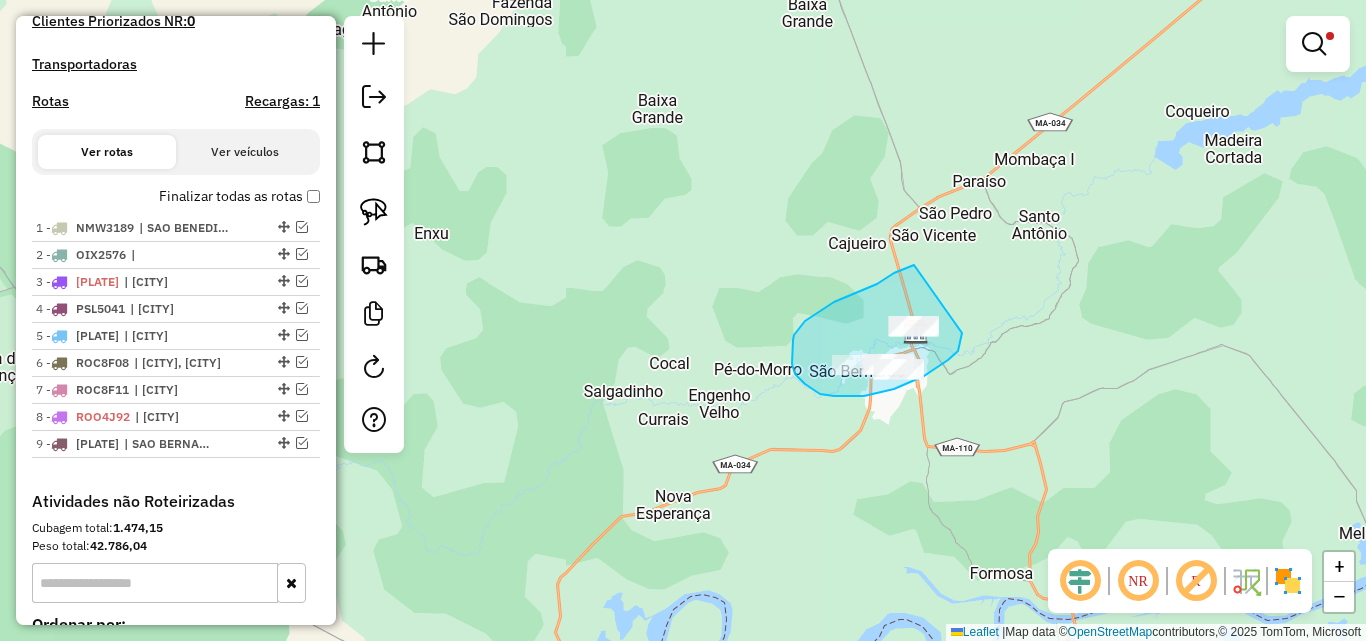 drag, startPoint x: 914, startPoint y: 265, endPoint x: 962, endPoint y: 330, distance: 80.80223 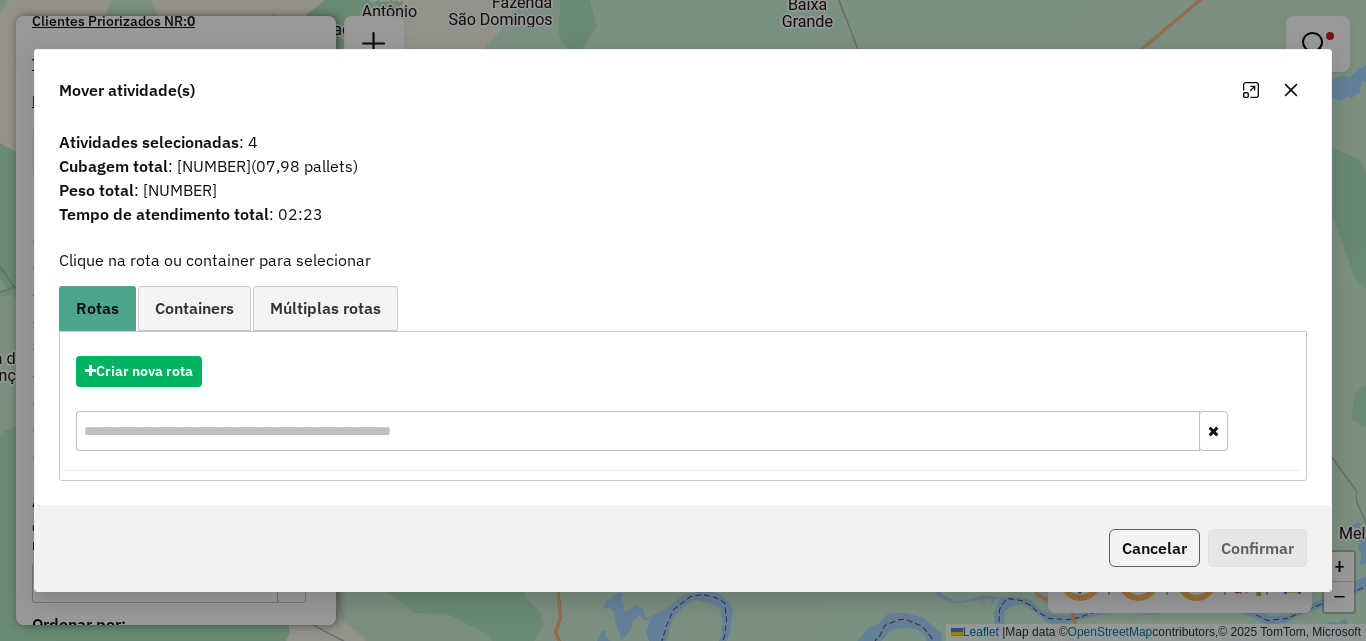 click on "Cancelar" 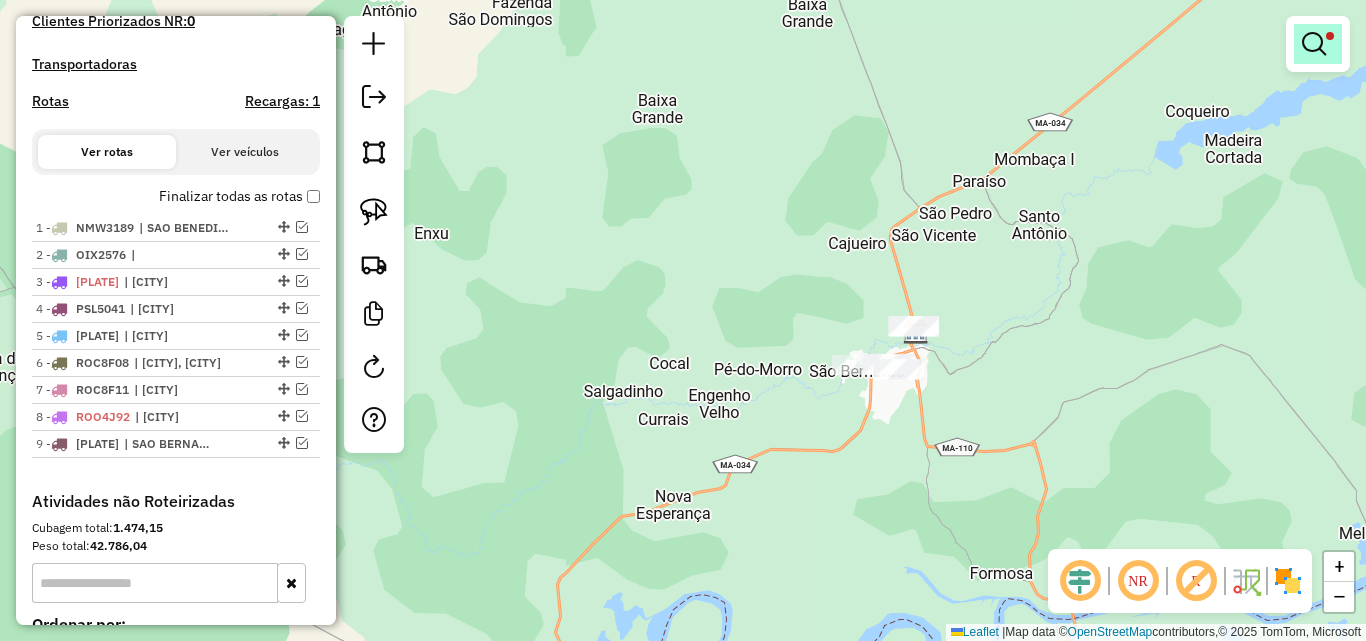 click at bounding box center [1318, 44] 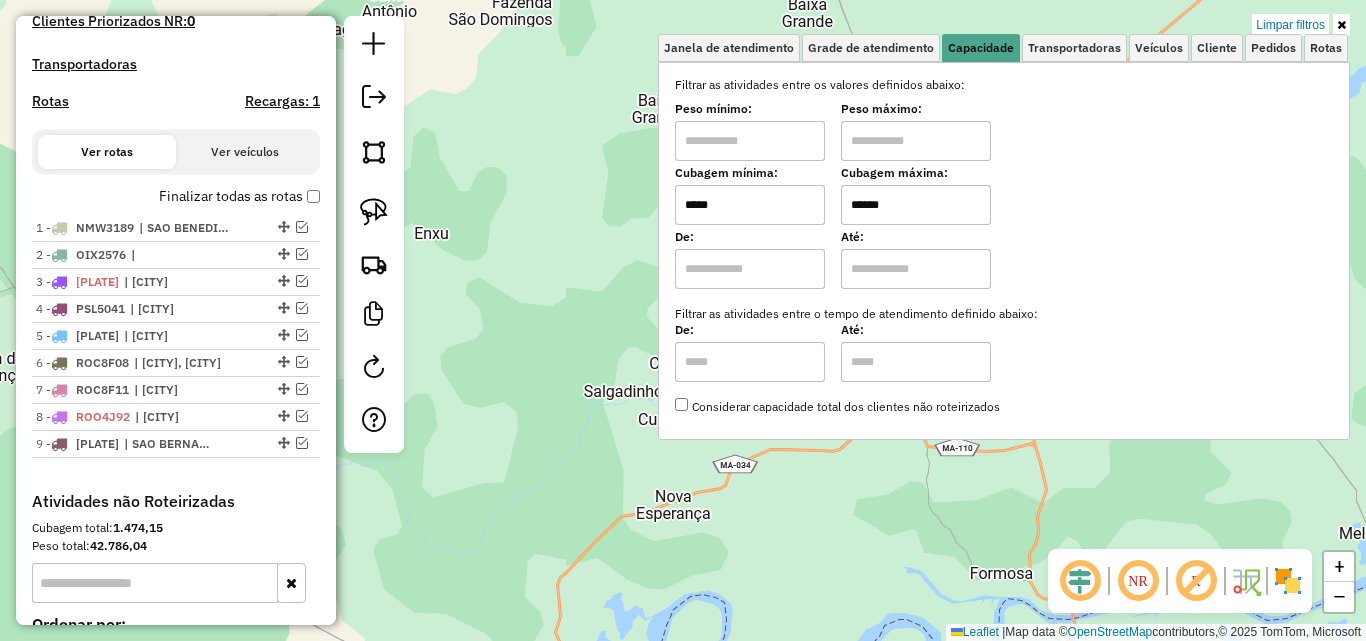 click on "Limpar filtros Janela de atendimento Grade de atendimento Capacidade Transportadoras Veículos Cliente Pedidos  Rotas Selecione os dias de semana para filtrar as janelas de atendimento  Seg   Ter   Qua   Qui   Sex   Sáb   Dom  Informe o período da janela de atendimento: De: Até:  Filtrar exatamente a janela do cliente  Considerar janela de atendimento padrão  Selecione os dias de semana para filtrar as grades de atendimento  Seg   Ter   Qua   Qui   Sex   Sáb   Dom   Considerar clientes sem dia de atendimento cadastrado  Clientes fora do dia de atendimento selecionado Filtrar as atividades entre os valores definidos abaixo:  Peso mínimo:   Peso máximo:   Cubagem mínima:  *****  Cubagem máxima:  ******  De:   Até:  Filtrar as atividades entre o tempo de atendimento definido abaixo:  De:   Até:   Considerar capacidade total dos clientes não roteirizados Transportadora: Selecione um ou mais itens Tipo de veículo: Selecione um ou mais itens Veículo: Selecione um ou mais itens Motorista: Nome: Setor:" 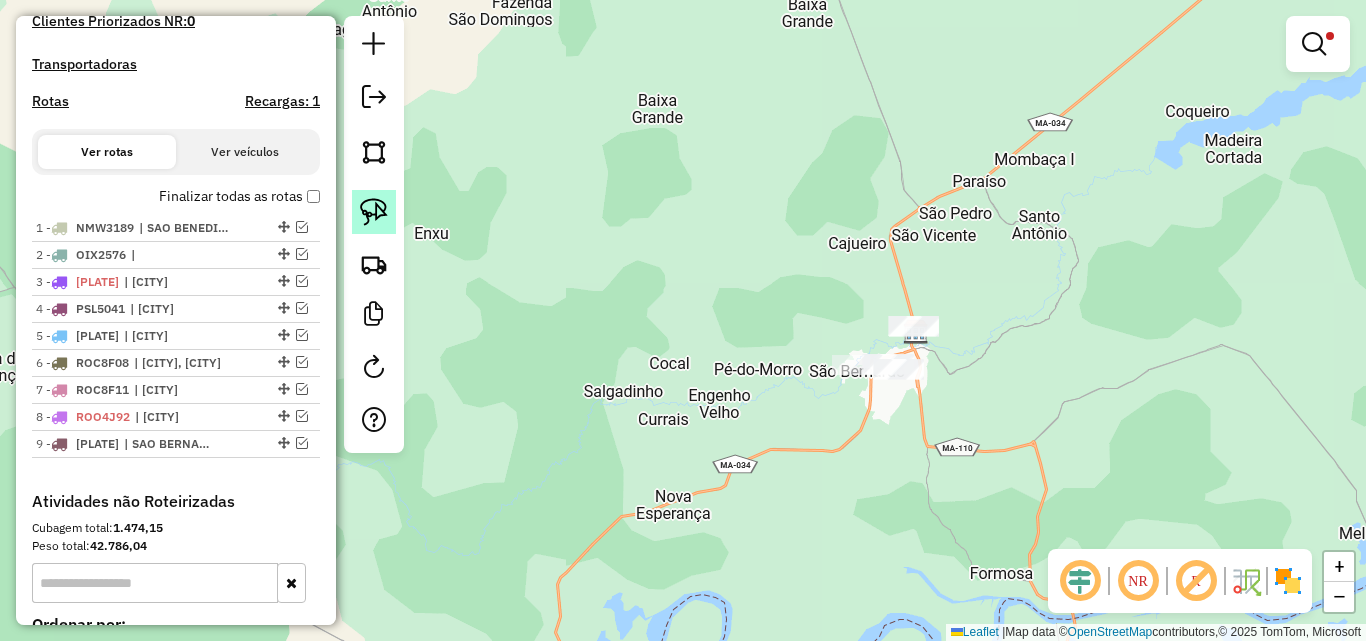 click 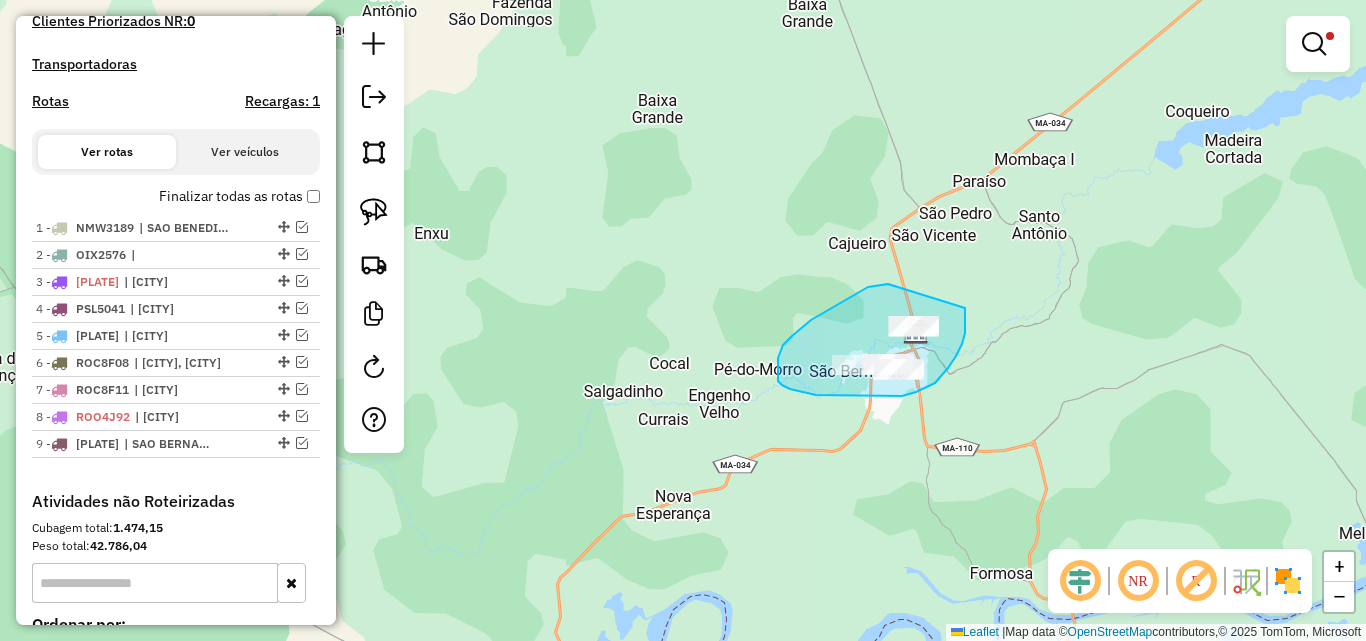 drag, startPoint x: 888, startPoint y: 284, endPoint x: 963, endPoint y: 302, distance: 77.12976 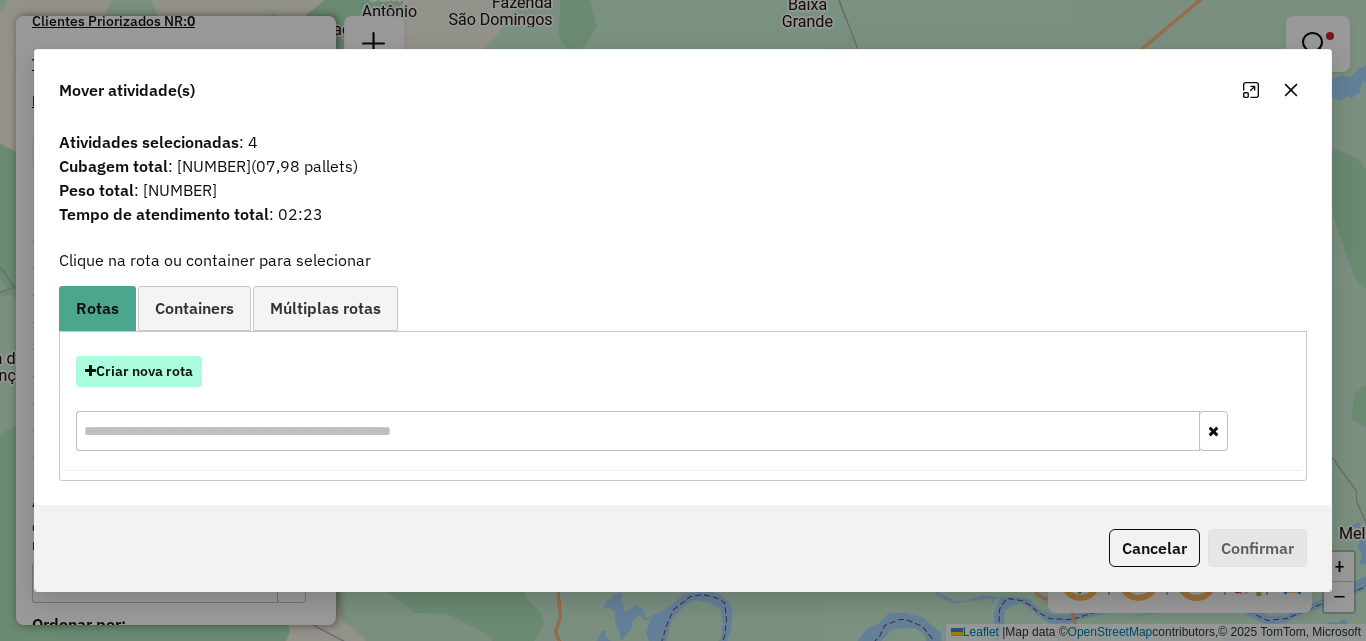 click on "Criar nova rota" at bounding box center [139, 371] 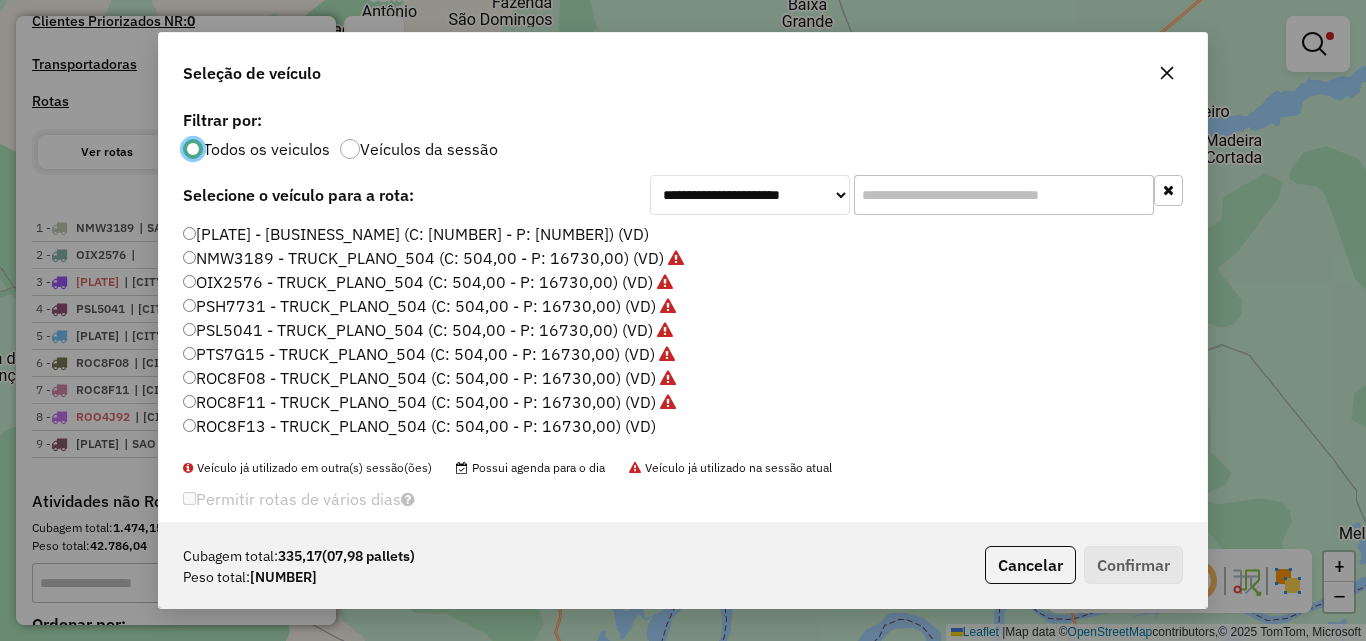 scroll, scrollTop: 11, scrollLeft: 6, axis: both 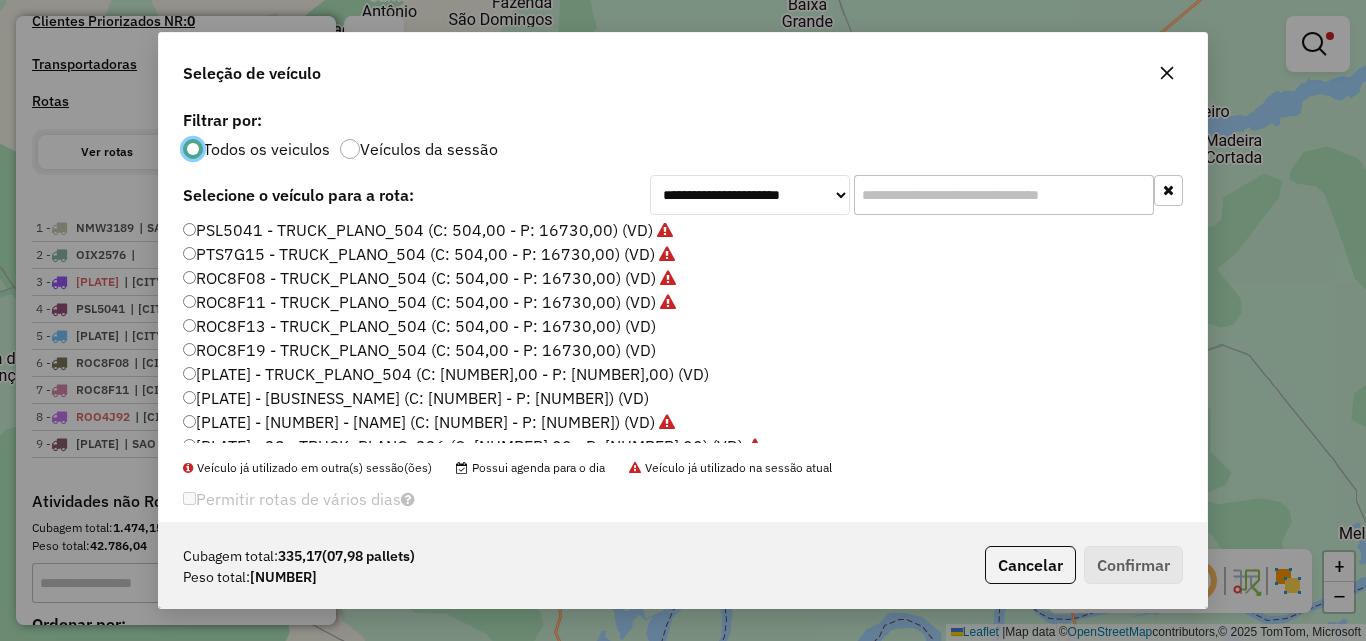 click on "ROC8F13 - TRUCK_PLANO_504 (C: 504,00 - P: 16730,00) (VD)" 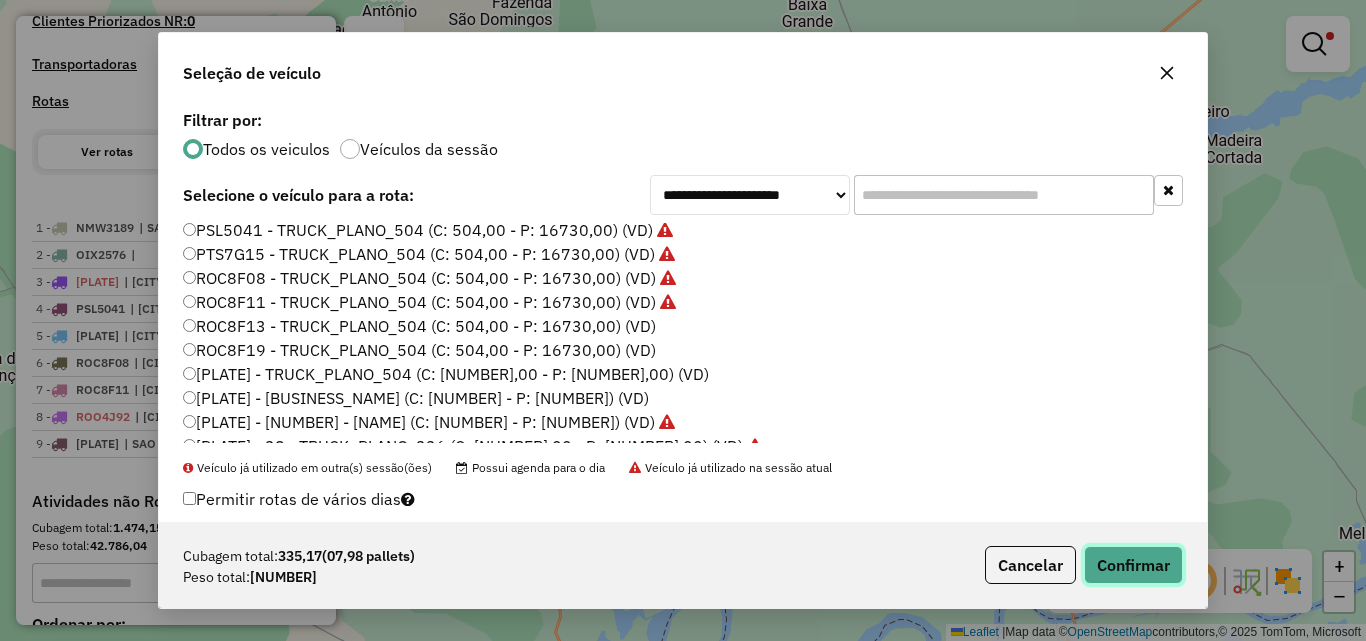 click on "Confirmar" 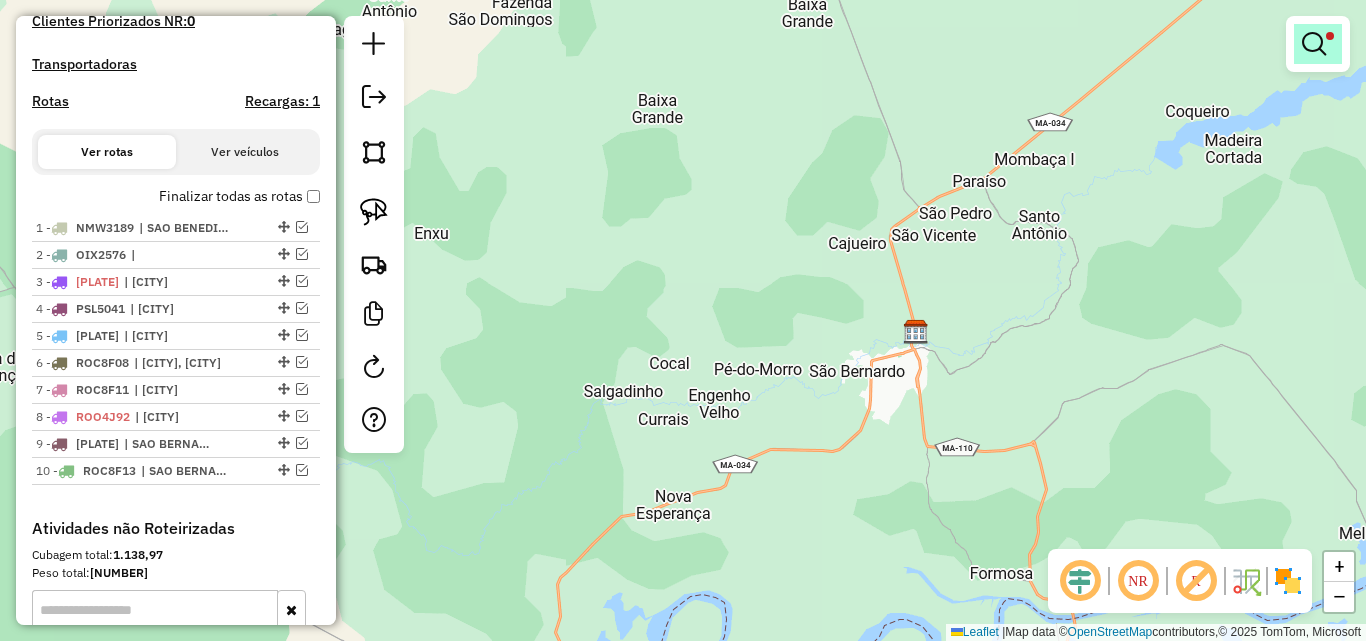 click at bounding box center [1314, 44] 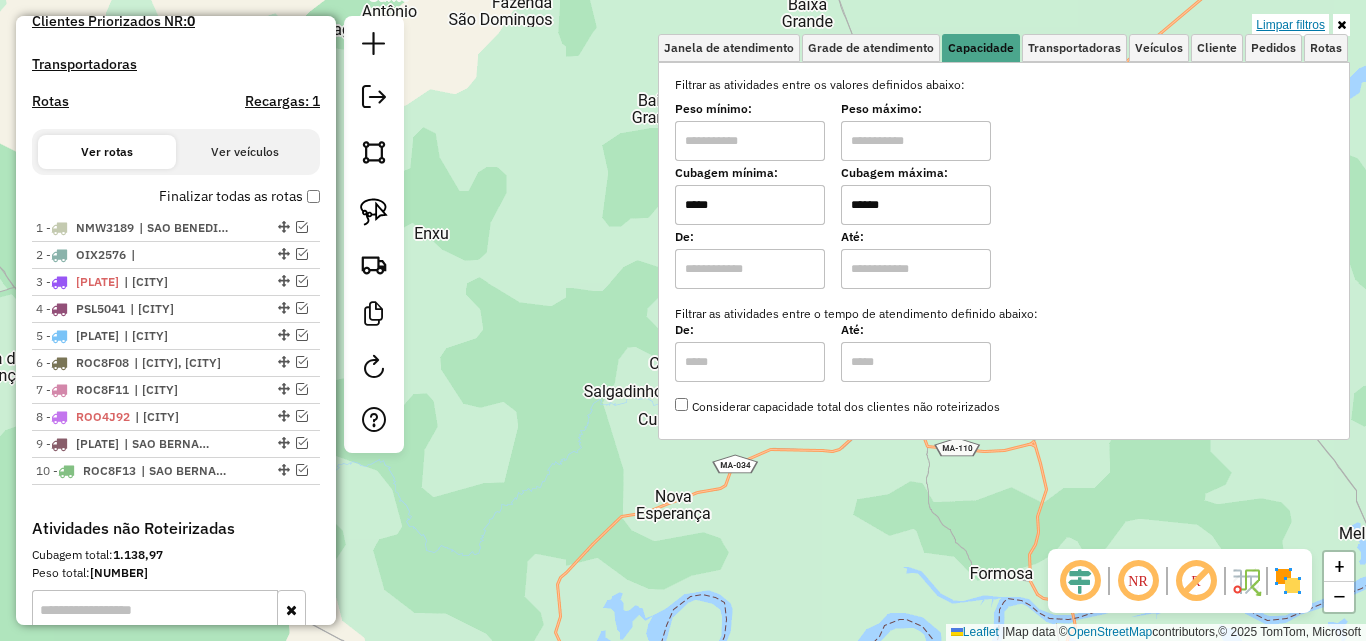 click on "Limpar filtros" at bounding box center [1290, 25] 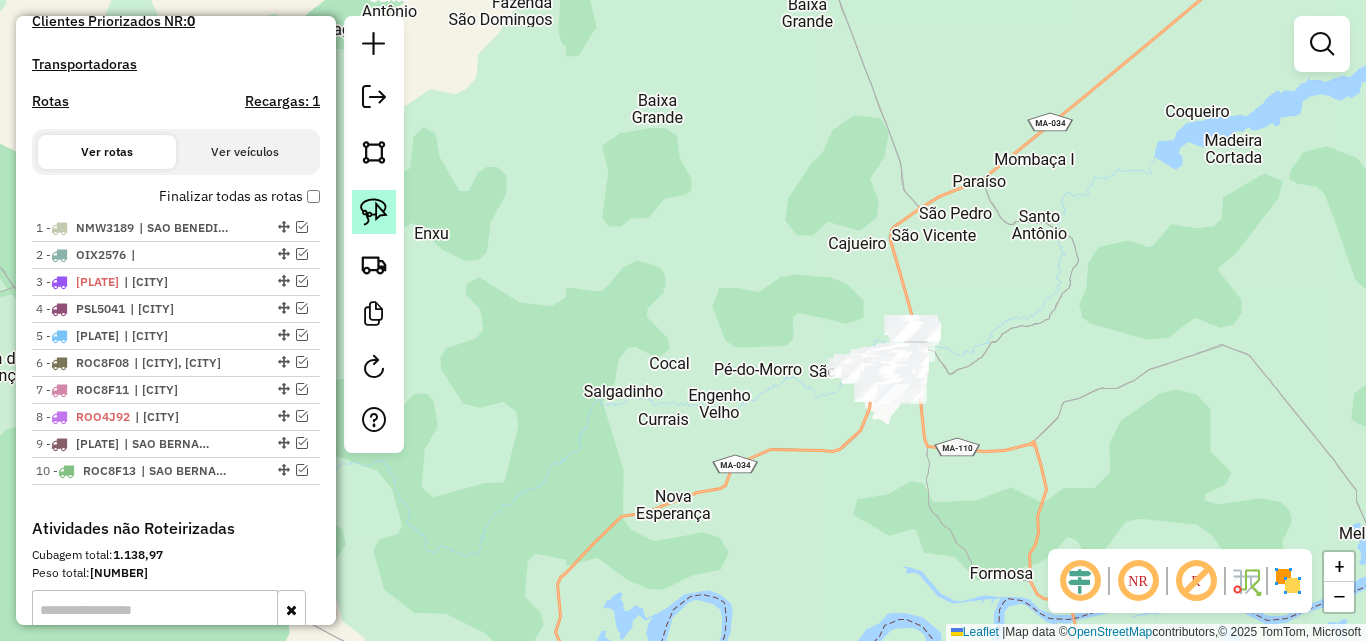 click 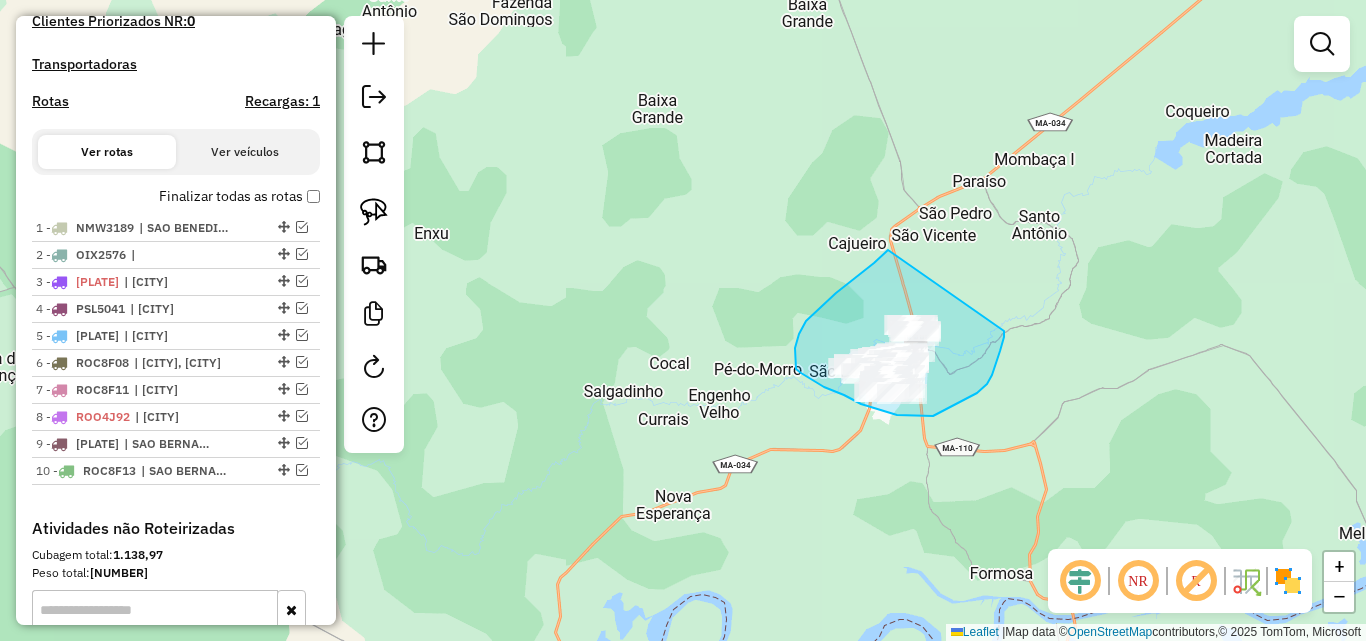 drag, startPoint x: 888, startPoint y: 250, endPoint x: 1004, endPoint y: 331, distance: 141.48145 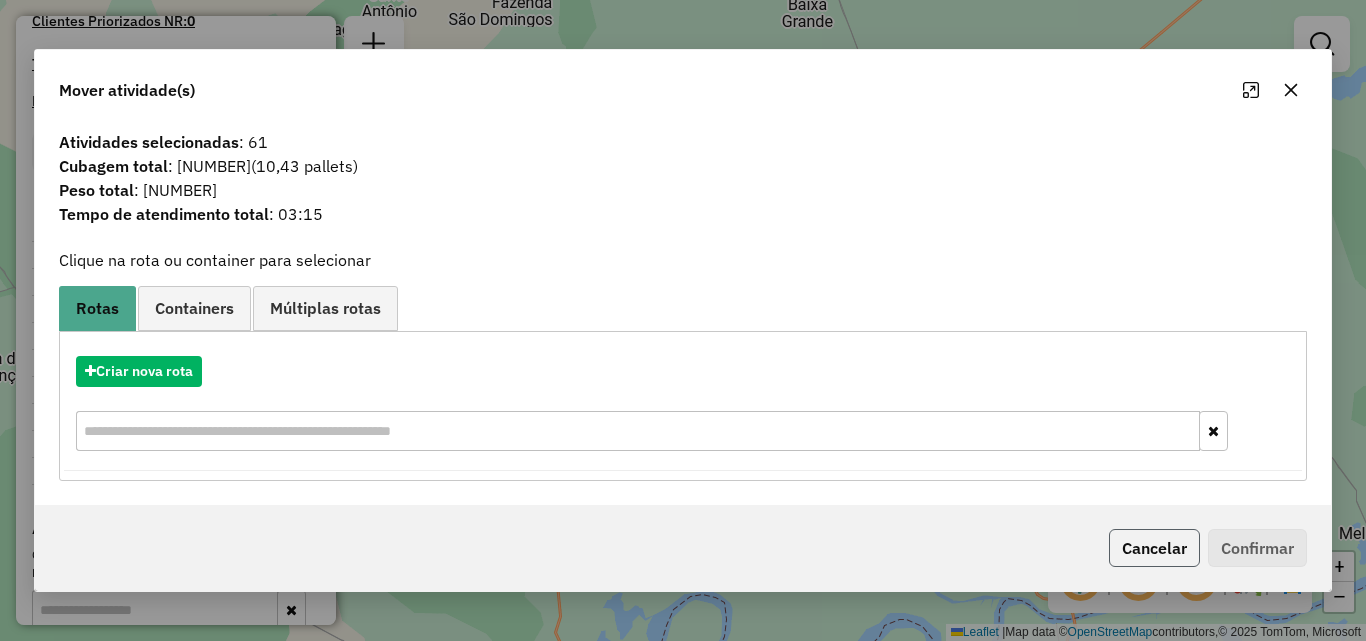click on "Cancelar" 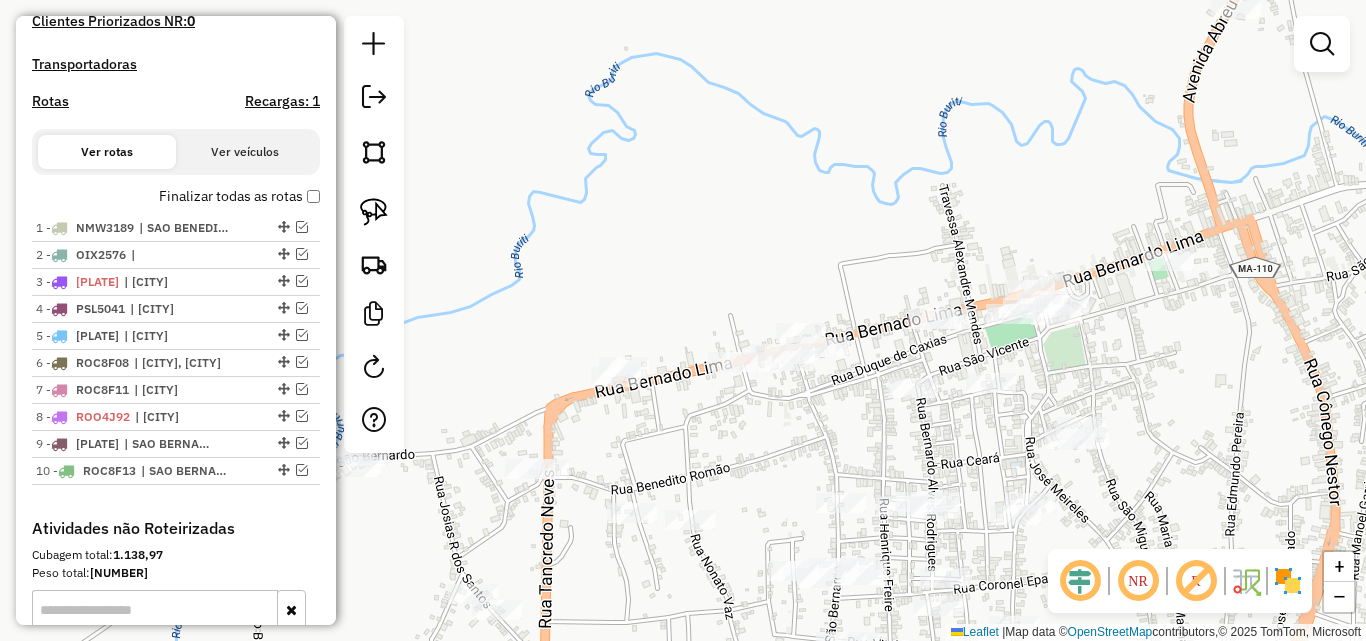 drag, startPoint x: 1166, startPoint y: 349, endPoint x: 1159, endPoint y: 435, distance: 86.28442 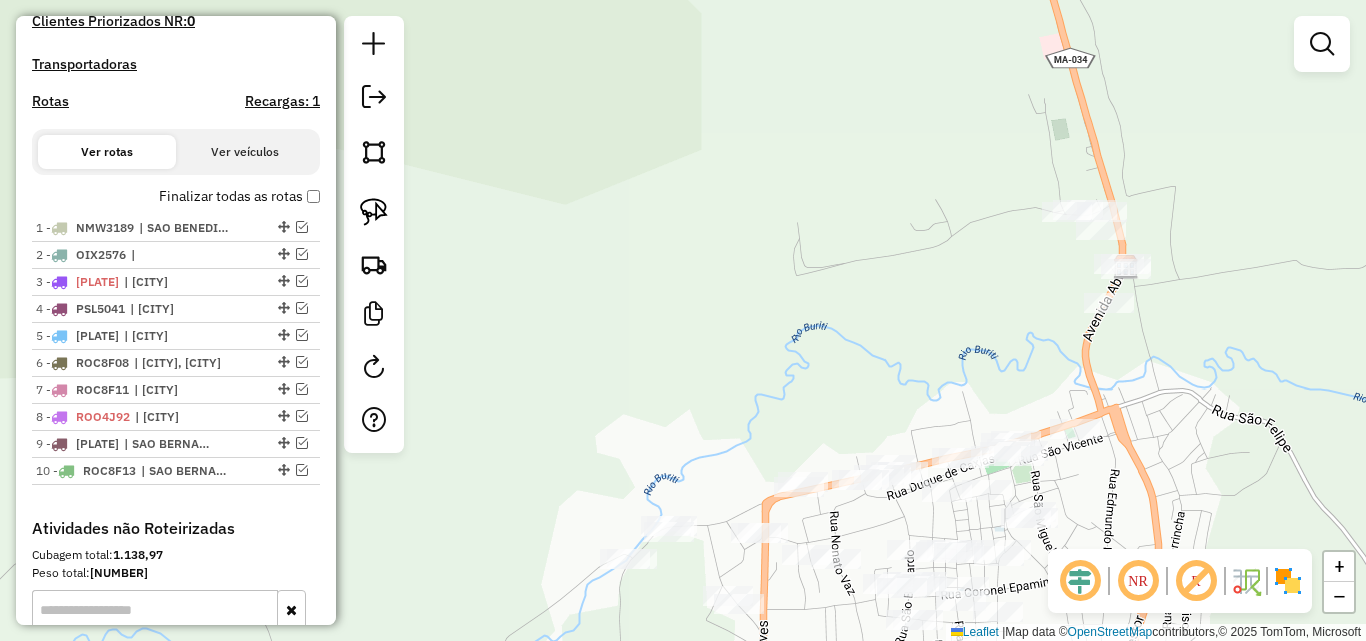 drag, startPoint x: 1308, startPoint y: 250, endPoint x: 1180, endPoint y: 367, distance: 173.41568 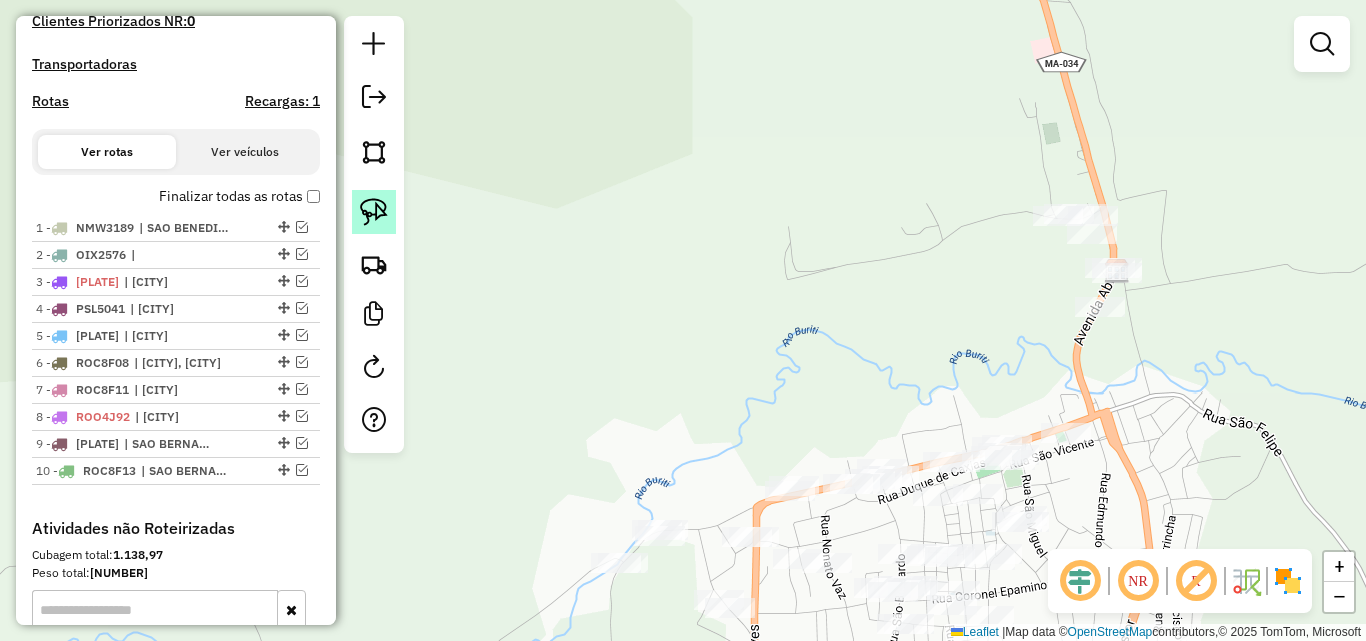 drag, startPoint x: 372, startPoint y: 197, endPoint x: 989, endPoint y: 145, distance: 619.1874 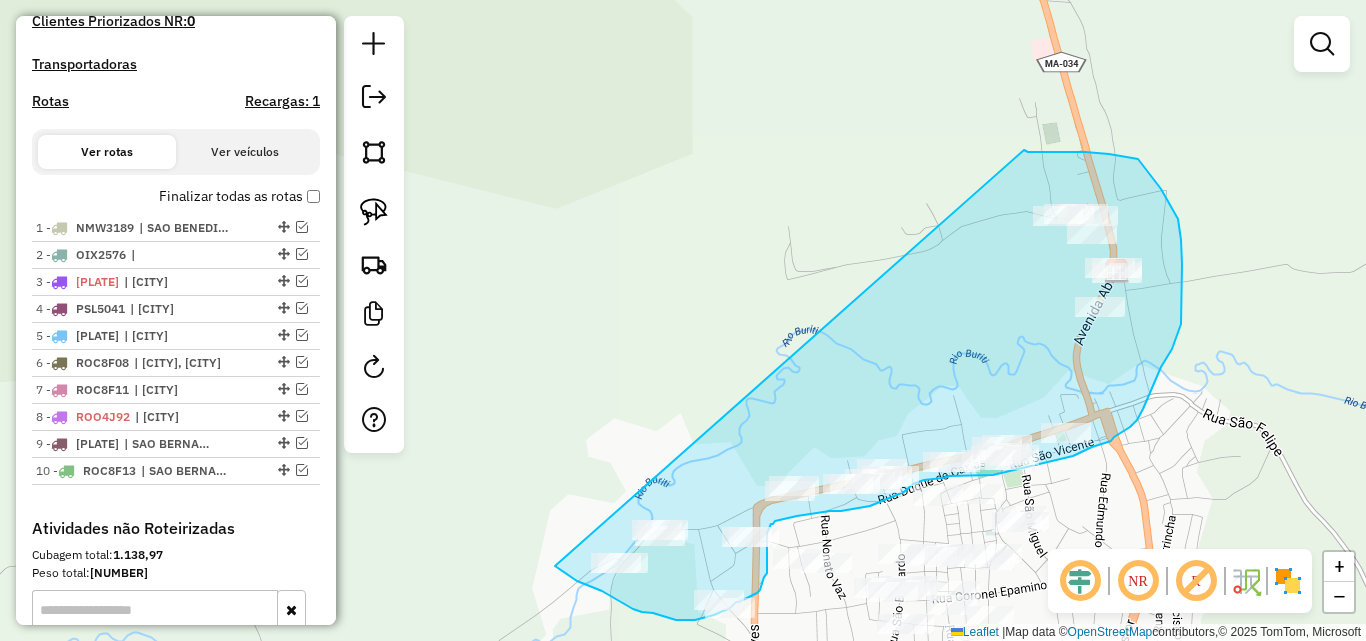drag, startPoint x: 1024, startPoint y: 150, endPoint x: 568, endPoint y: 526, distance: 591.02625 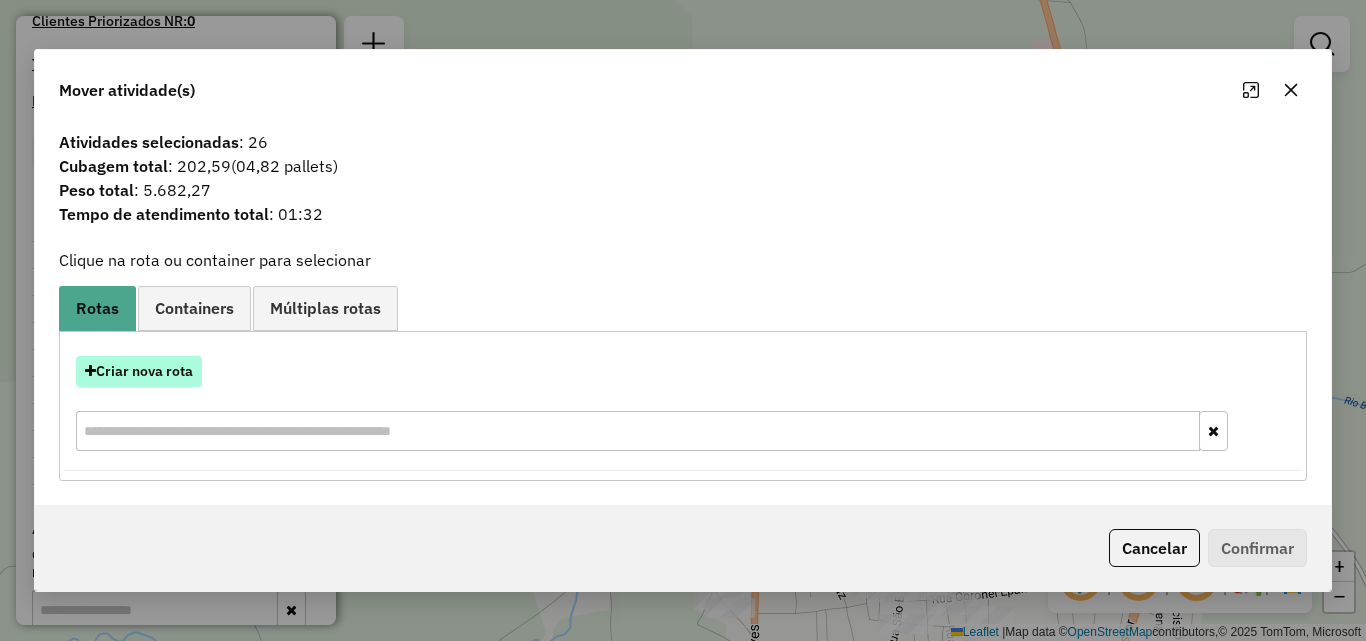 click on "Criar nova rota" at bounding box center (139, 371) 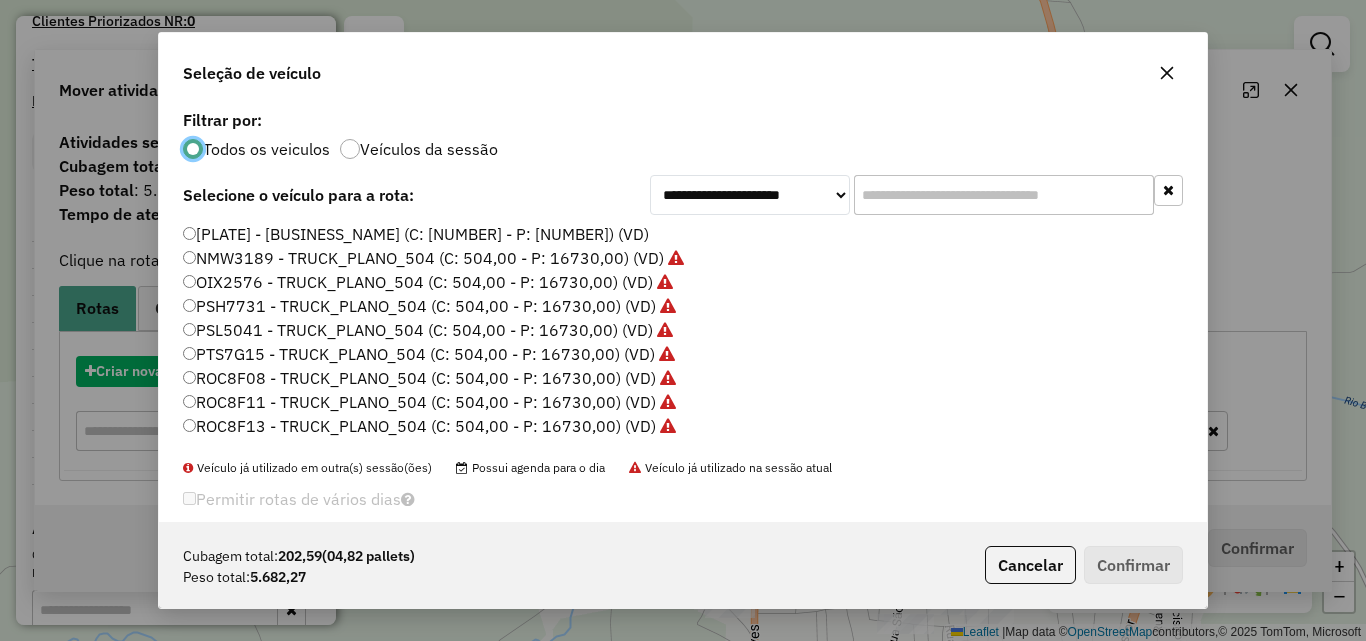 scroll, scrollTop: 11, scrollLeft: 6, axis: both 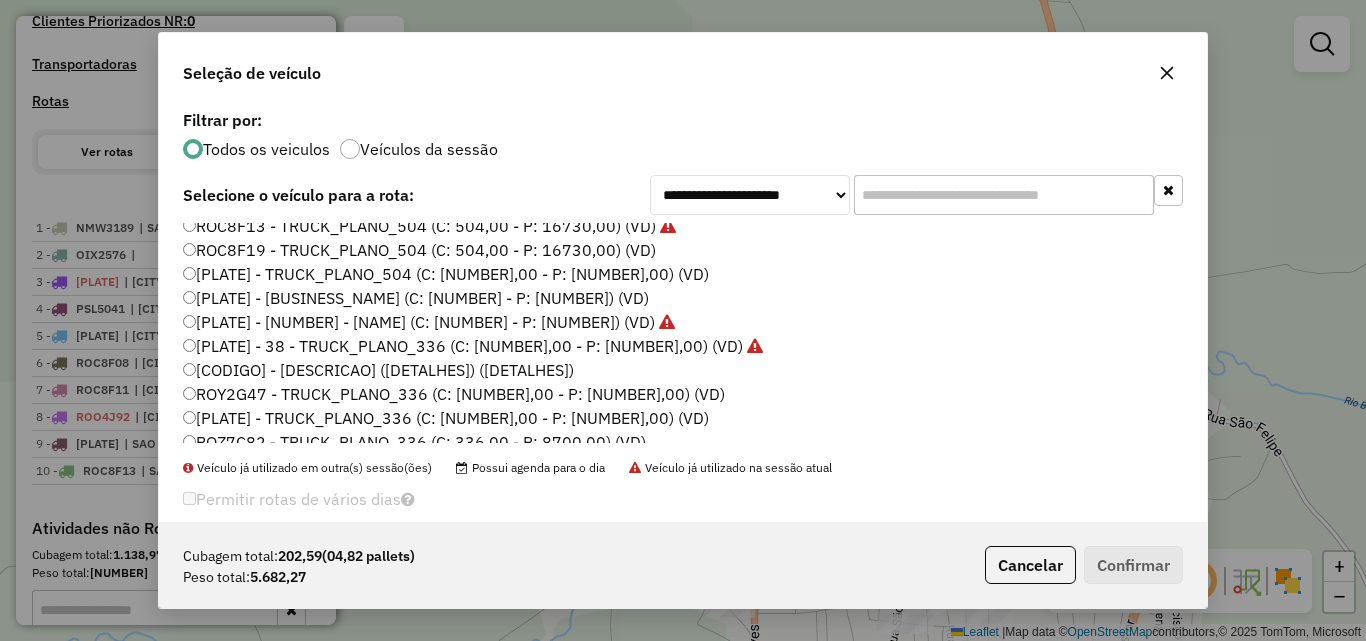 click on "[CODIGO] - [DESCRICAO] ([DETALHES]) ([DETALHES])" 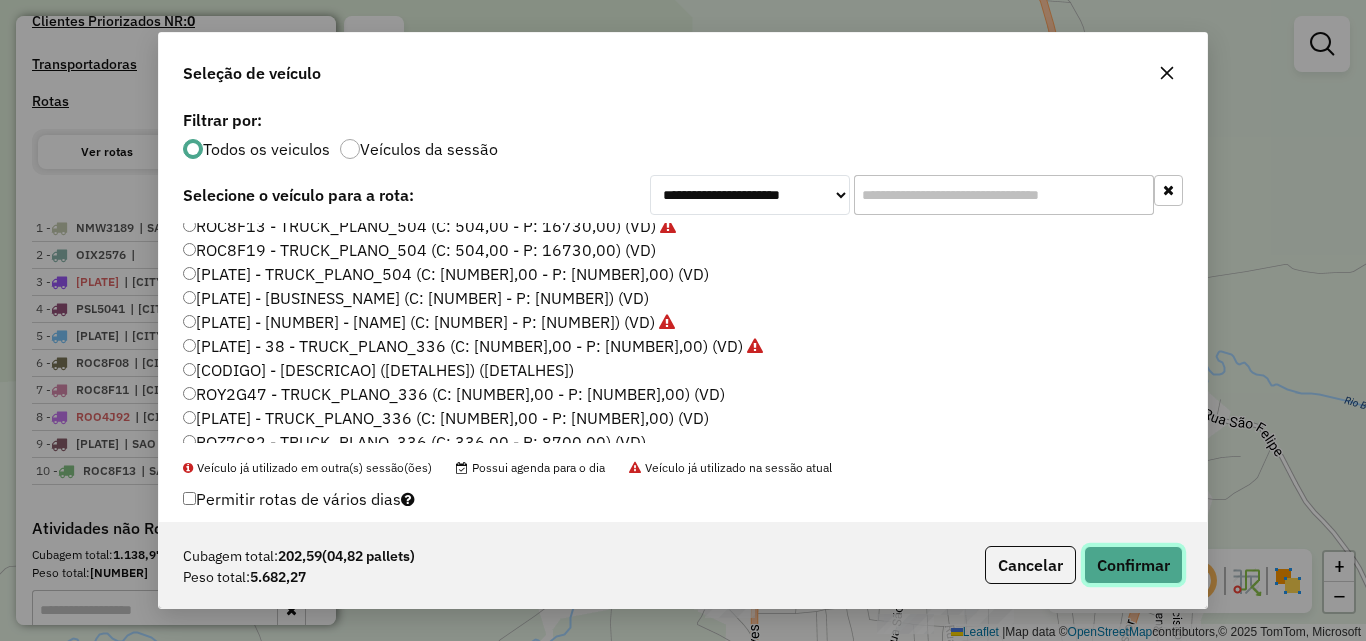 click on "Confirmar" 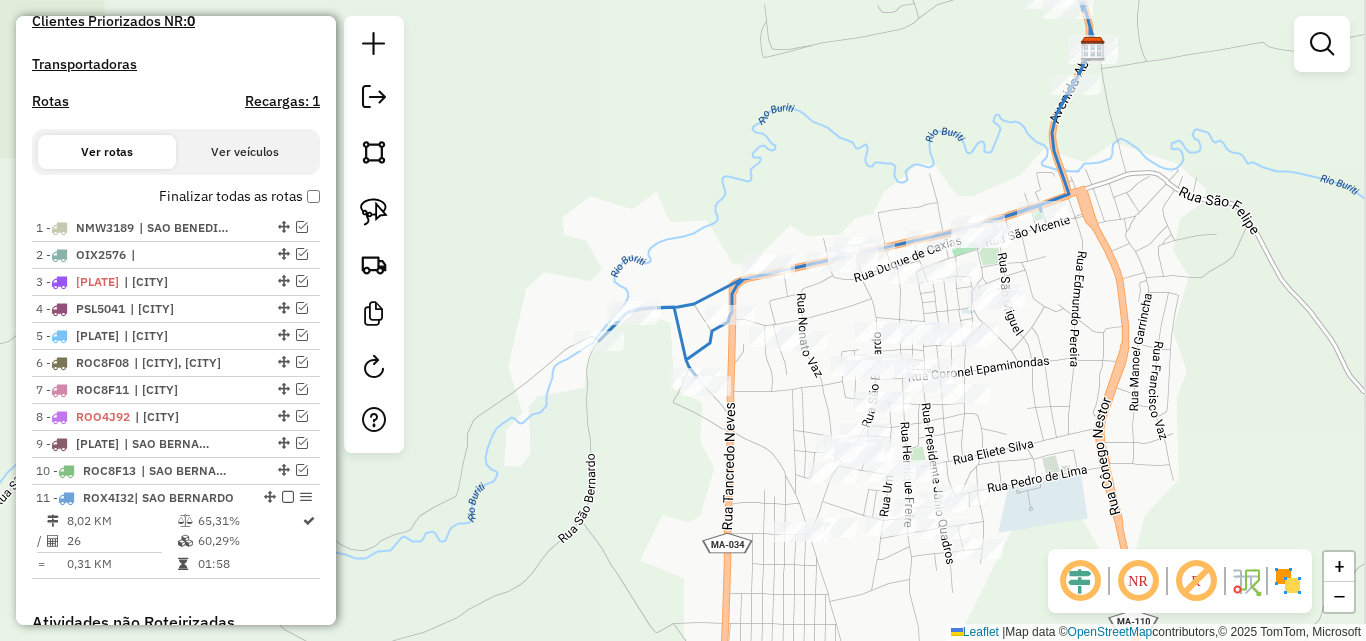 drag, startPoint x: 1209, startPoint y: 461, endPoint x: 1185, endPoint y: 239, distance: 223.29353 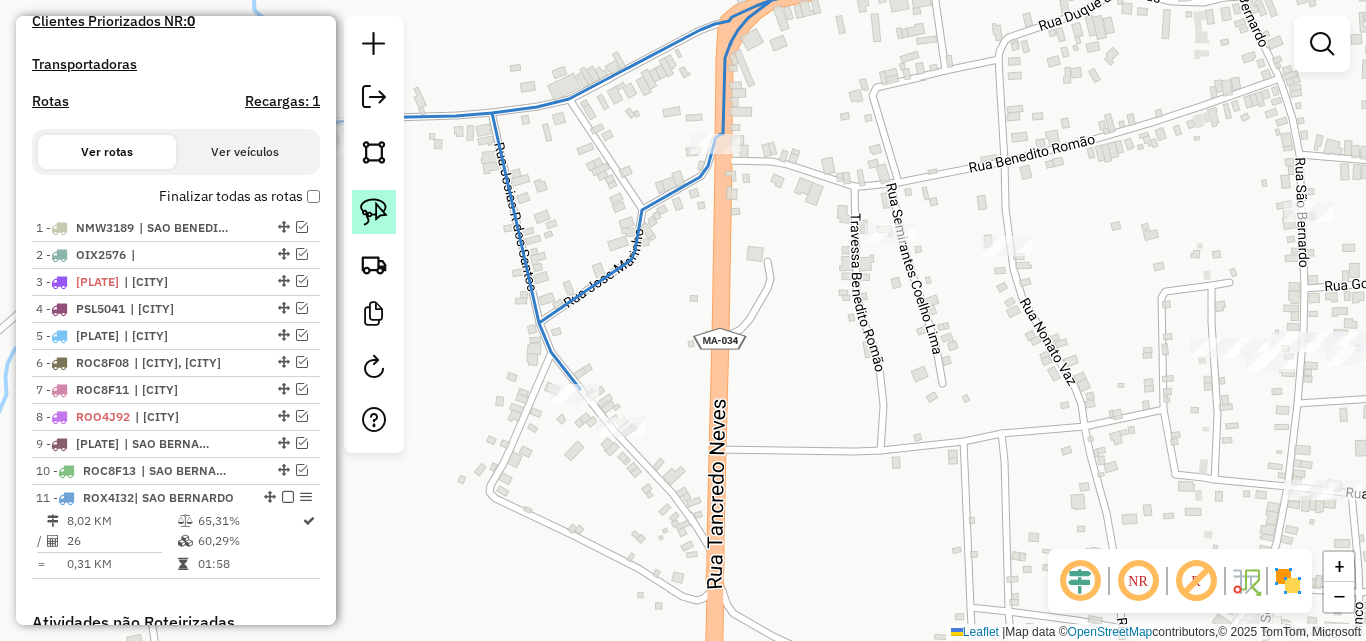 click 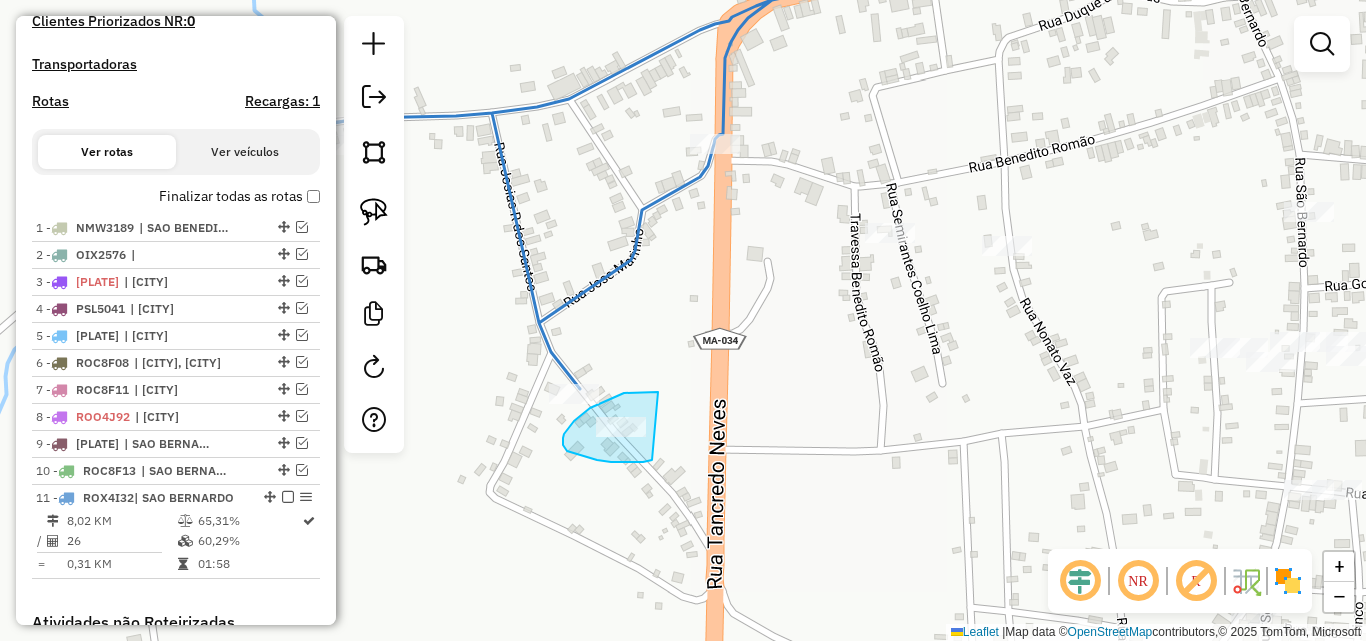 drag, startPoint x: 658, startPoint y: 392, endPoint x: 652, endPoint y: 460, distance: 68.26419 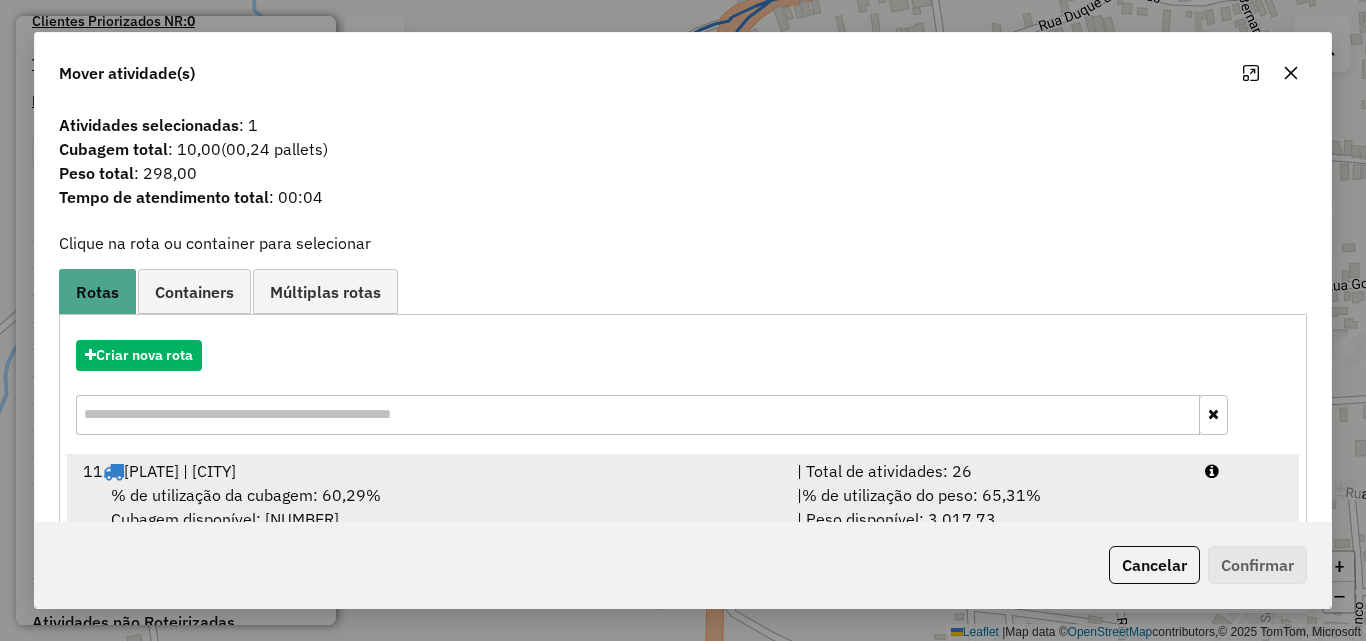 click on "[NUMBER] [PLATE] | [CITY]" at bounding box center (428, 471) 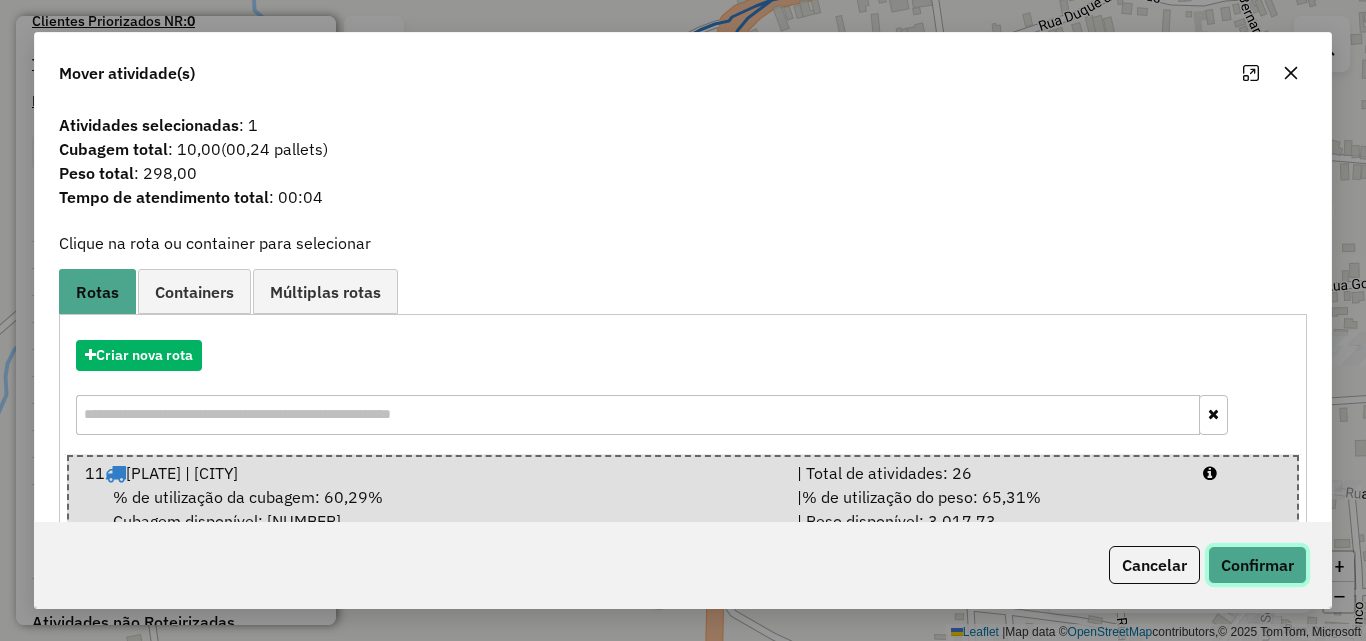 click on "Confirmar" 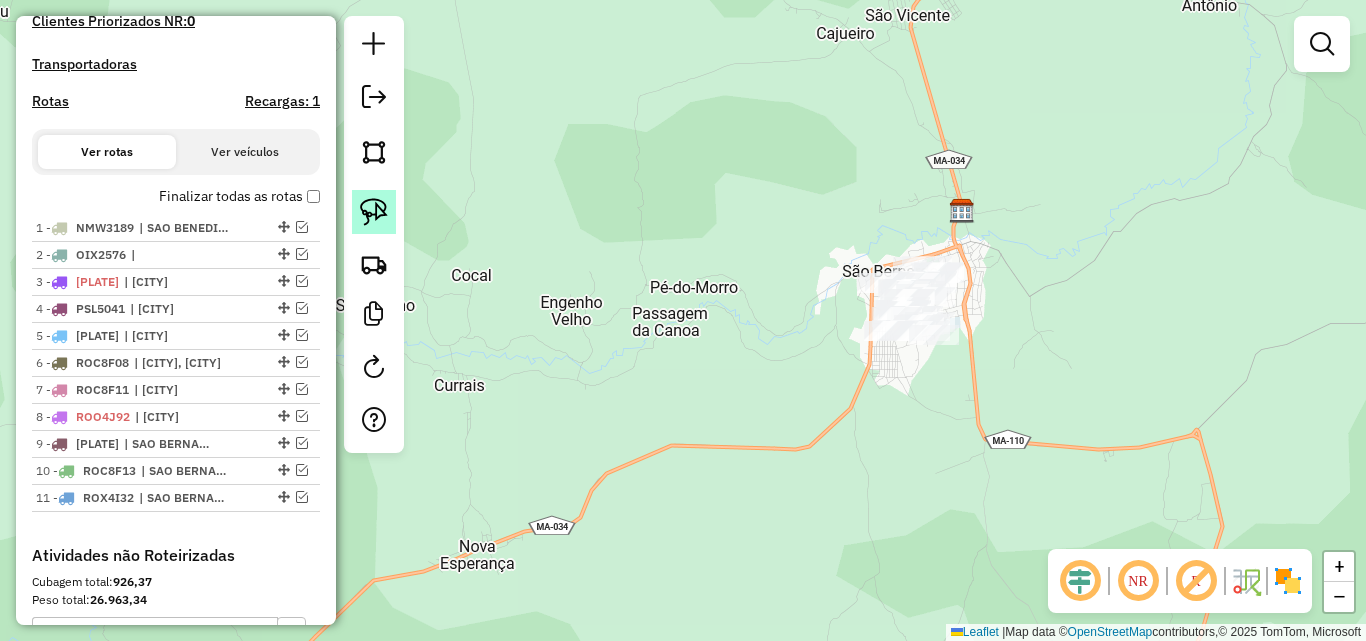 click 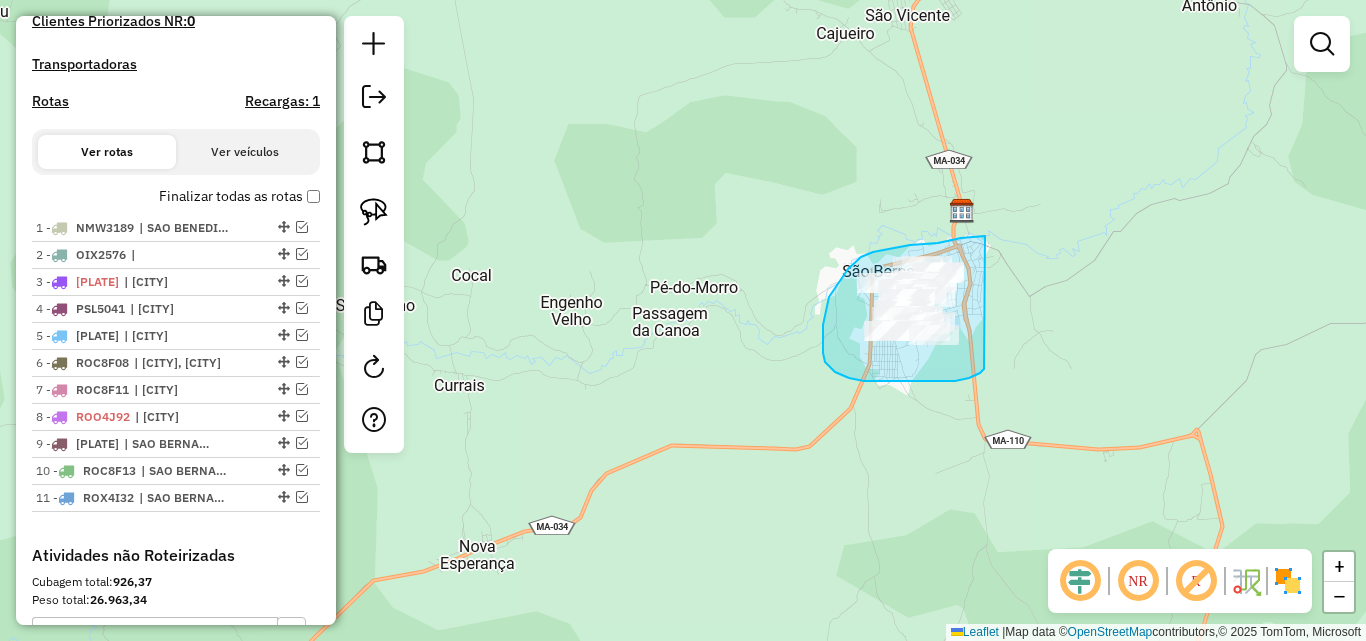 drag, startPoint x: 985, startPoint y: 236, endPoint x: 988, endPoint y: 363, distance: 127.03543 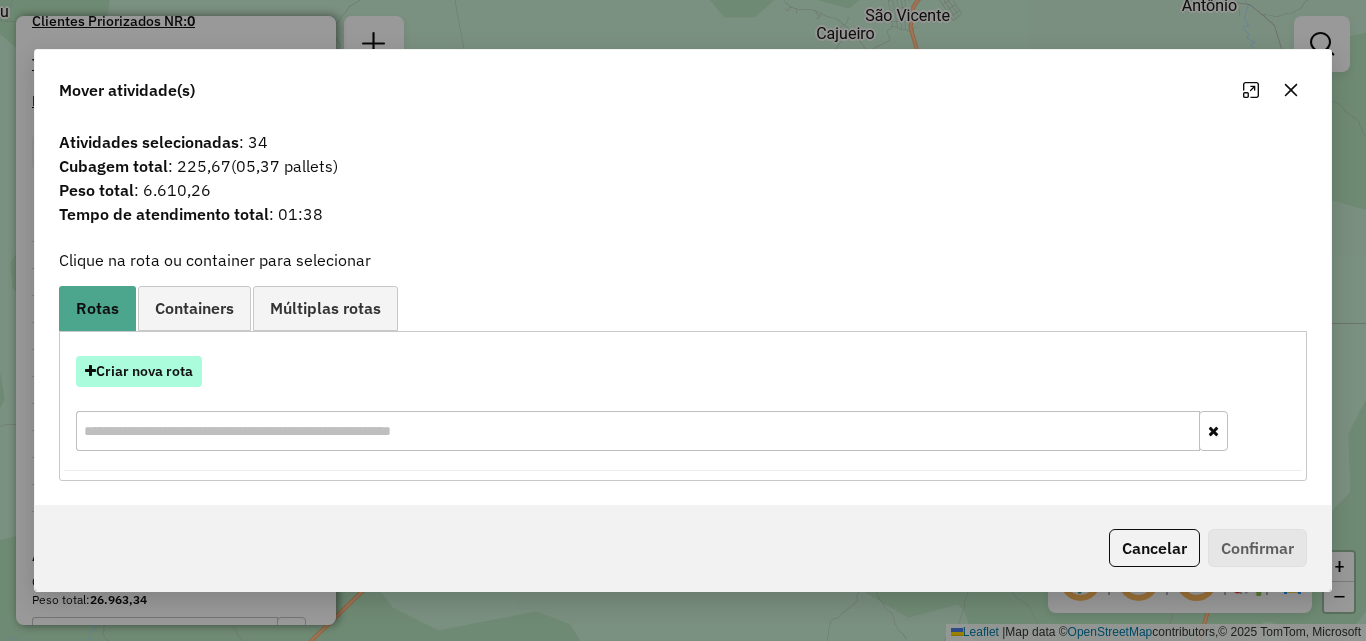 click on "Criar nova rota" at bounding box center (139, 371) 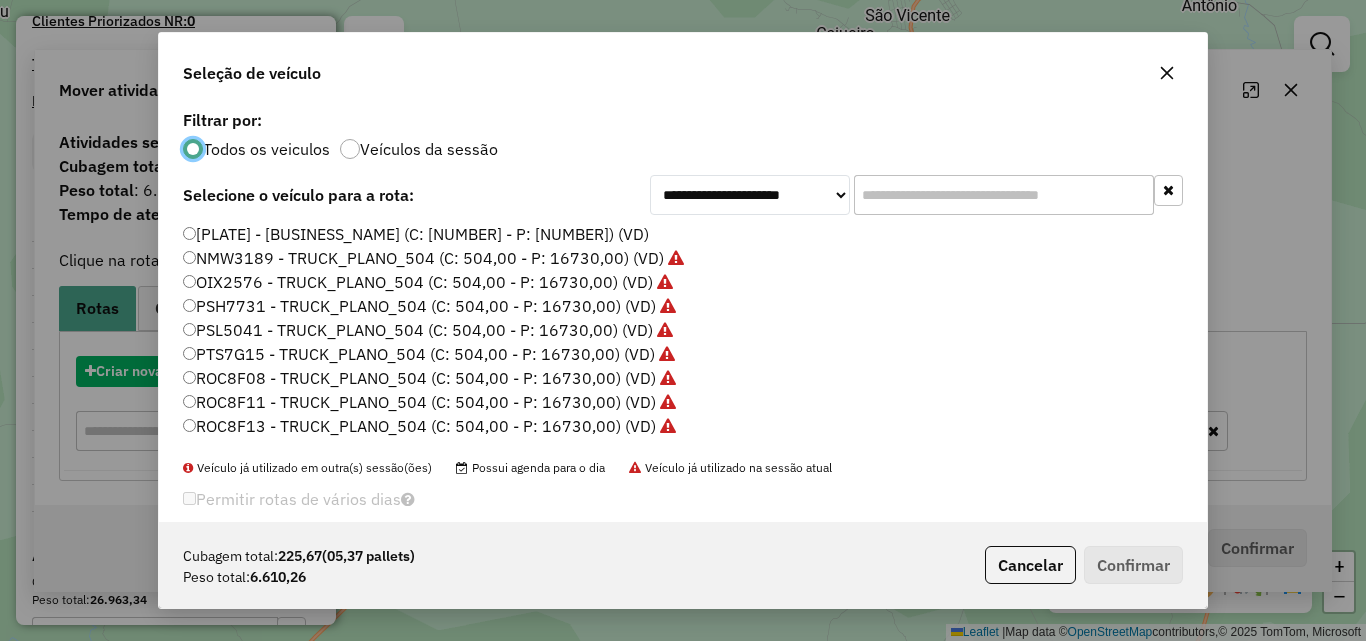 scroll, scrollTop: 11, scrollLeft: 6, axis: both 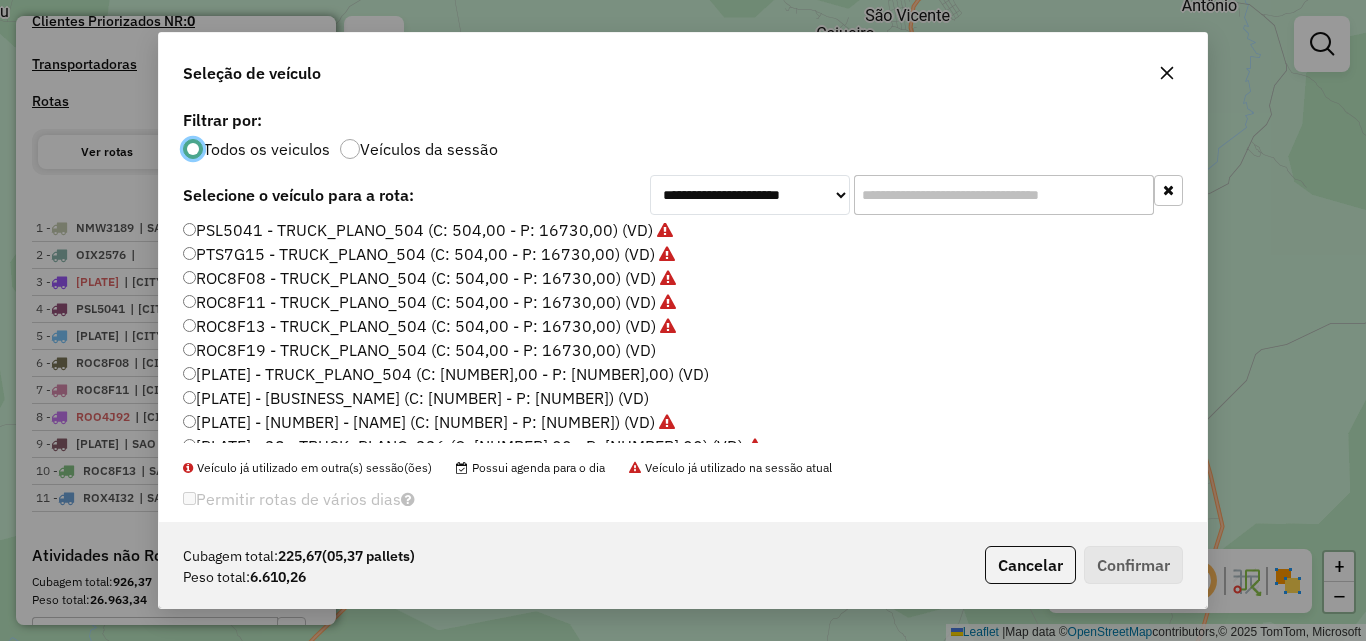 click on "ROC8F19 - TRUCK_PLANO_504 (C: 504,00 - P: 16730,00) (VD)" 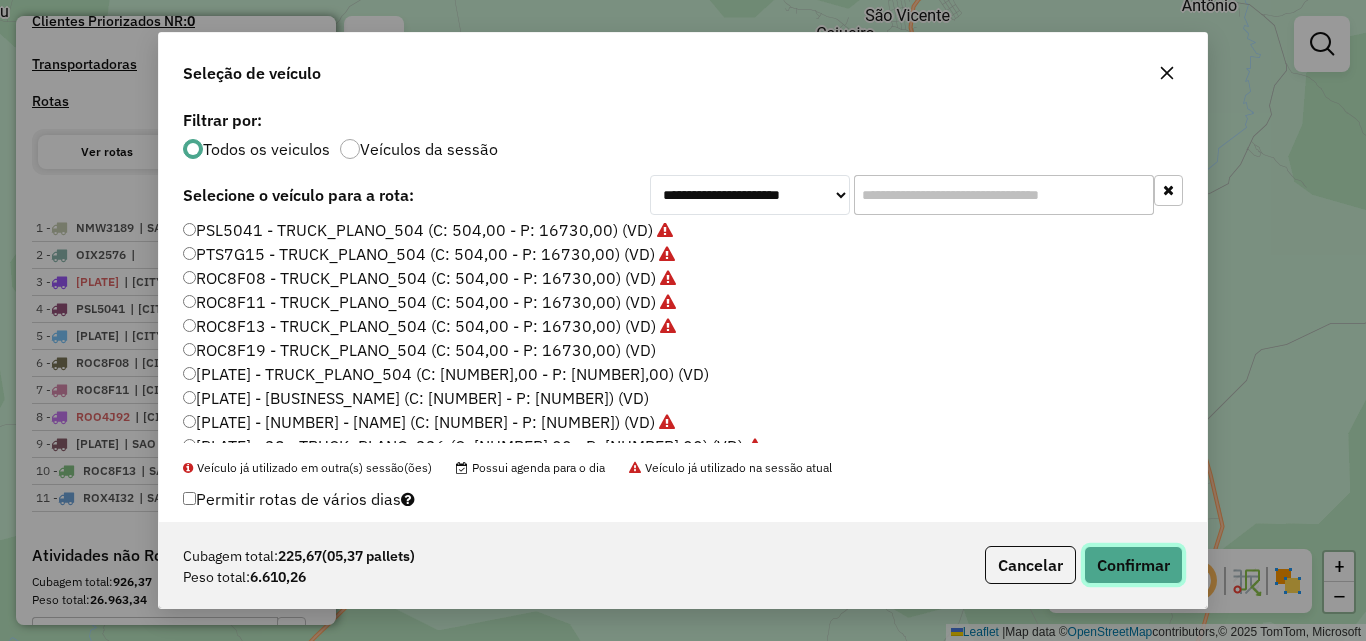 click on "Confirmar" 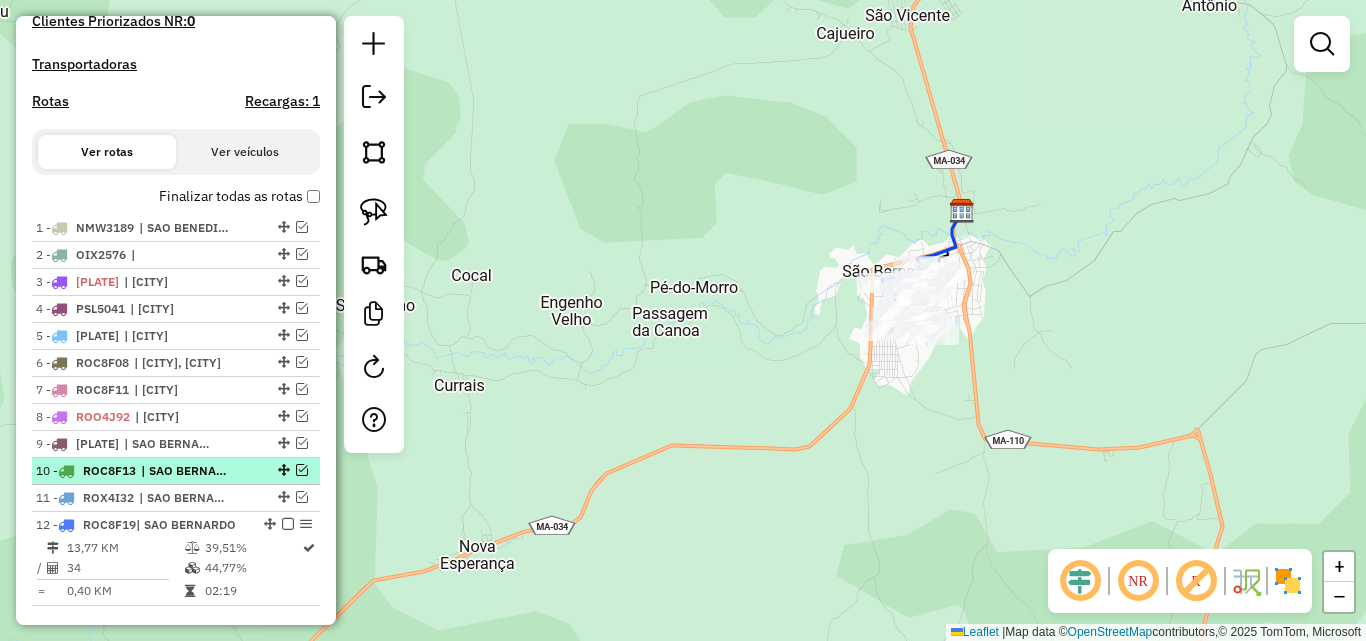 click at bounding box center (302, 470) 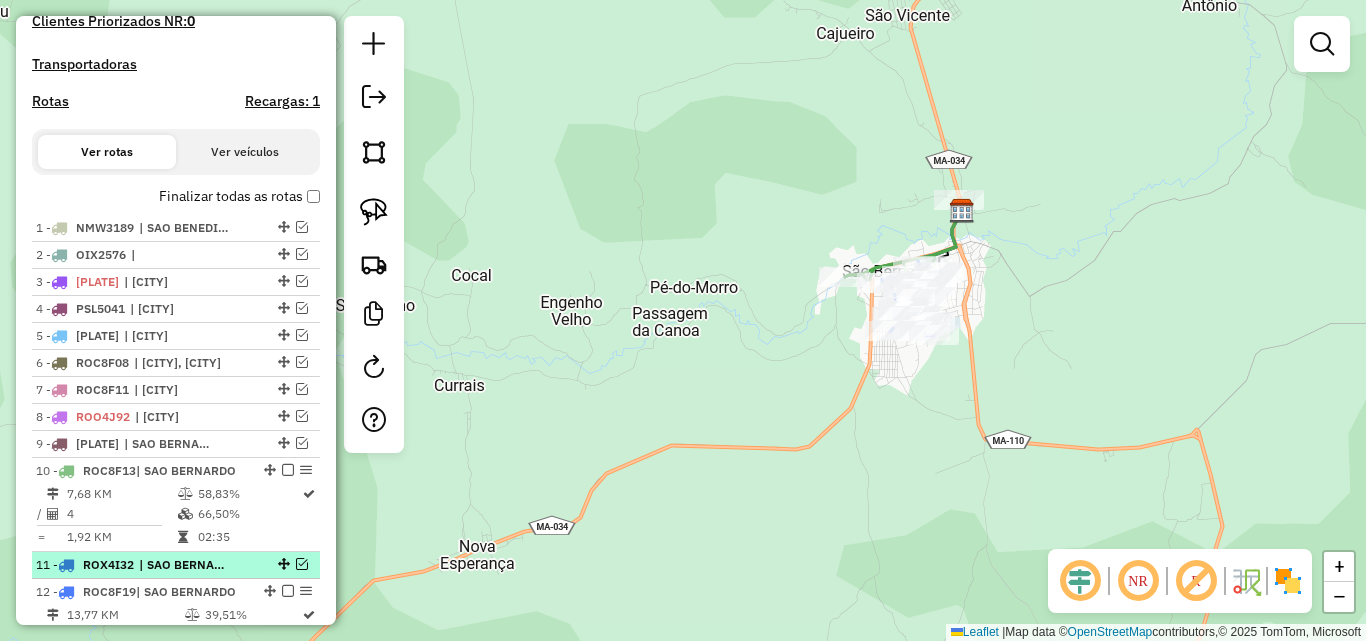 click on "[NUMBER] - [NAME] | [CITY]" at bounding box center (176, 565) 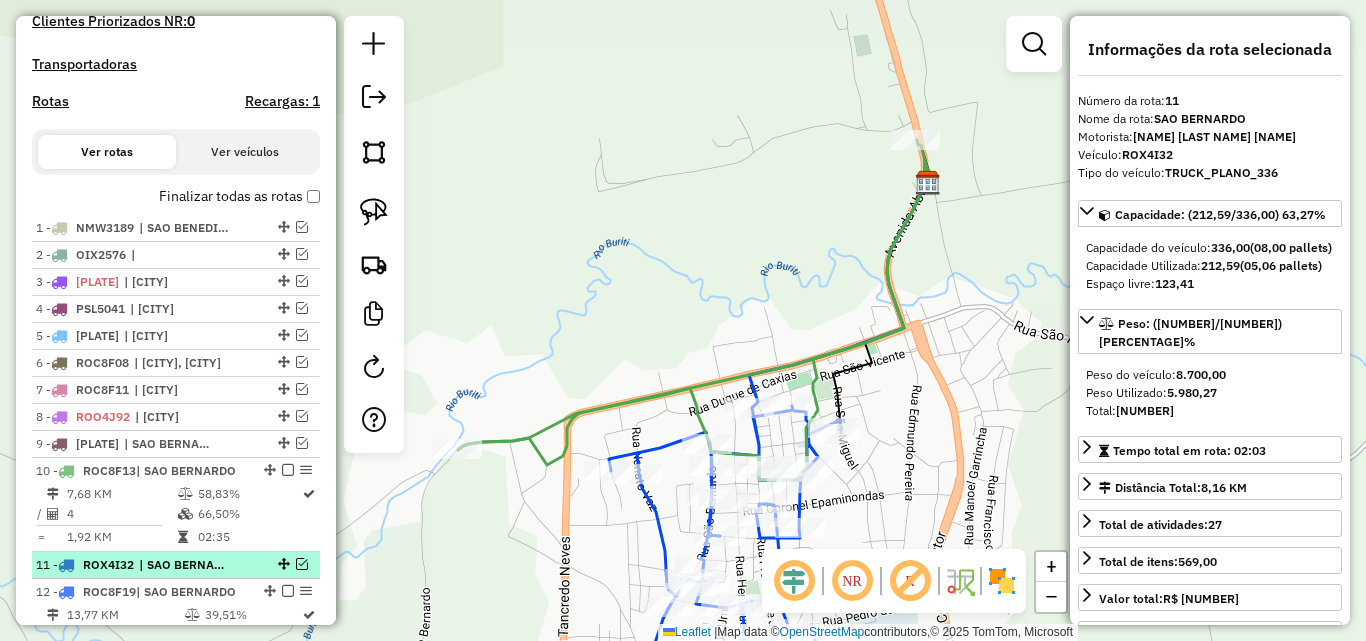 click at bounding box center [302, 564] 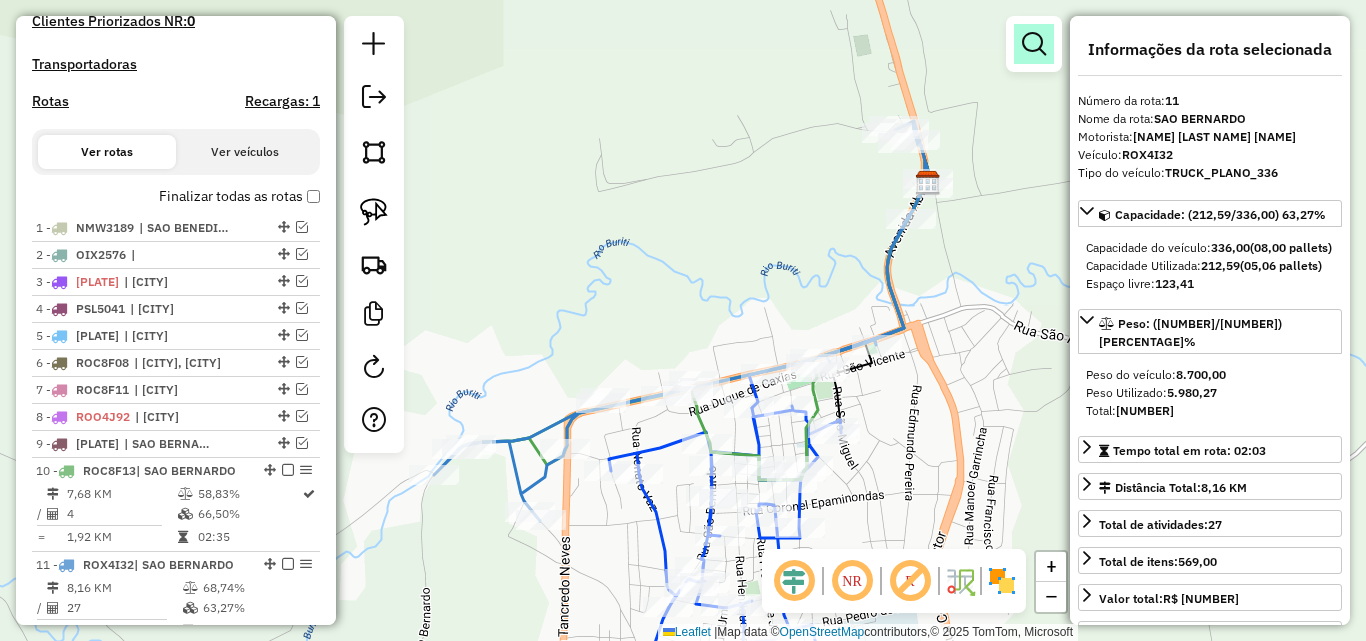 click at bounding box center (1034, 44) 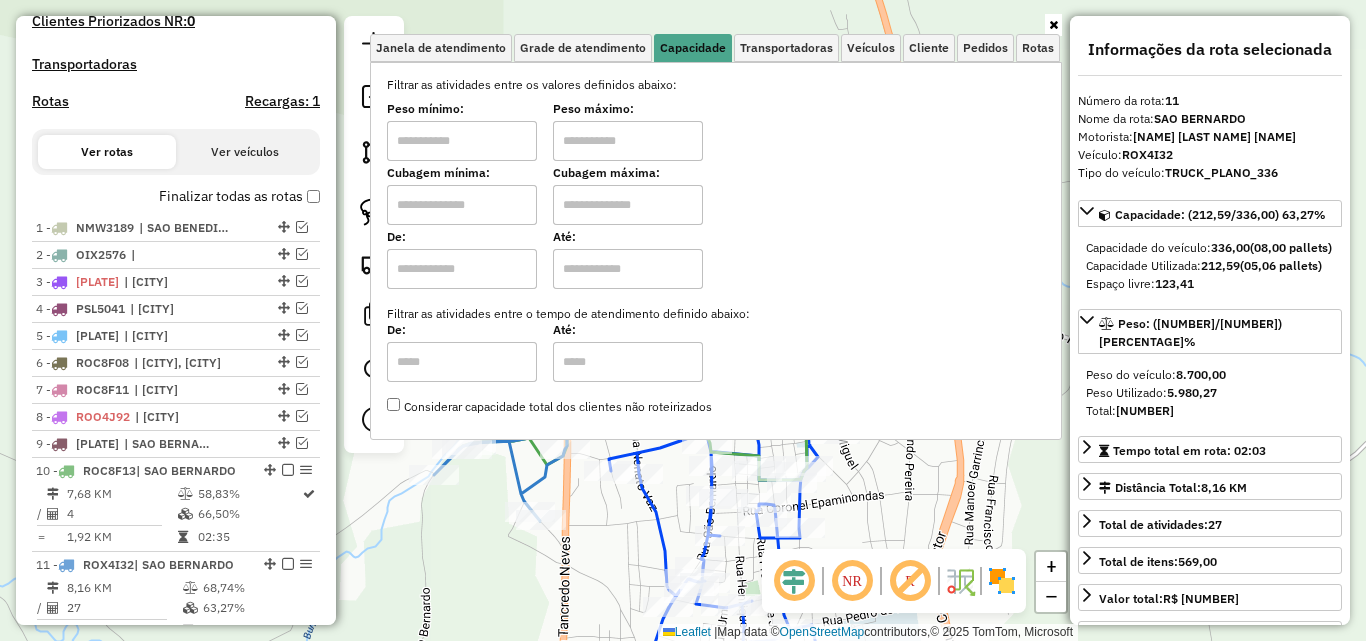 click at bounding box center (462, 205) 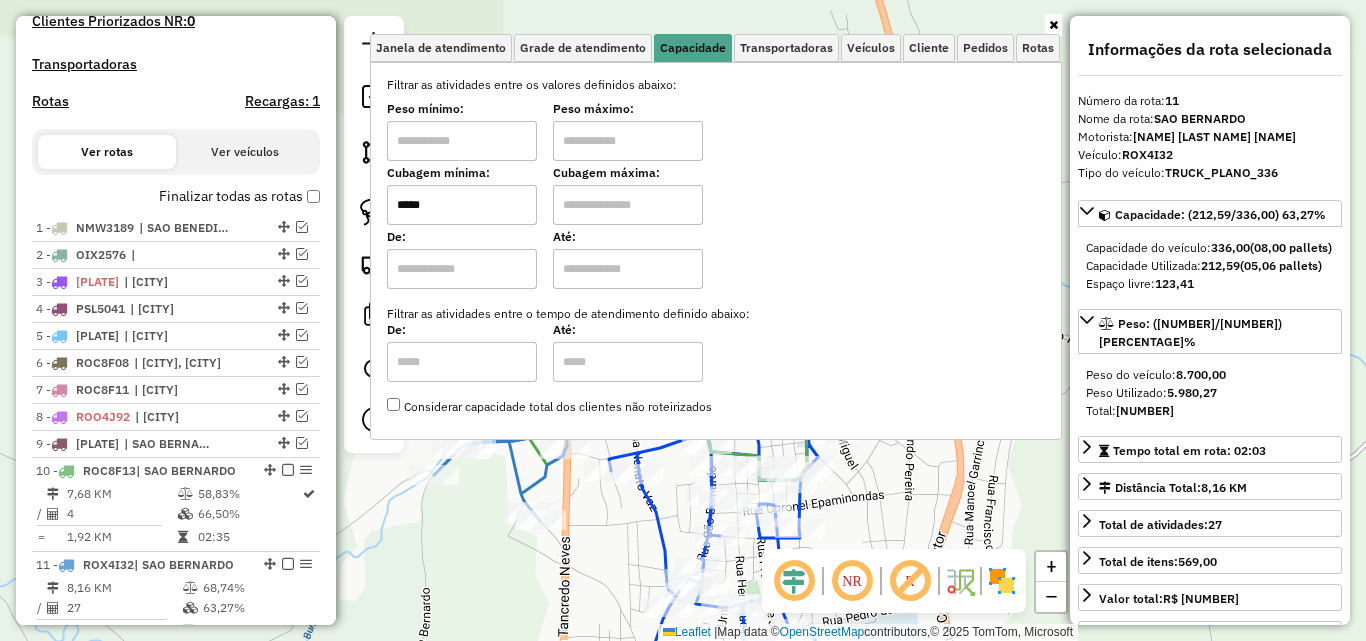 type on "*****" 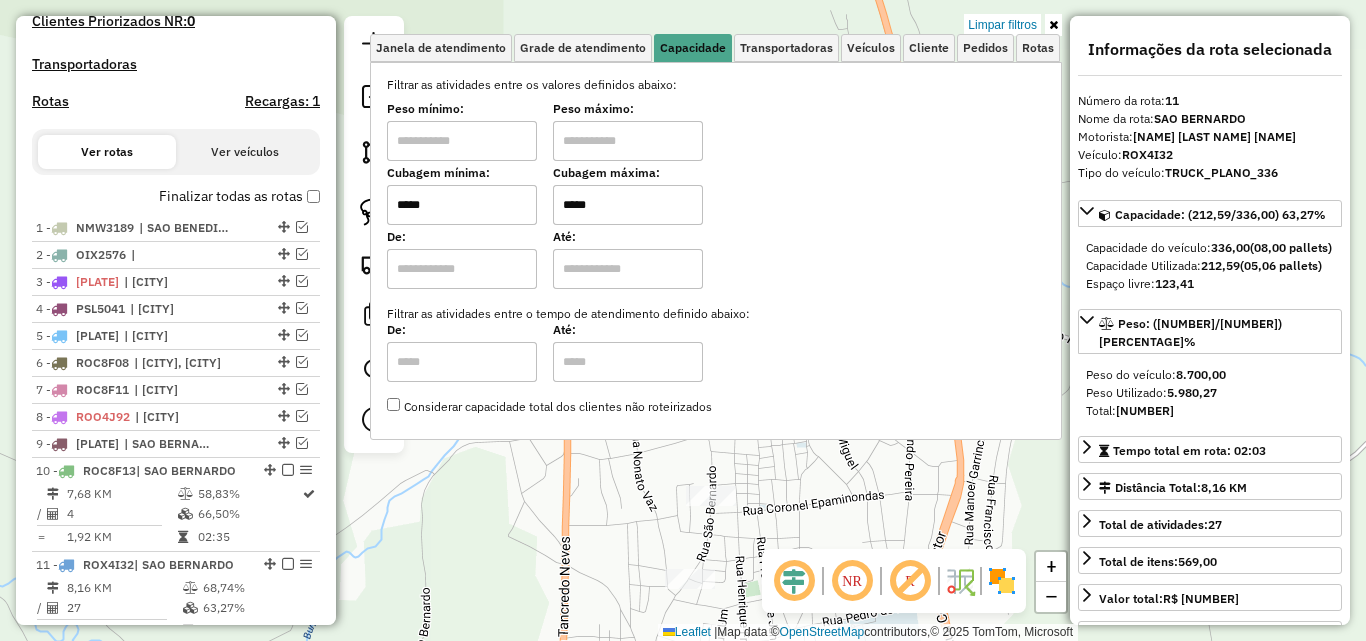 type on "*****" 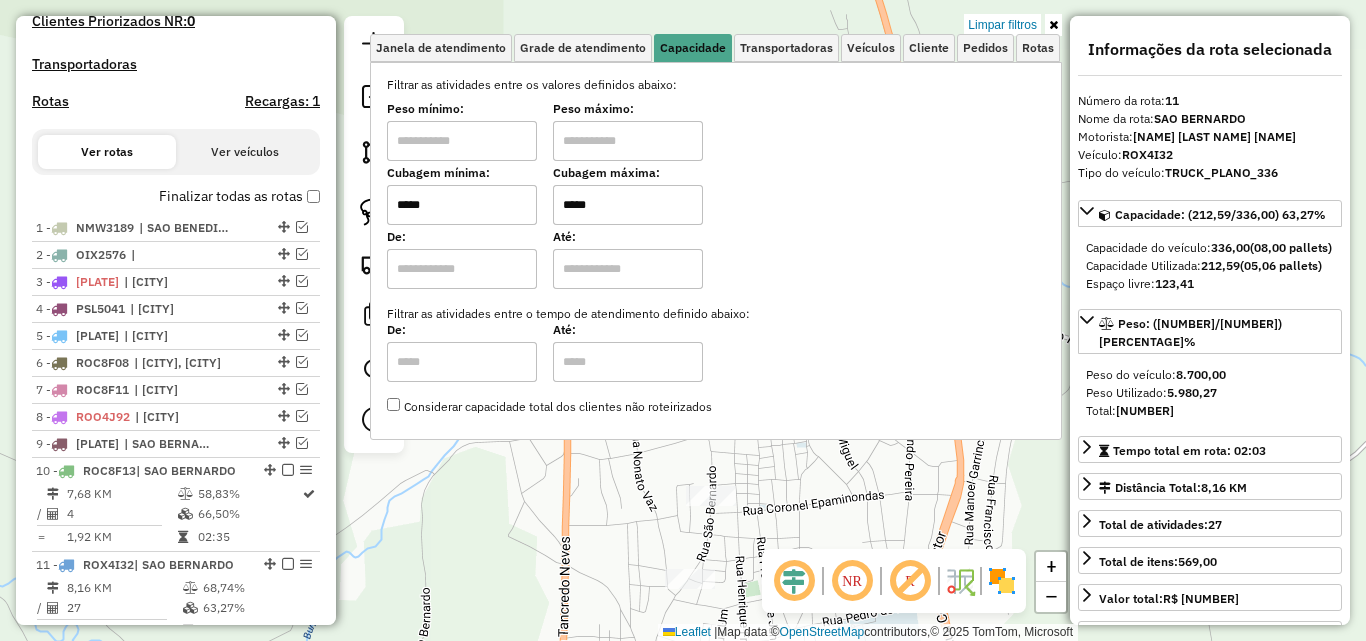 click on "Limpar filtros Janela de atendimento Grade de atendimento Capacidade Transportadoras Veículos Cliente Pedidos  Rotas Selecione os dias de semana para filtrar as janelas de atendimento  Seg   Ter   Qua   Qui   Sex   Sáb   Dom  Informe o período da janela de atendimento: De: Até:  Filtrar exatamente a janela do cliente  Considerar janela de atendimento padrão  Selecione os dias de semana para filtrar as grades de atendimento  Seg   Ter   Qua   Qui   Sex   Sáb   Dom   Considerar clientes sem dia de atendimento cadastrado  Clientes fora do dia de atendimento selecionado Filtrar as atividades entre os valores definidos abaixo:  Peso mínimo:   Peso máximo:   Cubagem mínima:  *****  Cubagem máxima:  *****  De:   Até:  Filtrar as atividades entre o tempo de atendimento definido abaixo:  De:   Até:   Considerar capacidade total dos clientes não roteirizados Transportadora: Selecione um ou mais itens Tipo de veículo: Selecione um ou mais itens Veículo: Selecione um ou mais itens Motorista: Nome: Rótulo:" 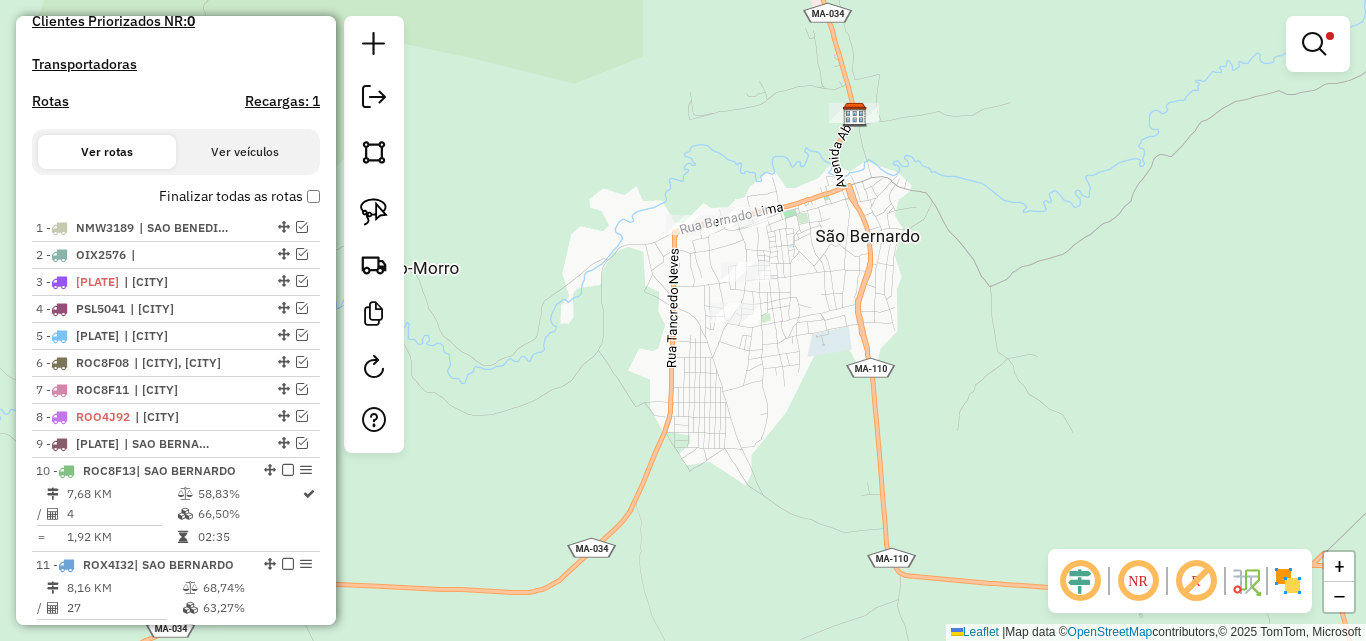drag, startPoint x: 833, startPoint y: 455, endPoint x: 823, endPoint y: 279, distance: 176.28386 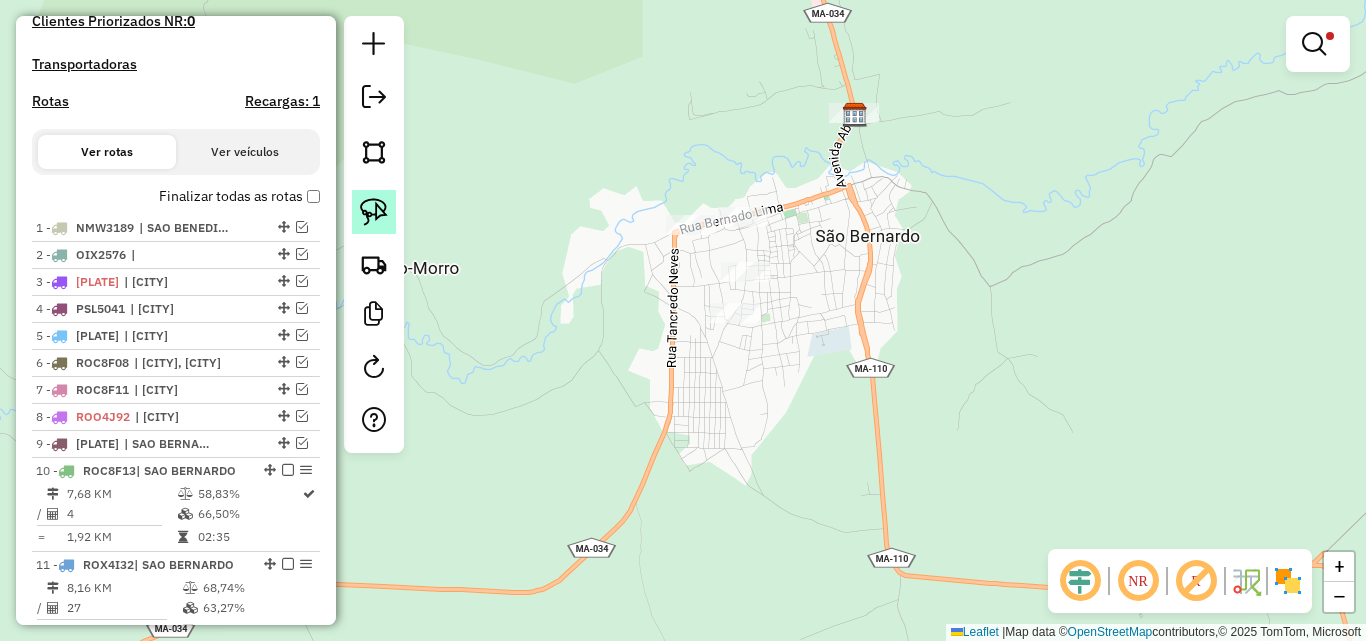 click 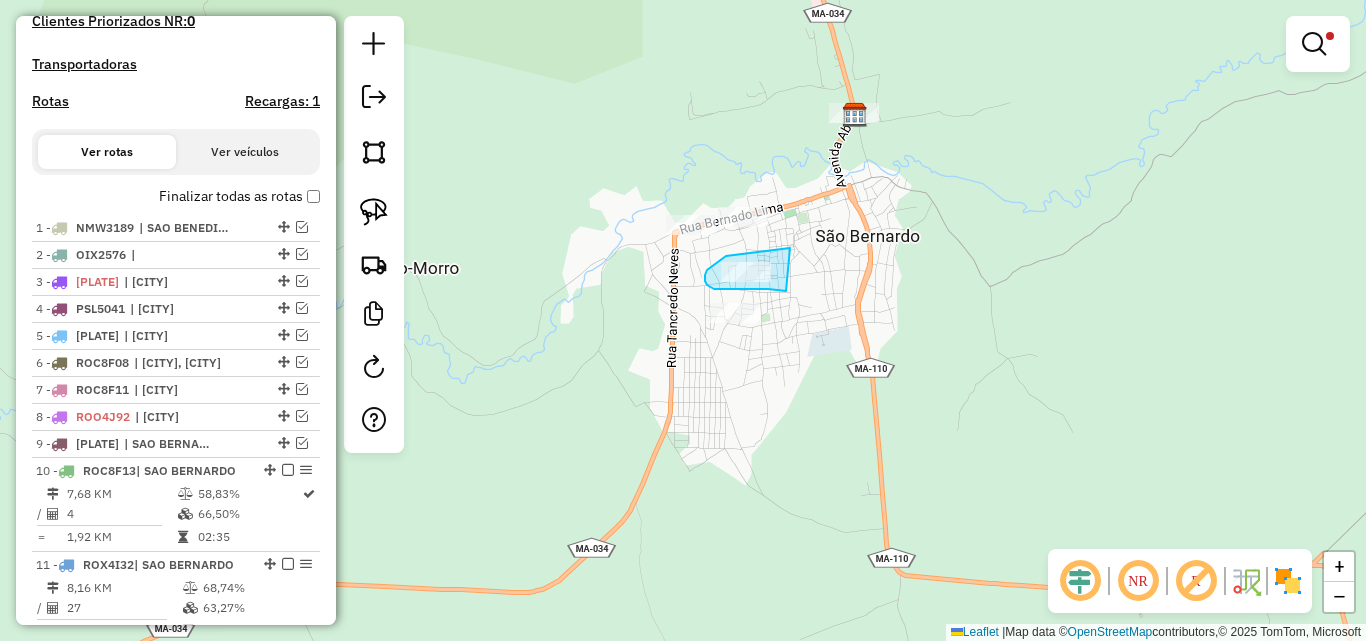drag, startPoint x: 790, startPoint y: 248, endPoint x: 786, endPoint y: 291, distance: 43.185646 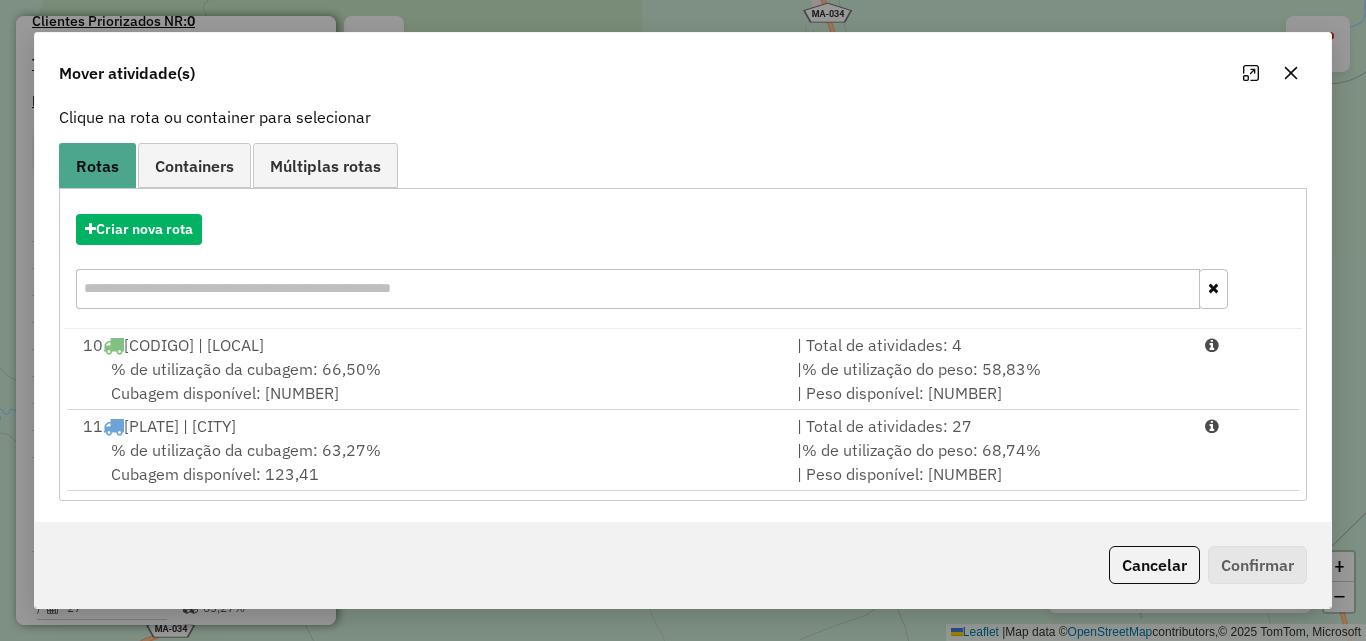 scroll, scrollTop: 129, scrollLeft: 0, axis: vertical 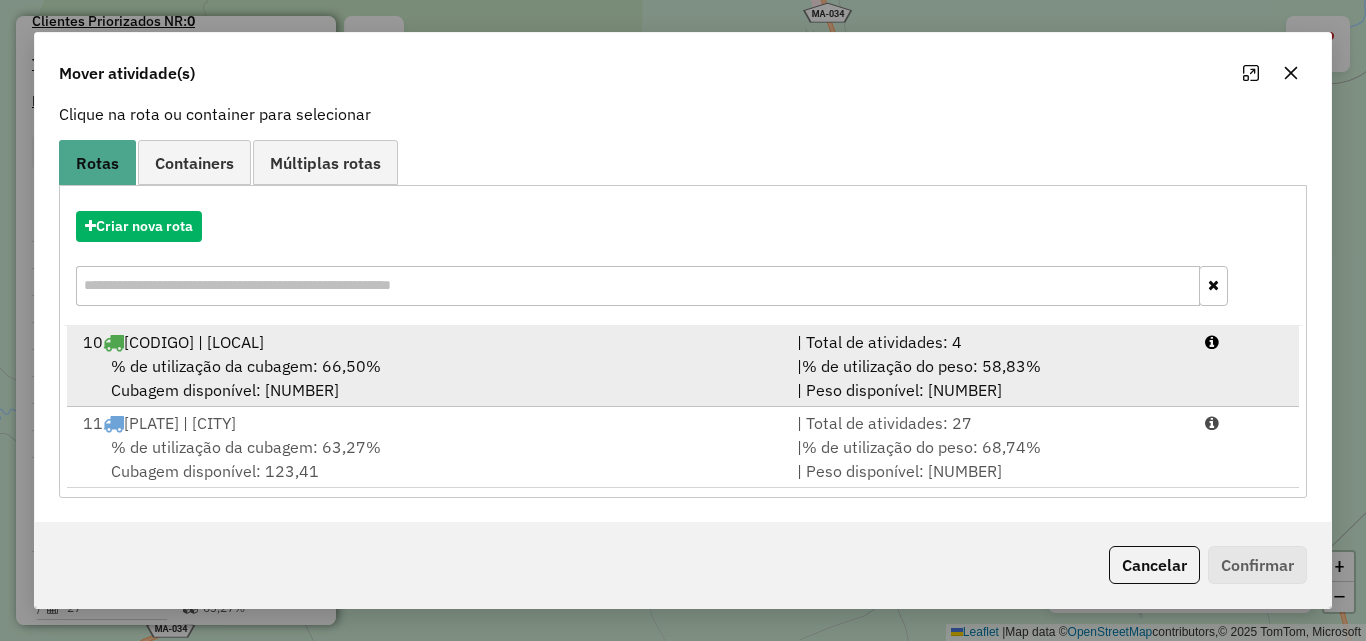 click on "% de utilização da cubagem: 66,50%  Cubagem disponível: 168,83" at bounding box center [428, 378] 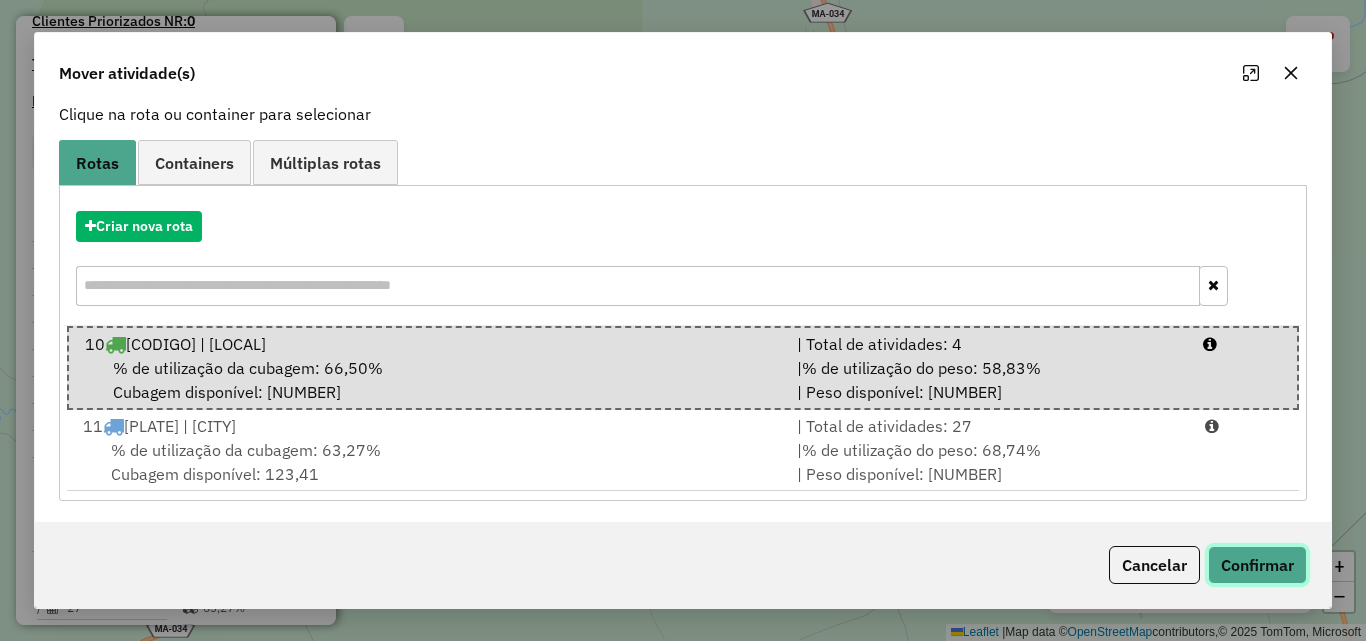 click on "Confirmar" 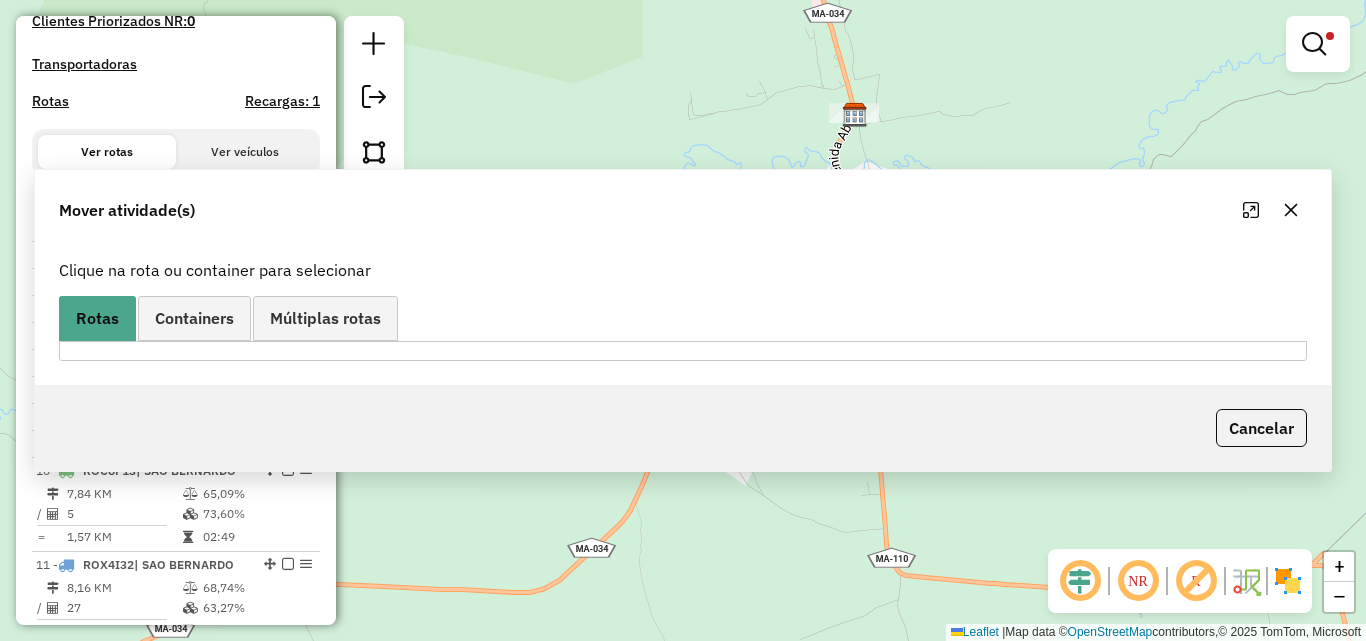 scroll, scrollTop: 0, scrollLeft: 0, axis: both 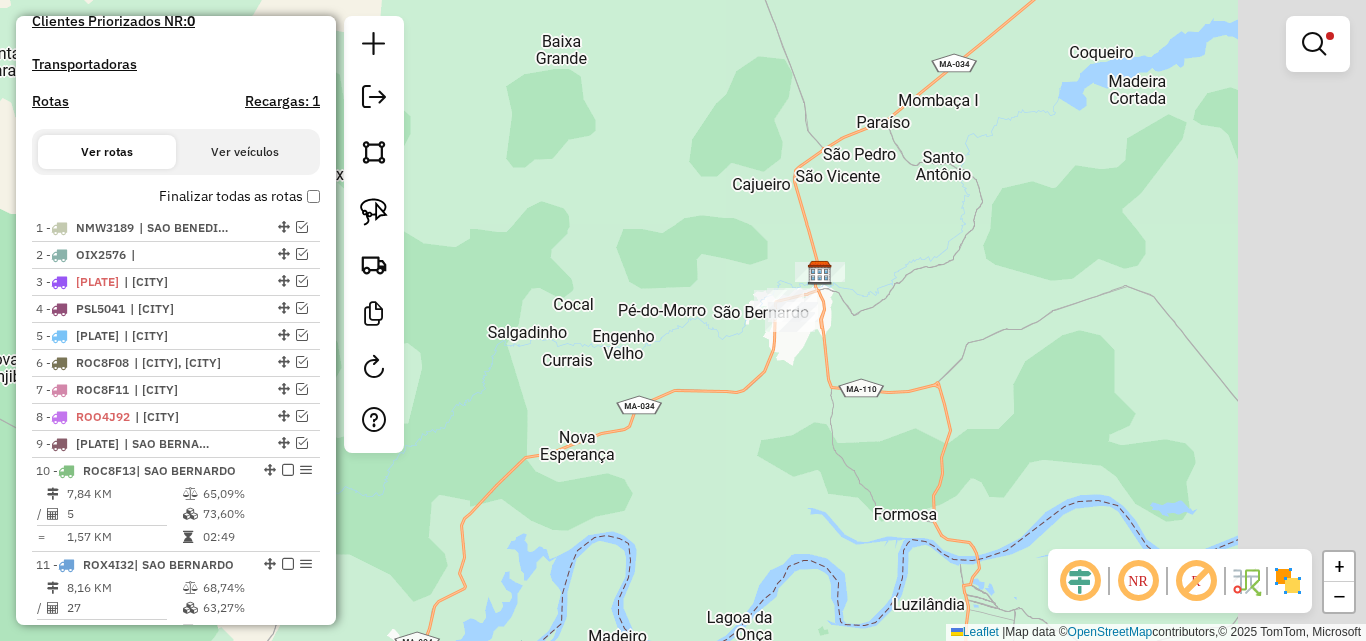 drag, startPoint x: 1121, startPoint y: 223, endPoint x: 928, endPoint y: 355, distance: 233.82259 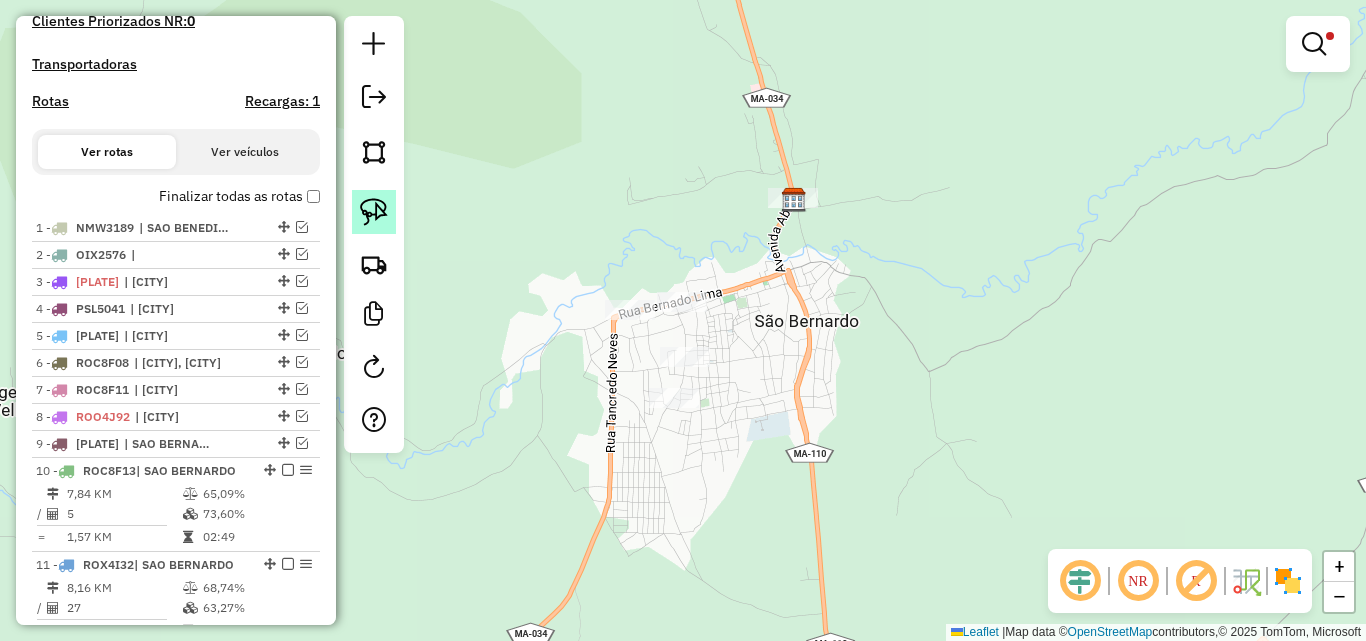 click 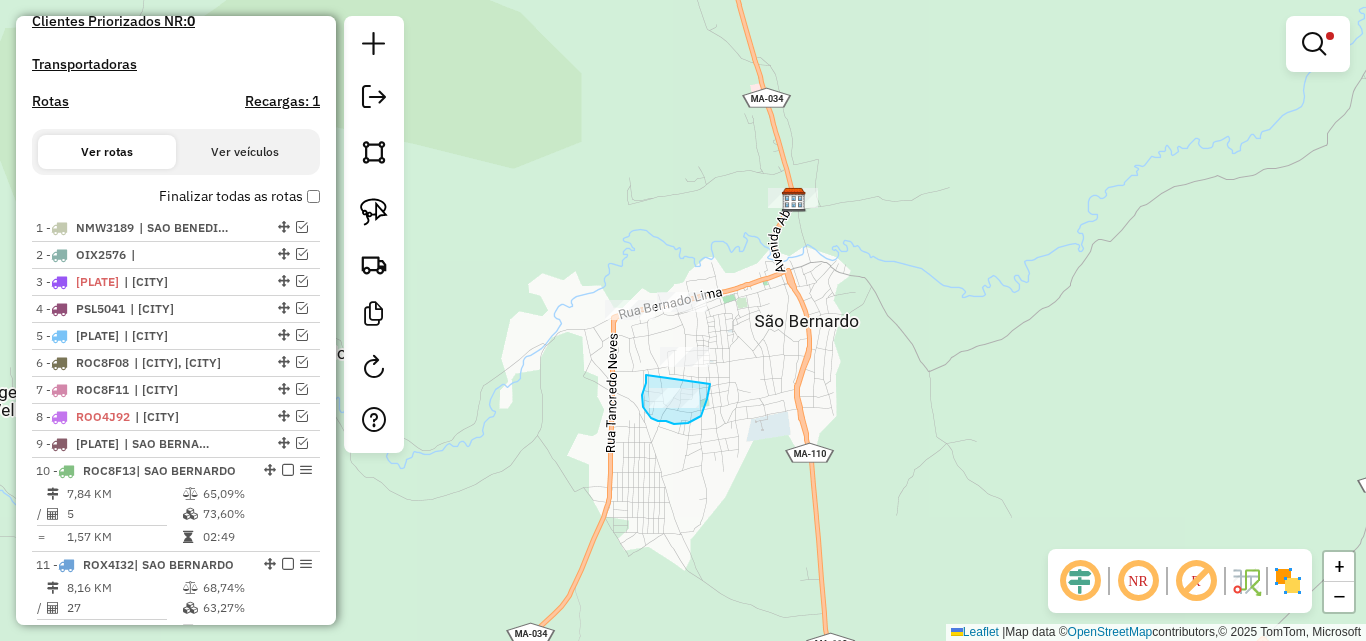 drag, startPoint x: 646, startPoint y: 375, endPoint x: 710, endPoint y: 384, distance: 64.629715 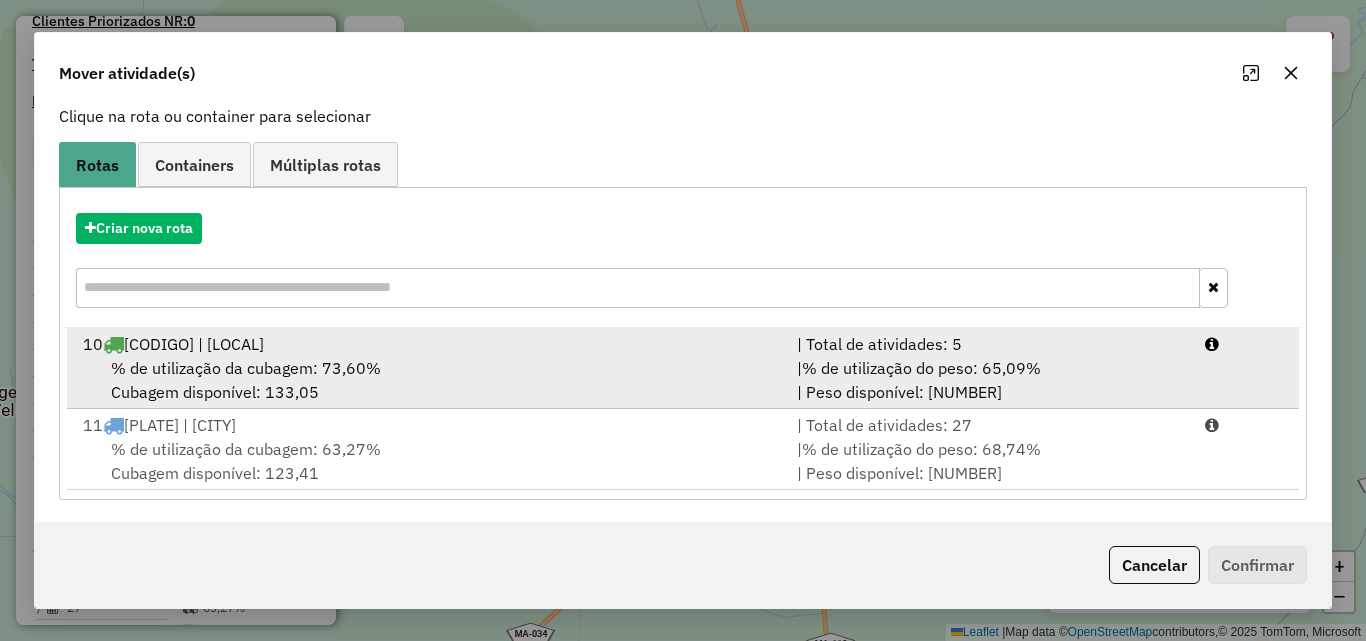 scroll, scrollTop: 129, scrollLeft: 0, axis: vertical 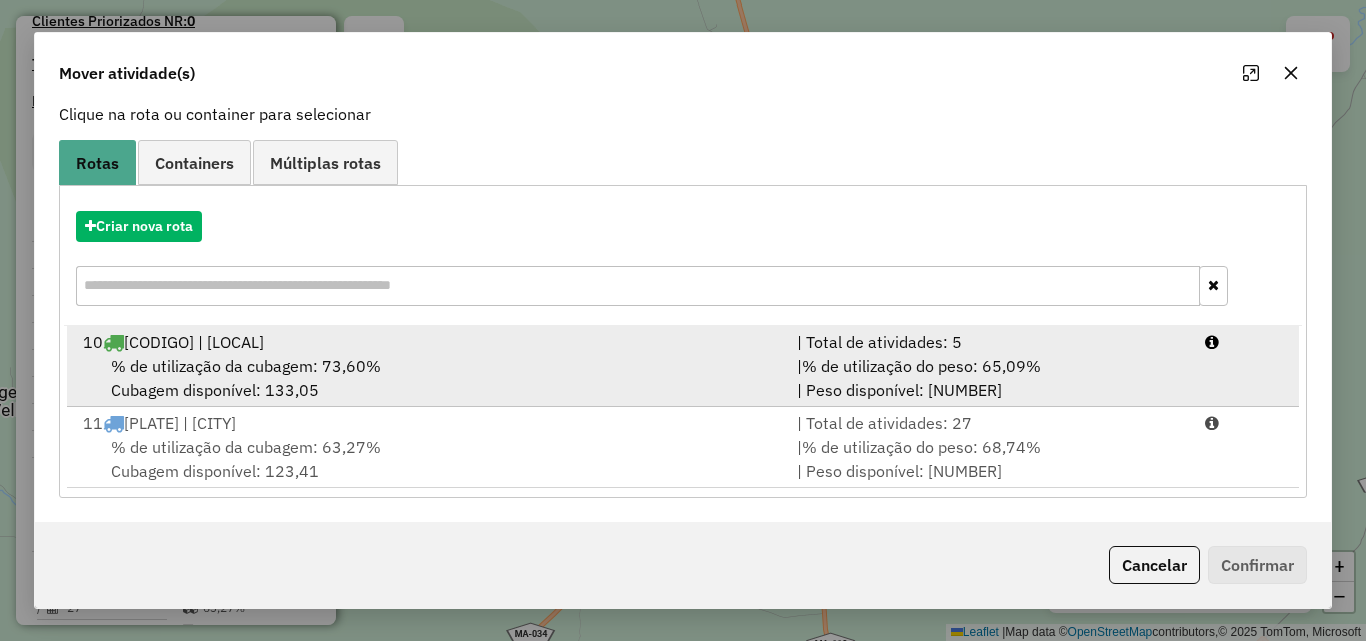 click on "% de utilização da cubagem: 73,60%  Cubagem disponível: 133,05" at bounding box center [428, 378] 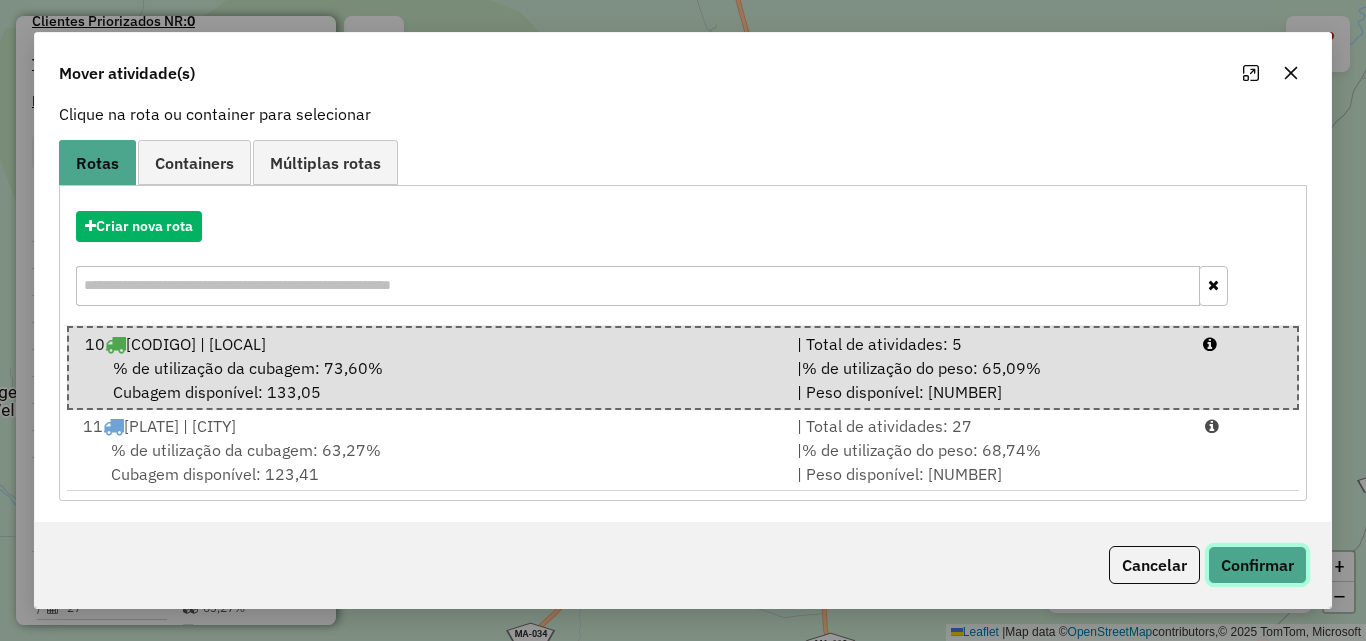 click on "Confirmar" 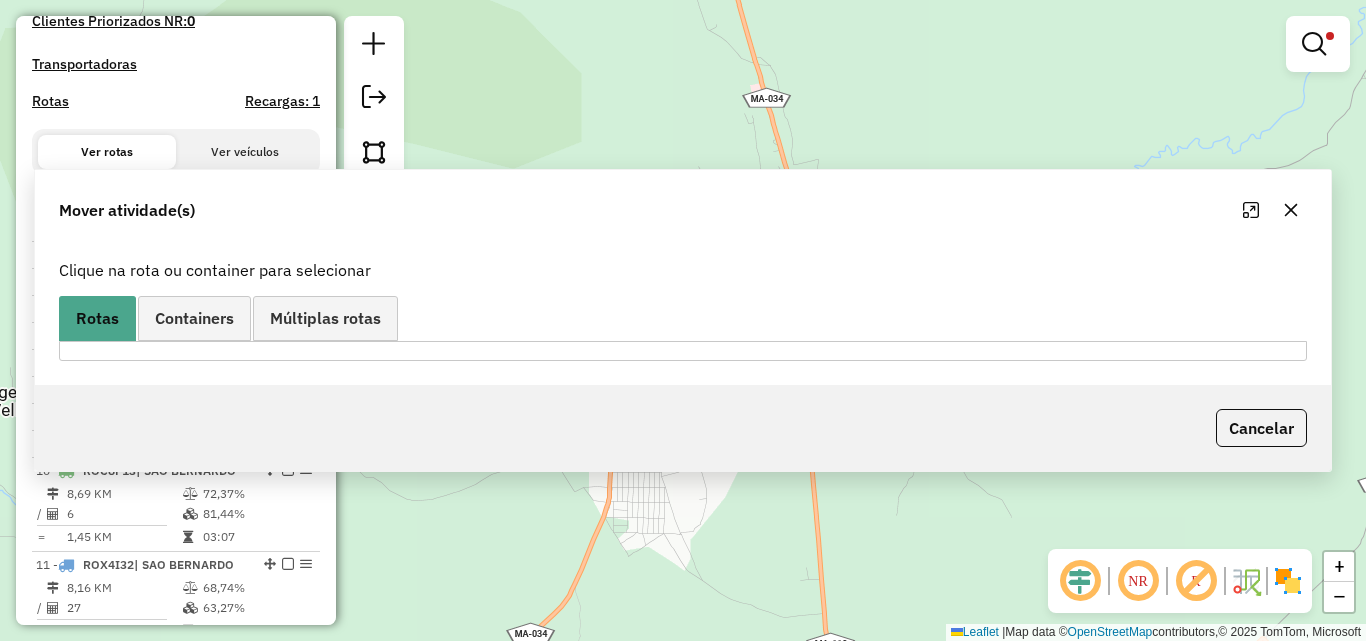 scroll, scrollTop: 0, scrollLeft: 0, axis: both 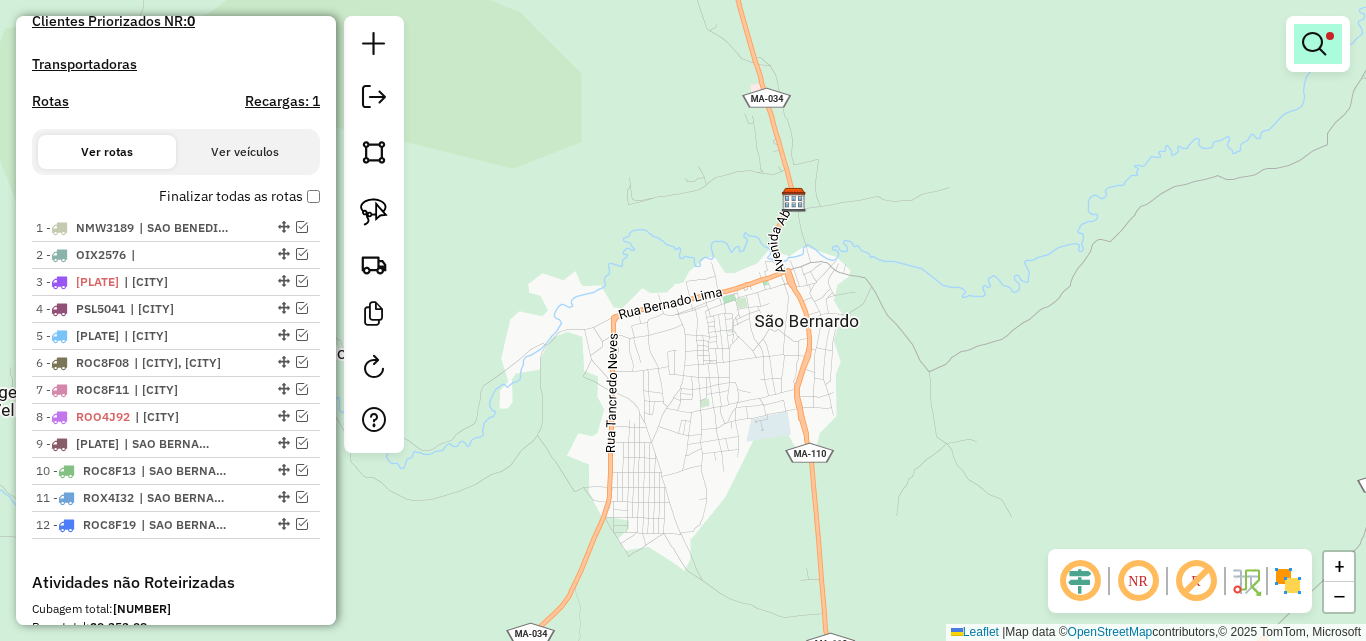 click at bounding box center [1318, 44] 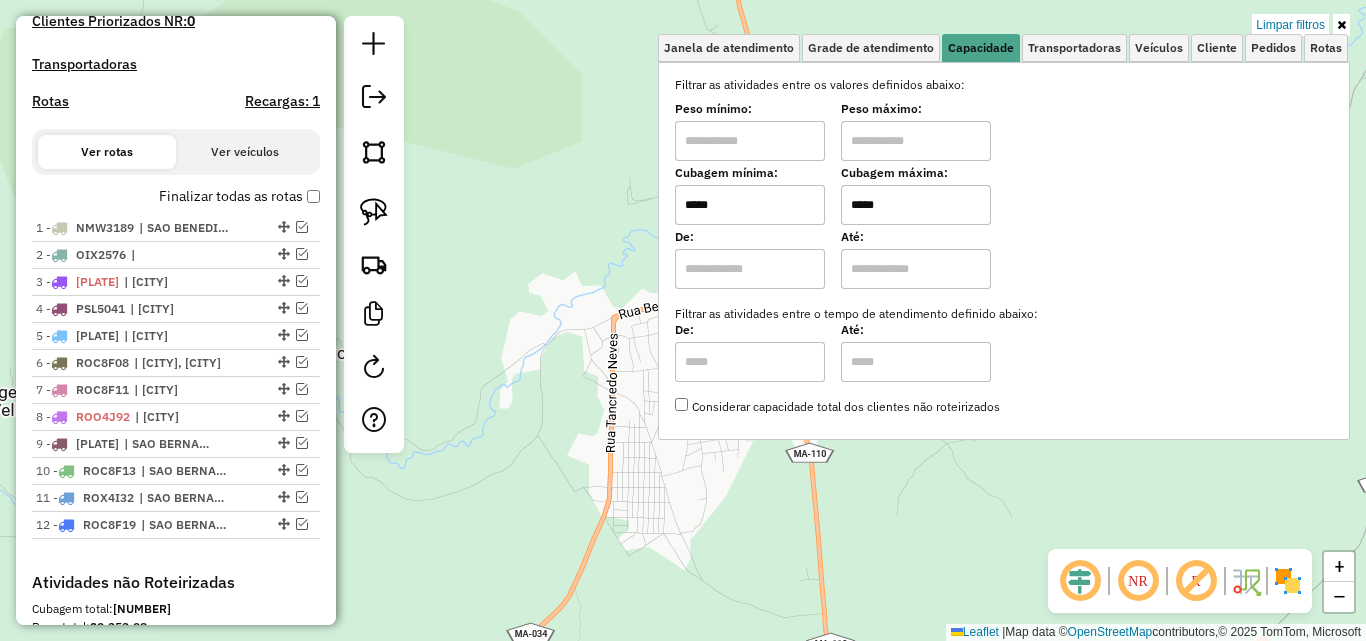 click on "Limpar filtros Janela de atendimento Grade de atendimento Capacidade Transportadoras Veículos Cliente Pedidos  Rotas Selecione os dias de semana para filtrar as janelas de atendimento  Seg   Ter   Qua   Qui   Sex   Sáb   Dom  Informe o período da janela de atendimento: De: Até:  Filtrar exatamente a janela do cliente  Considerar janela de atendimento padrão  Selecione os dias de semana para filtrar as grades de atendimento  Seg   Ter   Qua   Qui   Sex   Sáb   Dom   Considerar clientes sem dia de atendimento cadastrado  Clientes fora do dia de atendimento selecionado Filtrar as atividades entre os valores definidos abaixo:  Peso mínimo:   Peso máximo:   Cubagem mínima:  *****  Cubagem máxima:  *****  De:   Até:  Filtrar as atividades entre o tempo de atendimento definido abaixo:  De:   Até:   Considerar capacidade total dos clientes não roteirizados Transportadora: Selecione um ou mais itens Tipo de veículo: Selecione um ou mais itens Veículo: Selecione um ou mais itens Motorista: Nome: Rótulo:" 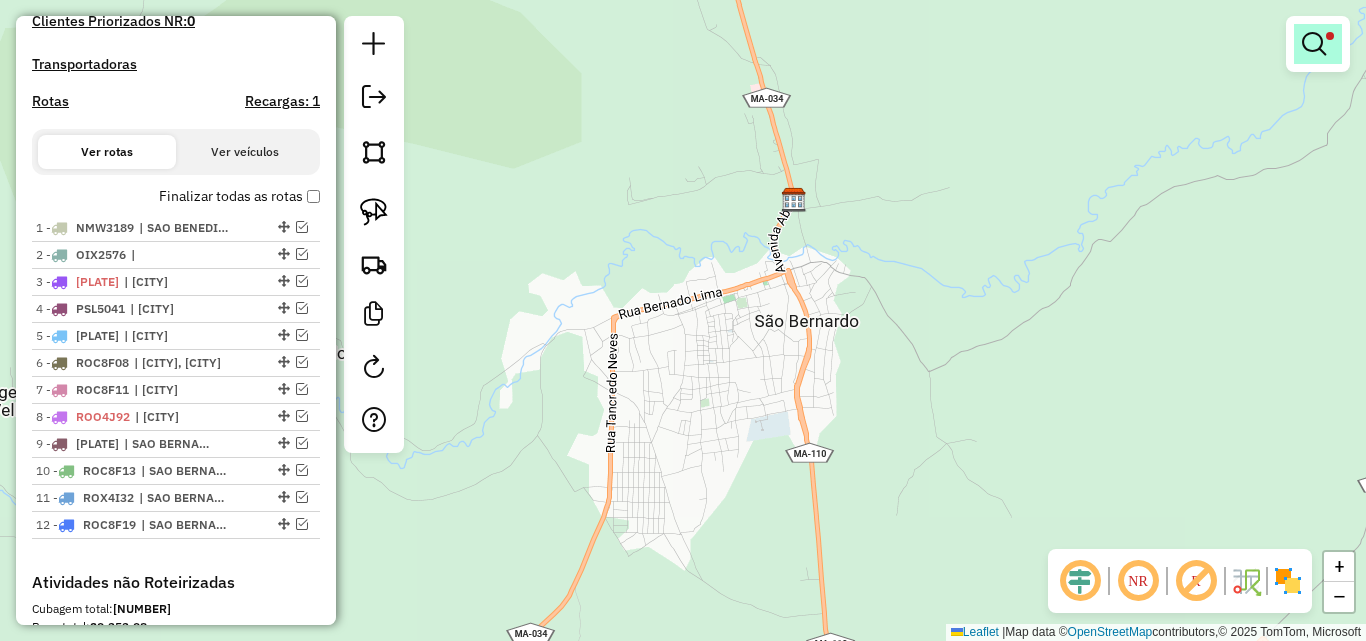click at bounding box center (1314, 44) 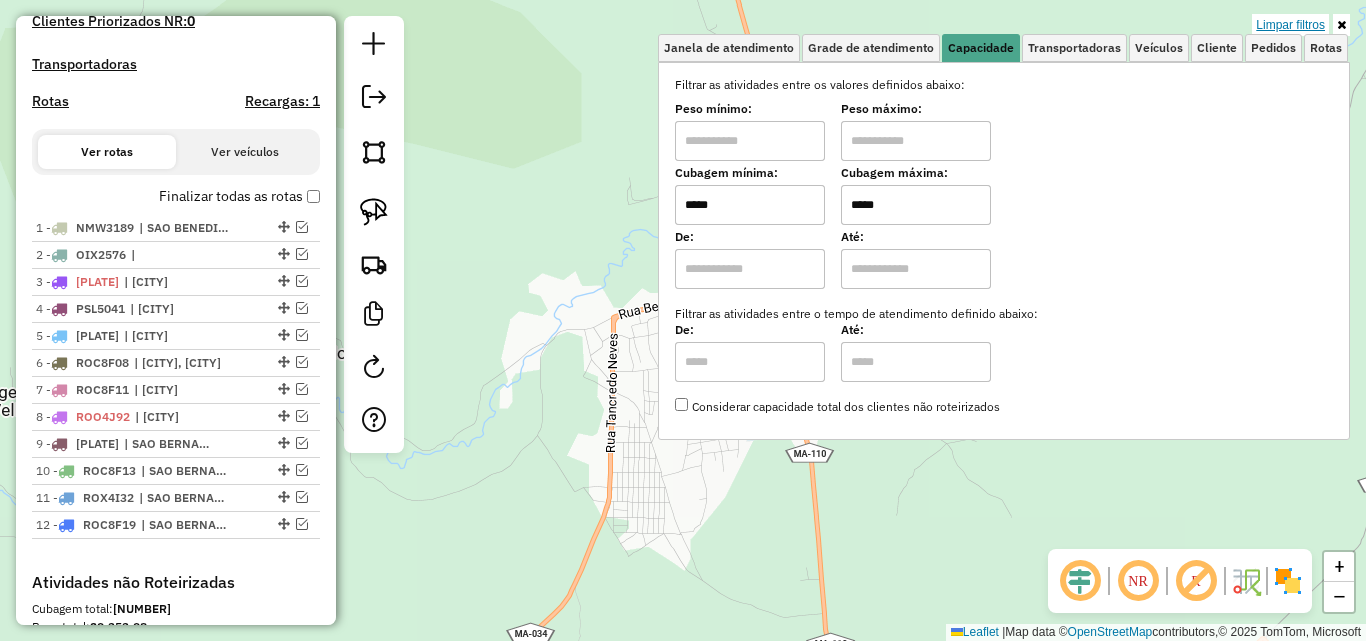 click on "Limpar filtros" at bounding box center [1290, 25] 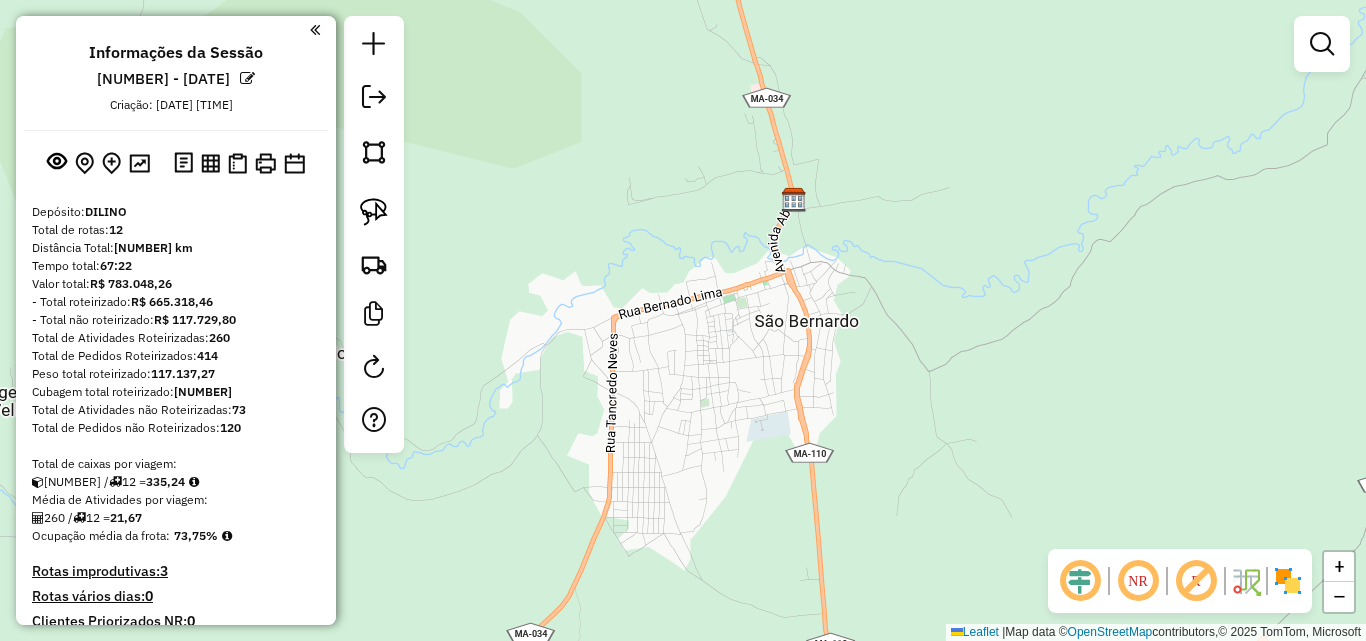 scroll, scrollTop: 400, scrollLeft: 0, axis: vertical 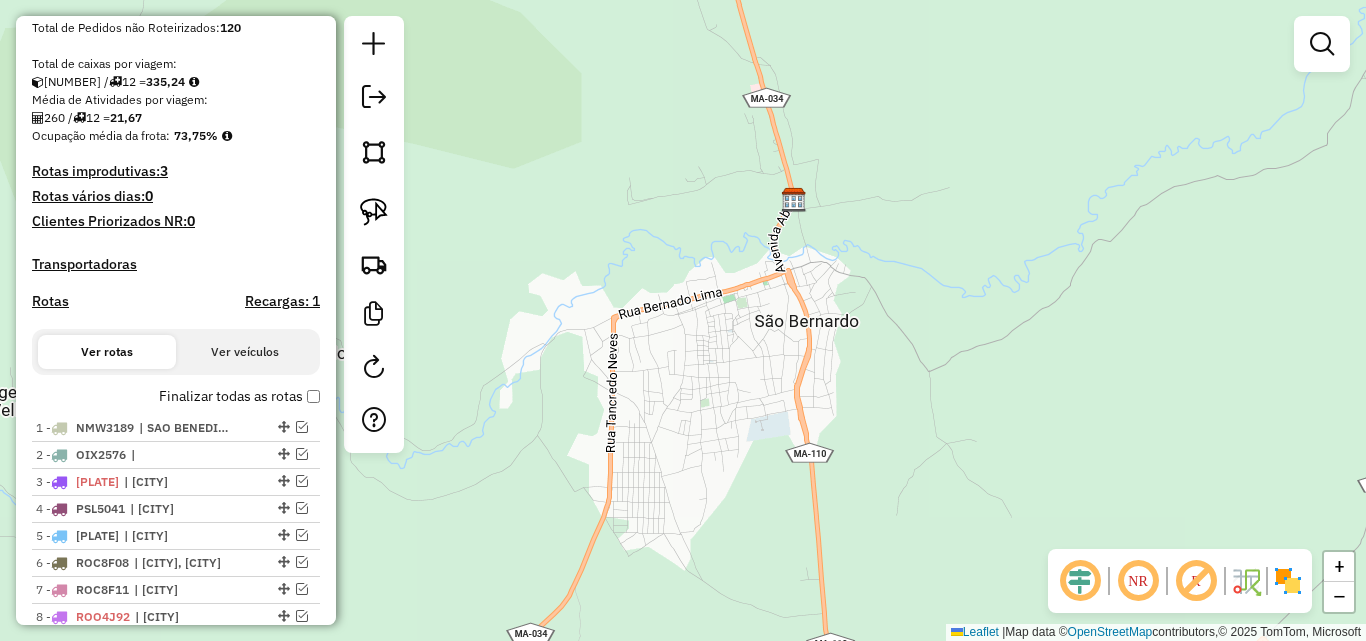 click on "Janela de atendimento Grade de atendimento Capacidade Transportadoras Veículos Cliente Pedidos  Rotas Selecione os dias de semana para filtrar as janelas de atendimento  Seg   Ter   Qua   Qui   Sex   Sáb   Dom  Informe o período da janela de atendimento: De: Até:  Filtrar exatamente a janela do cliente  Considerar janela de atendimento padrão  Selecione os dias de semana para filtrar as grades de atendimento  Seg   Ter   Qua   Qui   Sex   Sáb   Dom   Considerar clientes sem dia de atendimento cadastrado  Clientes fora do dia de atendimento selecionado Filtrar as atividades entre os valores definidos abaixo:  Peso mínimo:   Peso máximo:   Cubagem mínima:   Cubagem máxima:   De:   Até:  Filtrar as atividades entre o tempo de atendimento definido abaixo:  De:   Até:   Considerar capacidade total dos clientes não roteirizados Transportadora: Selecione um ou mais itens Tipo de veículo: Selecione um ou mais itens Veículo: Selecione um ou mais itens Motorista: Selecione um ou mais itens Nome: Rótulo:" 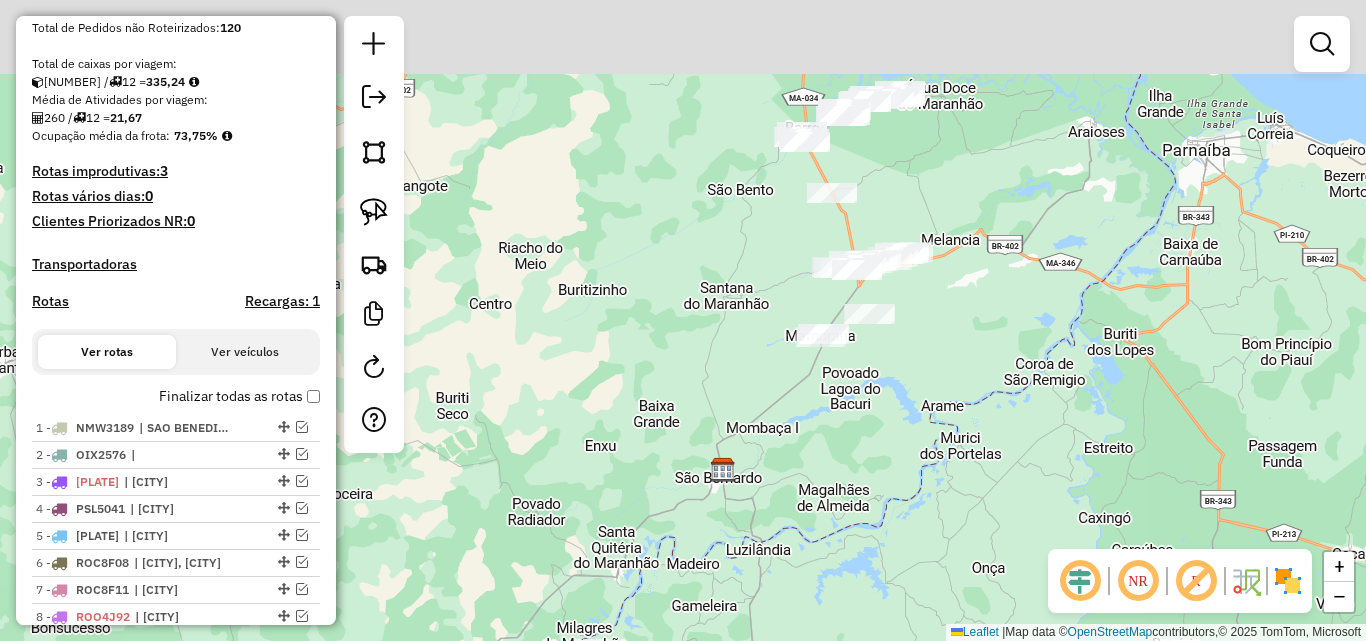 drag, startPoint x: 878, startPoint y: 217, endPoint x: 801, endPoint y: 504, distance: 297.14978 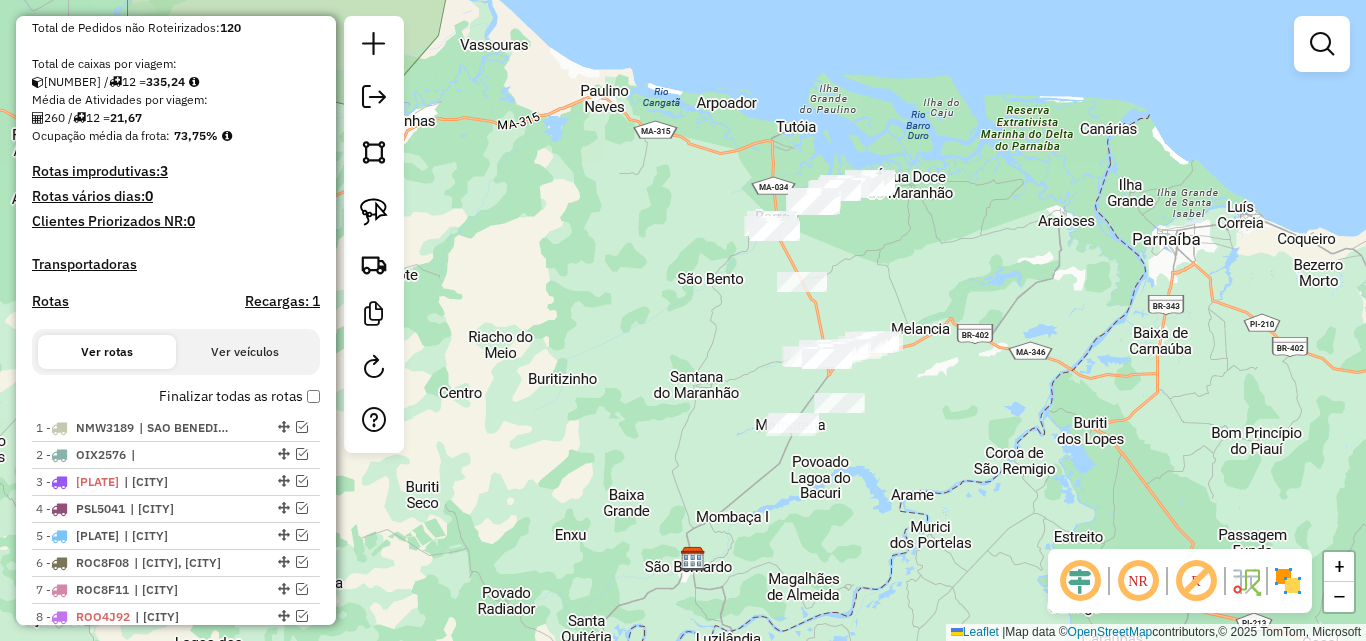 drag, startPoint x: 961, startPoint y: 263, endPoint x: 941, endPoint y: 423, distance: 161.24515 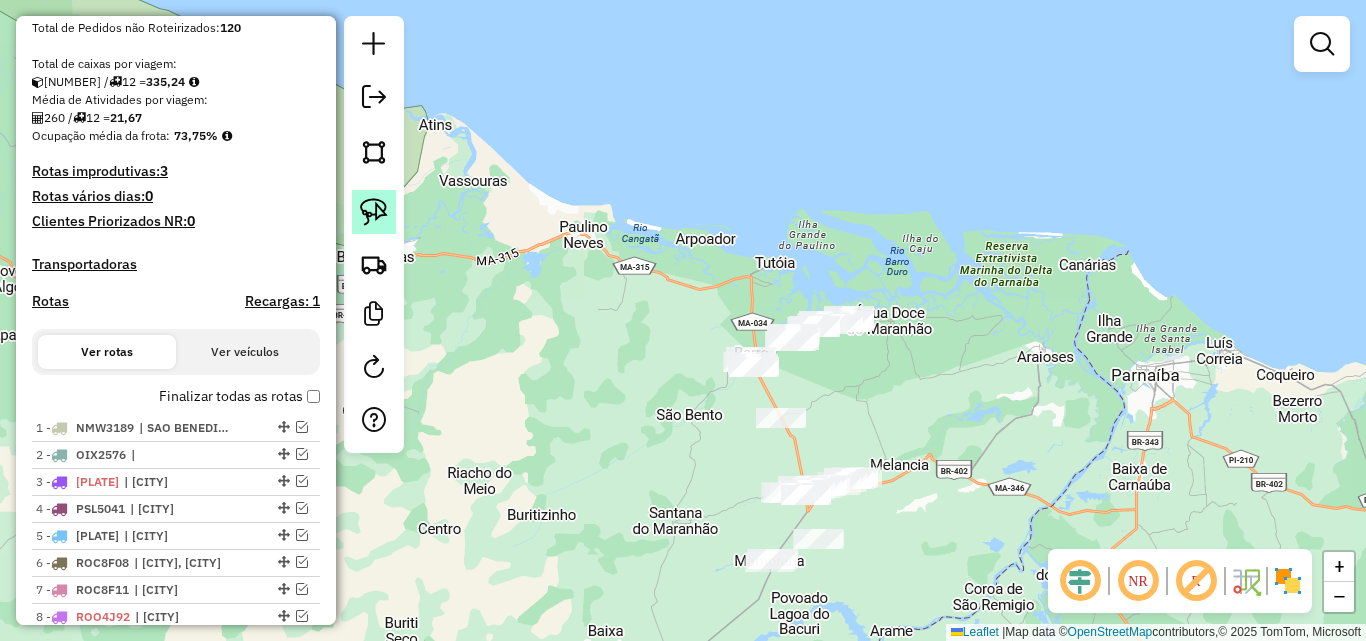 click 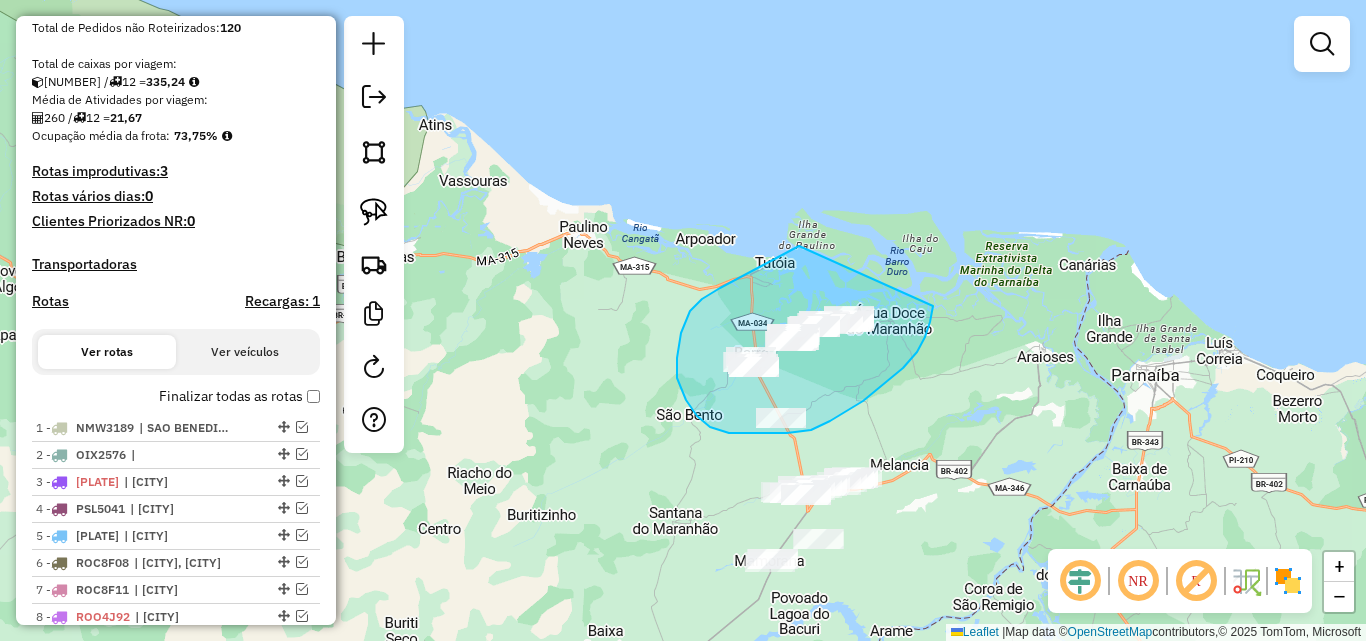 drag, startPoint x: 797, startPoint y: 248, endPoint x: 933, endPoint y: 306, distance: 147.85127 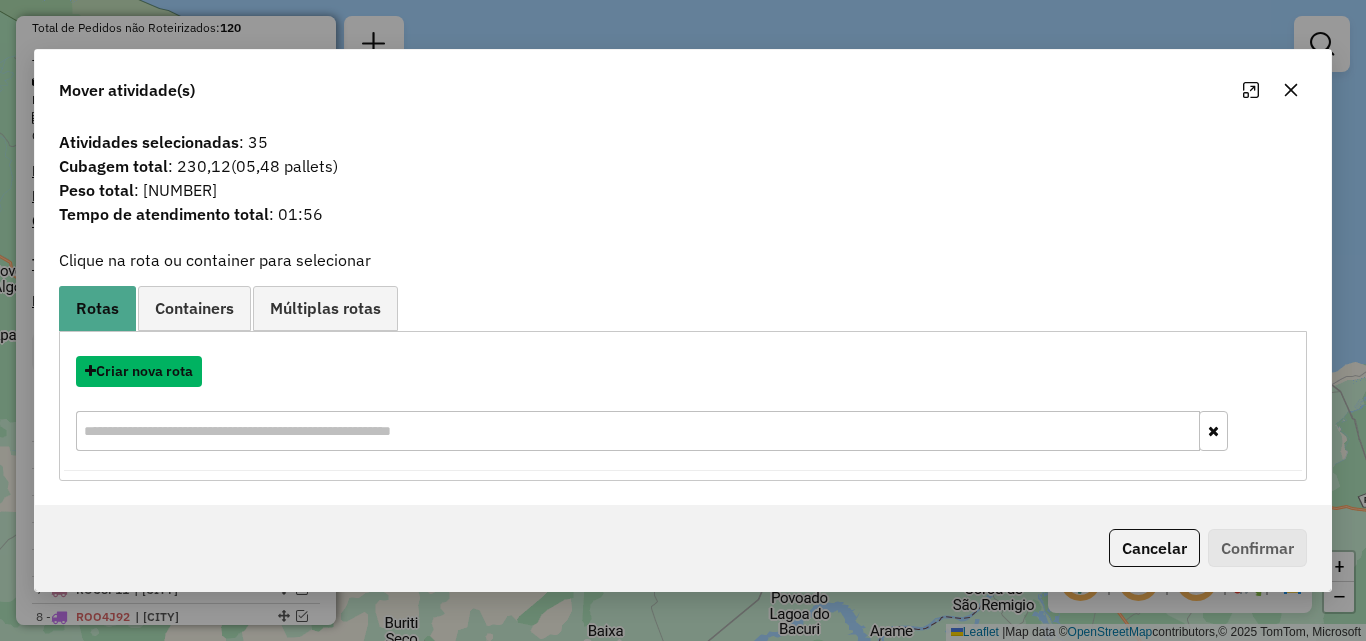 click on "Criar nova rota" at bounding box center [139, 371] 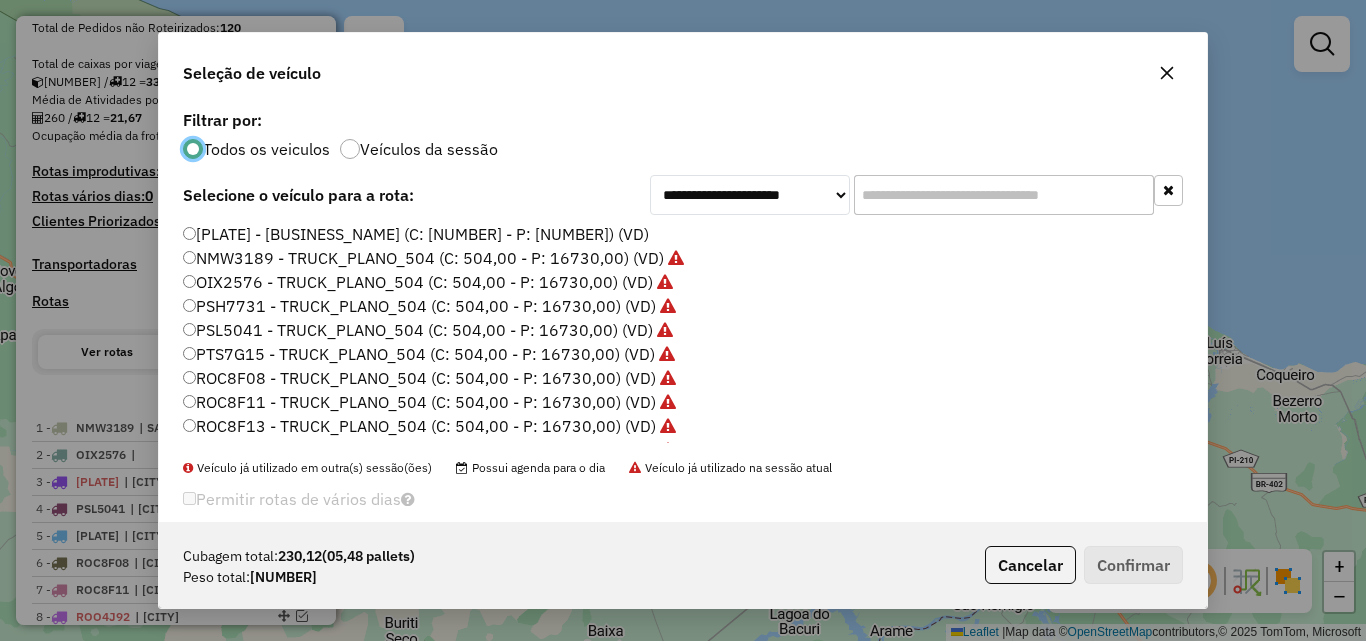 scroll, scrollTop: 11, scrollLeft: 6, axis: both 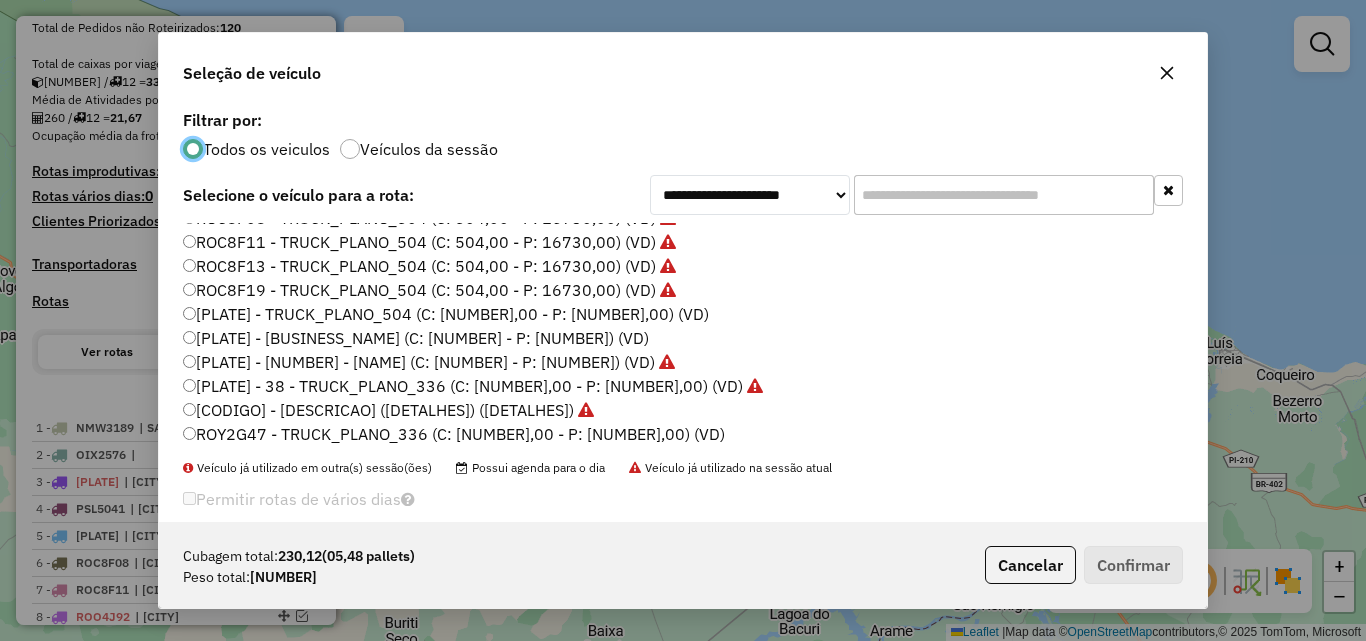 click on "[PLATE] - TRUCK_PLANO_504 (C: [NUMBER],00 - P: [NUMBER],00) (VD)" 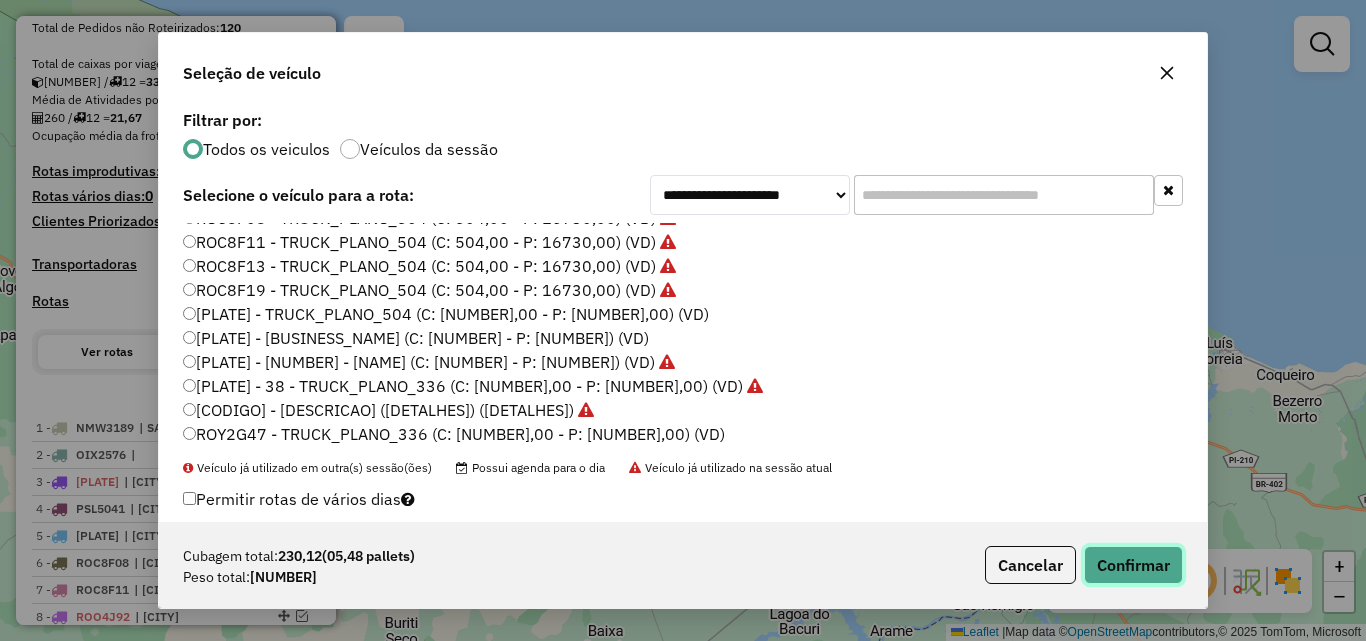 click on "Confirmar" 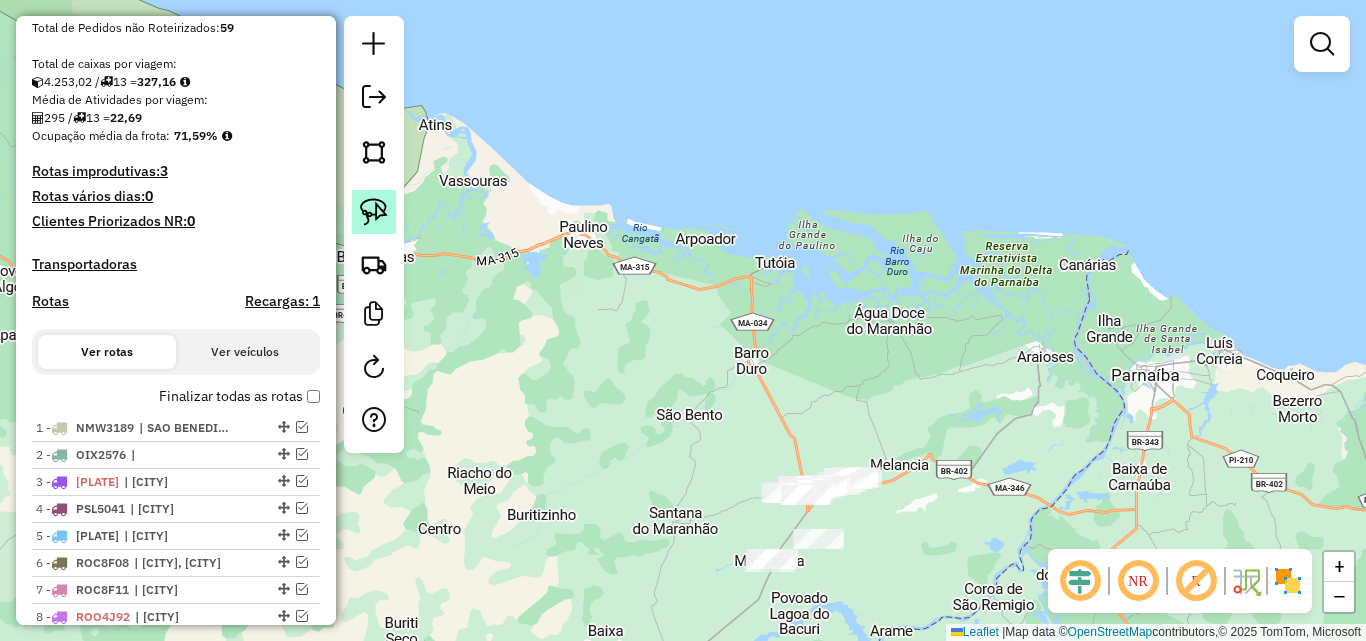 click 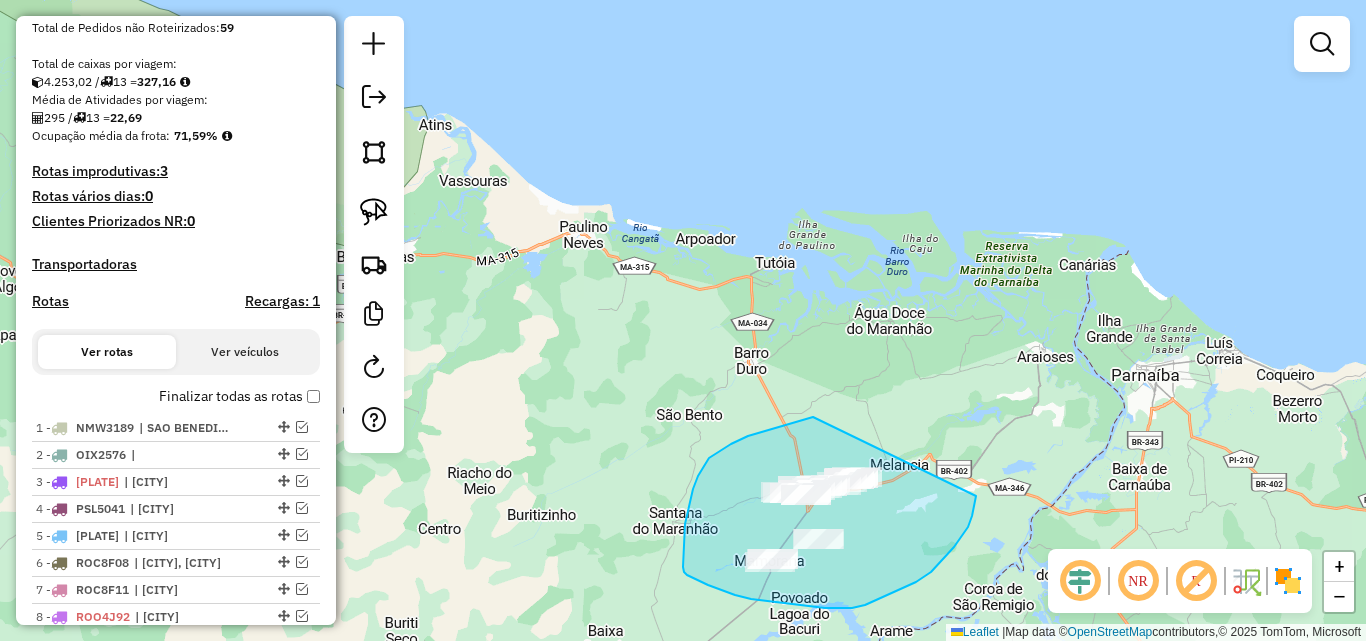drag, startPoint x: 763, startPoint y: 431, endPoint x: 976, endPoint y: 496, distance: 222.6971 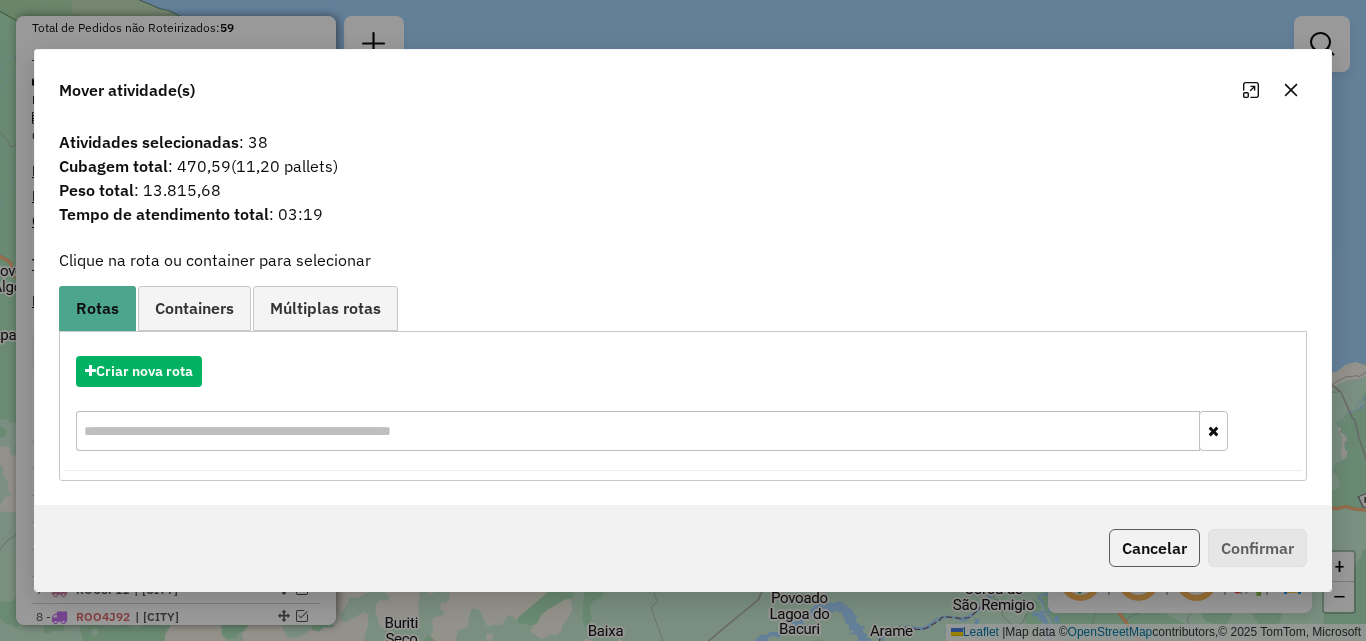 click on "Cancelar" 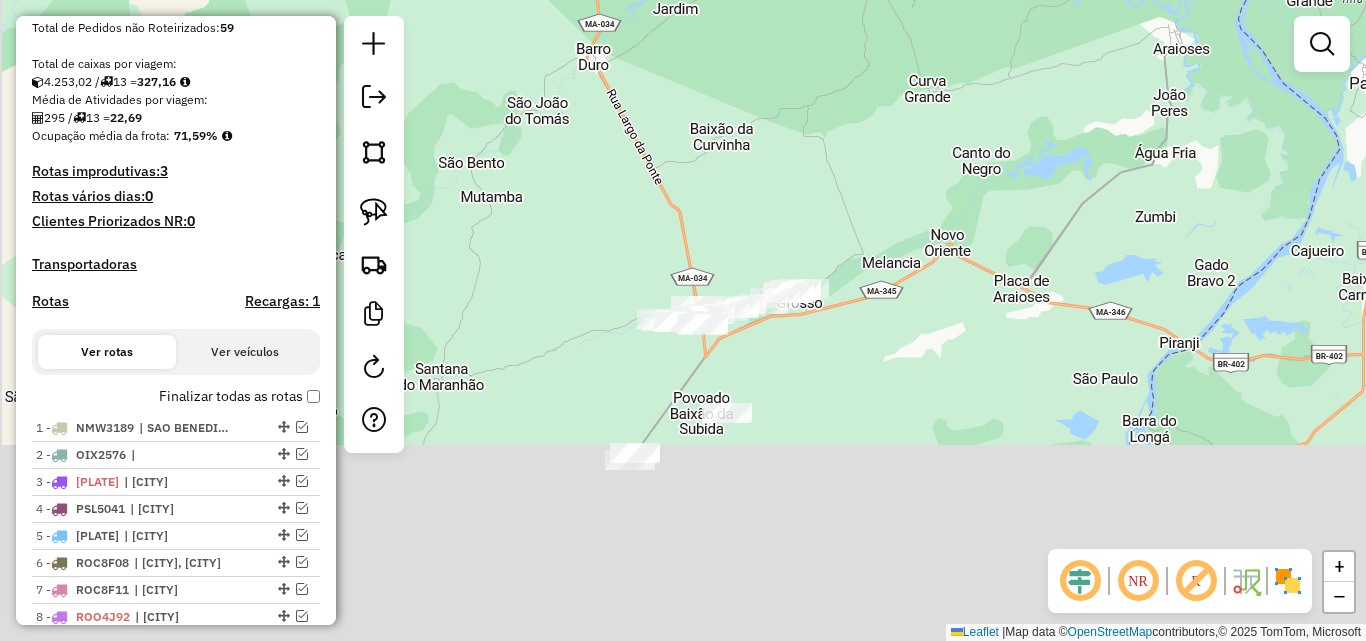 drag, startPoint x: 945, startPoint y: 469, endPoint x: 1008, endPoint y: 207, distance: 269.468 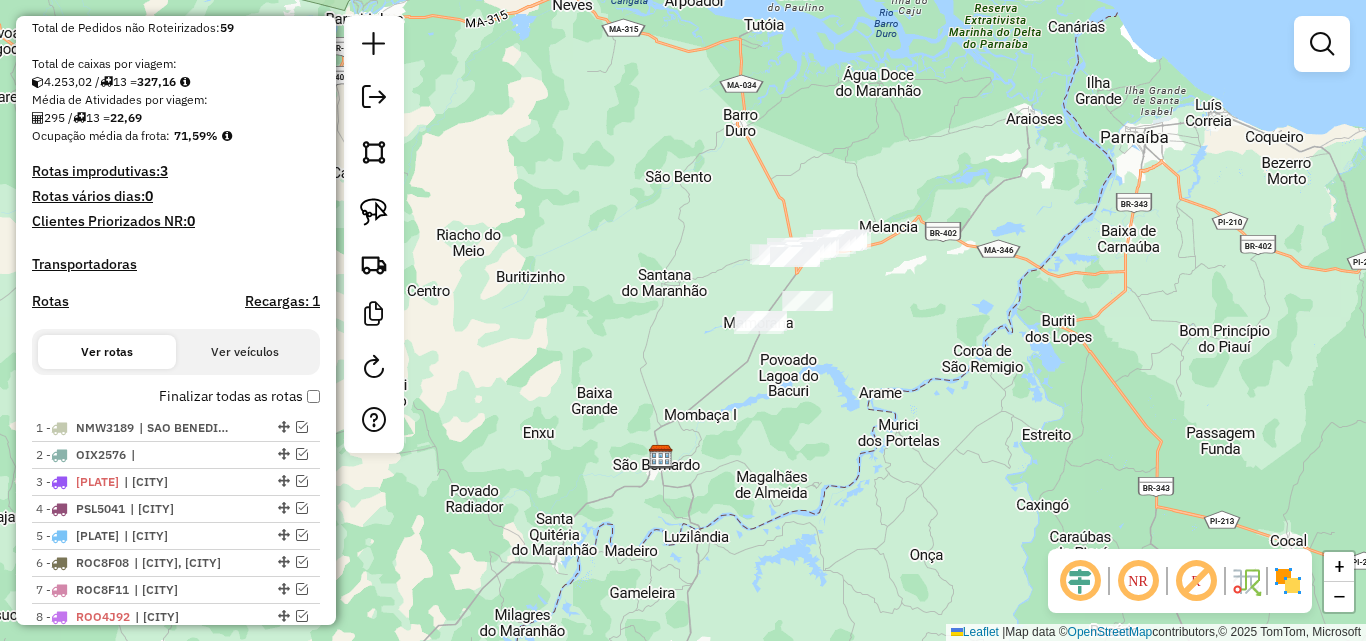 drag, startPoint x: 853, startPoint y: 380, endPoint x: 876, endPoint y: 317, distance: 67.06713 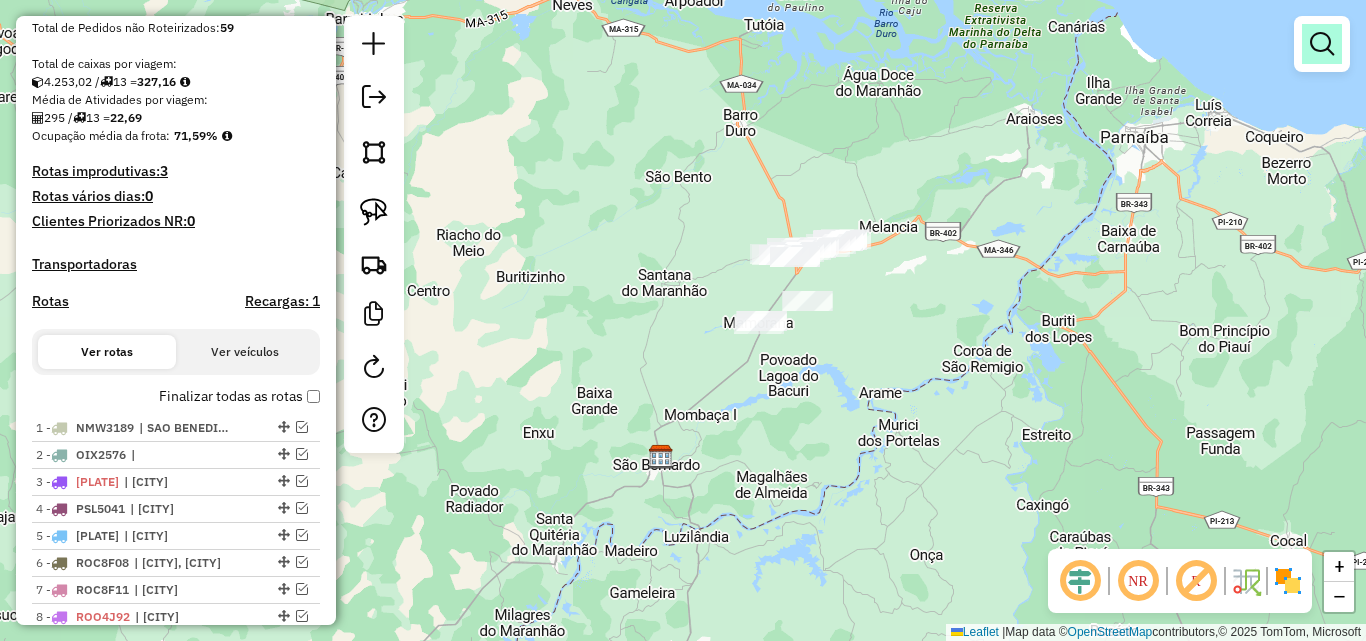 click at bounding box center [1322, 44] 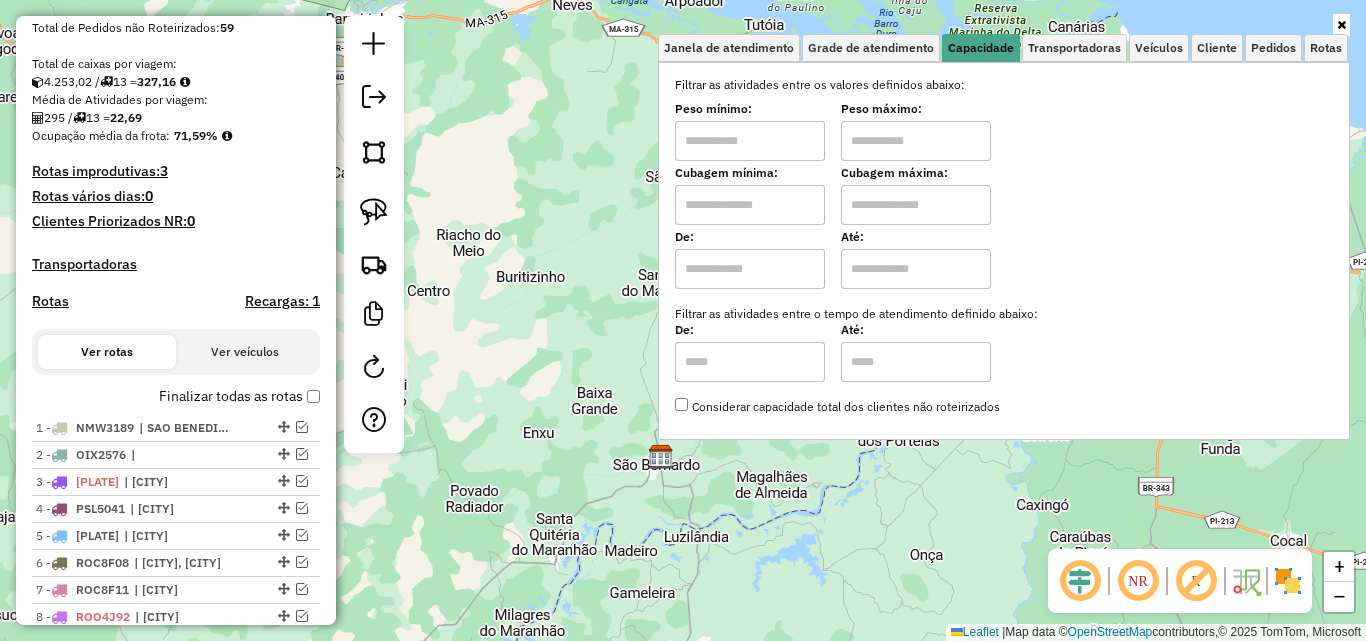 click at bounding box center [750, 205] 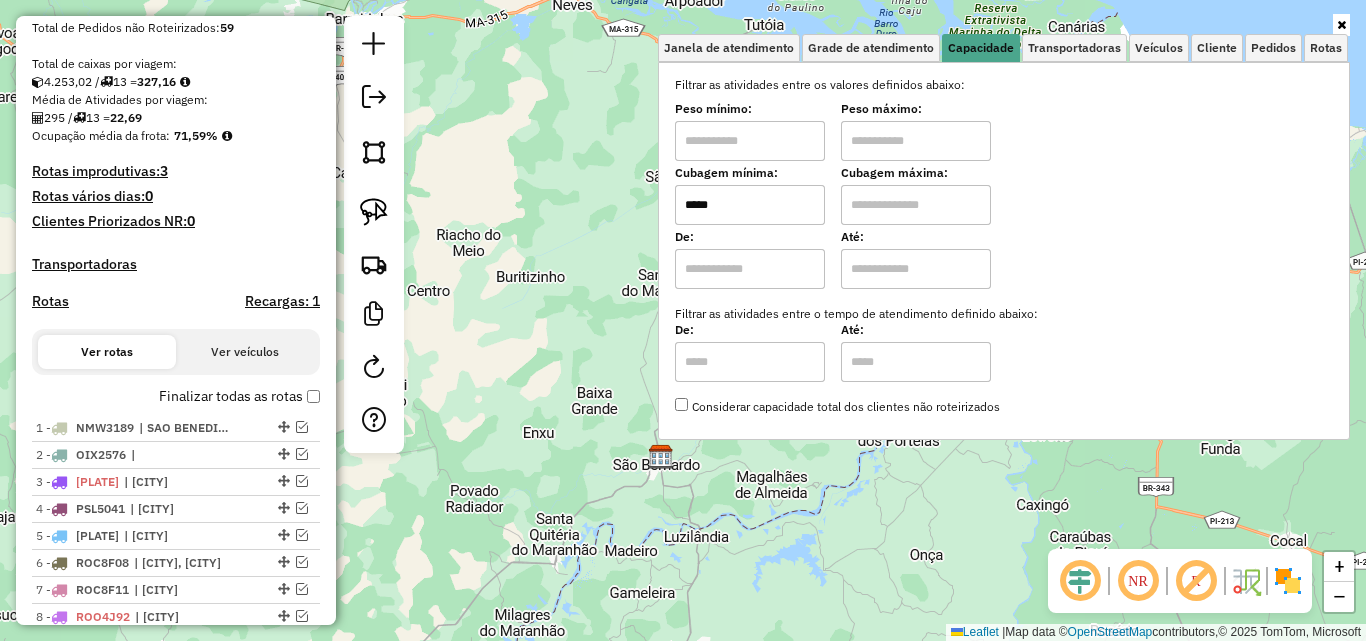type on "*****" 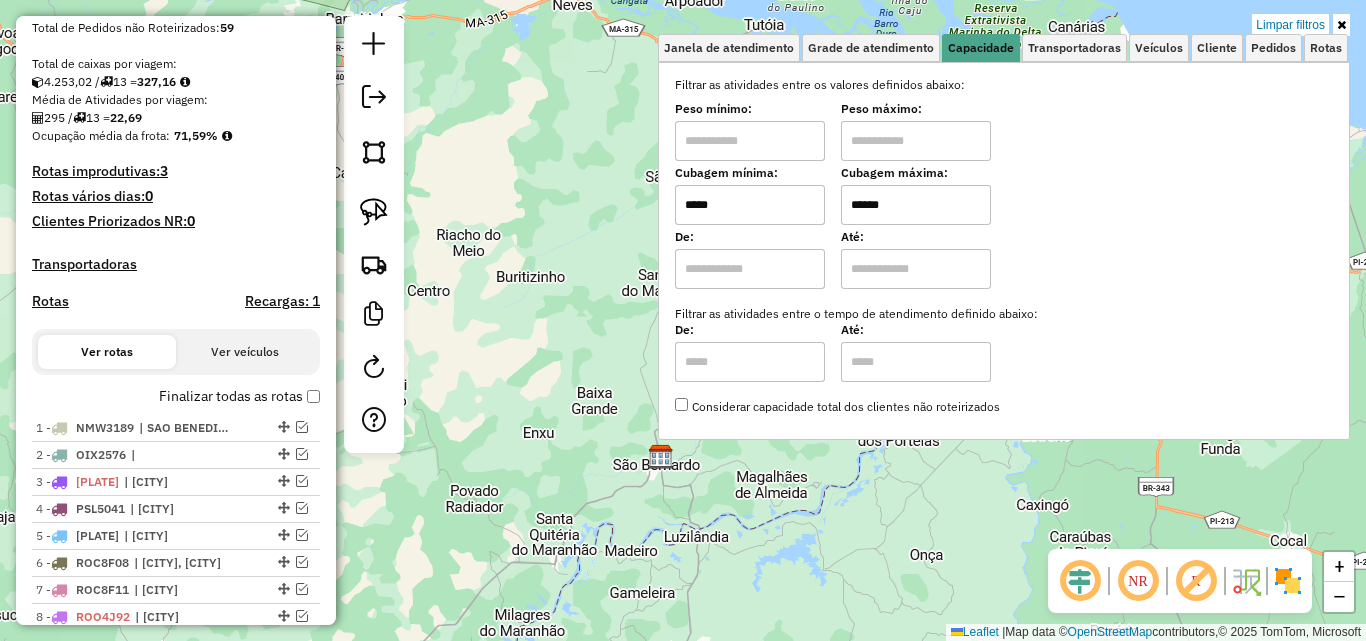 type on "******" 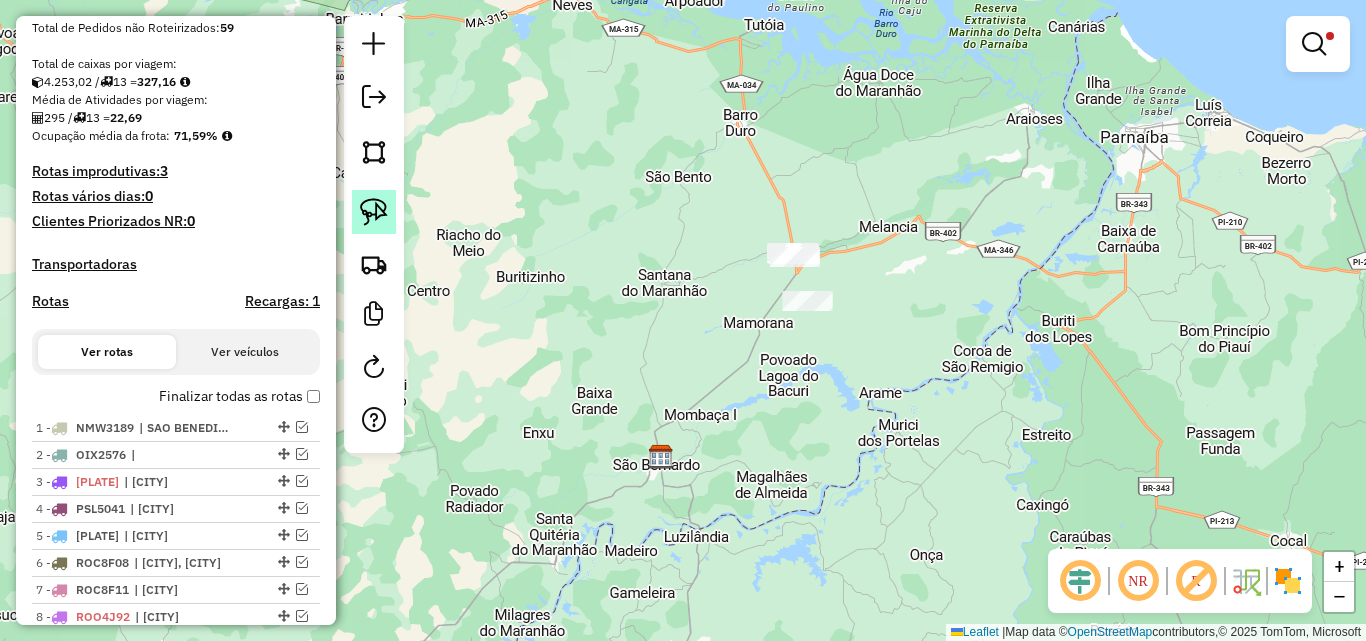 click 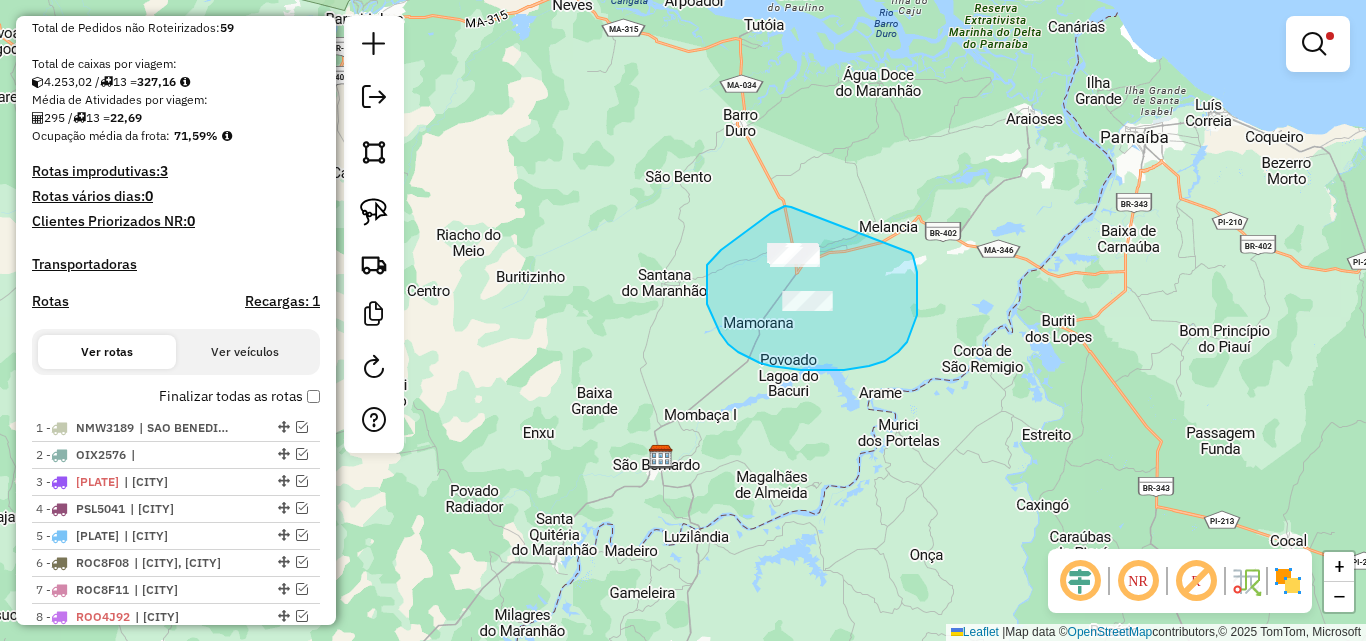 drag, startPoint x: 791, startPoint y: 207, endPoint x: 911, endPoint y: 253, distance: 128.51459 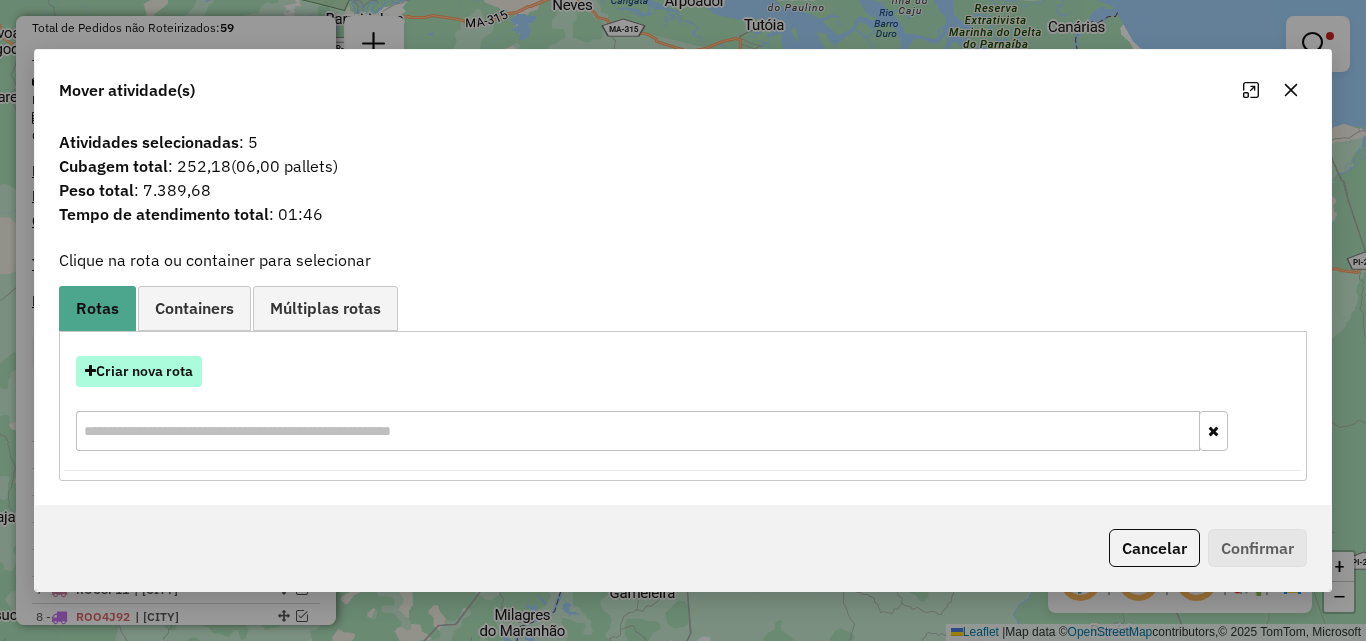 click on "Criar nova rota" at bounding box center [139, 371] 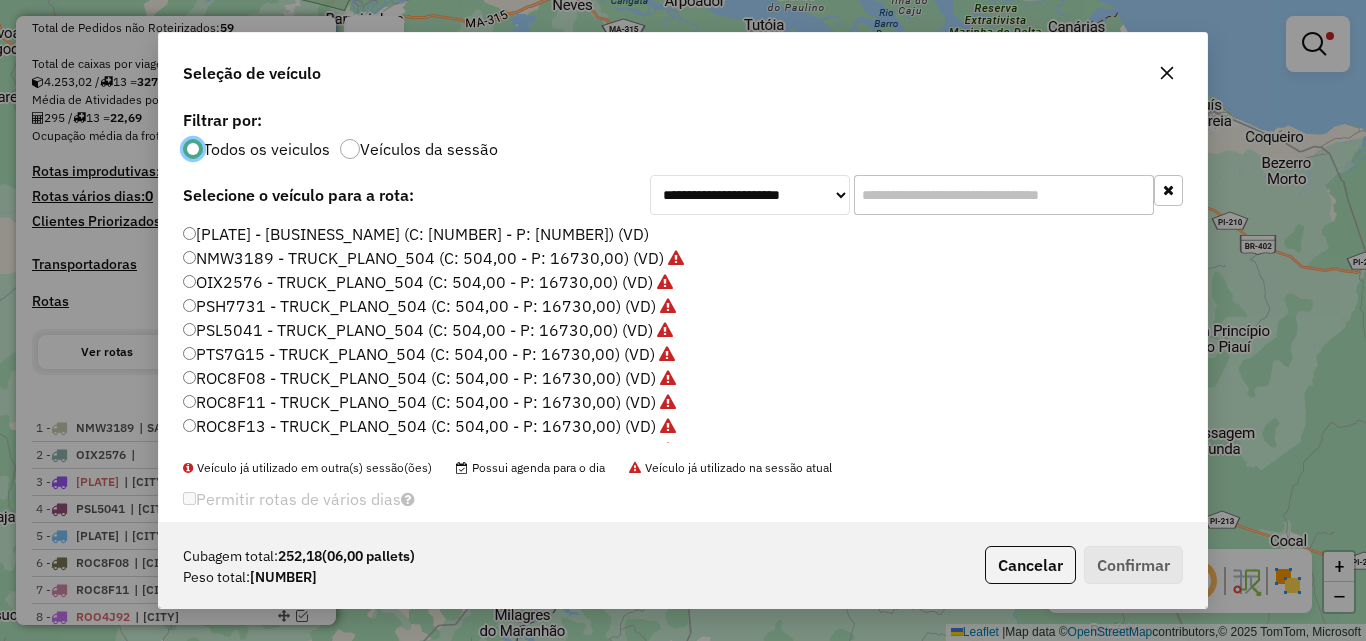 scroll, scrollTop: 11, scrollLeft: 6, axis: both 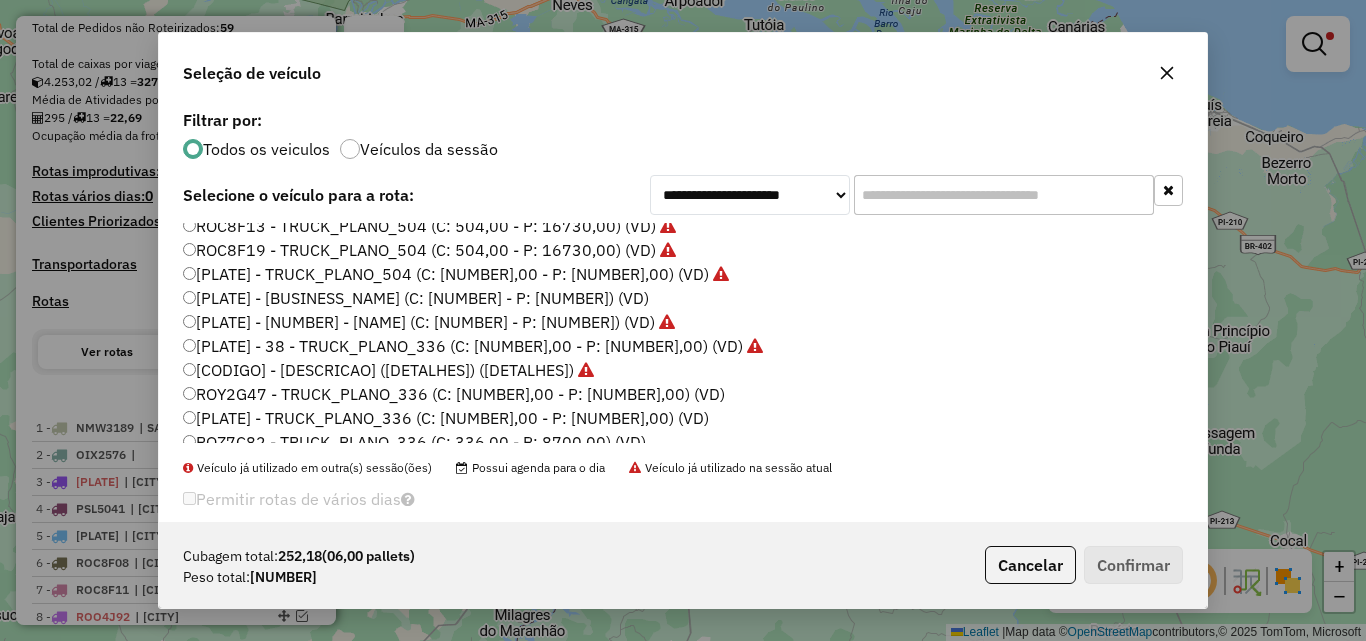 click on "ROY2G47 - TRUCK_PLANO_336 (C: [NUMBER],00 - P: [NUMBER],00) (VD)" 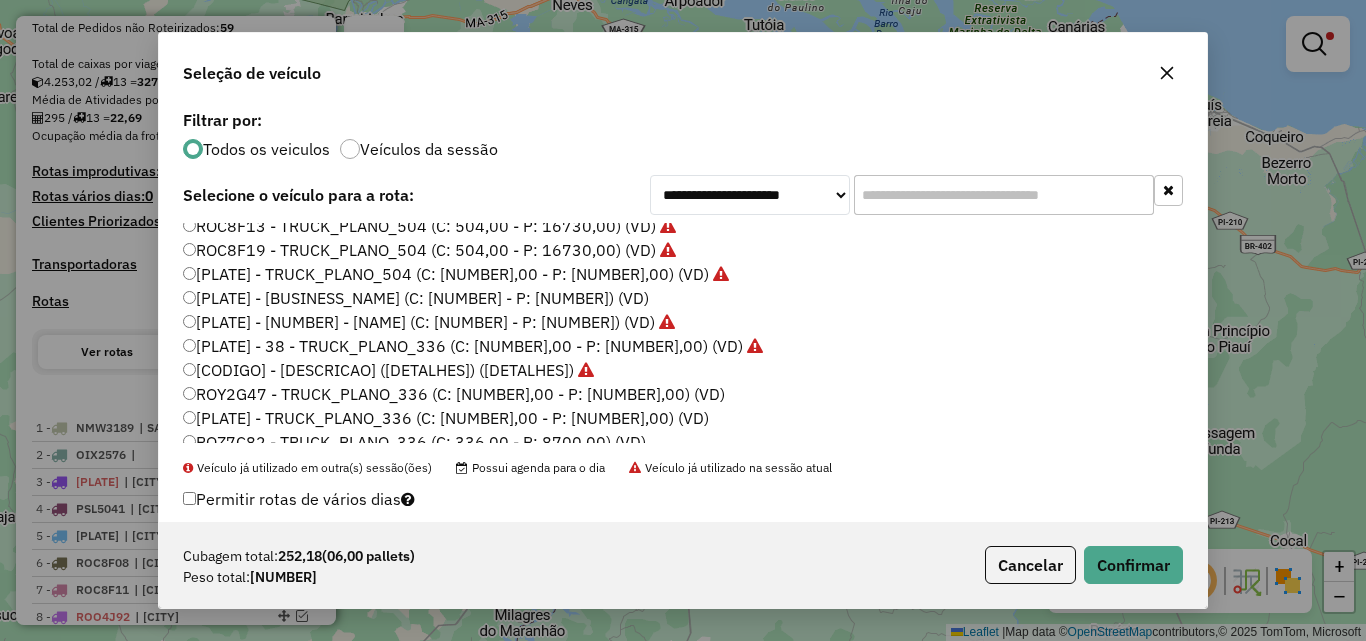 click on "[PLATE] - TRUCK_PLANO_336 (C: [NUMBER],00 - P: [NUMBER],00) (VD)" 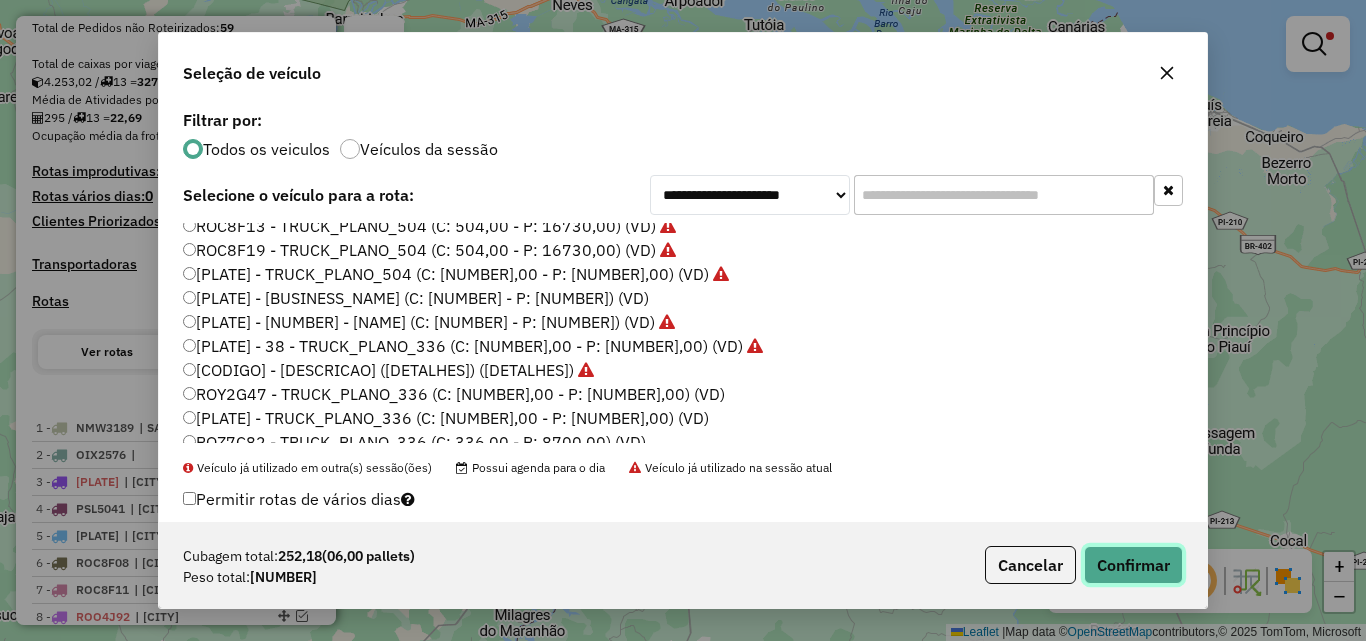 click on "Confirmar" 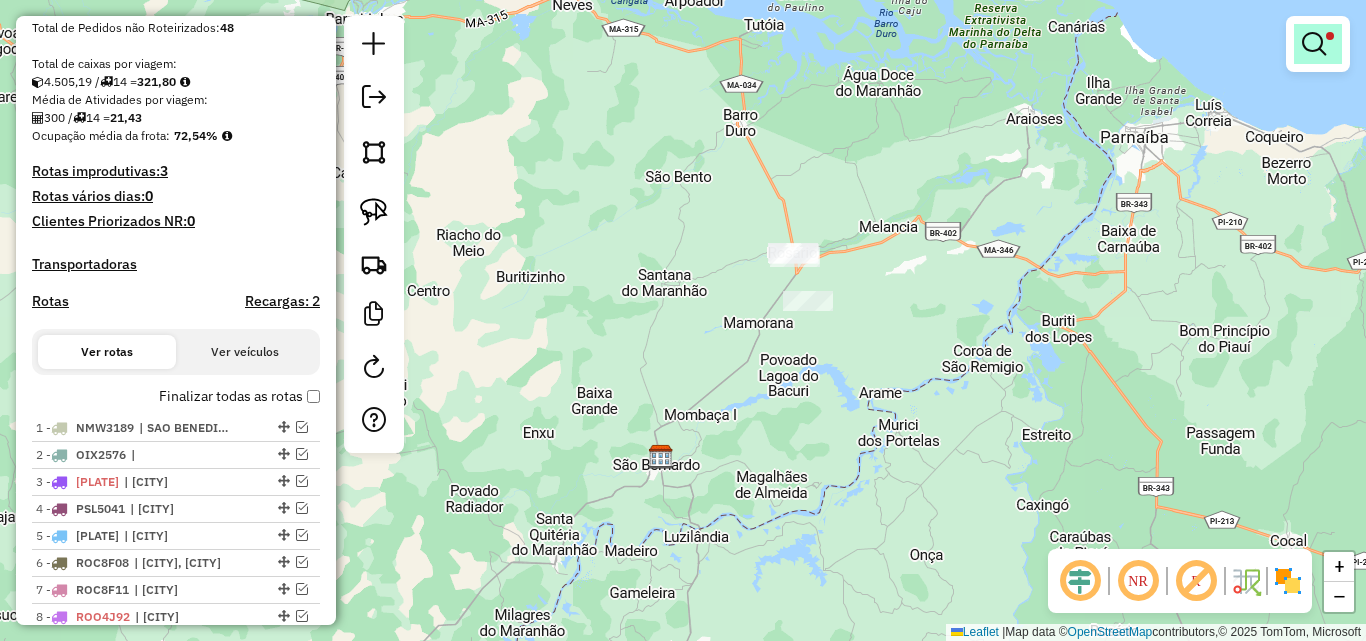 click at bounding box center (1318, 44) 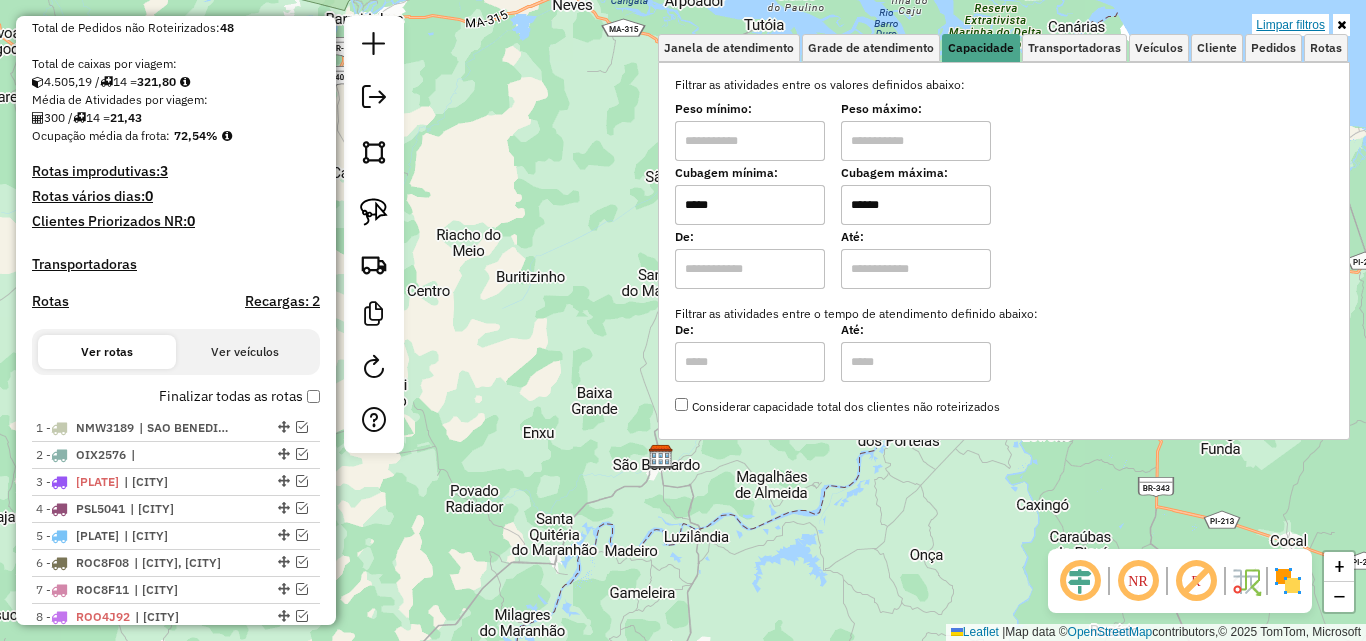 click on "Limpar filtros" at bounding box center [1290, 25] 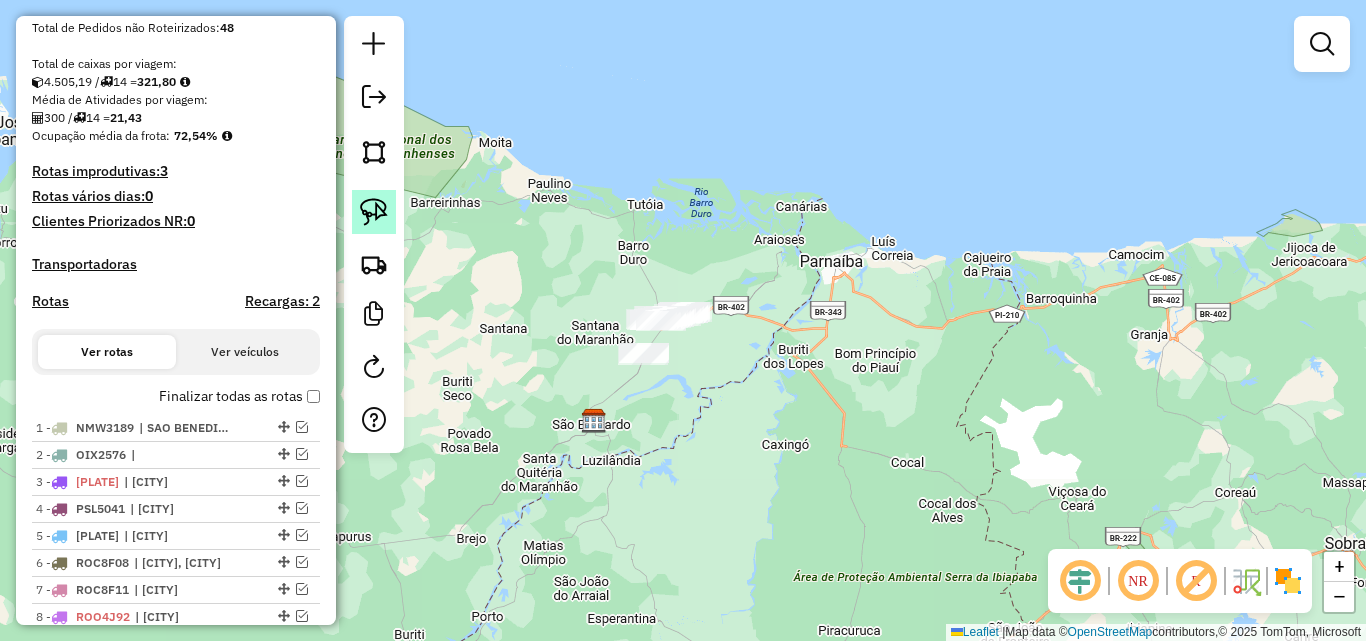 click 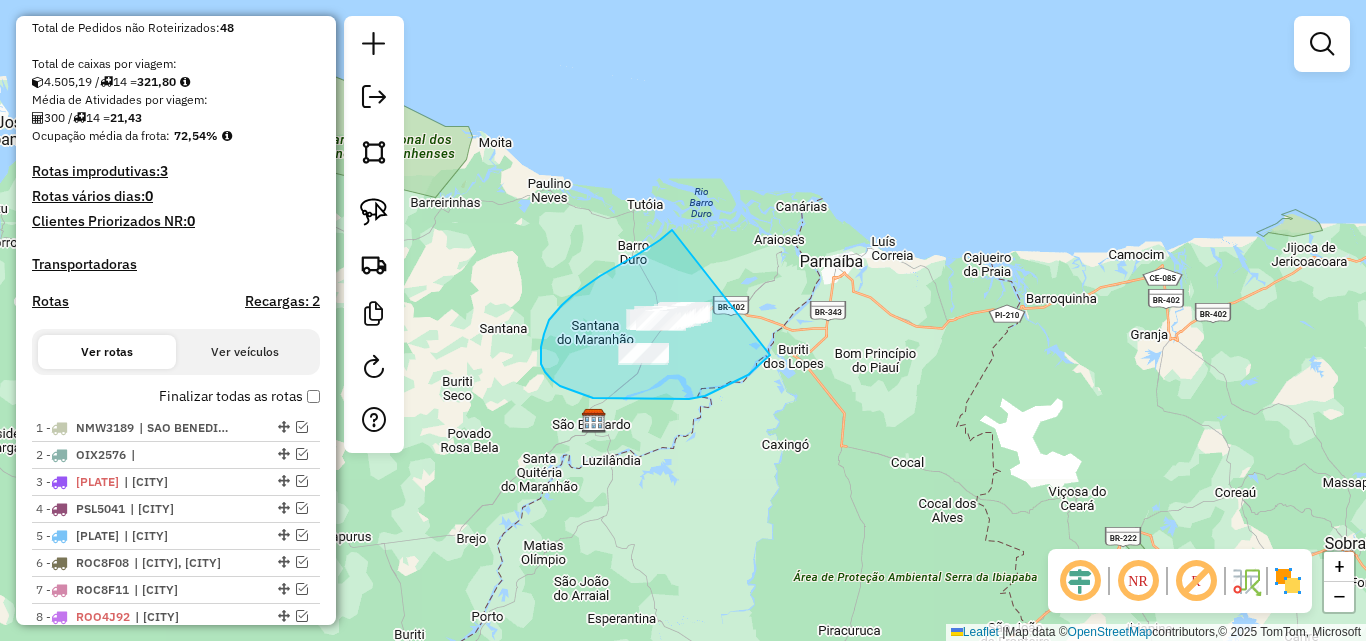 drag, startPoint x: 672, startPoint y: 230, endPoint x: 785, endPoint y: 314, distance: 140.80128 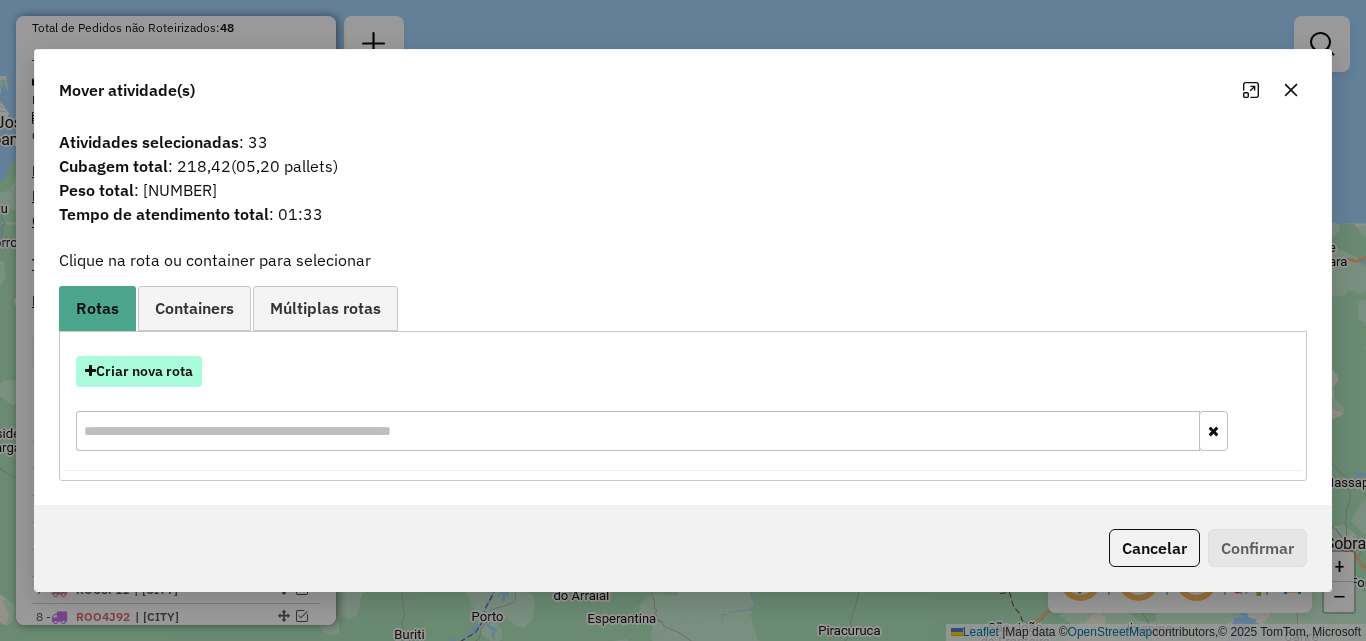 click on "Criar nova rota" at bounding box center [139, 371] 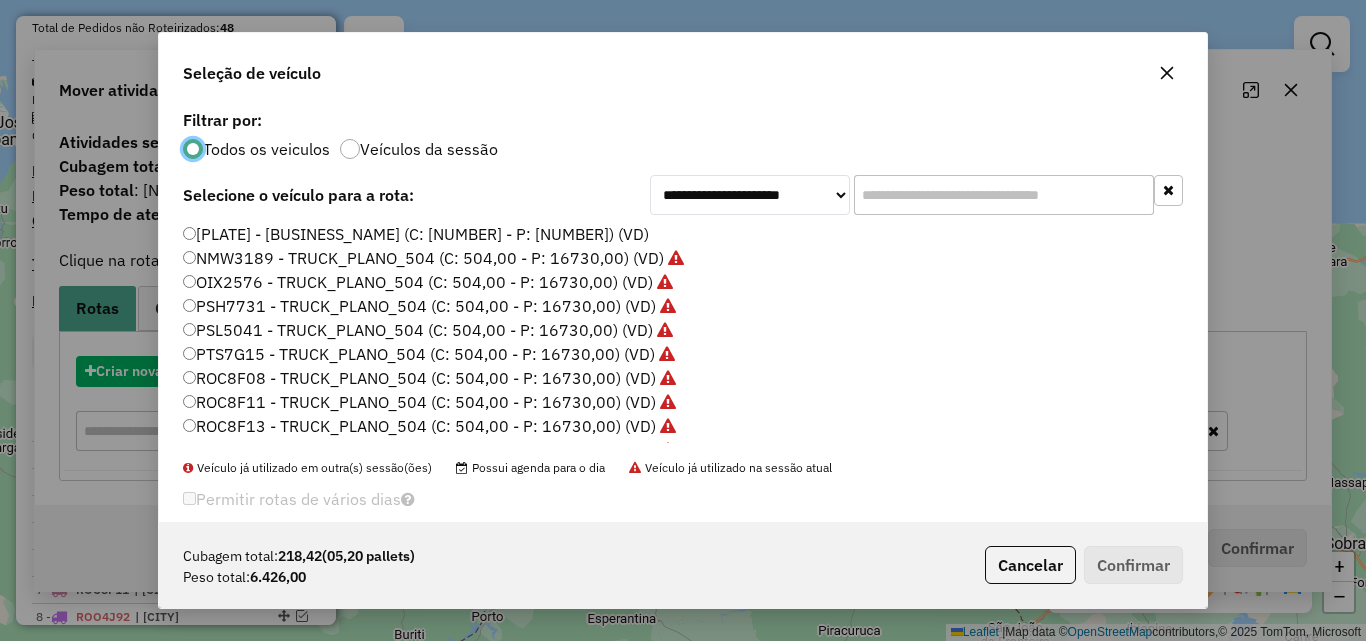 scroll, scrollTop: 11, scrollLeft: 6, axis: both 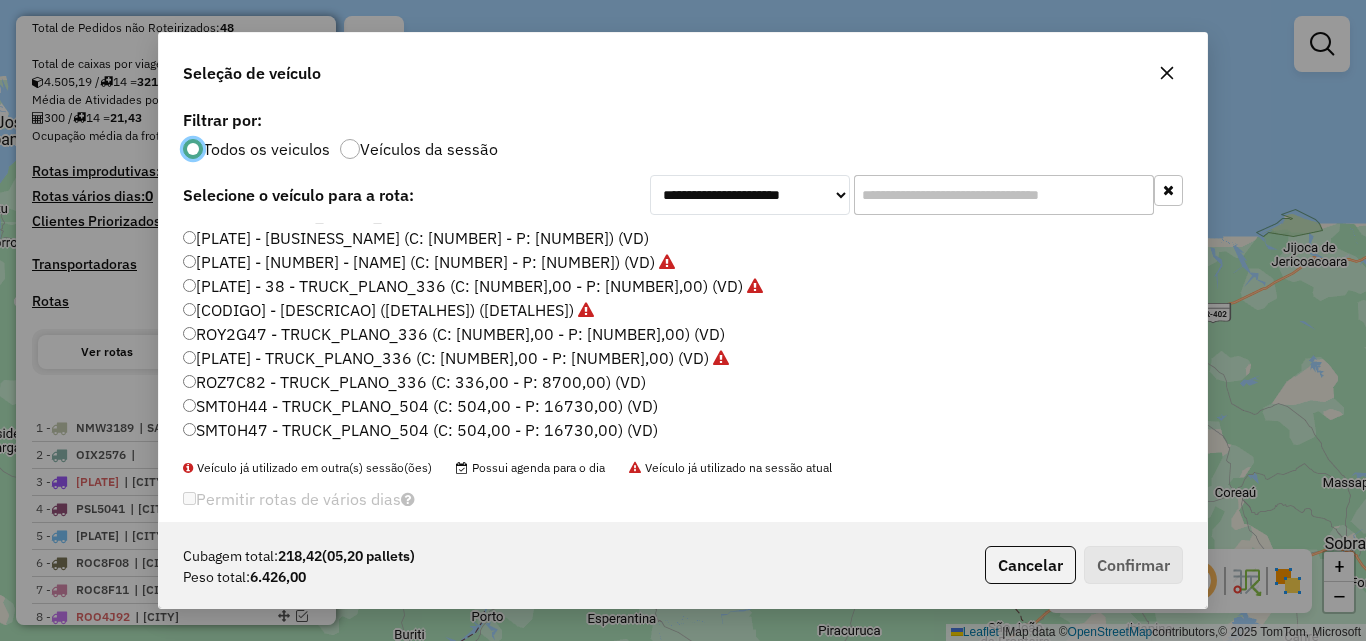 click on "ROY2G47 - TRUCK_PLANO_336 (C: [NUMBER],00 - P: [NUMBER],00) (VD)" 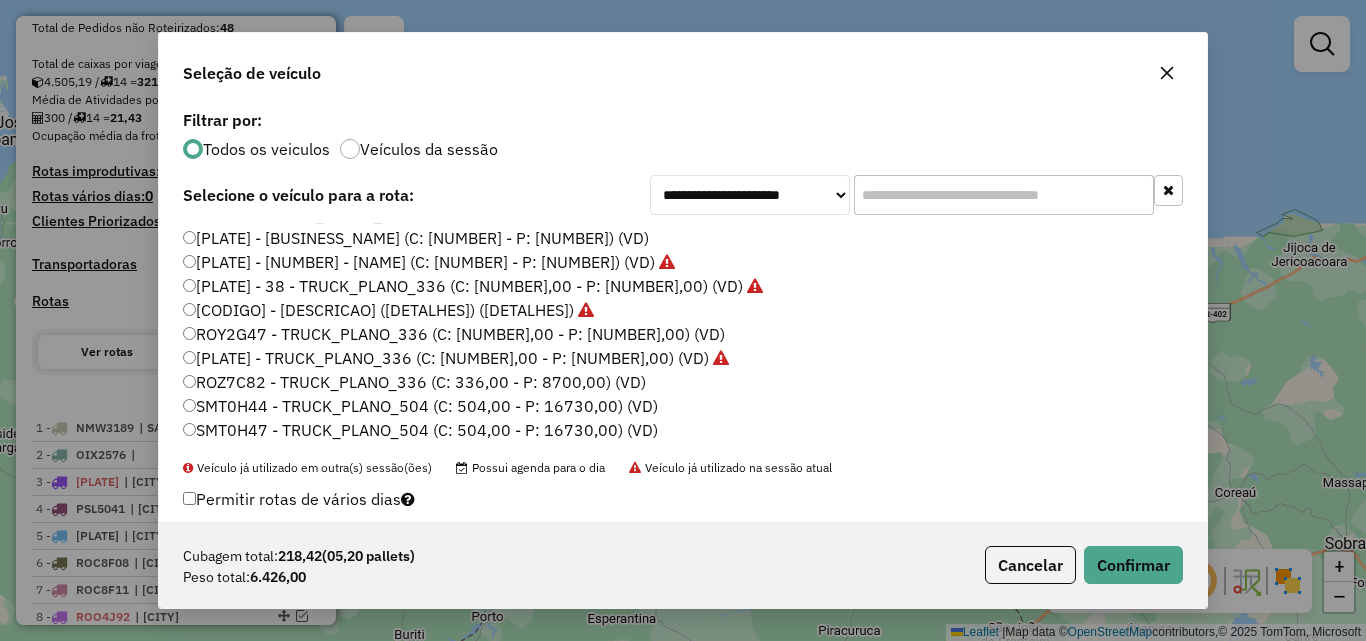 click on "ROZ7C82 - TRUCK_PLANO_336 (C: 336,00 - P: 8700,00) (VD)" 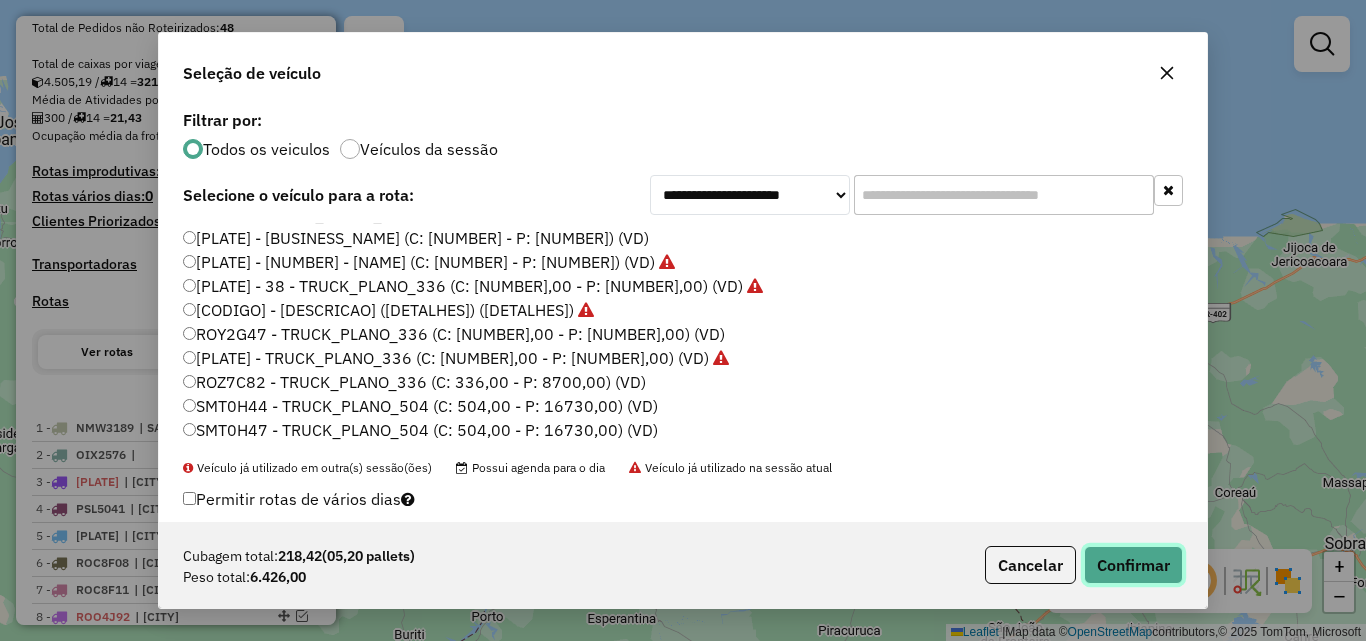 click on "Confirmar" 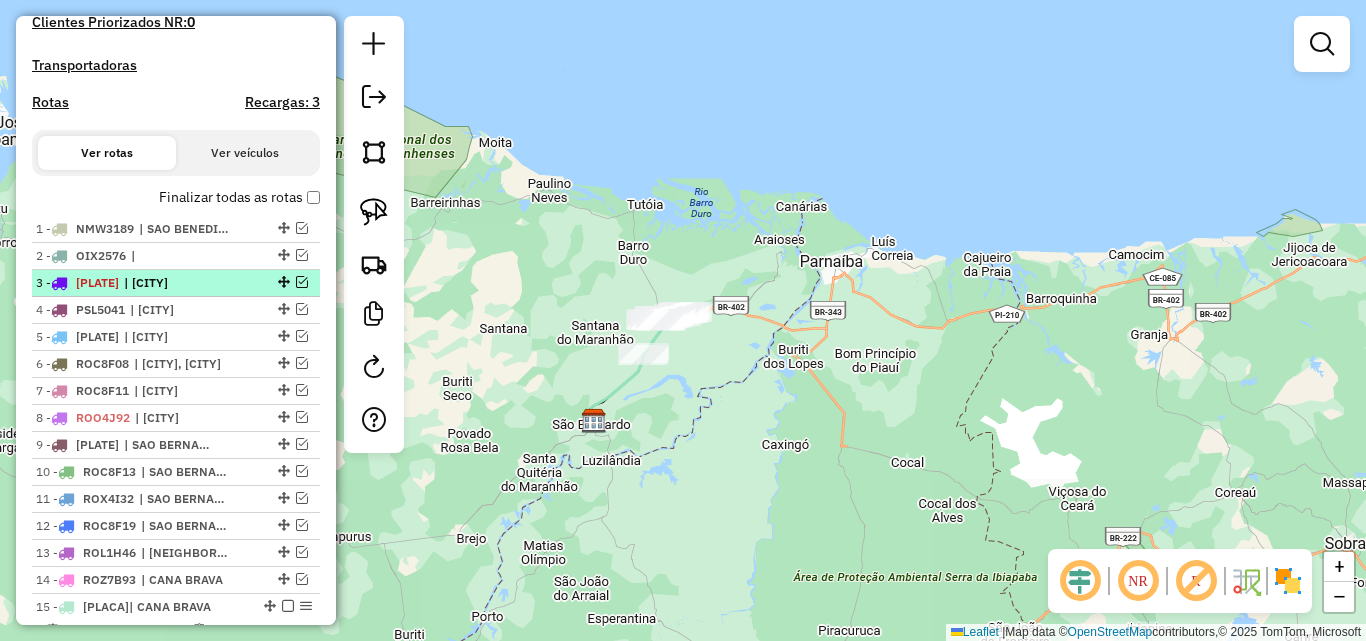 scroll, scrollTop: 600, scrollLeft: 0, axis: vertical 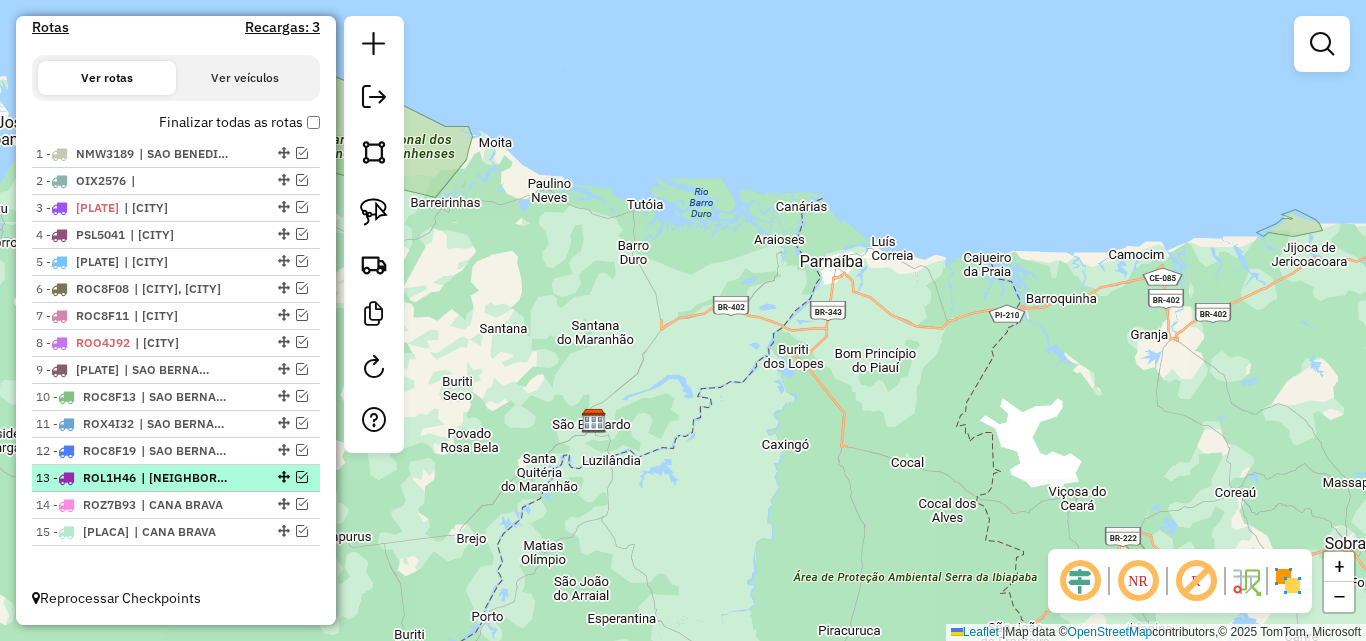 click at bounding box center (302, 477) 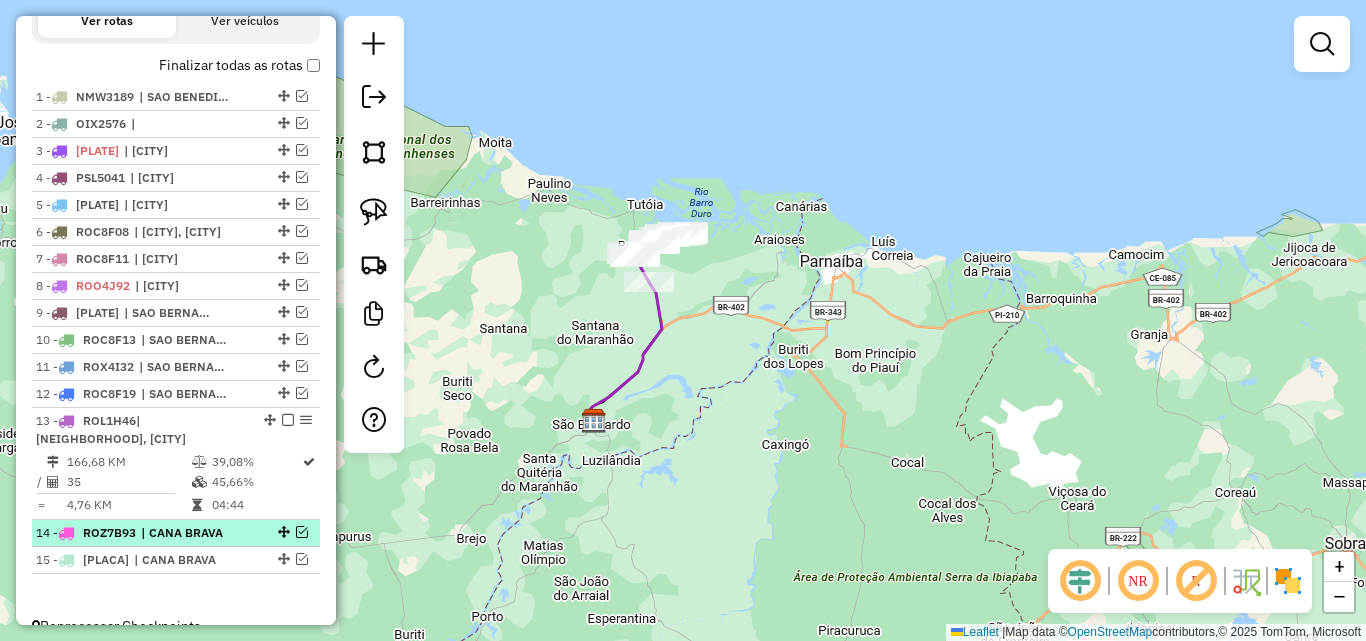 scroll, scrollTop: 759, scrollLeft: 0, axis: vertical 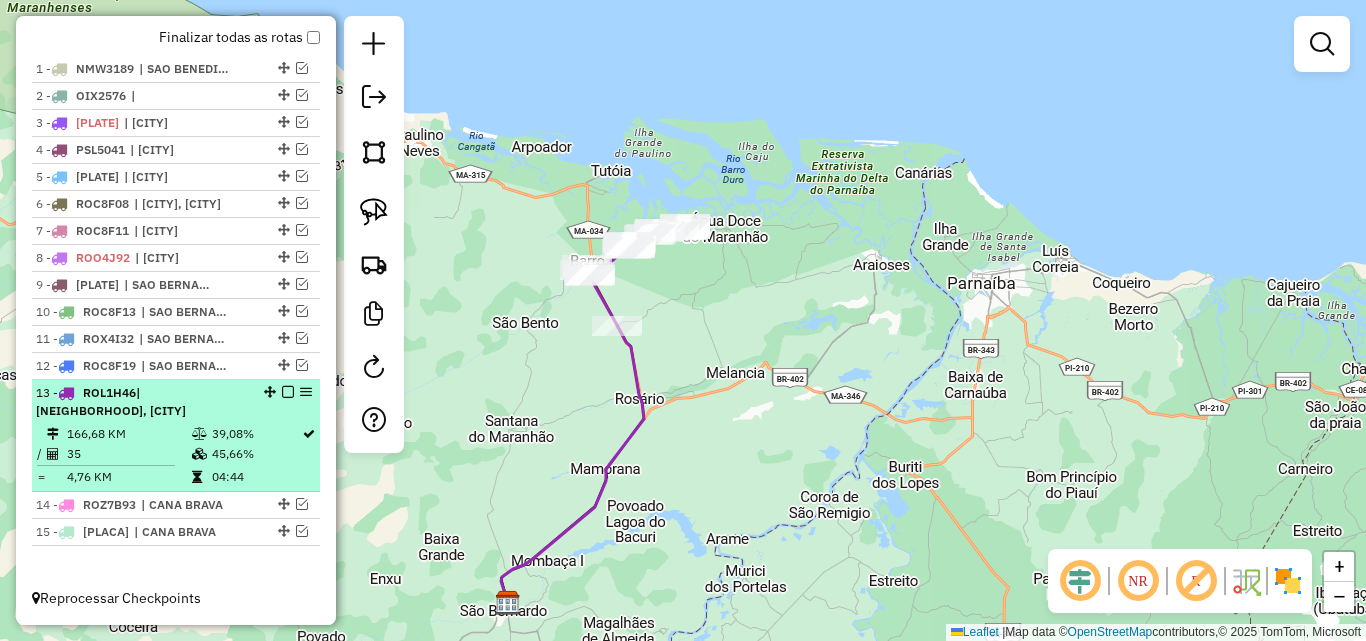 click at bounding box center [288, 392] 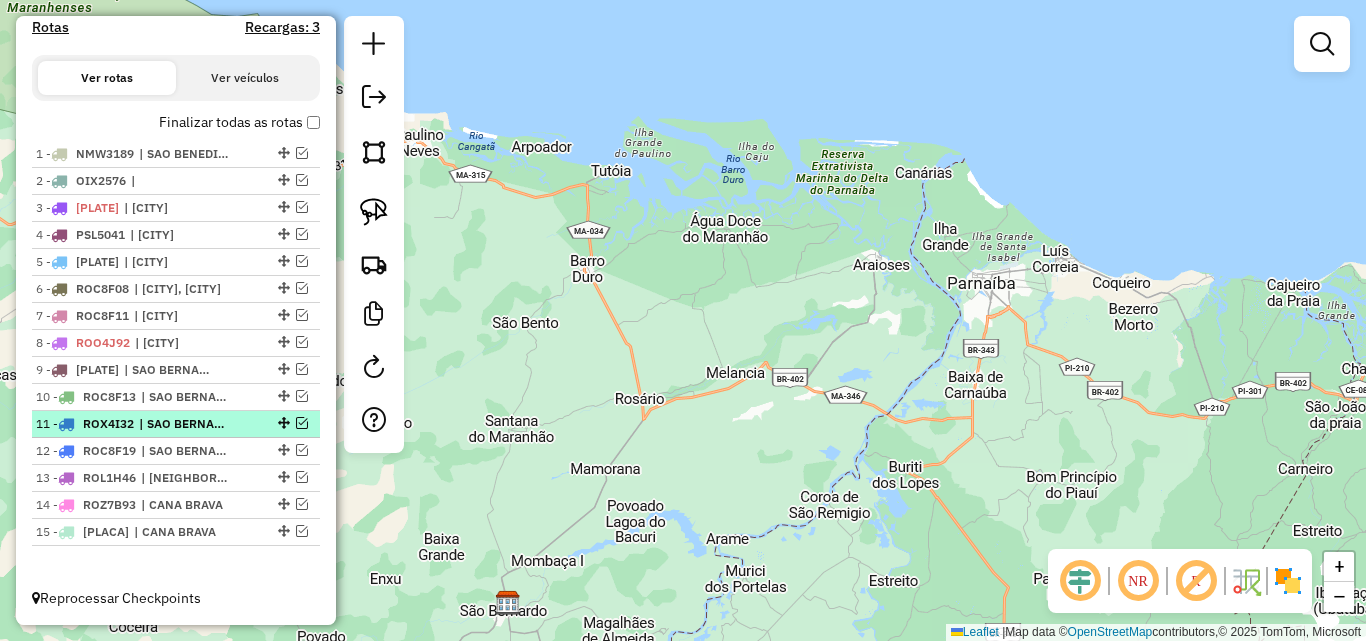 click at bounding box center (302, 423) 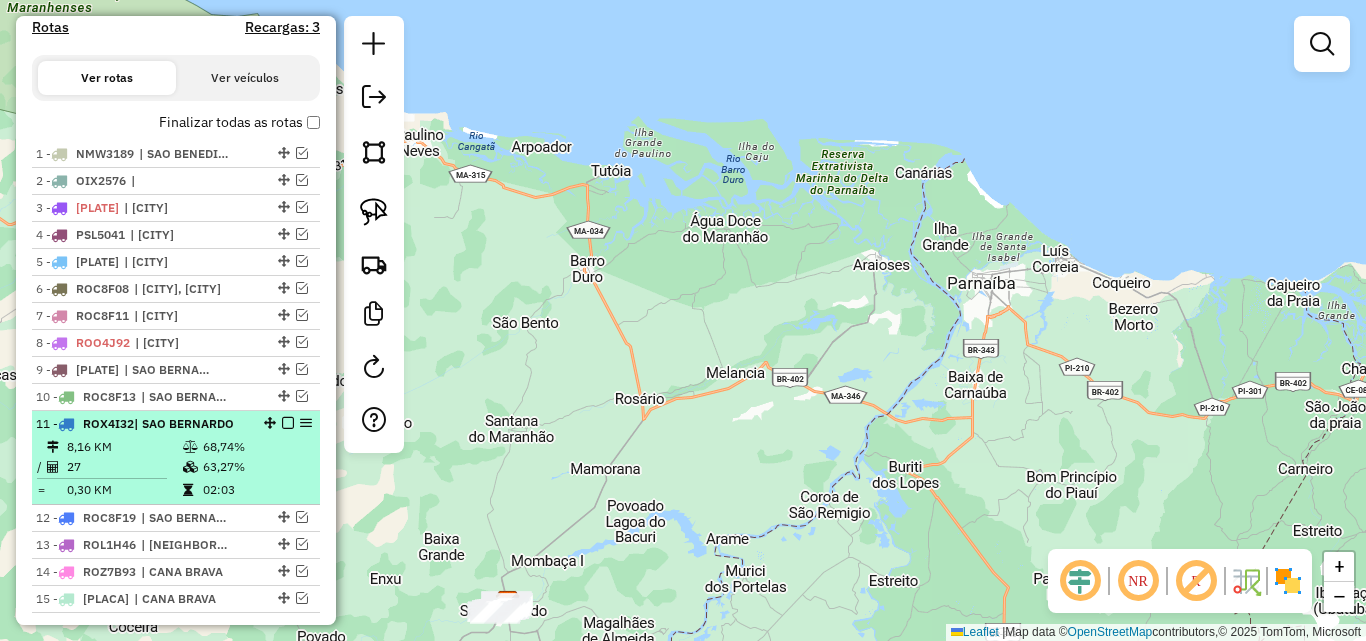 scroll, scrollTop: 741, scrollLeft: 0, axis: vertical 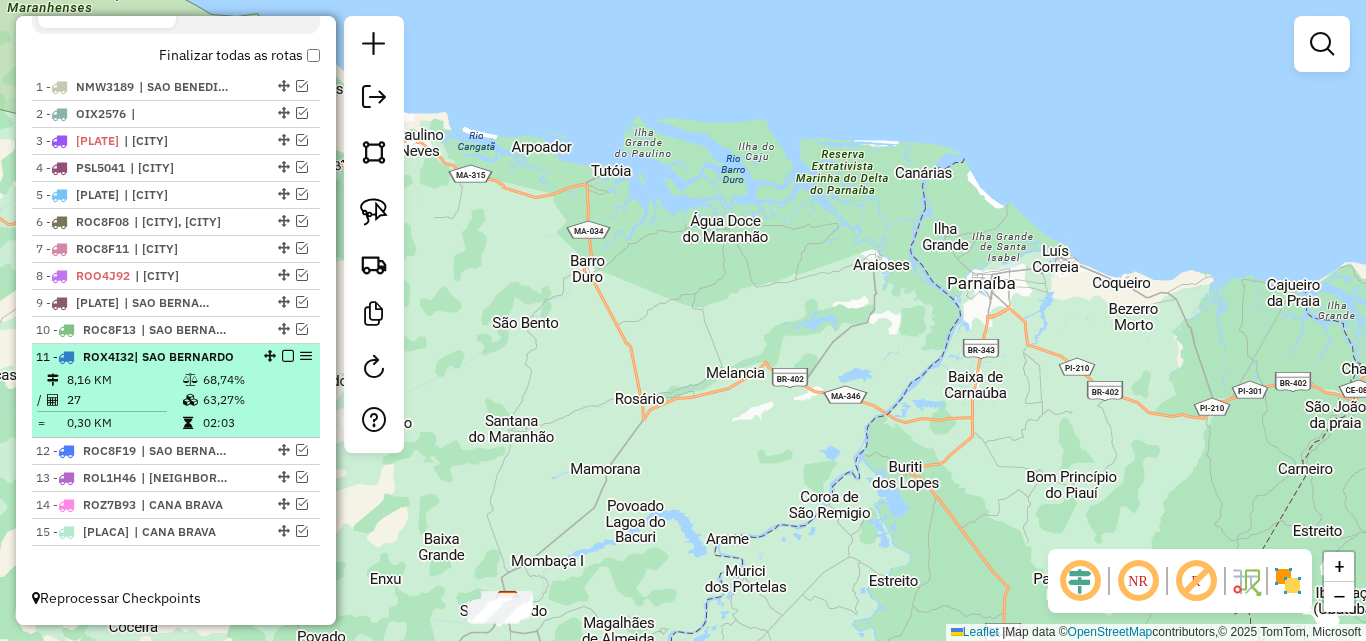 click on "[NUMBER] - [NAME] | [CITY]" at bounding box center [142, 357] 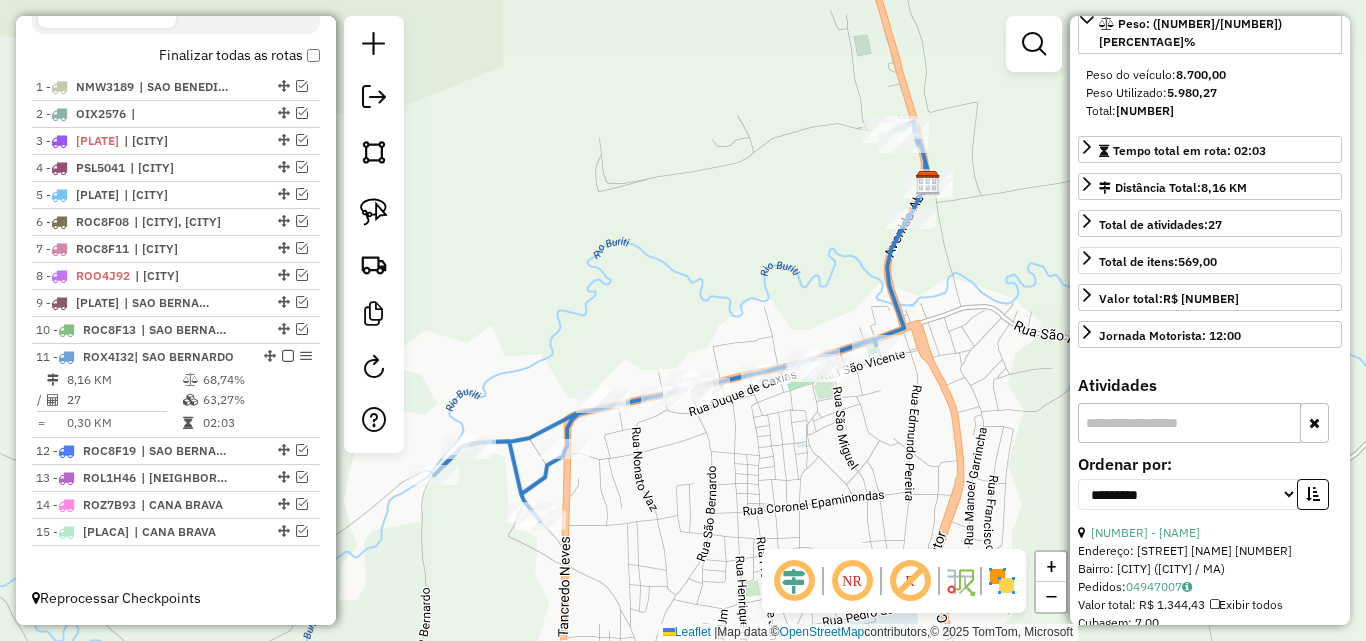 scroll, scrollTop: 500, scrollLeft: 0, axis: vertical 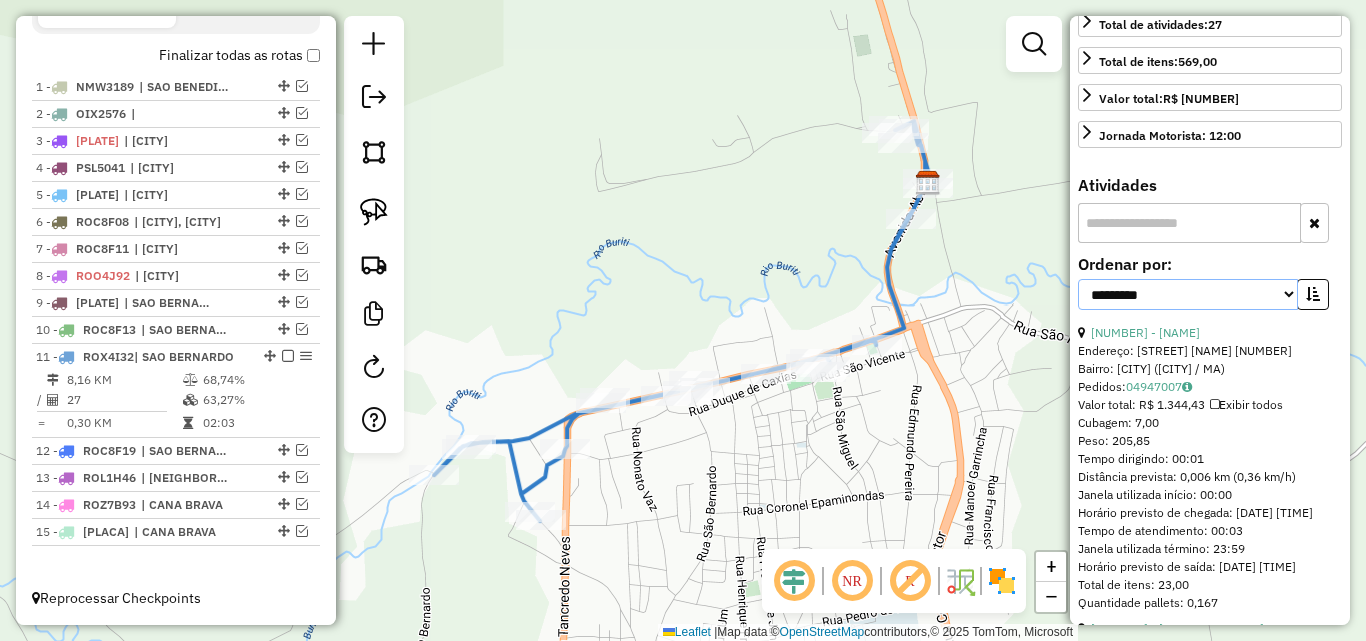 click on "**********" at bounding box center (1188, 294) 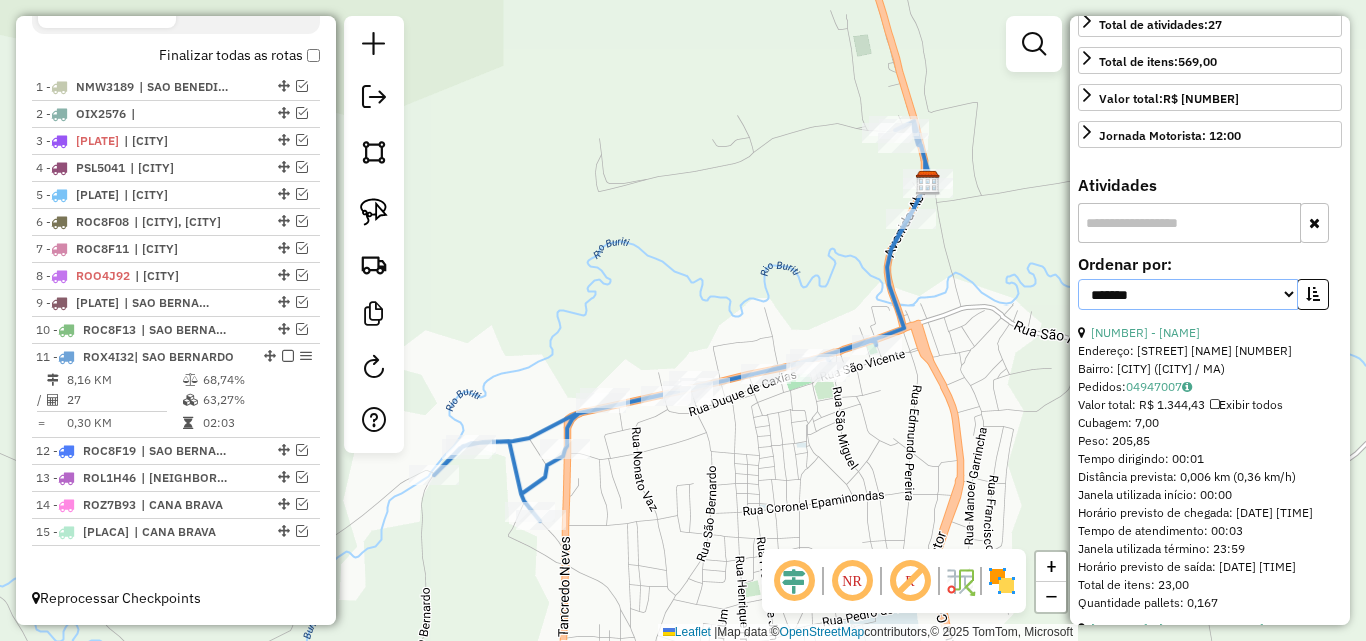 click on "**********" at bounding box center [1188, 294] 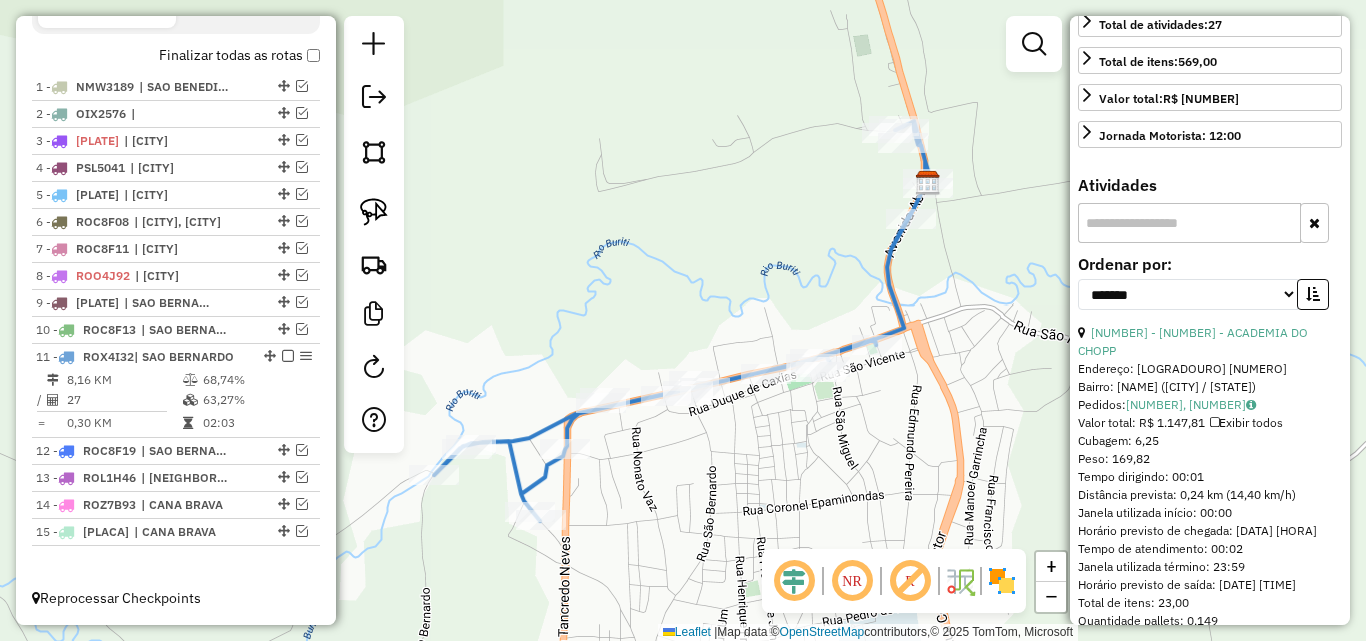 click at bounding box center (1189, 223) 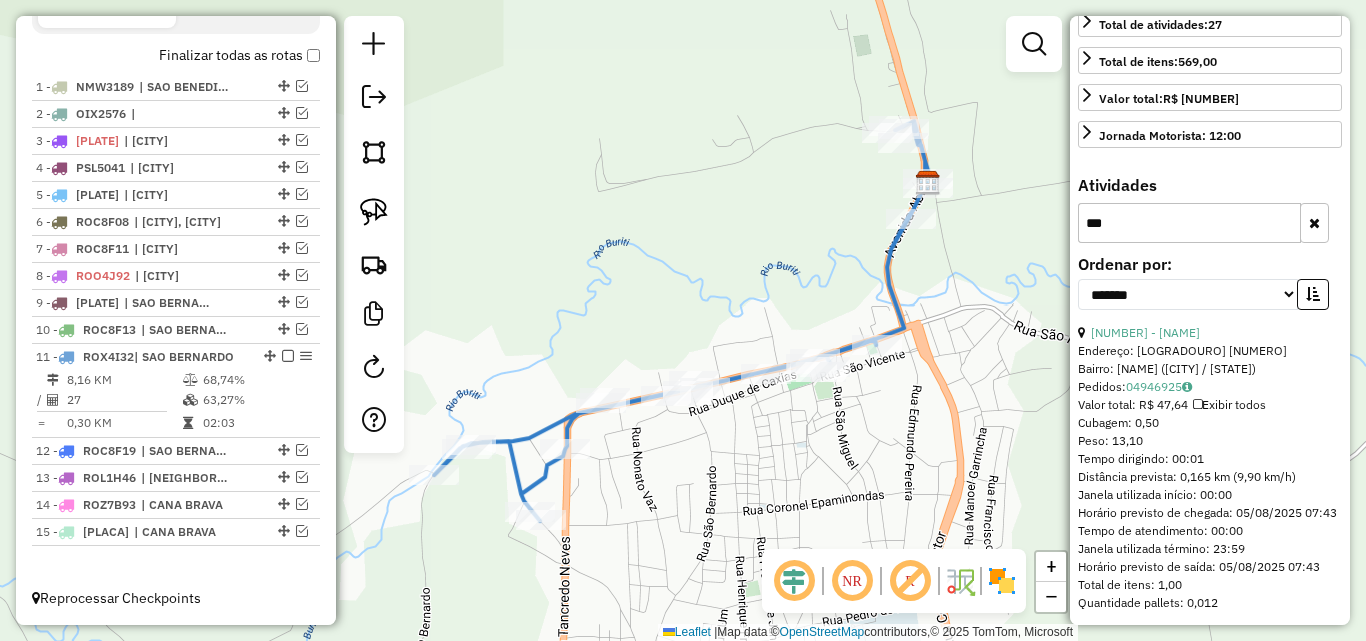 scroll, scrollTop: 539, scrollLeft: 0, axis: vertical 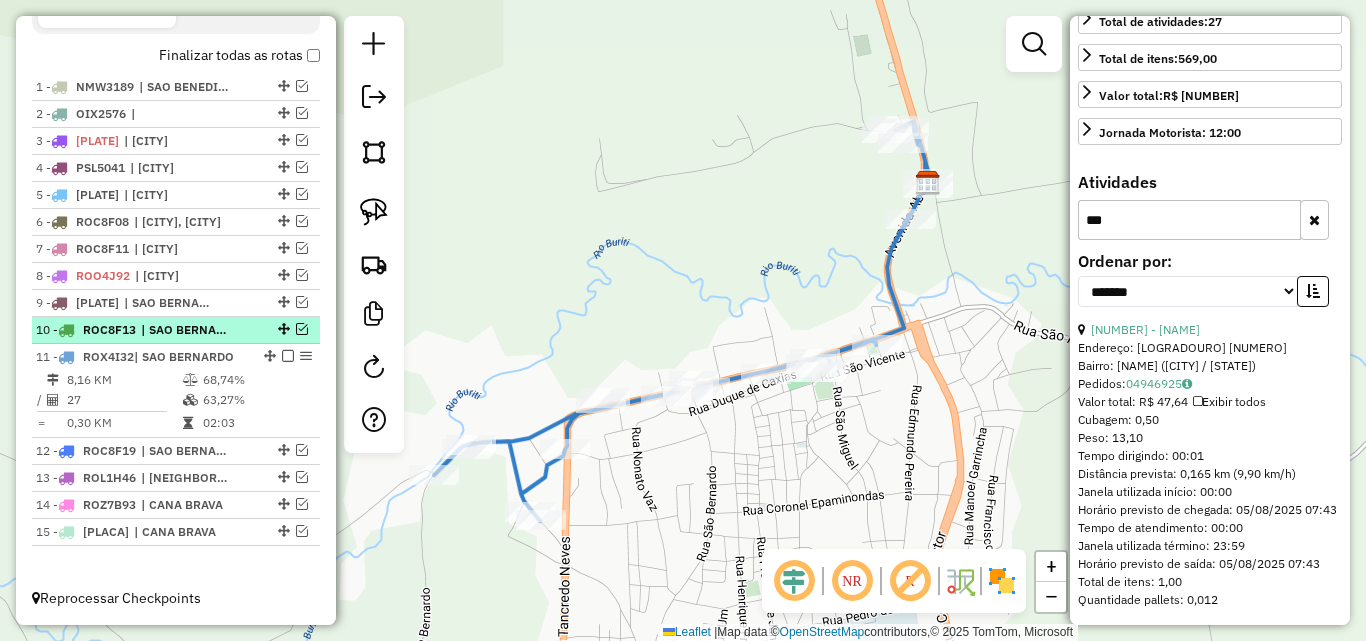 type on "***" 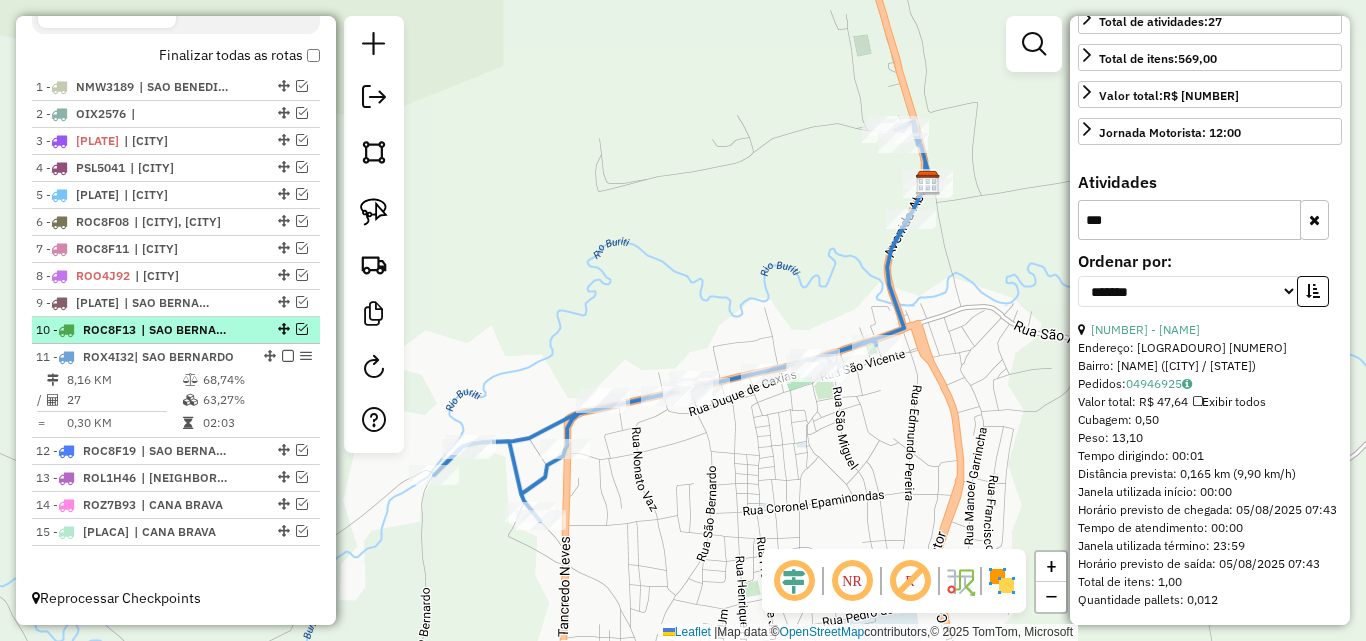 click at bounding box center [302, 329] 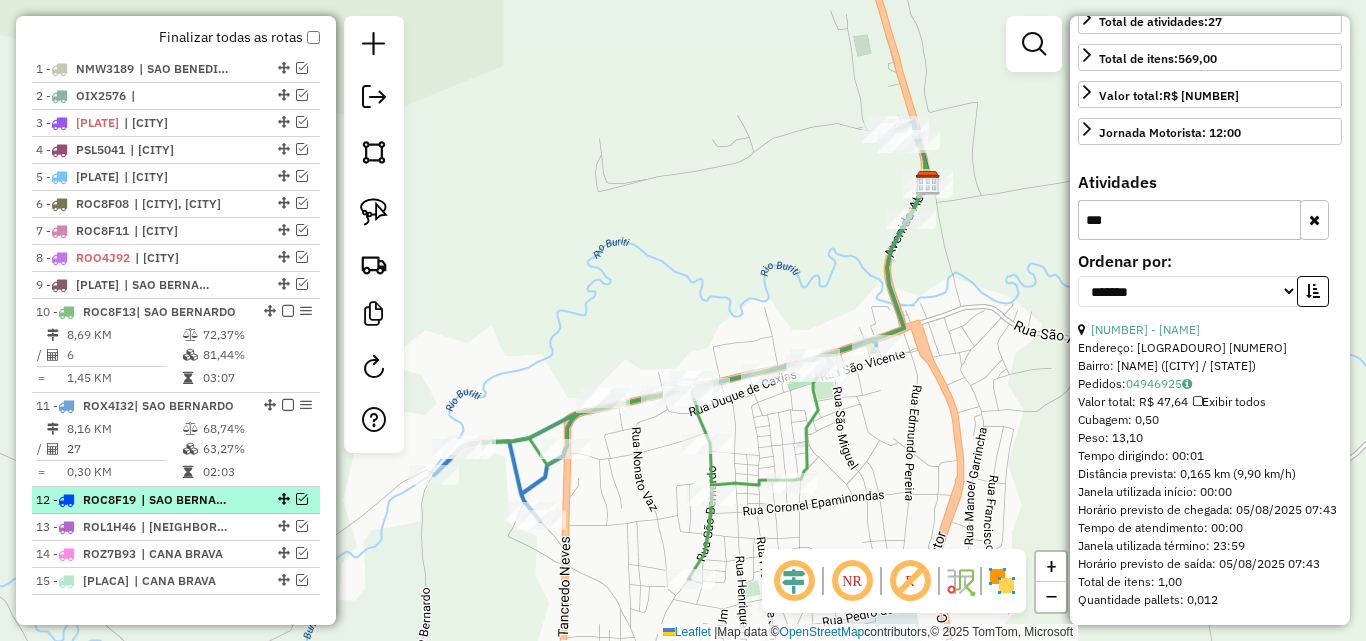 click at bounding box center [302, 499] 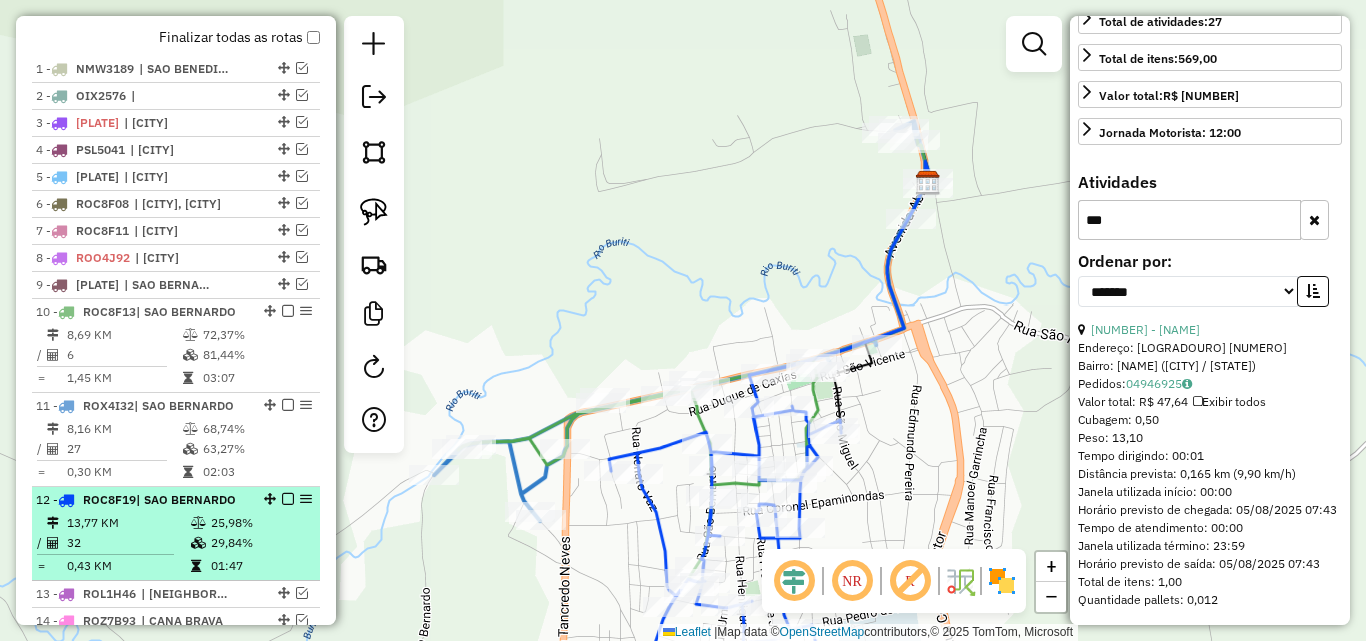 click on "| SAO BERNARDO" at bounding box center (186, 499) 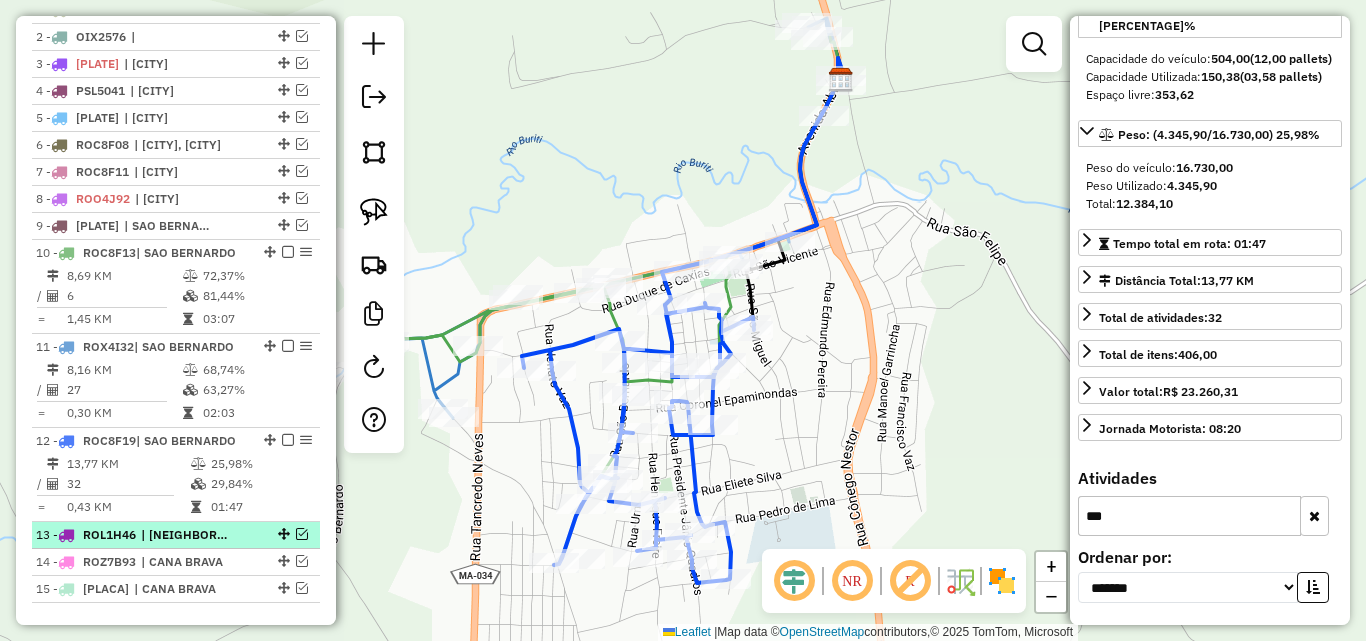 scroll, scrollTop: 875, scrollLeft: 0, axis: vertical 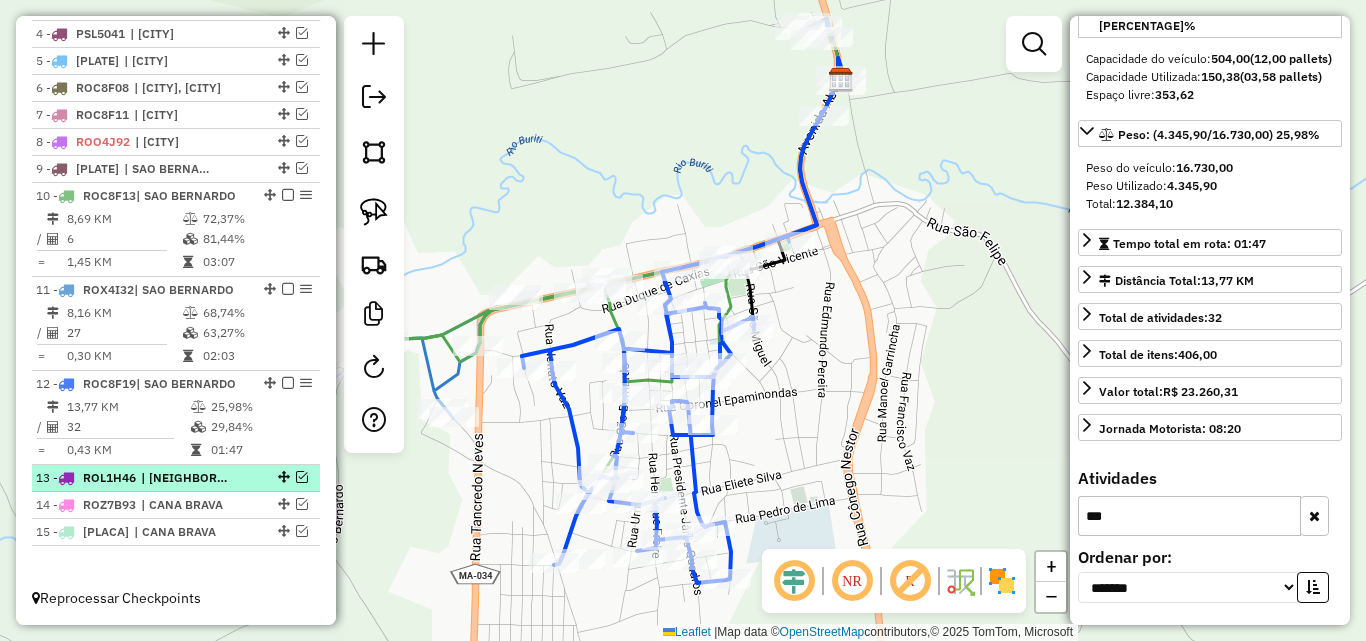 click at bounding box center [302, 477] 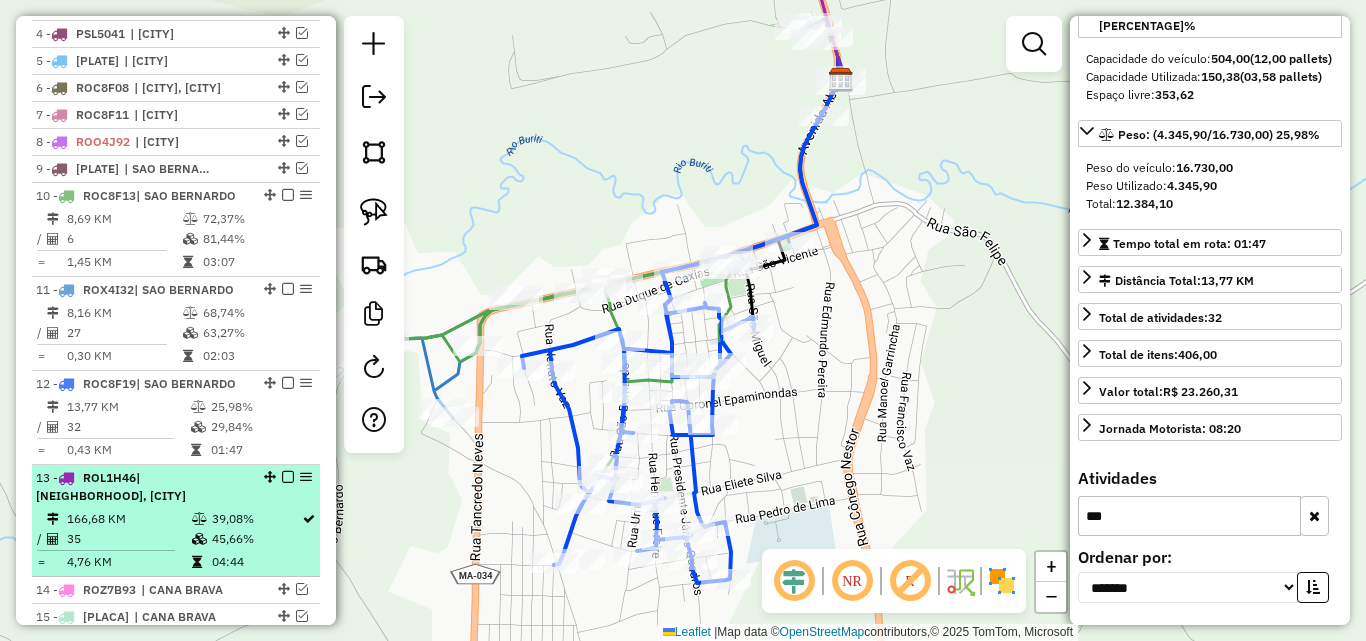 click on "| [NEIGHBORHOOD], [CITY]" at bounding box center [111, 486] 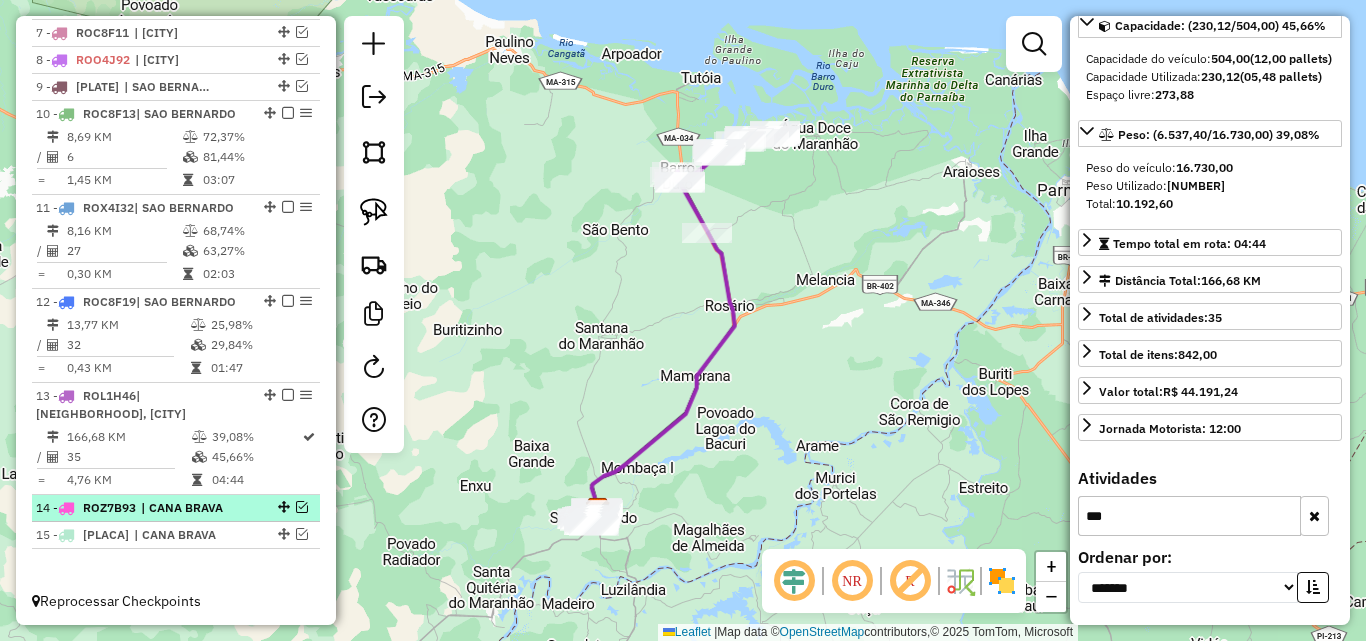 scroll, scrollTop: 960, scrollLeft: 0, axis: vertical 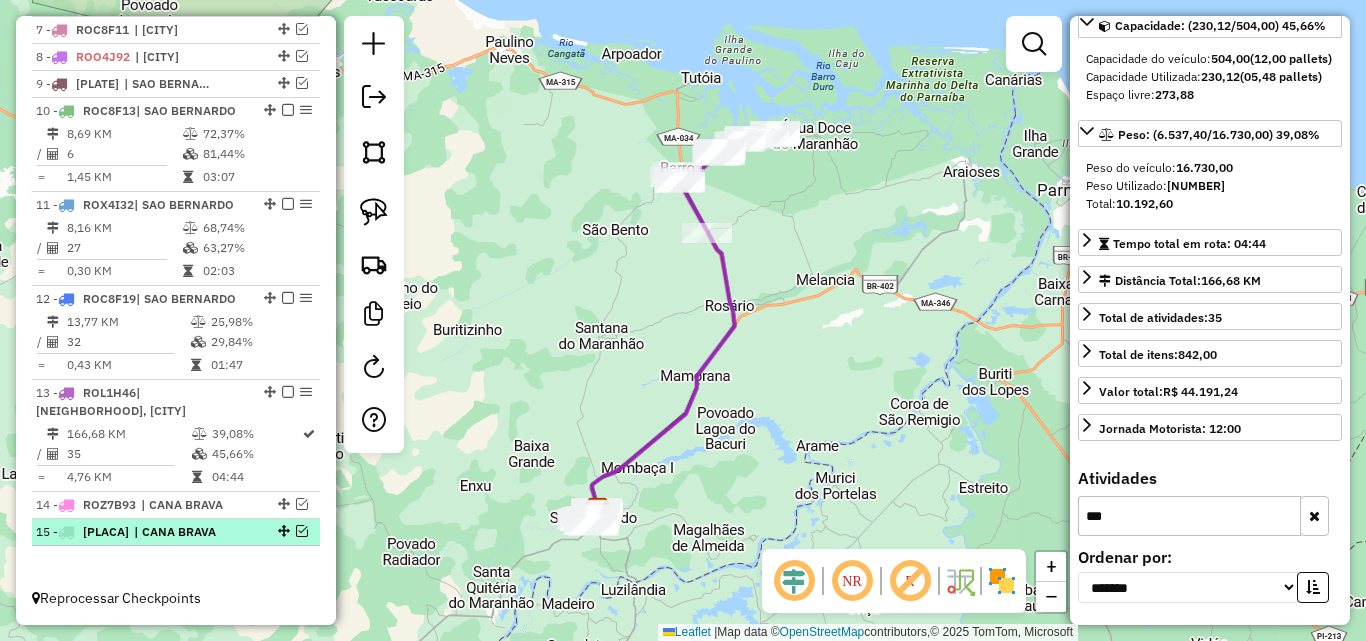 click at bounding box center (302, 531) 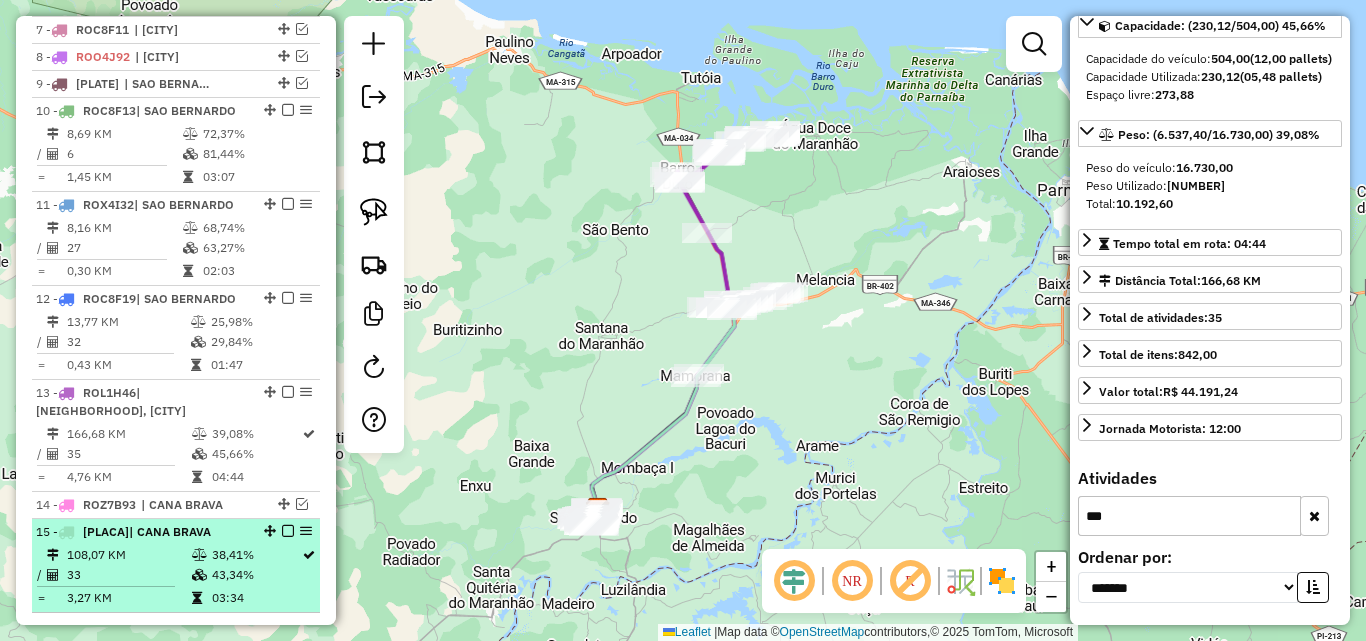 click on "| CANA BRAVA" at bounding box center (170, 531) 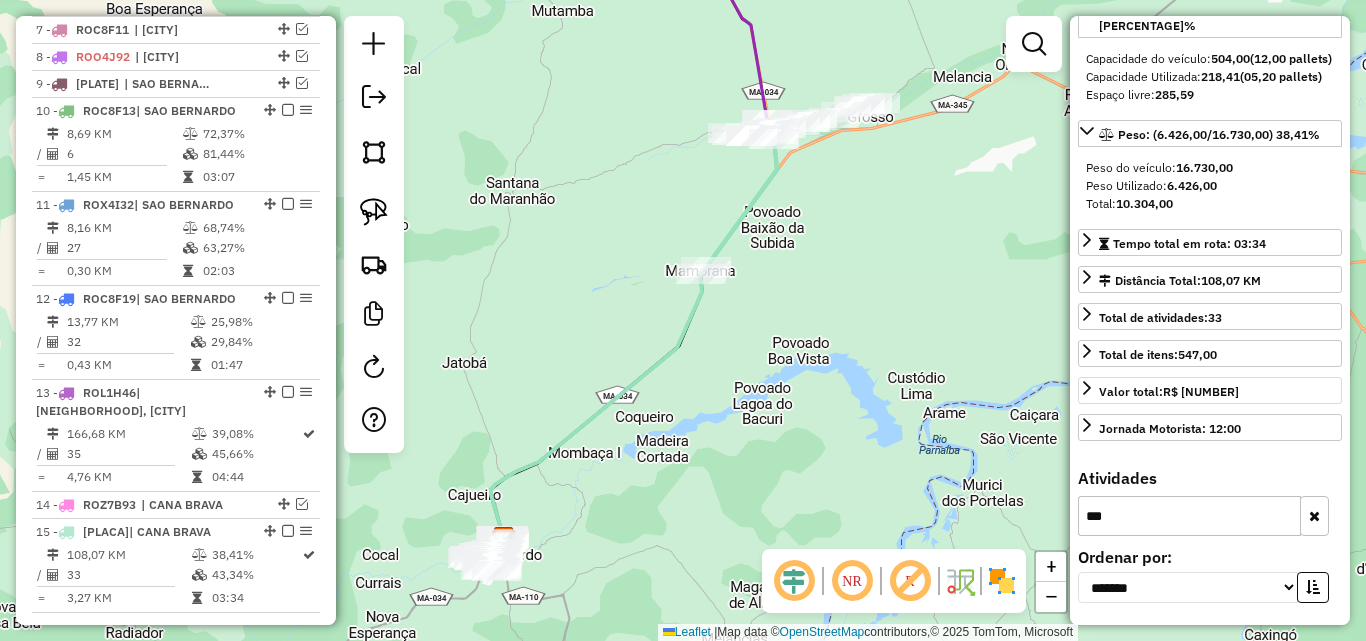 scroll, scrollTop: 43, scrollLeft: 0, axis: vertical 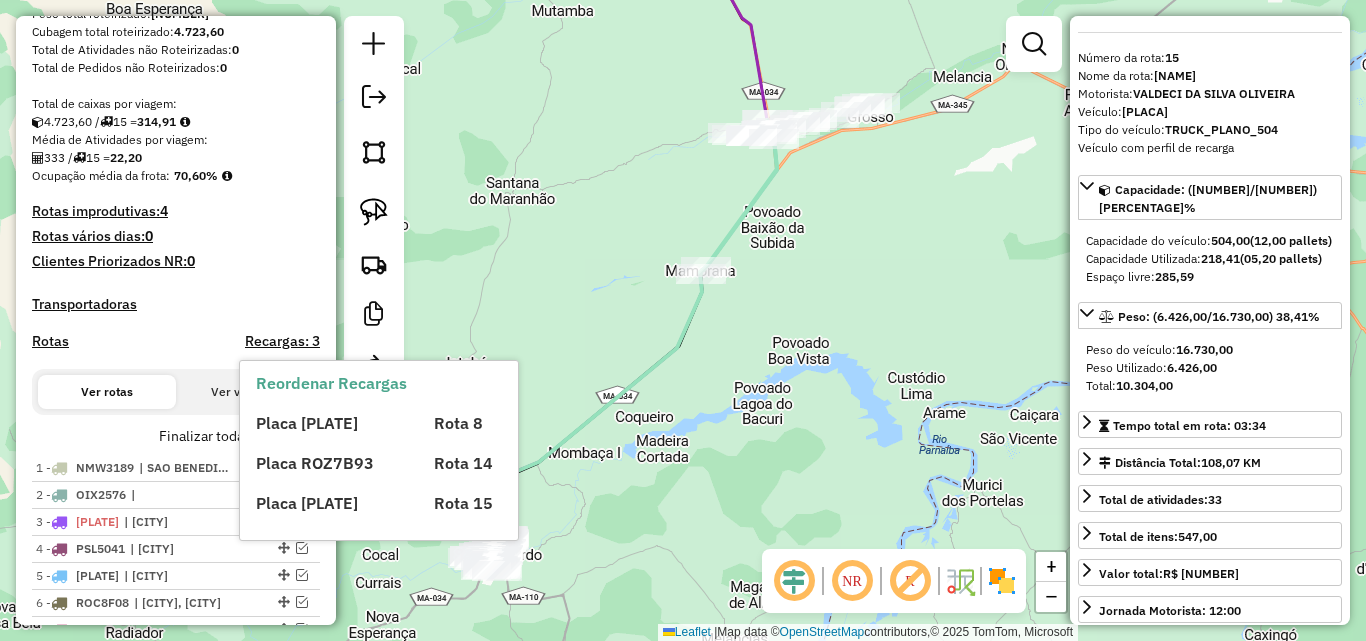 click on "Placa [PLATE]" at bounding box center [332, 423] 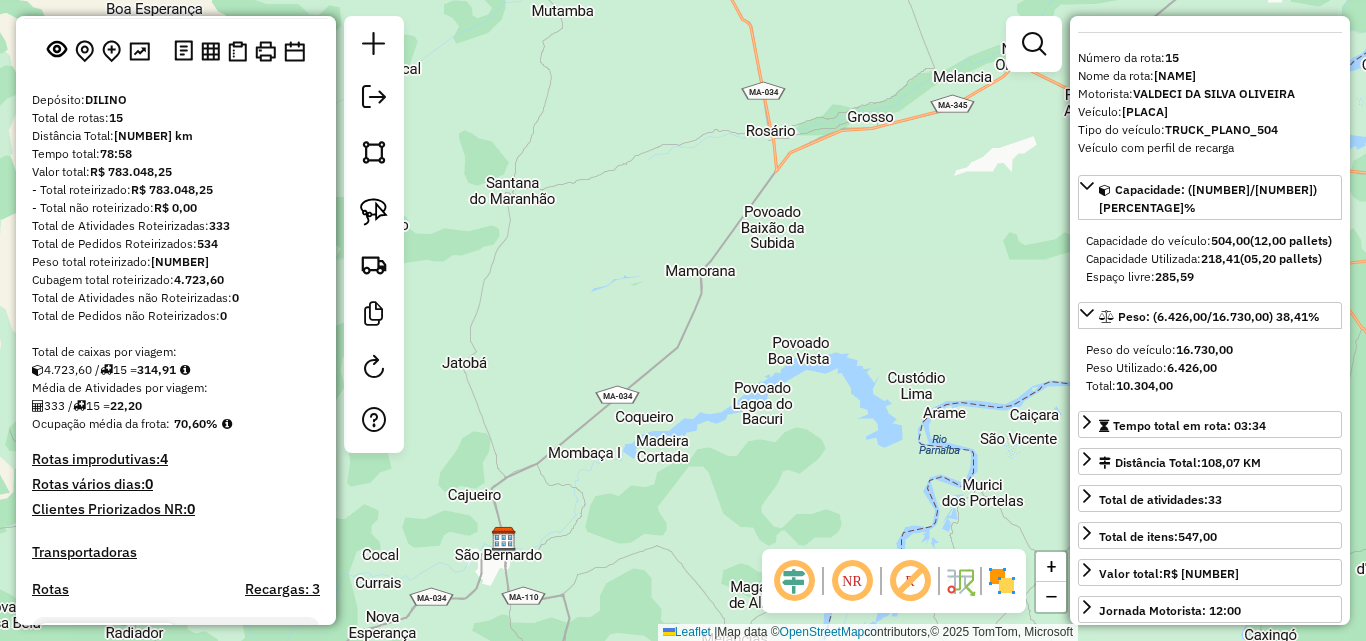 scroll, scrollTop: 0, scrollLeft: 0, axis: both 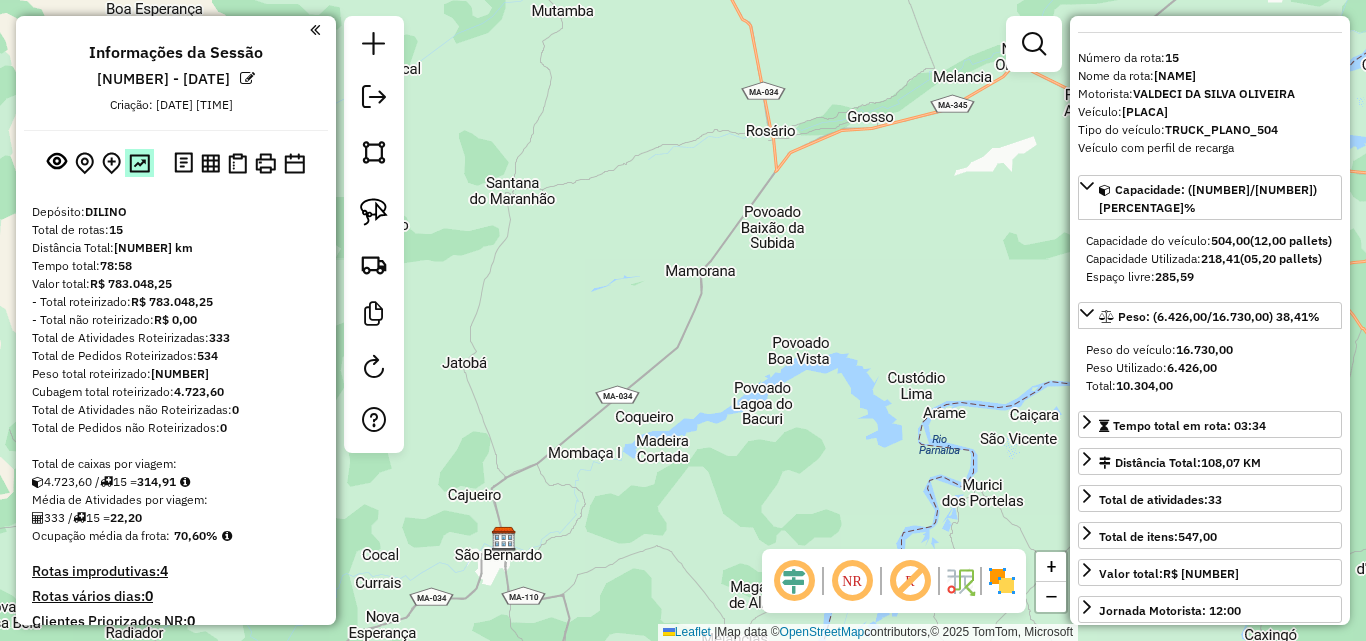 click at bounding box center [139, 163] 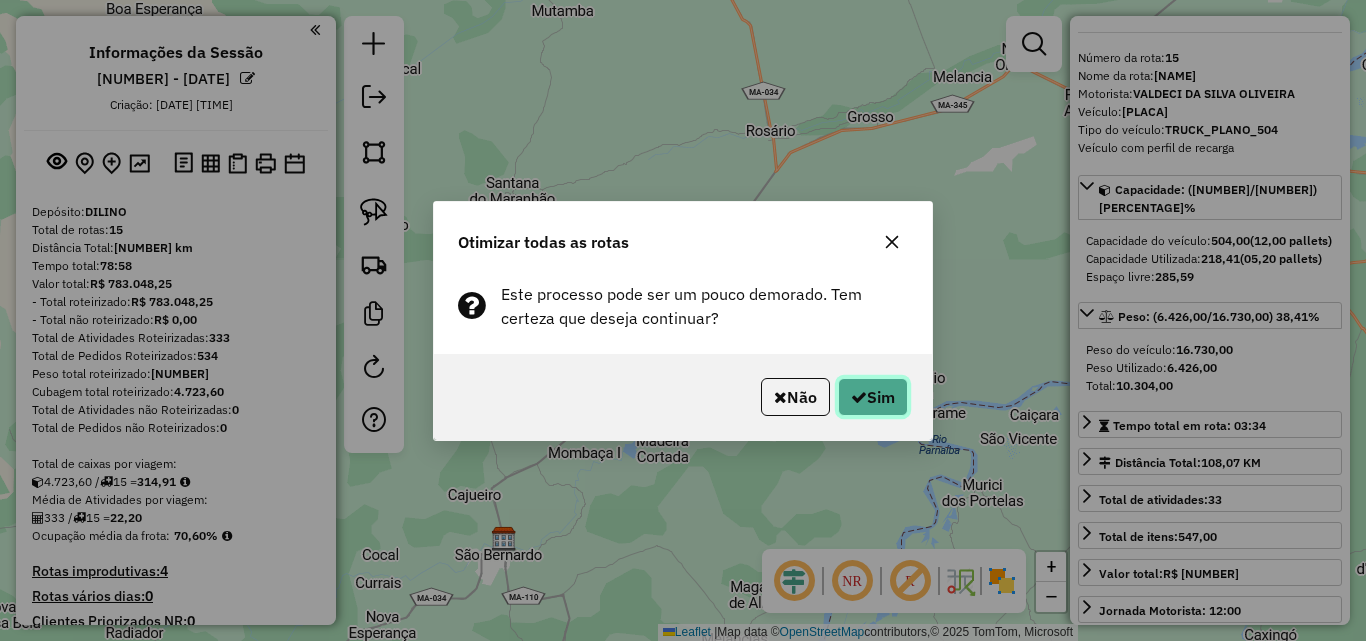 click on "Sim" 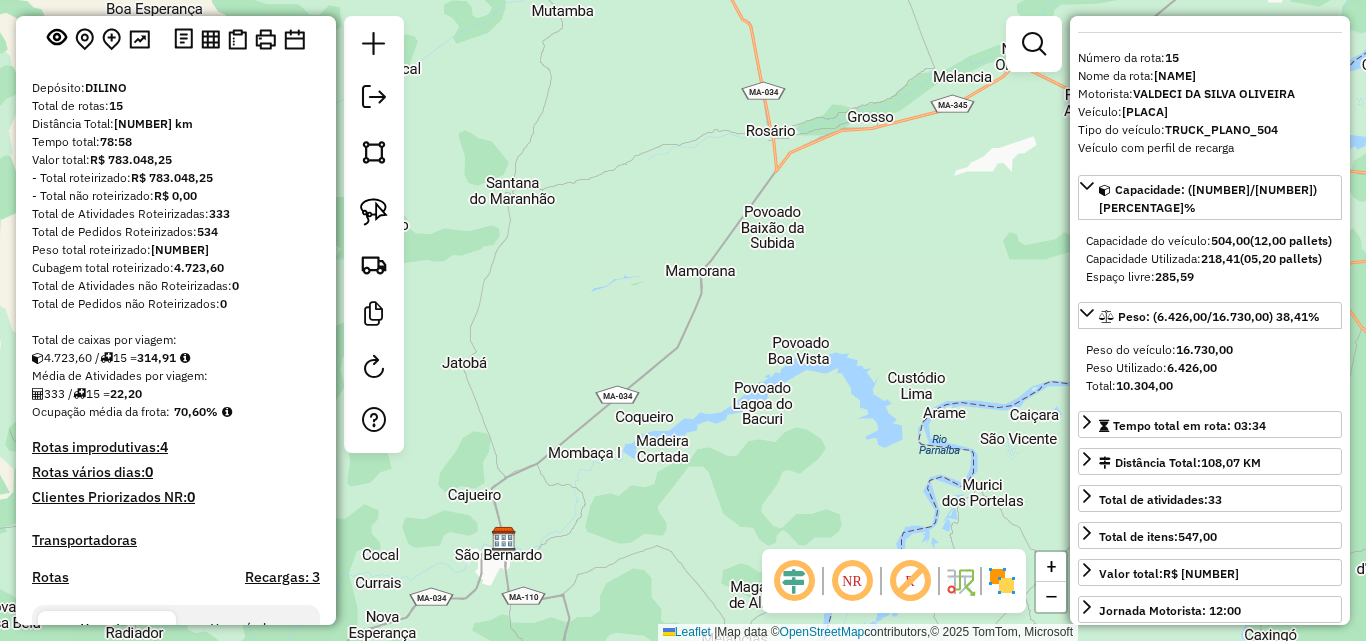 scroll, scrollTop: 0, scrollLeft: 0, axis: both 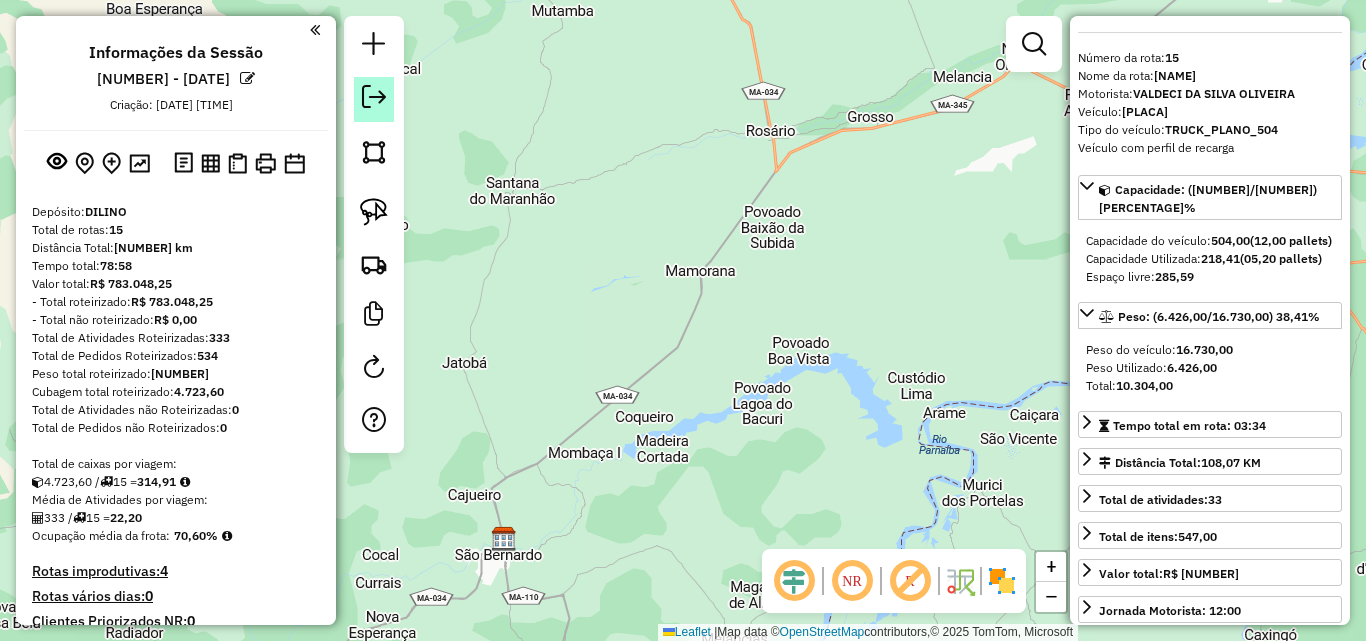 click 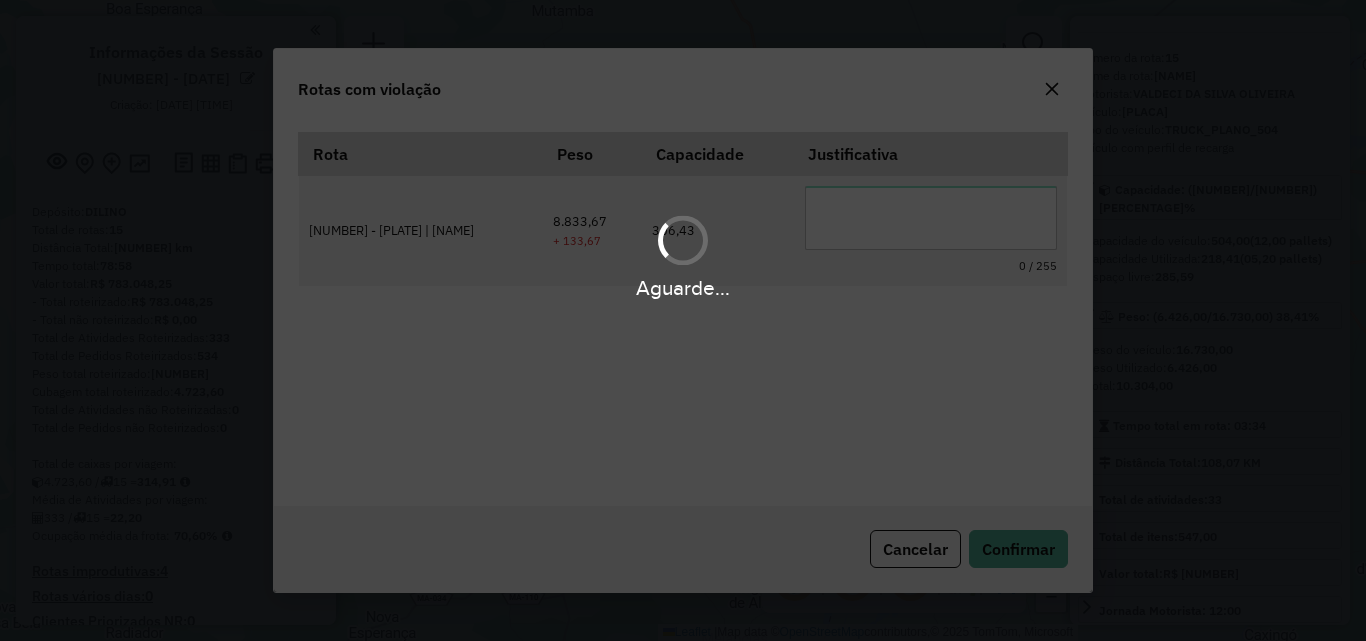 scroll, scrollTop: 37, scrollLeft: 0, axis: vertical 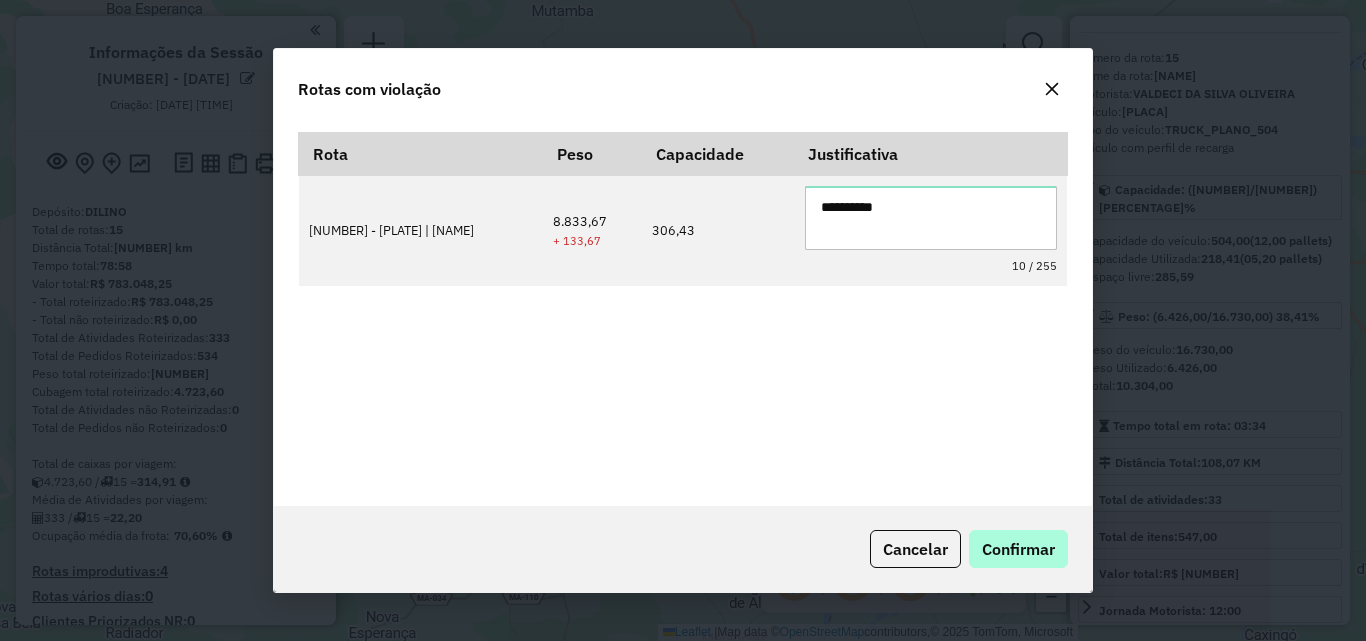 type on "**********" 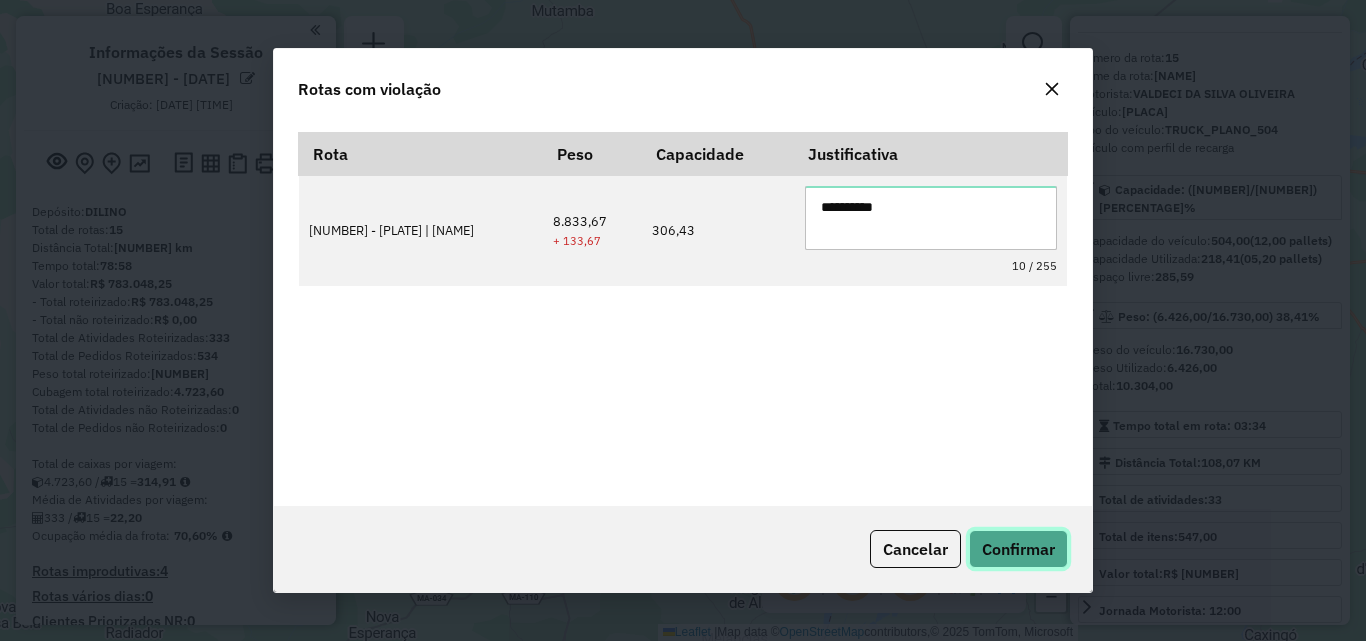 click on "Confirmar" 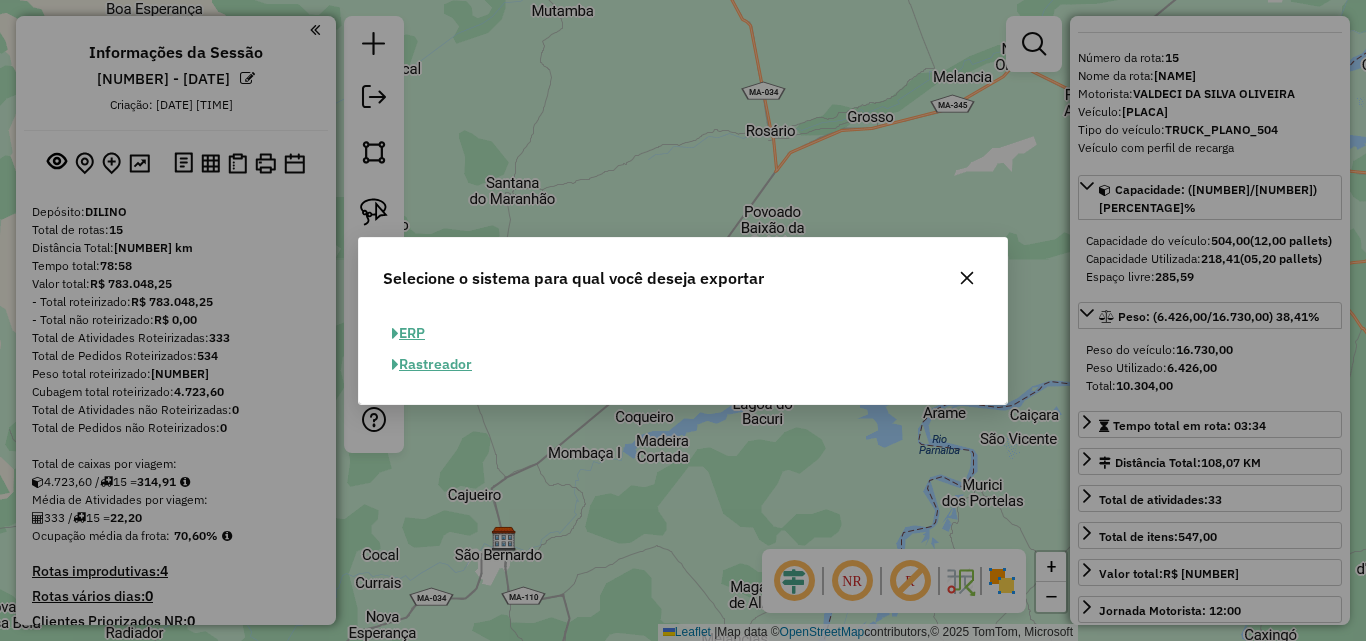 click on "ERP" 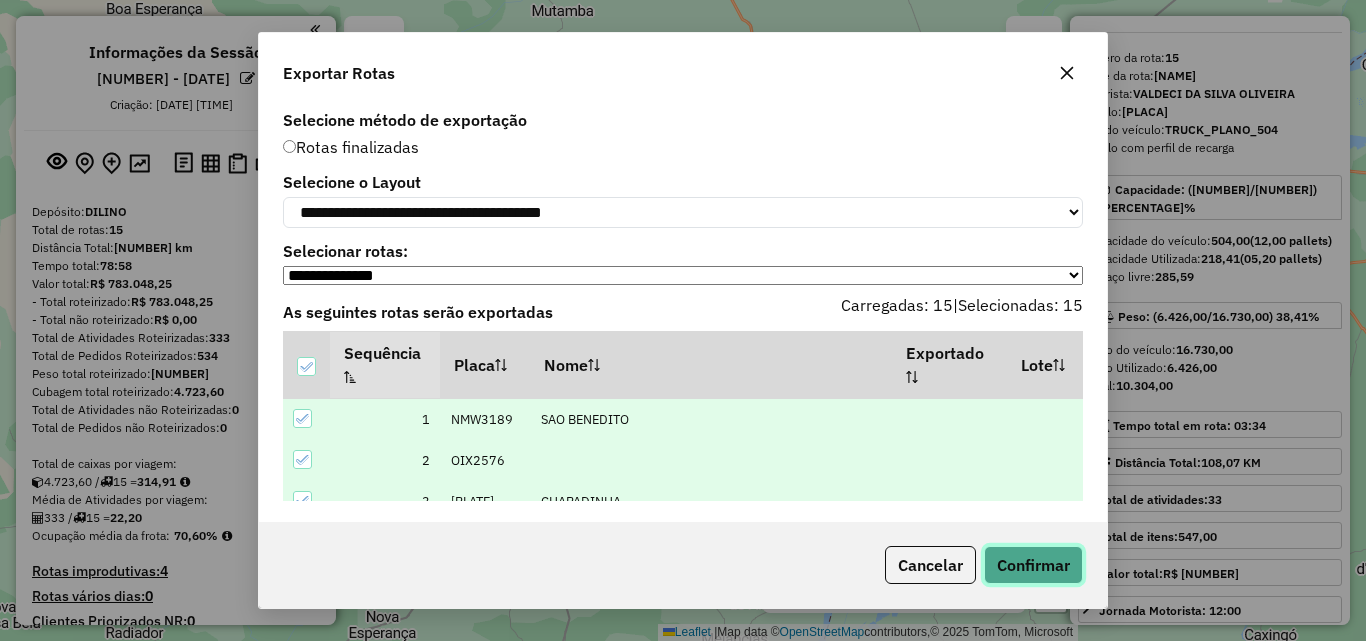 click on "Confirmar" 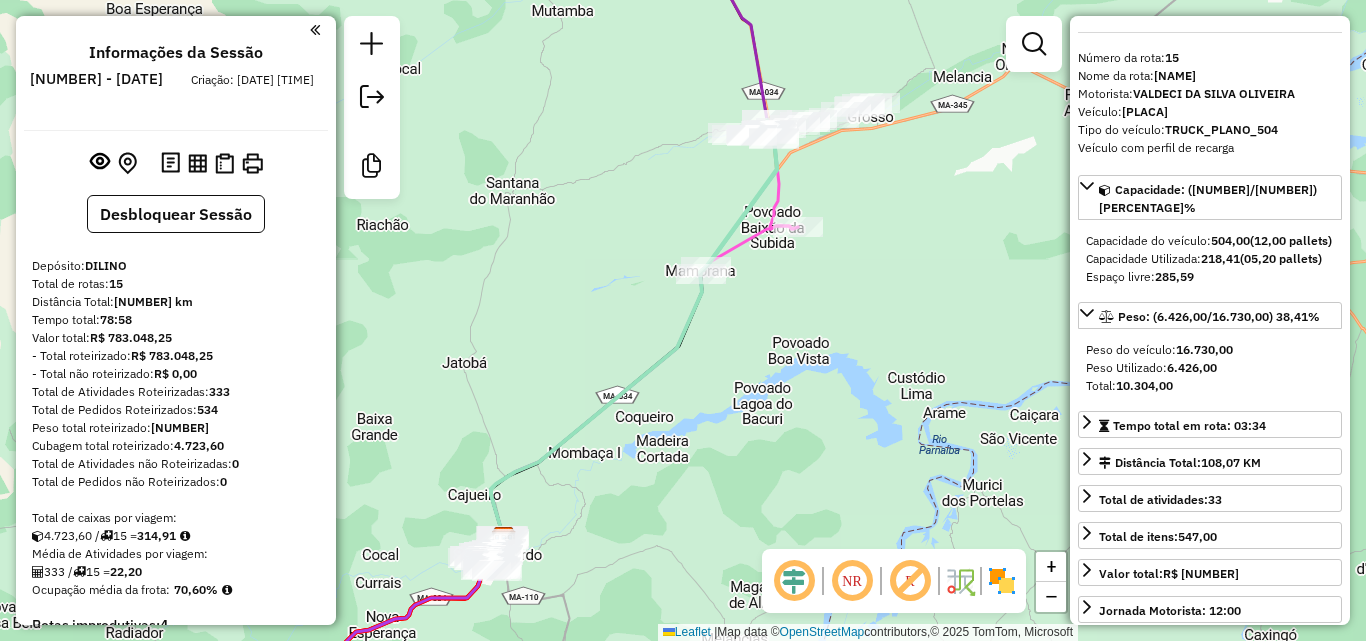 scroll, scrollTop: 1684, scrollLeft: 0, axis: vertical 